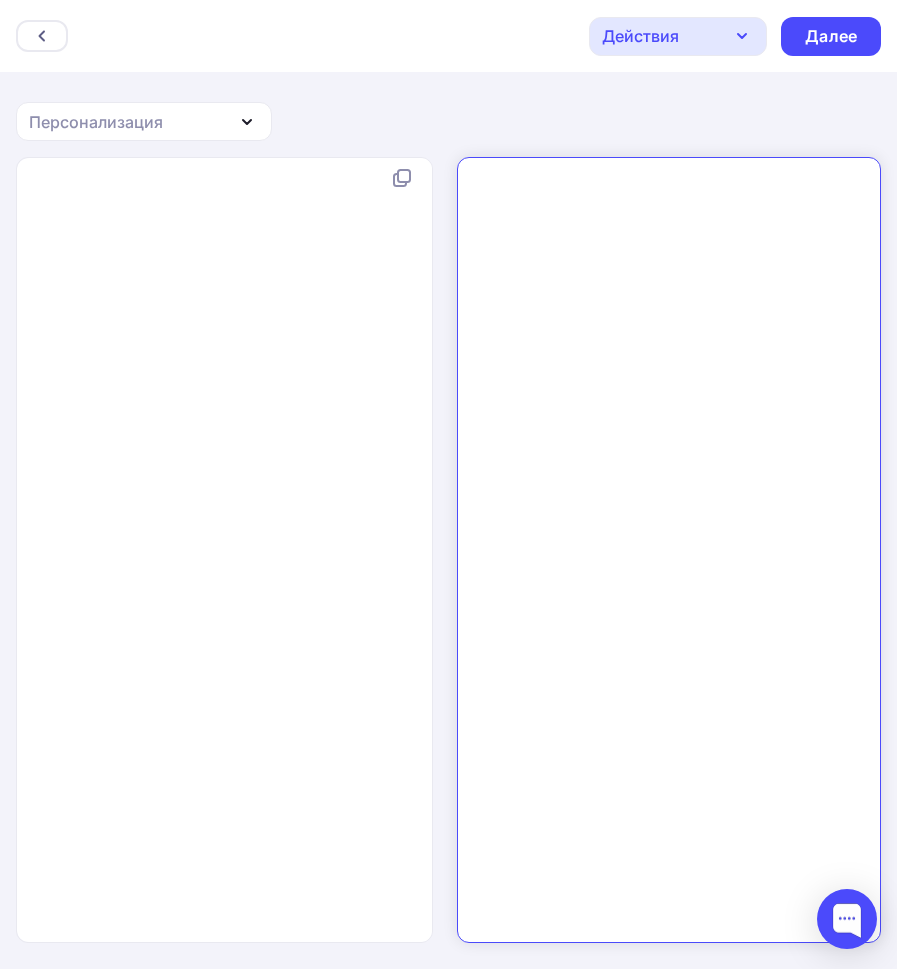 scroll, scrollTop: 0, scrollLeft: 0, axis: both 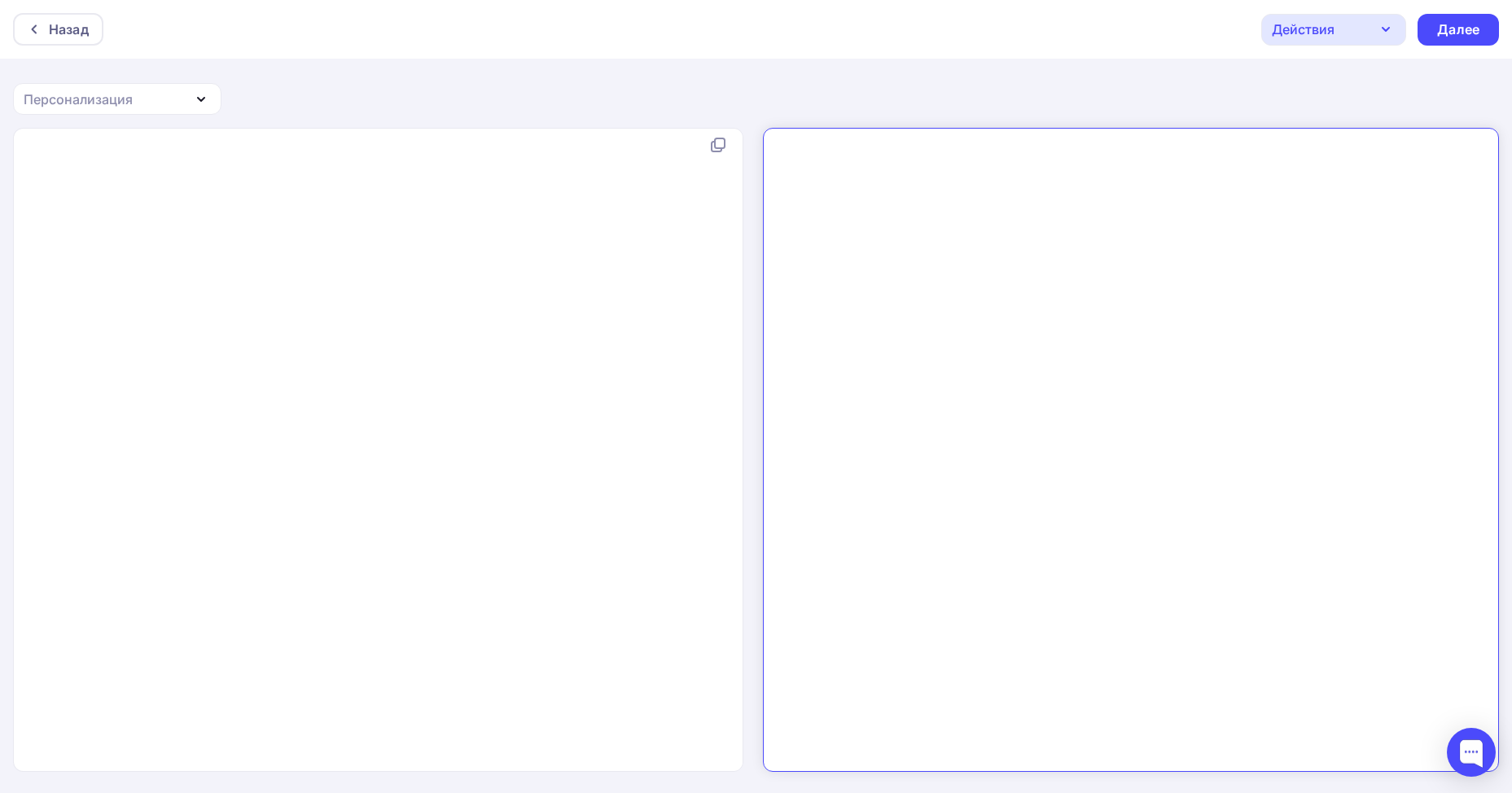 click on "x   ​" at bounding box center (395, 470) 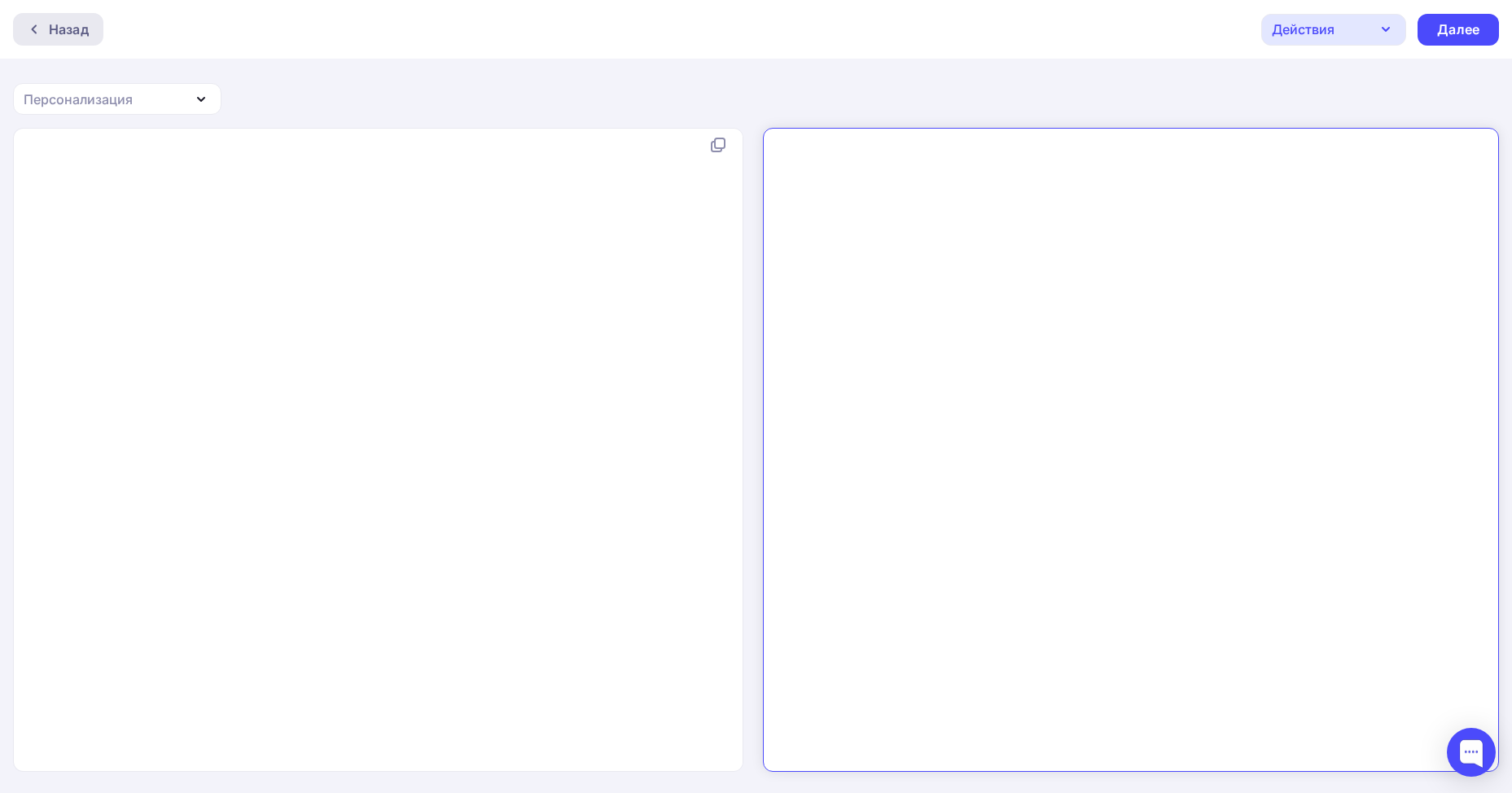click 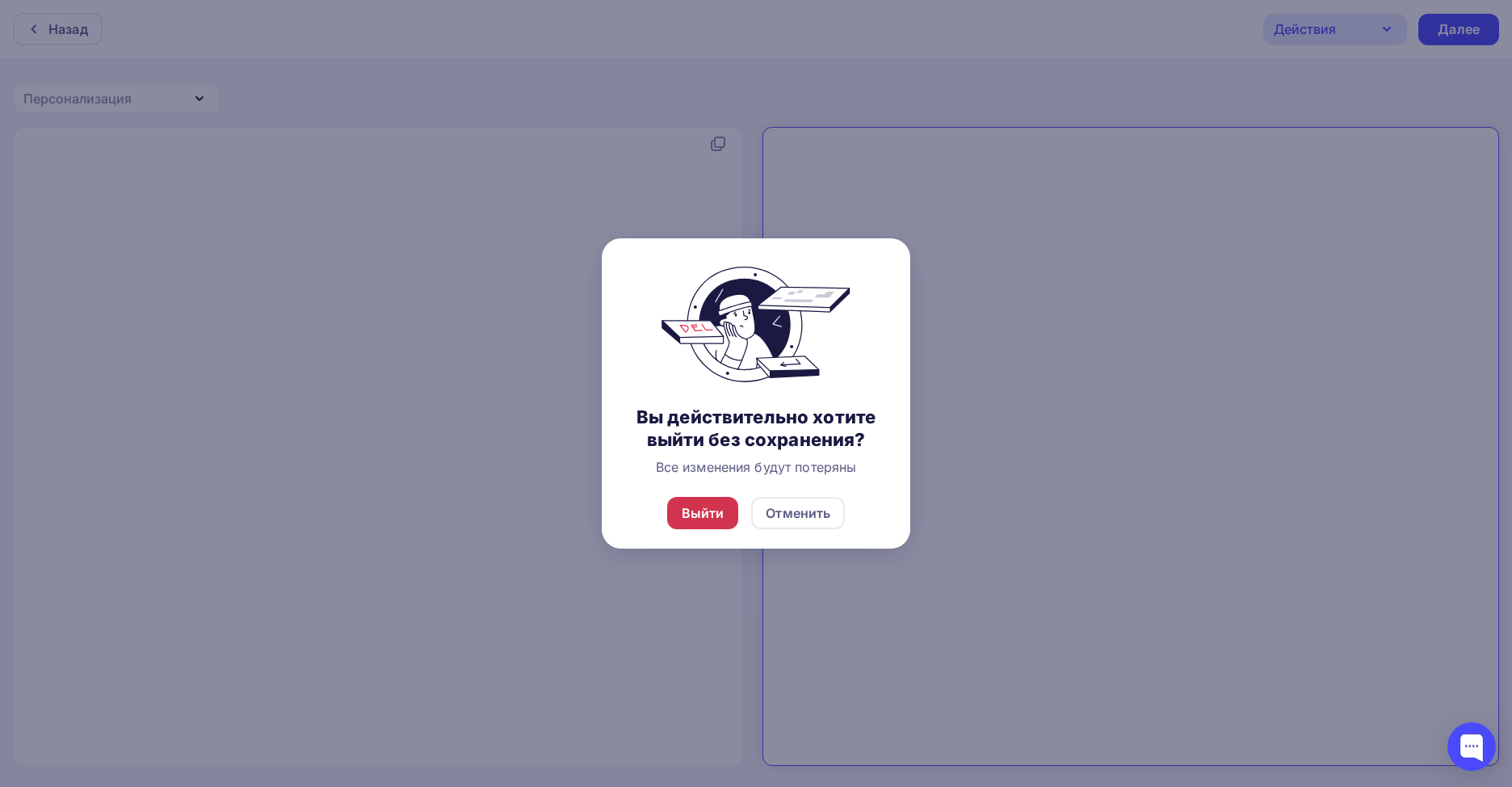 click on "Выйти" at bounding box center (703, 513) 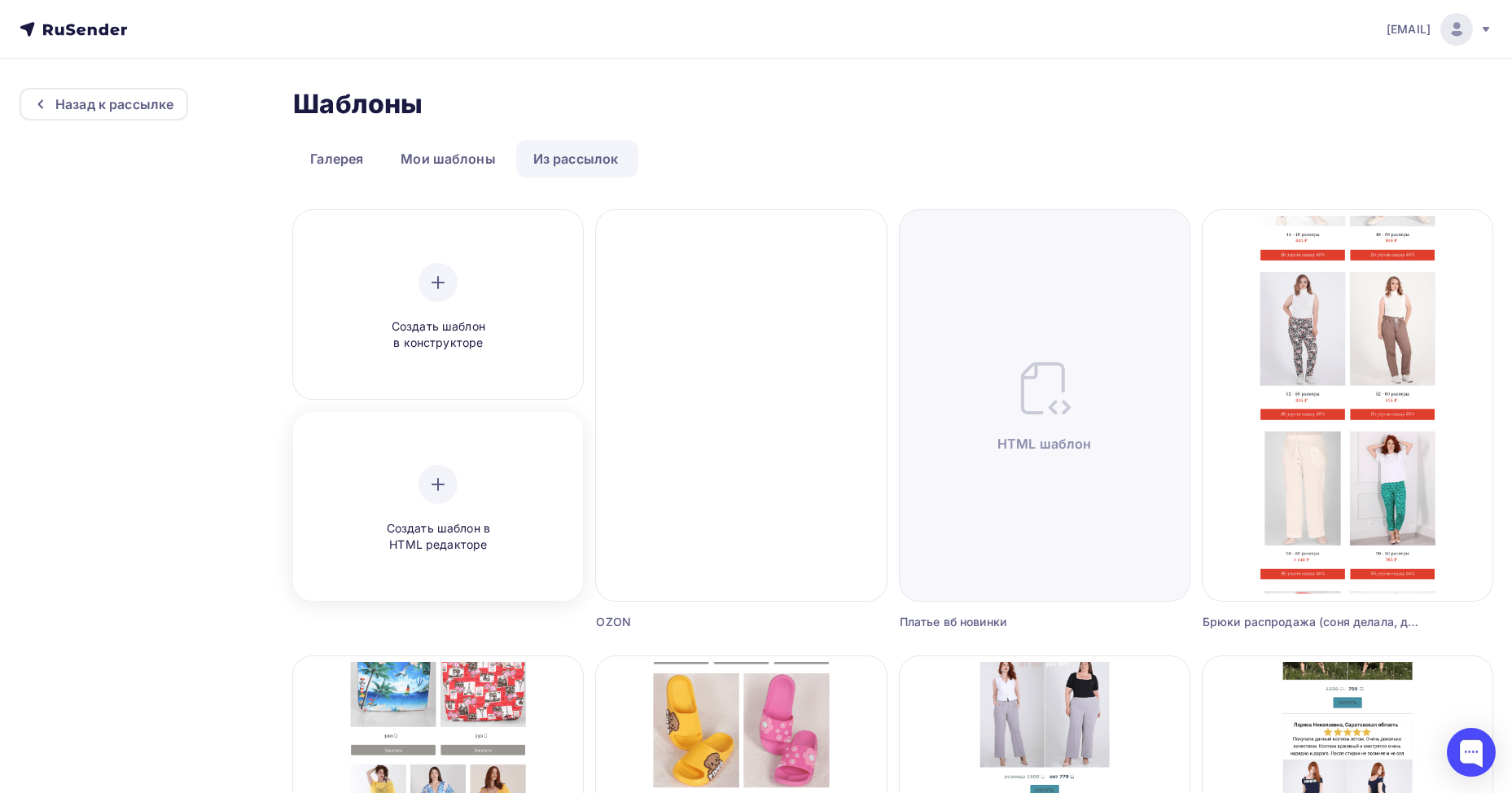 click on "Создать шаблон в HTML редакторе" at bounding box center (438, 537) 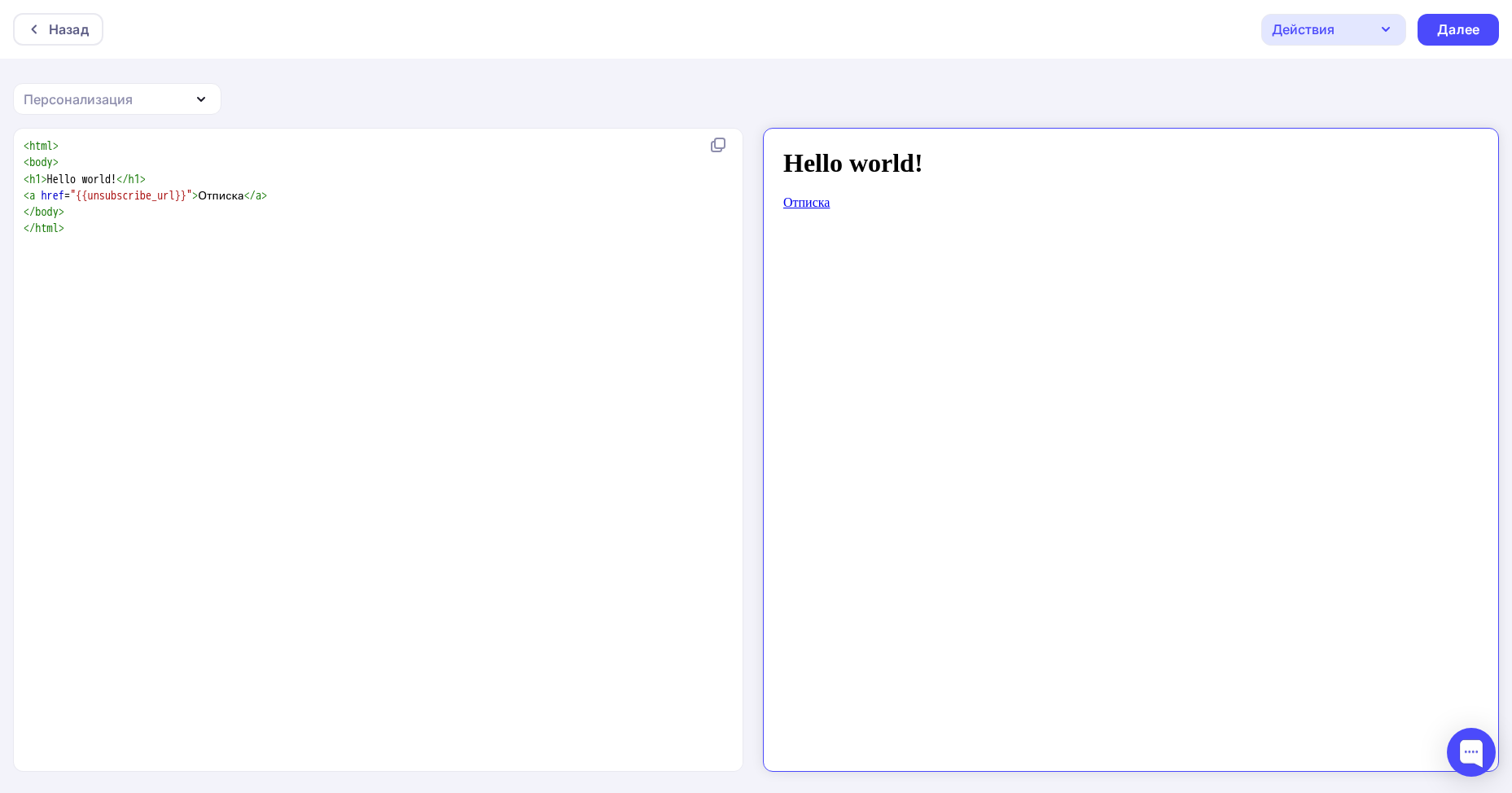 scroll, scrollTop: 0, scrollLeft: 0, axis: both 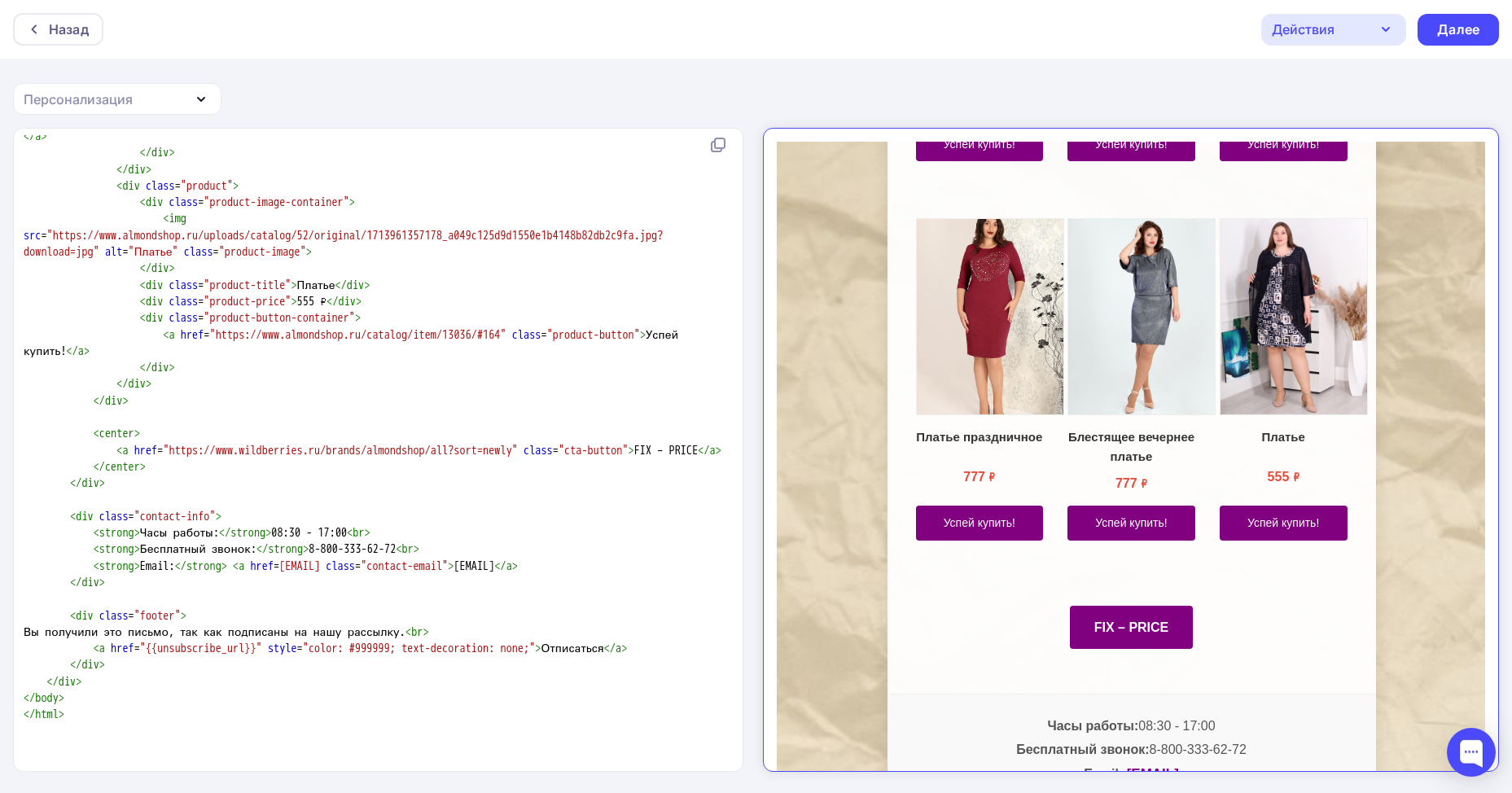 type on "<html lang="ru">
<head>
<meta charset="UTF-8">
<meta name="viewport" content="width=device-width, initial-scale=1.0">
<title>FIX-price</title>
<style type="text/css">
body {
font-family: 'Arial', sans-serif;
margin: 0;
padding: 0;
background-image: url('https://i.pinimg.com/736x/25/bb/f4/25bbf4fd29459a25fabfecb219bb2896.jpg');
background-size: cover;
background-attachment: fixed;
color: #333333;
line-height: 1.6;
}
.container {
max-width: 600px;
margin: 20px auto;
background: rgba(255, 255, 255, 0.95);
box-shadow: 0 0 20px rgba(0, 0, 0, 0.1);
border-radius: 5px;
overflow: hidden;
}
.header {
padding: 25px;
text-align: center;
background: #ffffff;
border-bottom: 1px solid #f0f0f0;
}
.shop-name {
font-size: 28px;
..." 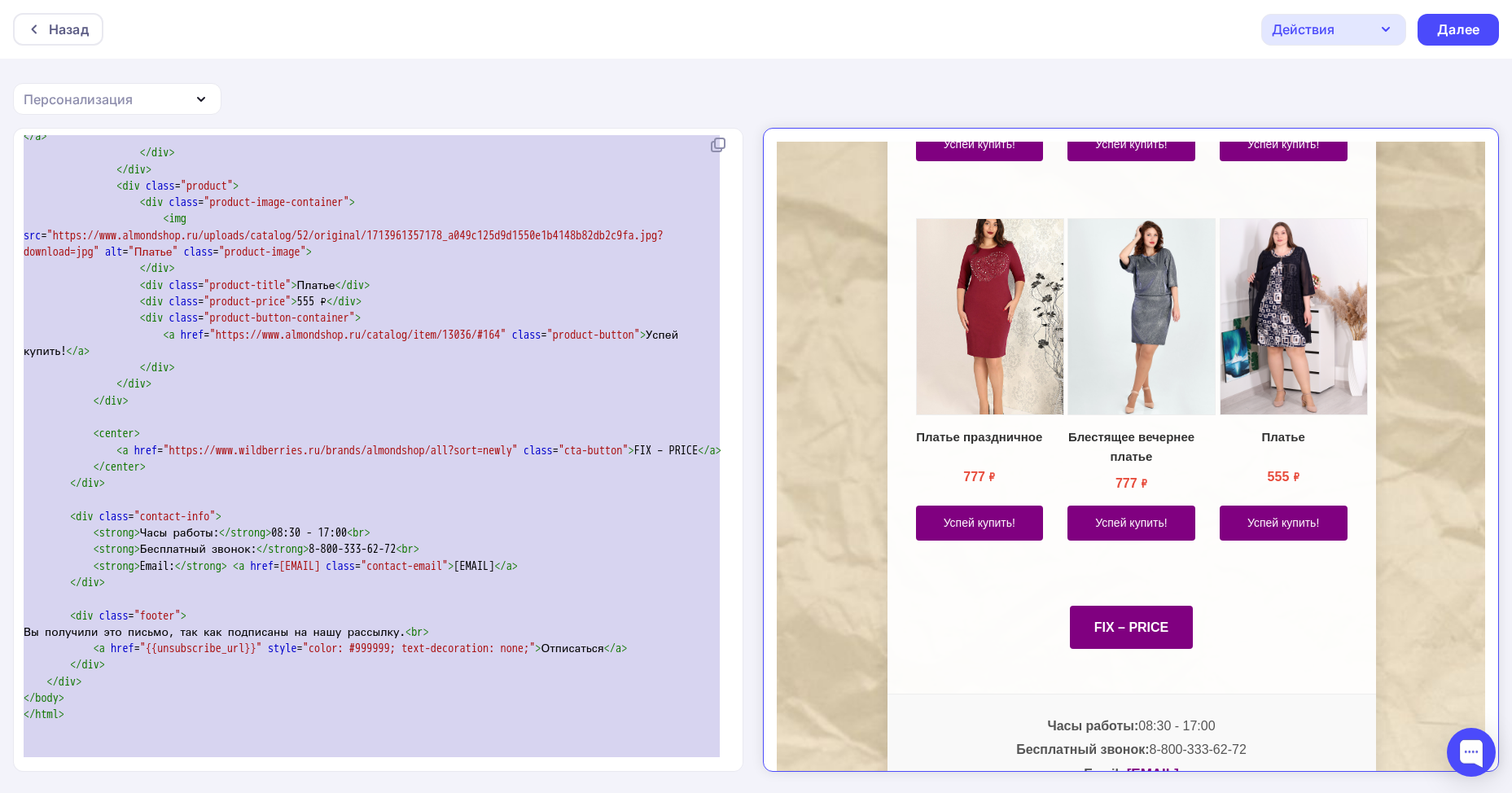 click on ""https://www.almondshop.ru/uploads/catalog/52/original/1713961357178_a049c125d9d1550e1b4148b82db2c9fa.jpg?download=jpg"" at bounding box center (343, 243) 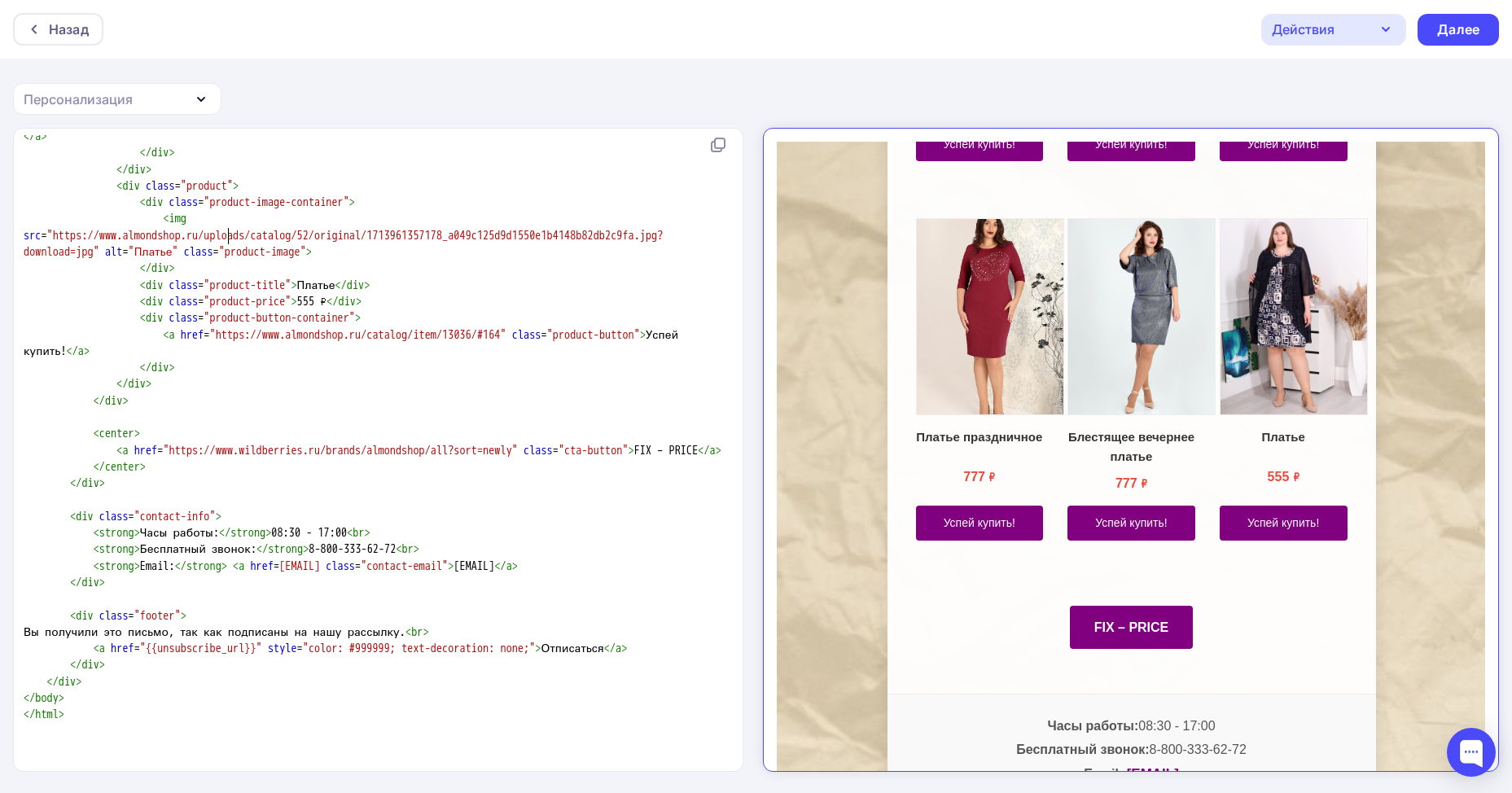 type on "<html lang="ru">
<head>
<meta charset="UTF-8">
<meta name="viewport" content="width=device-width, initial-scale=1.0">
<title>FIX-price</title>
<style type="text/css">
body {
font-family: 'Arial', sans-serif;
margin: 0;
padding: 0;
background-image: url('https://i.pinimg.com/736x/25/bb/f4/25bbf4fd29459a25fabfecb219bb2896.jpg');
background-size: cover;
background-attachment: fixed;
color: #333333;
line-height: 1.6;
}
.container {
max-width: 600px;
margin: 20px auto;
background: rgba(255, 255, 255, 0.95);
box-shadow: 0 0 20px rgba(0, 0, 0, 0.1);
border-radius: 5px;
overflow: hidden;
}
.header {
padding: 25px;
text-align: center;
background: #ffffff;
border-bottom: 1px solid #f0f0f0;
}
.shop-name {
font-size: 28px;
..." 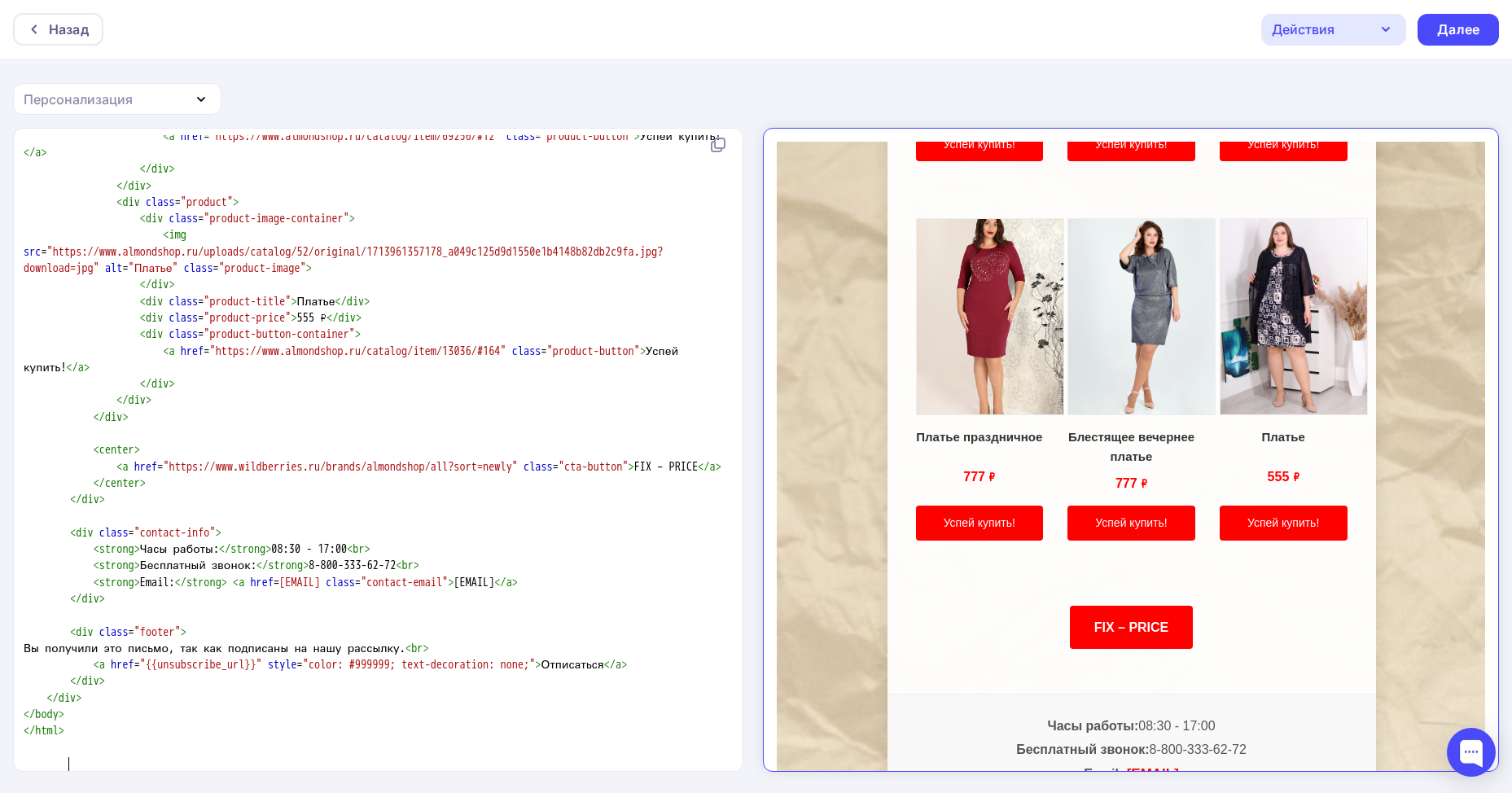 scroll, scrollTop: 4848, scrollLeft: 0, axis: vertical 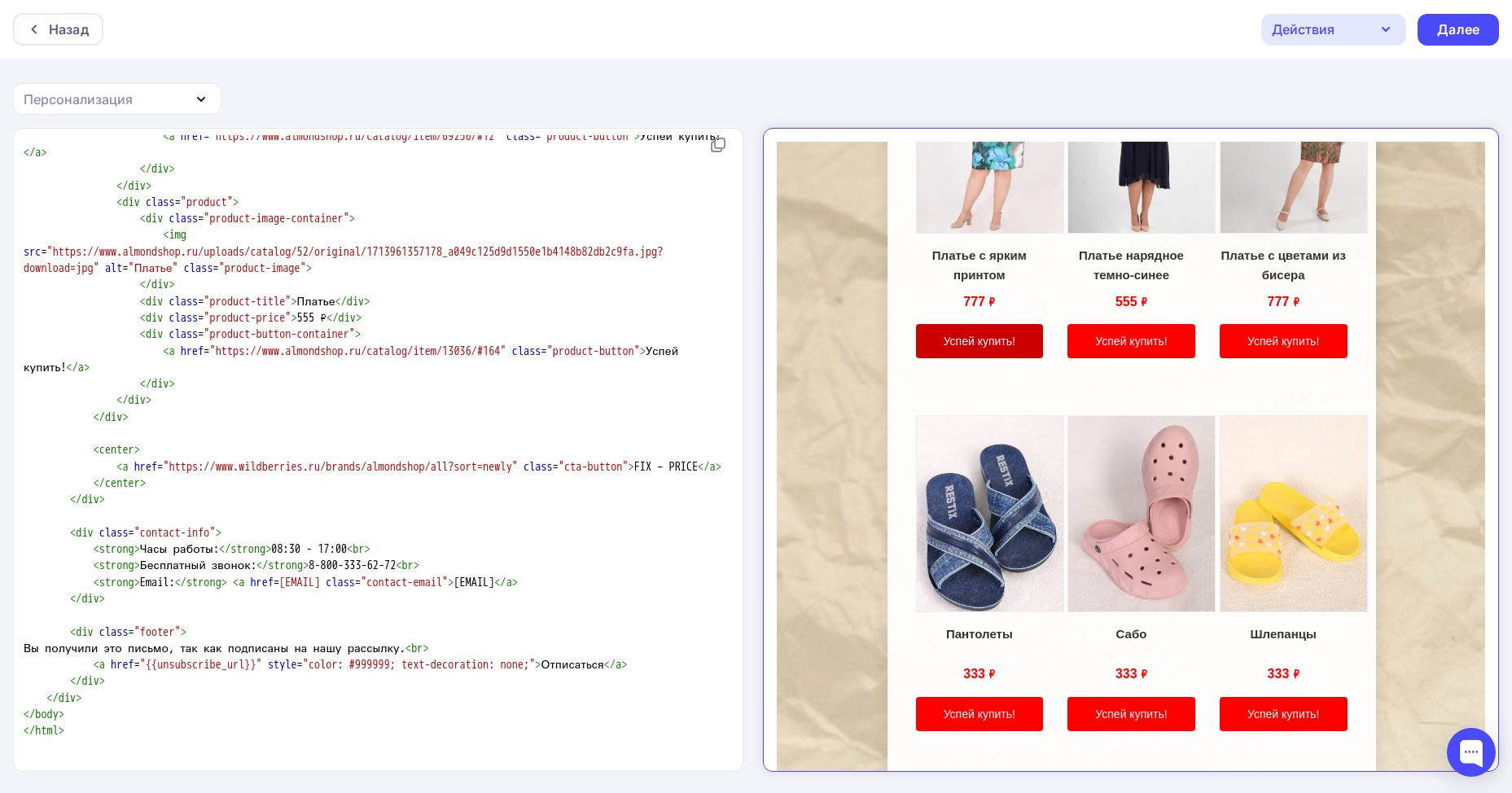 click on "Успей купить!" at bounding box center (965, 327) 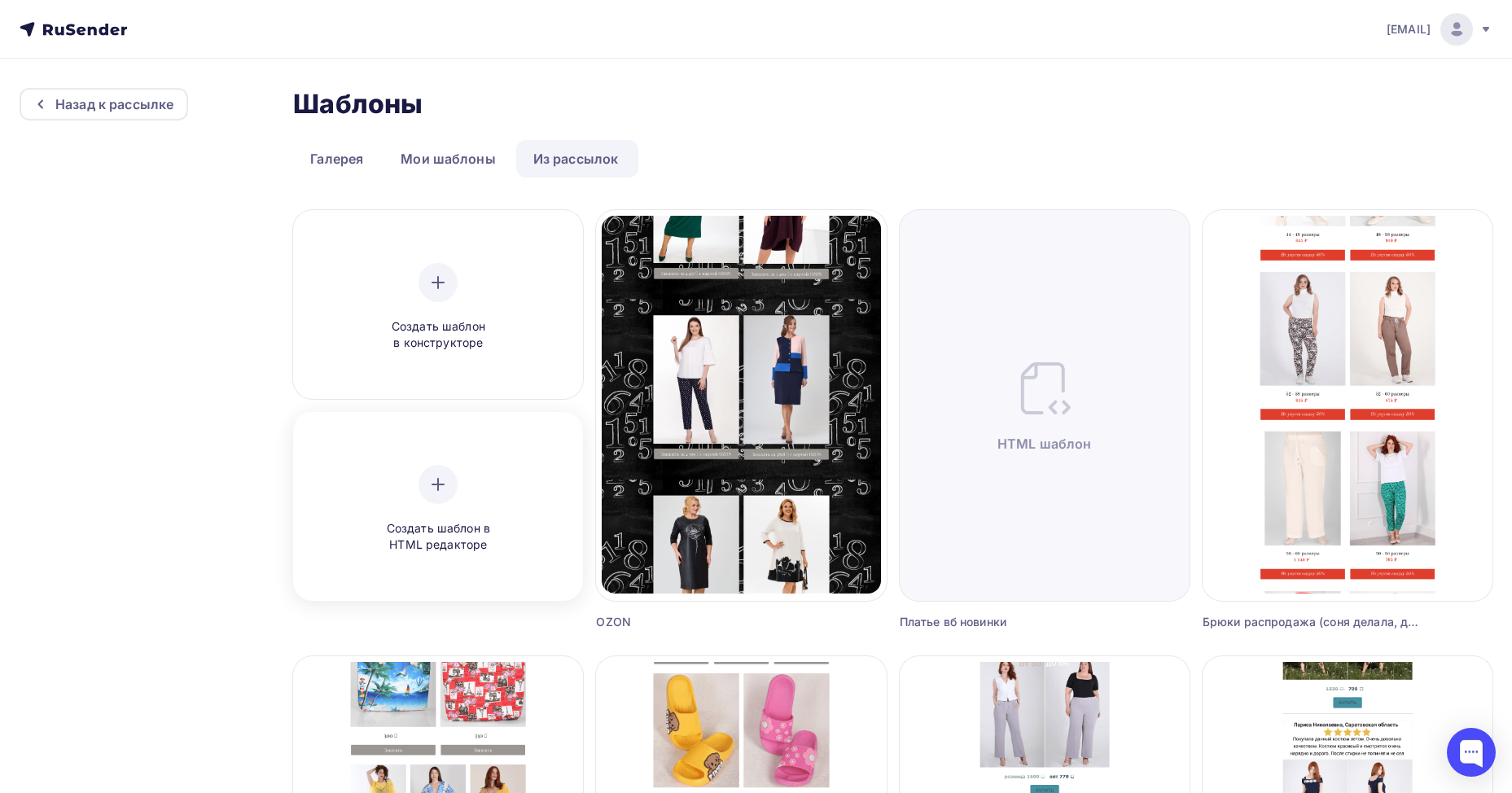 click on "Создать шаблон в HTML редакторе" at bounding box center [438, 509] 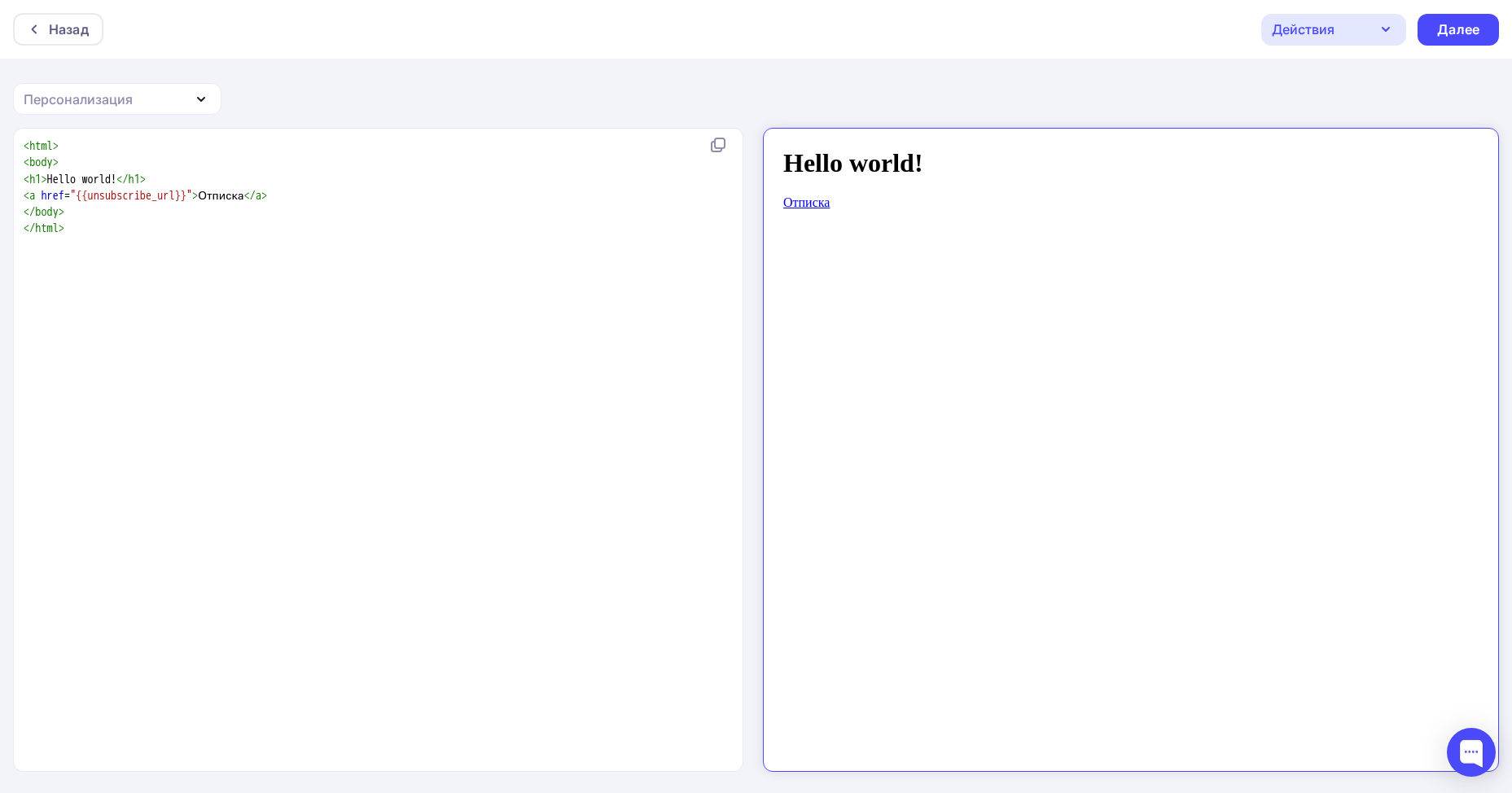 scroll, scrollTop: 0, scrollLeft: 0, axis: both 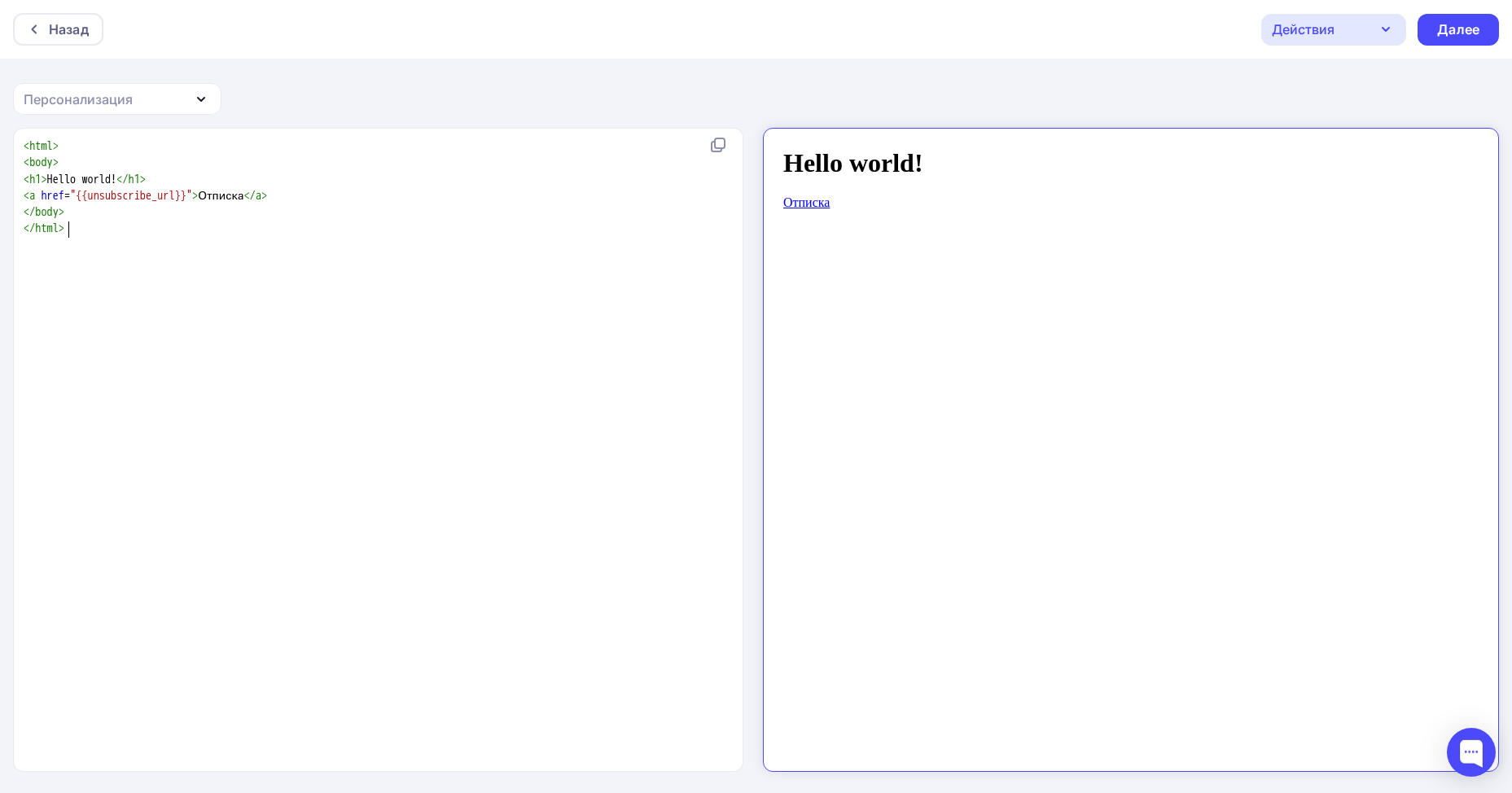 type on "<html>
<body>
<h1>Hello world!</h1>
<a href="{{unsubscribe_url}}">Отписка</a>
</body>
</html>" 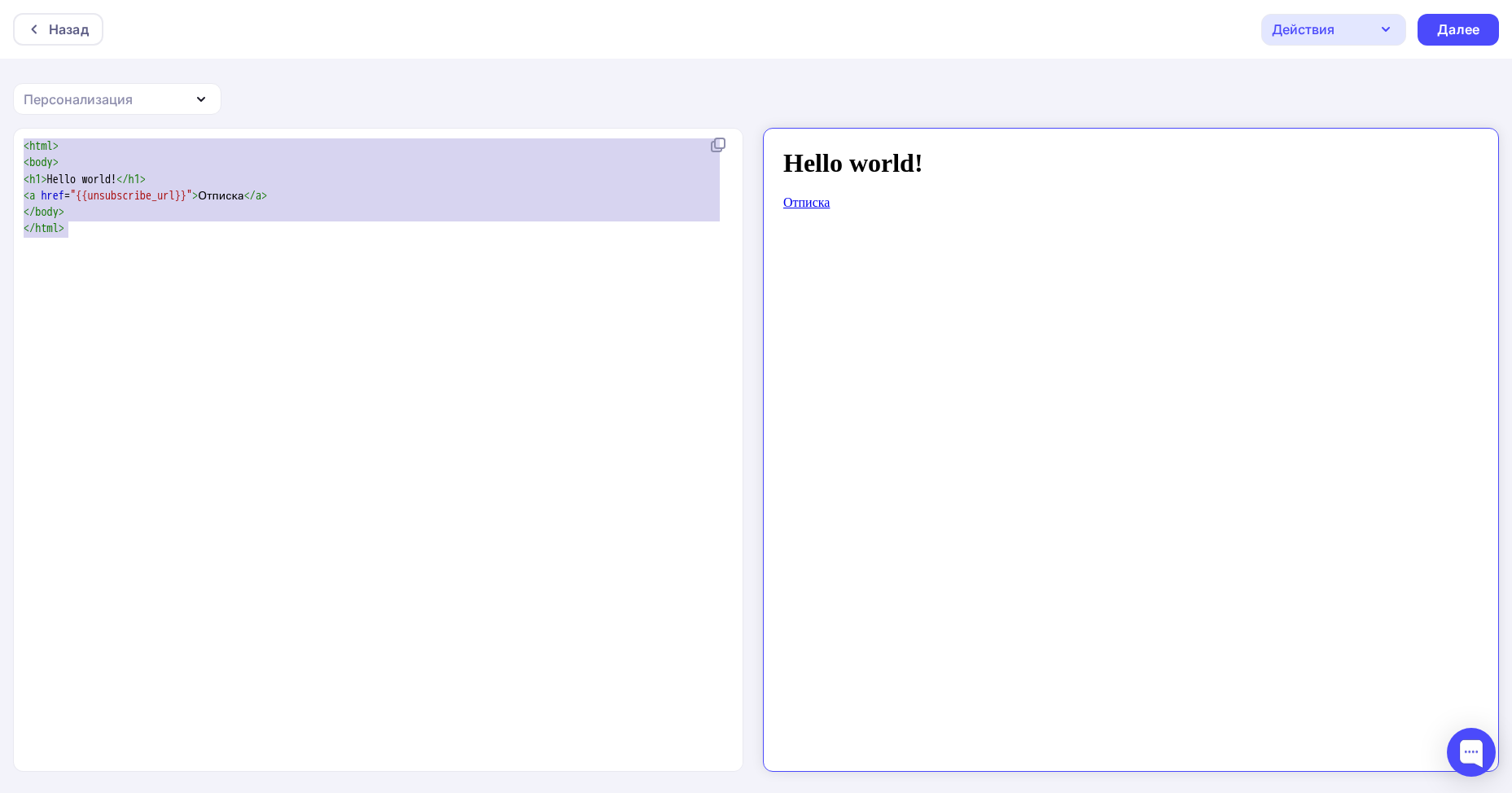 scroll, scrollTop: 4848, scrollLeft: 0, axis: vertical 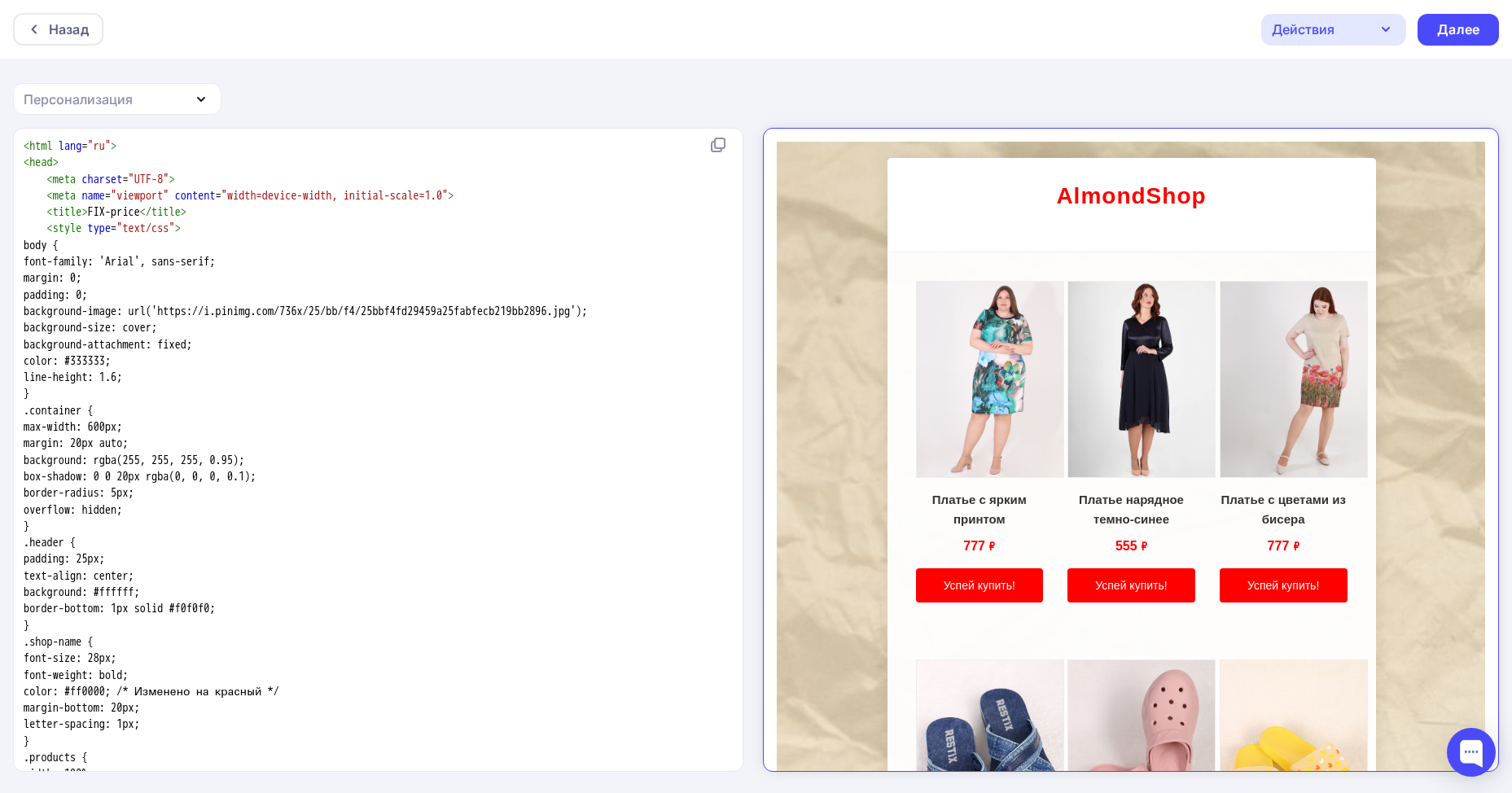 click on "background-image: url('https://i.pinimg.com/736x/25/bb/f4/25bbf4fd29459a25fabfecb219bb2896.jpg');" at bounding box center (305, 311) 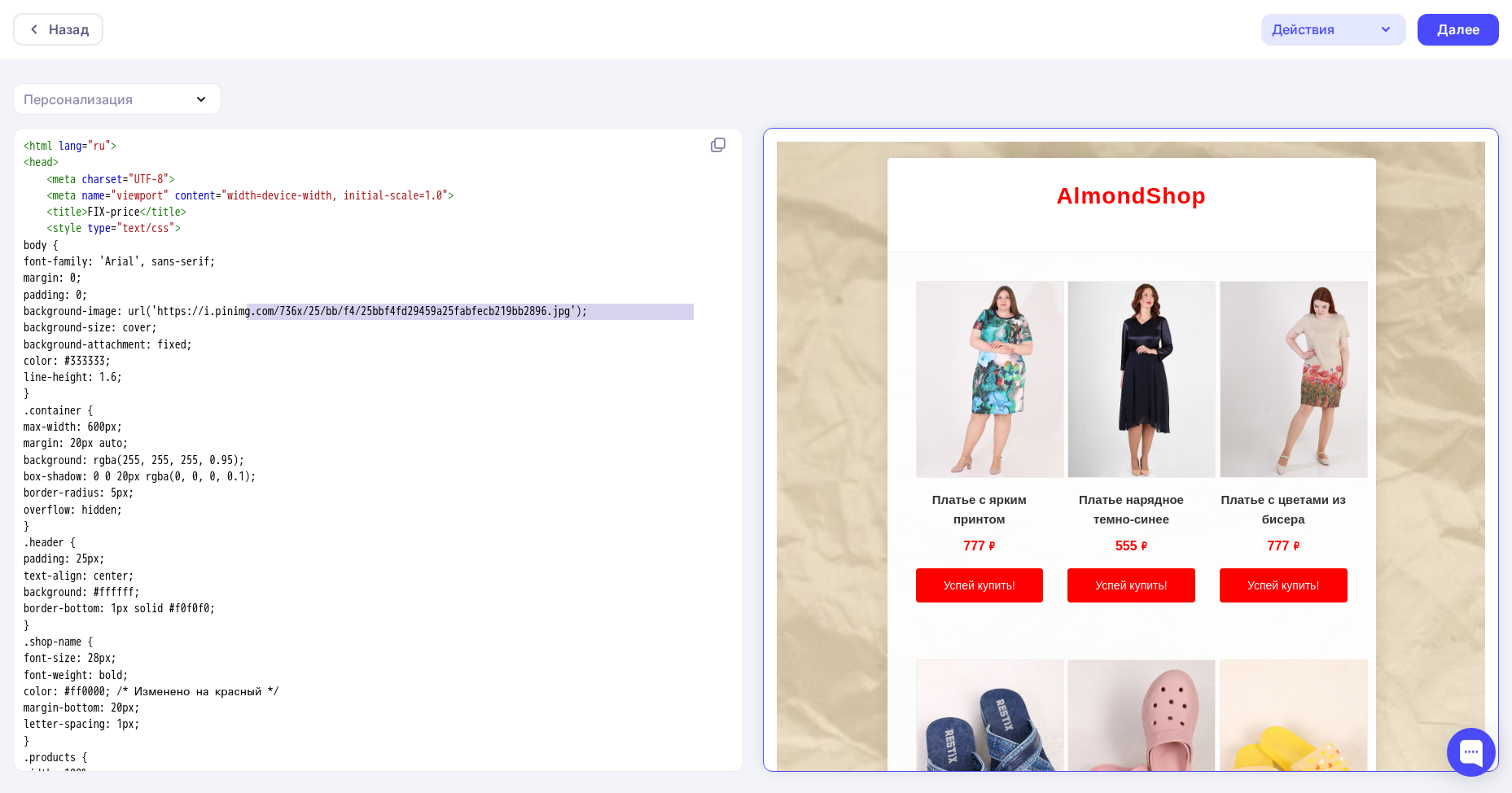type on "https://i.pinimg.com/736x/25/bb/f4/25bbf4fd29459a25fabfecb219bb2896.jpg" 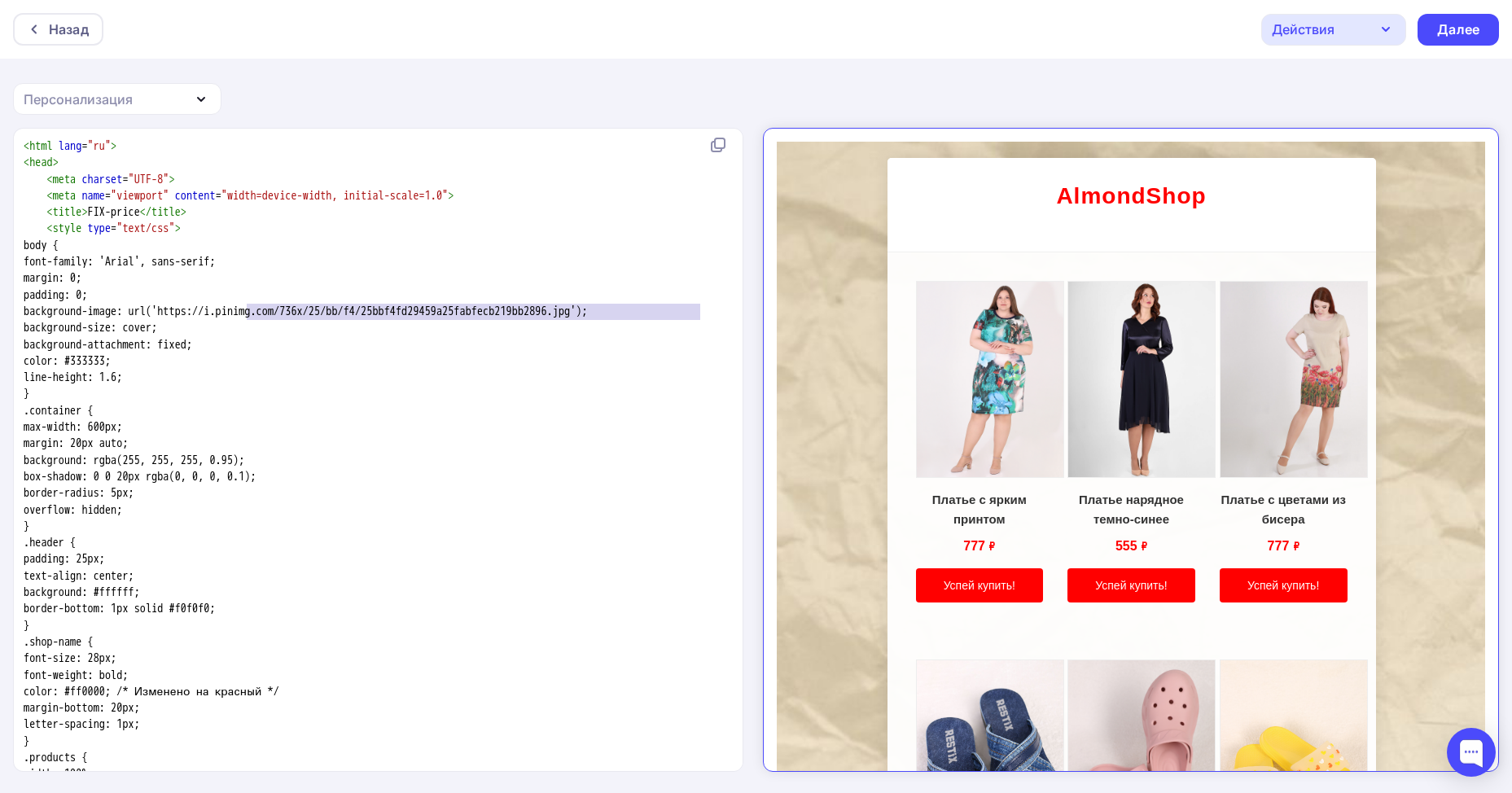 drag, startPoint x: 244, startPoint y: 309, endPoint x: 699, endPoint y: 319, distance: 455.1099 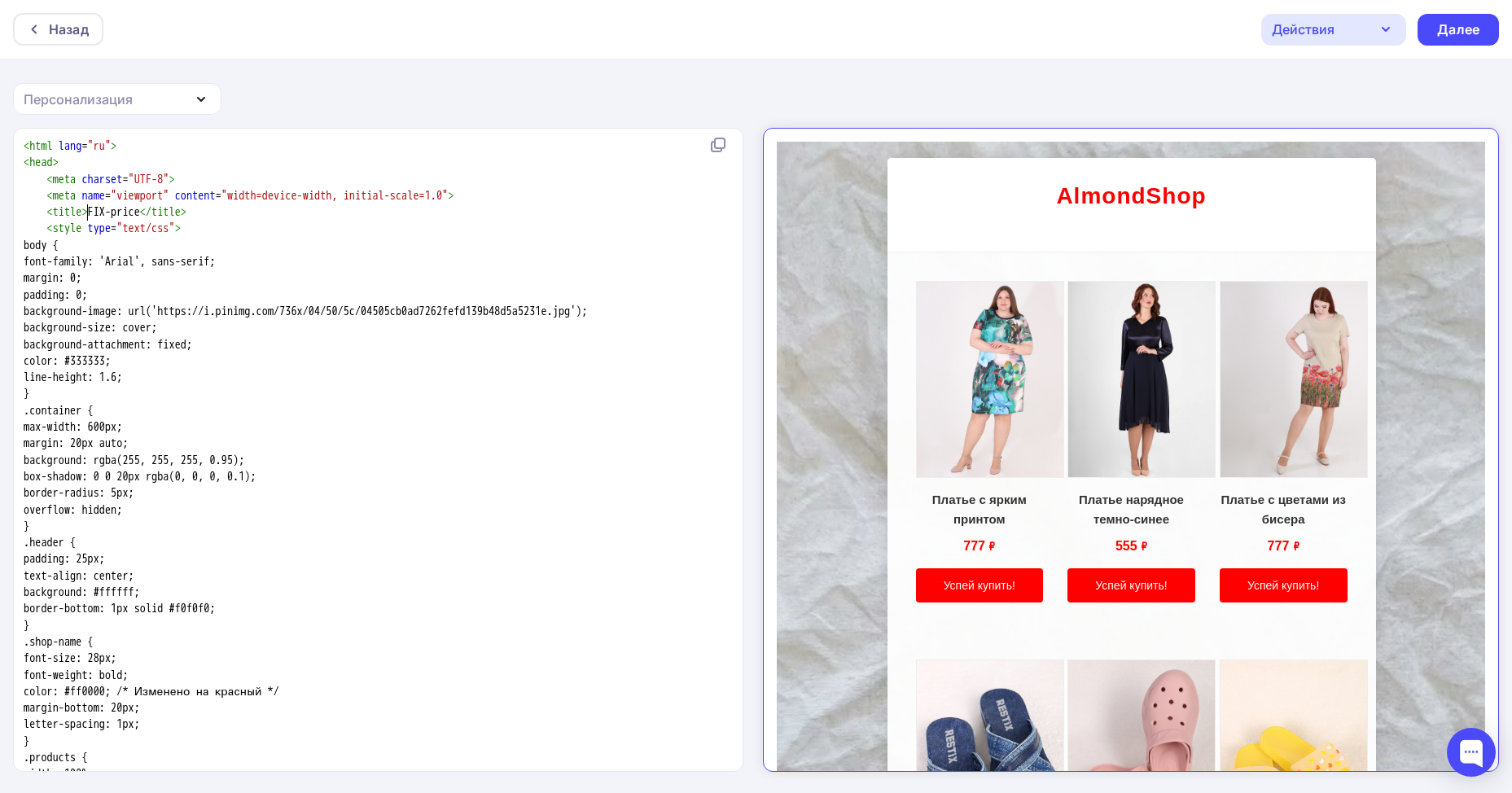 click on ">" at bounding box center [84, 212] 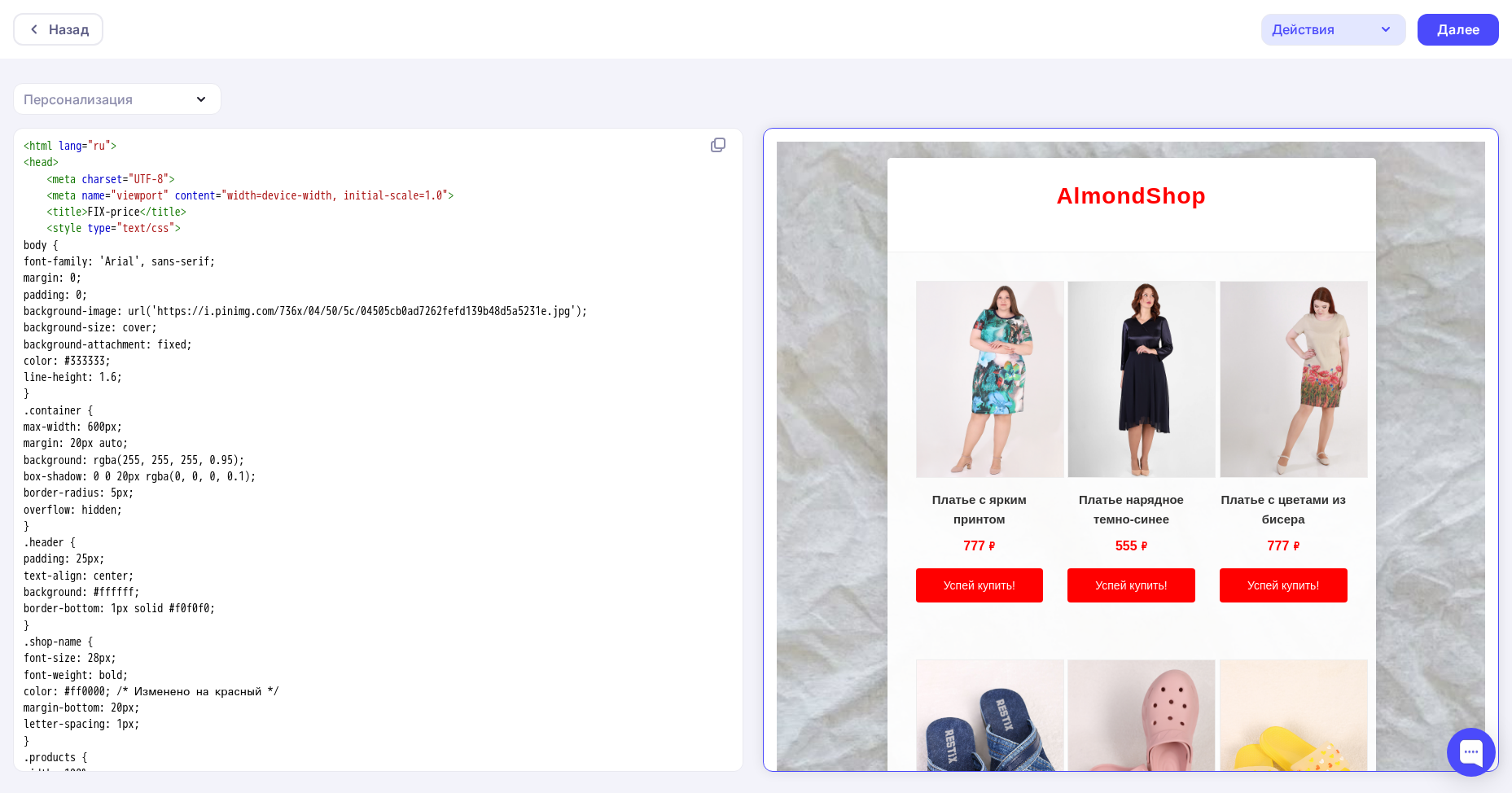 type on "<html lang="ru">
<head>
<meta charset="UTF-8">
<meta name="viewport" content="width=device-width, initial-scale=1.0">
<title>FIX-price</title>
<style type="text/css">
body {
font-family: 'Arial', sans-serif;
margin: 0;
padding: 0;
background-image: url('https://i.pinimg.com/736x/04/50/5c/04505cb0ad7262fefd139b48d5a5231e.jpg');
background-size: cover;
background-attachment: fixed;
color: #333333;
line-height: 1.6;
}
.container {
max-width: 600px;
margin: 20px auto;
background: rgba(255, 255, 255, 0.95);
box-shadow: 0 0 20px rgba(0, 0, 0, 0.1);
border-radius: 5px;
overflow: hidden;
}
.header {
padding: 25px;
text-align: center;
background: #ffffff;
border-bottom: 1px solid #f0f0f0;
}
.shop-name {
font-size: 28px;
..." 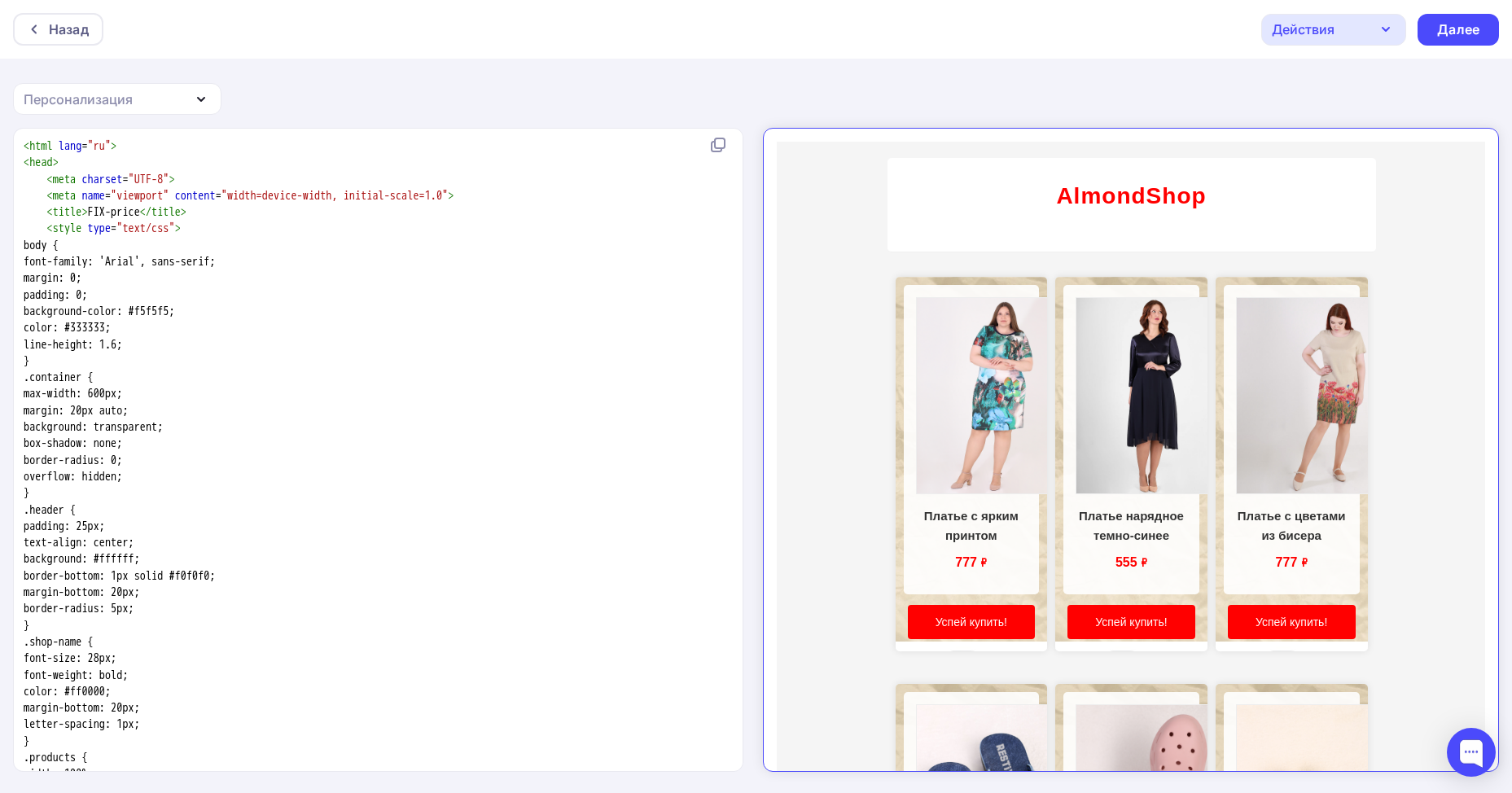 scroll, scrollTop: 5459, scrollLeft: 0, axis: vertical 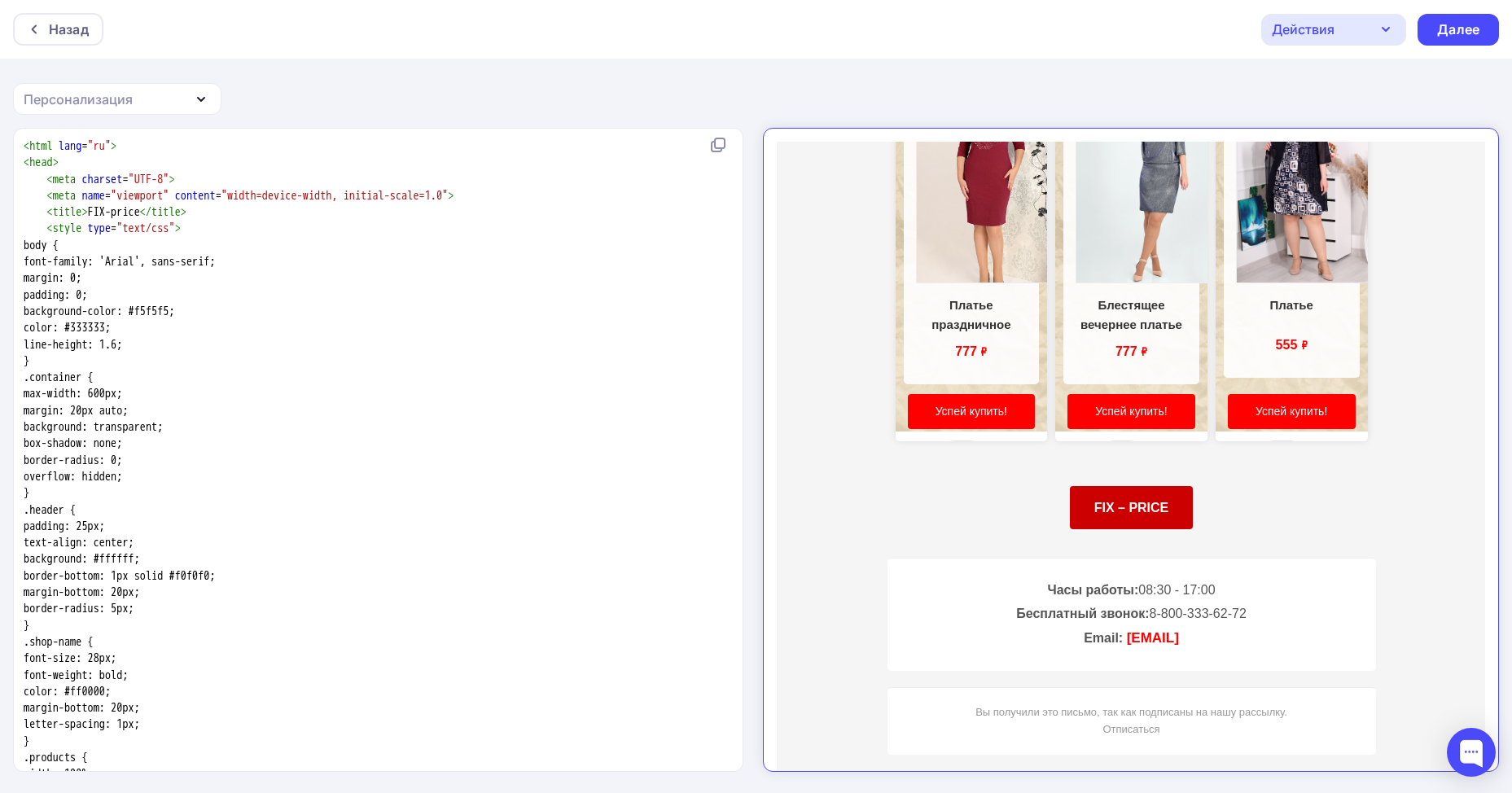 click on "FIX – PRICE" at bounding box center (1117, 494) 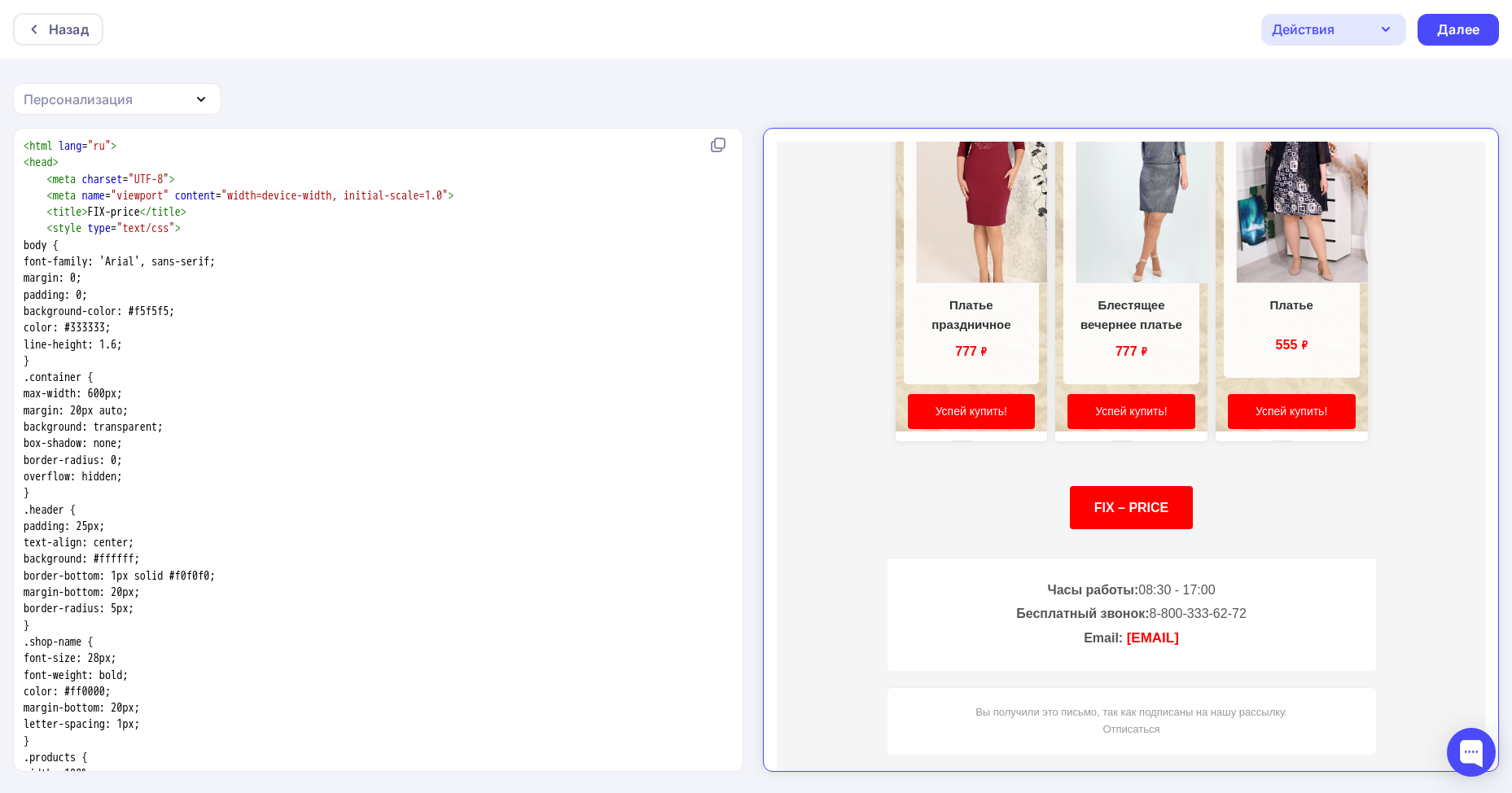 scroll, scrollTop: 651, scrollLeft: 0, axis: vertical 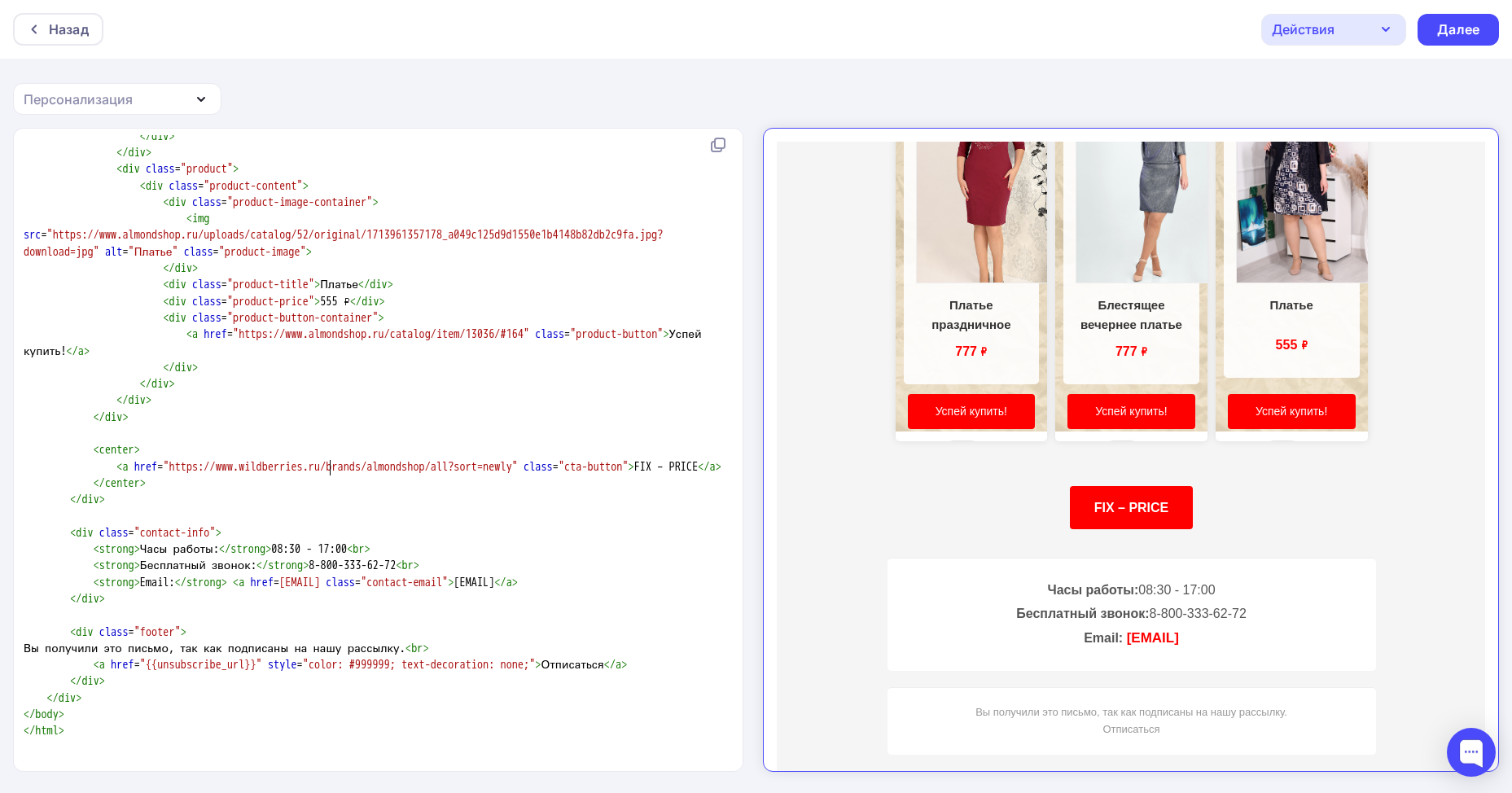 click on ""https://www.wildberries.ru/brands/almondshop/all?sort=newly"" at bounding box center [340, 467] 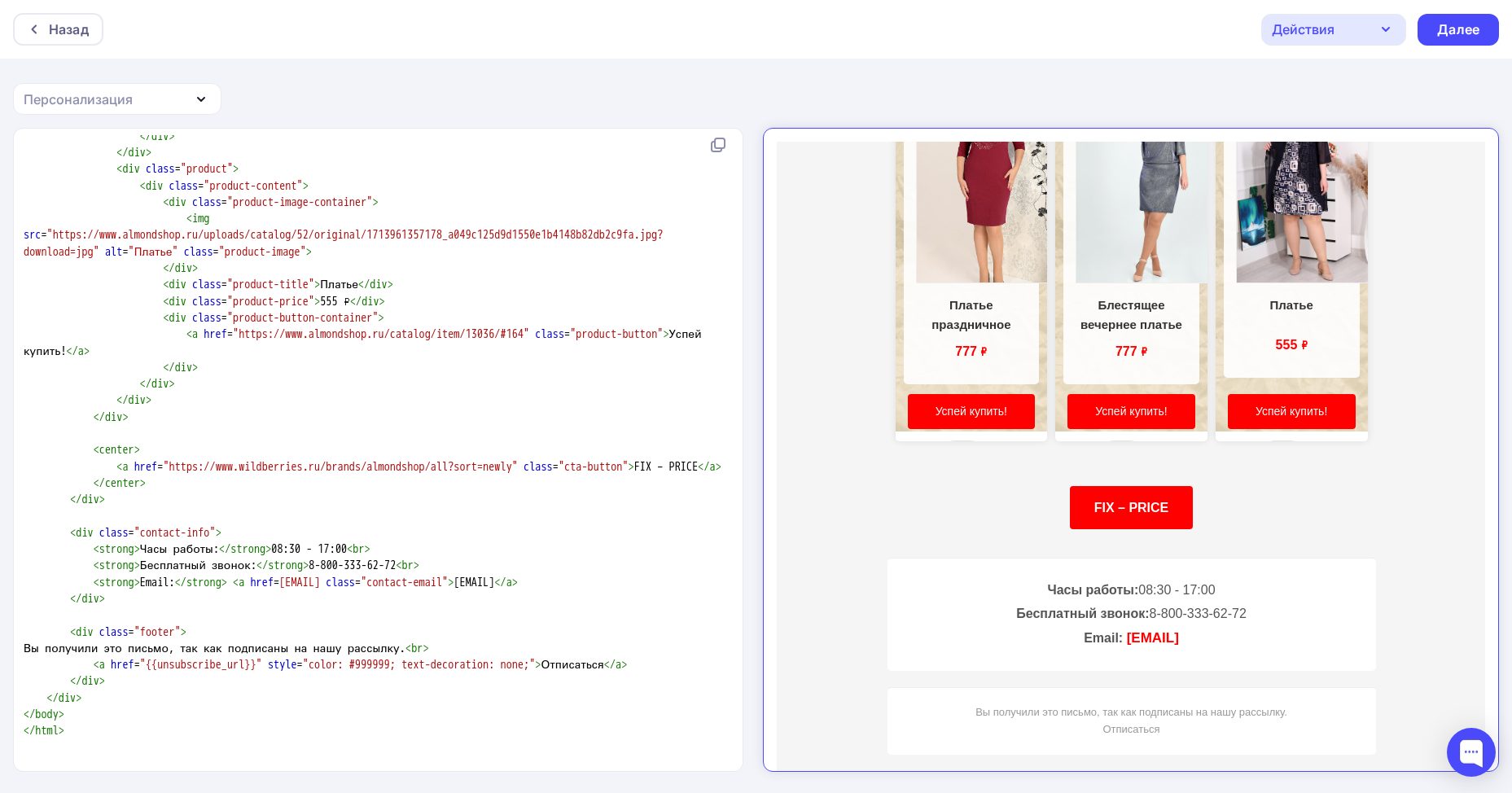 click on ""https://www.wildberries.ru/brands/almondshop/all?sort=newly"" at bounding box center (340, 467) 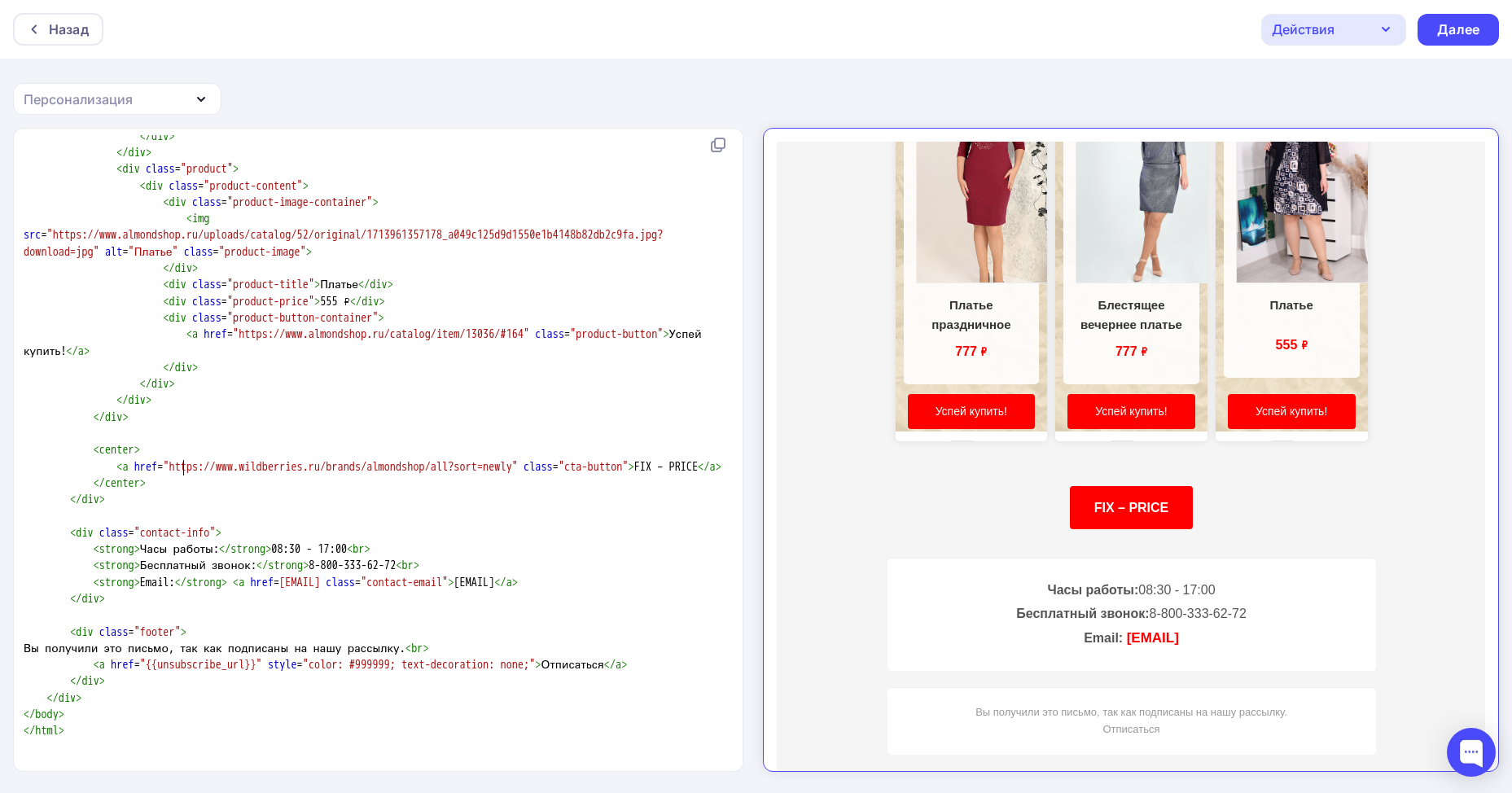 click on ""https://www.wildberries.ru/brands/almondshop/all?sort=newly"" at bounding box center (340, 467) 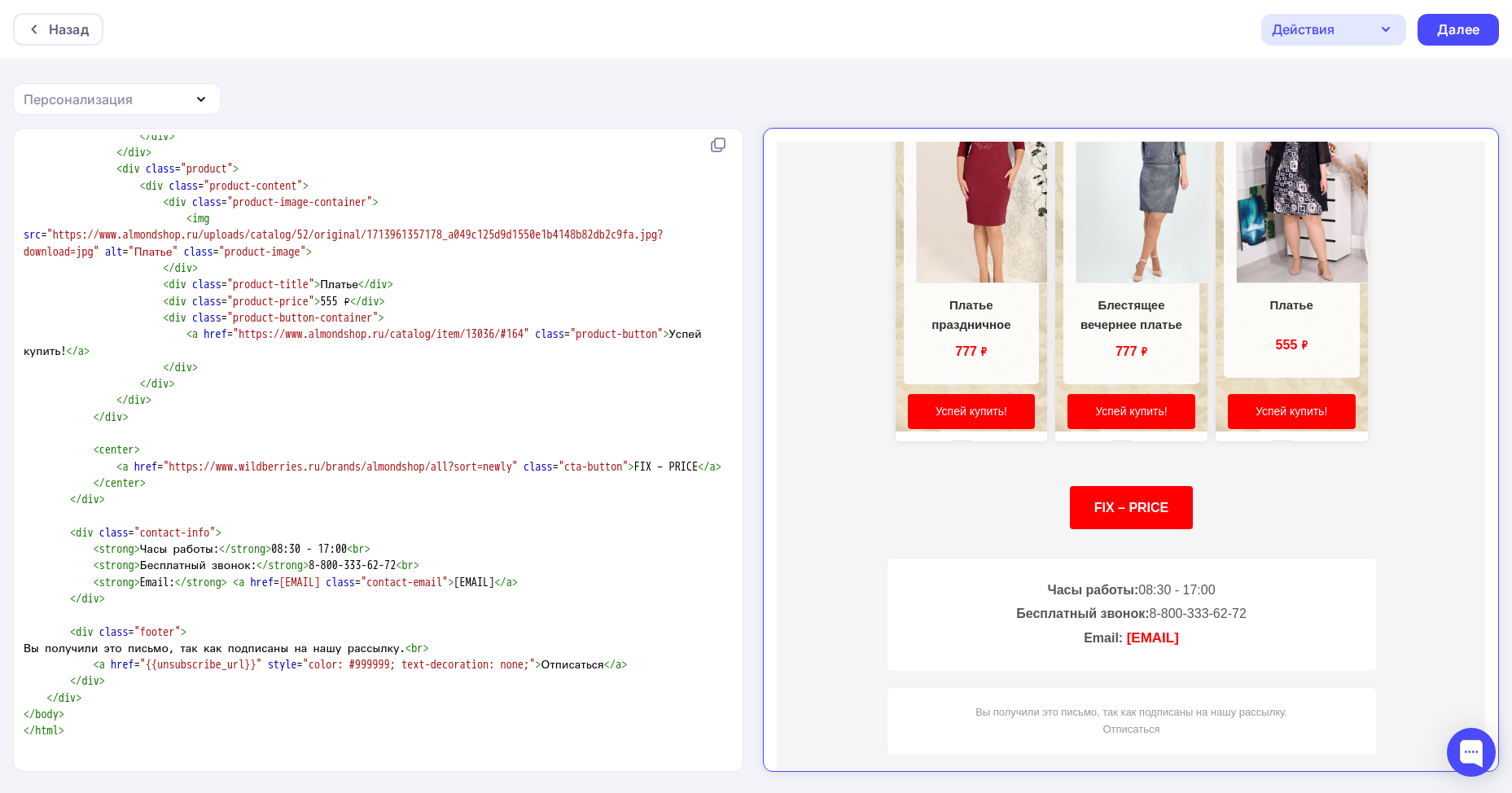 type on "<html lang="ru">
<head>
<meta charset="UTF-8">
<meta name="viewport" content="width=device-width, initial-scale=1.0">
<title>FIX-price</title>
<style type="text/css">
body {
font-family: 'Arial', sans-serif;
margin: 0;
padding: 0;
background-color: #f5f5f5;
color: #333333;
line-height: 1.6;
}
.container {
max-width: 600px;
margin: 20px auto;
background: transparent;
box-shadow: none;
border-radius: 0;
overflow: hidden;
}
.header {
padding: 25px;
text-align: center;
background: #ffffff;
border-bottom: 1px solid #f0f0f0;
margin-bottom: 20px;
border-radius: 5px;
}
.shop-name {
font-size: 28px;
font-weight: bold;
color: #ff0000;
margin-bottom: 20px;
letter-spacing: 1px..." 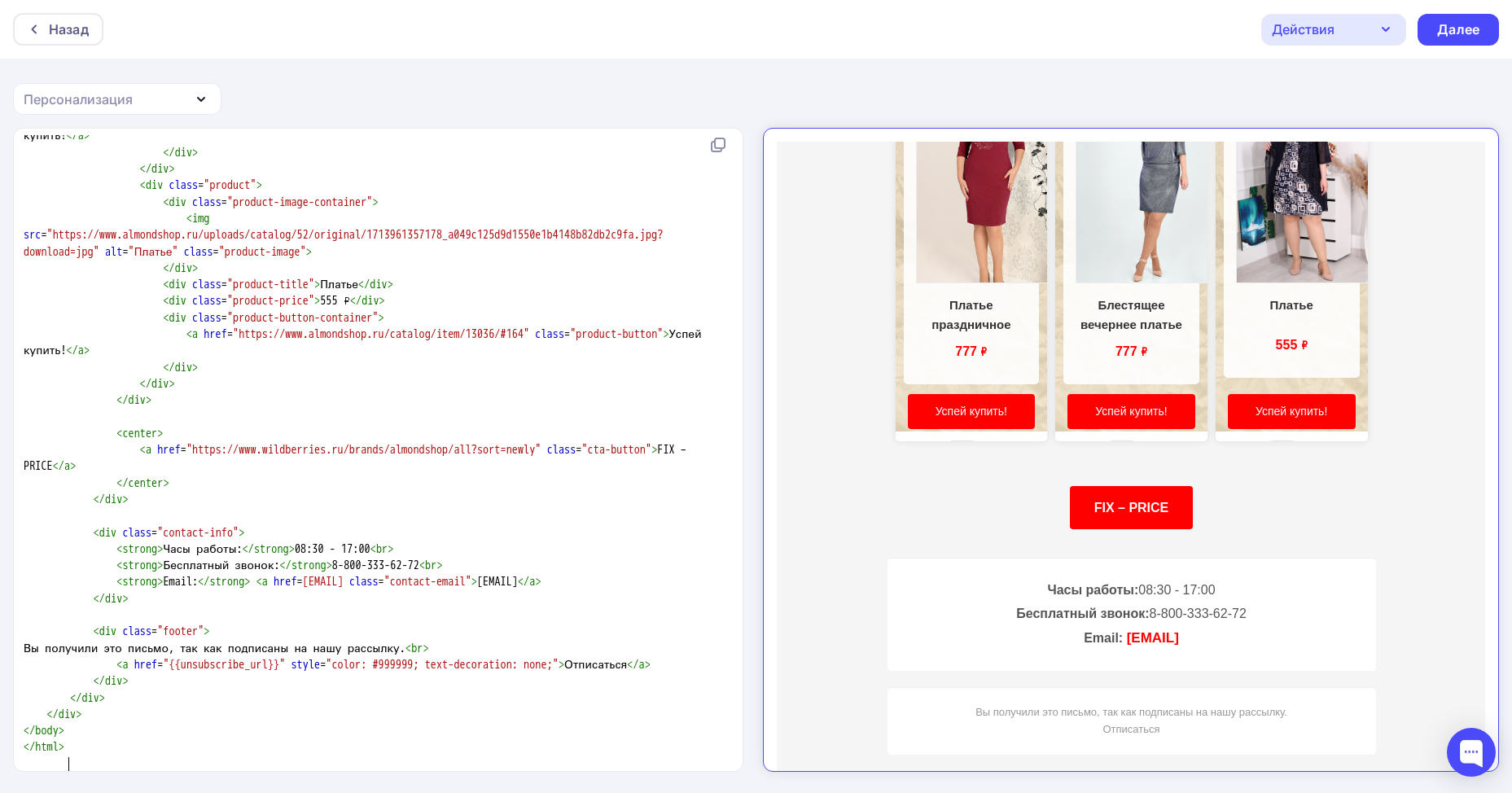 scroll, scrollTop: 5112, scrollLeft: 0, axis: vertical 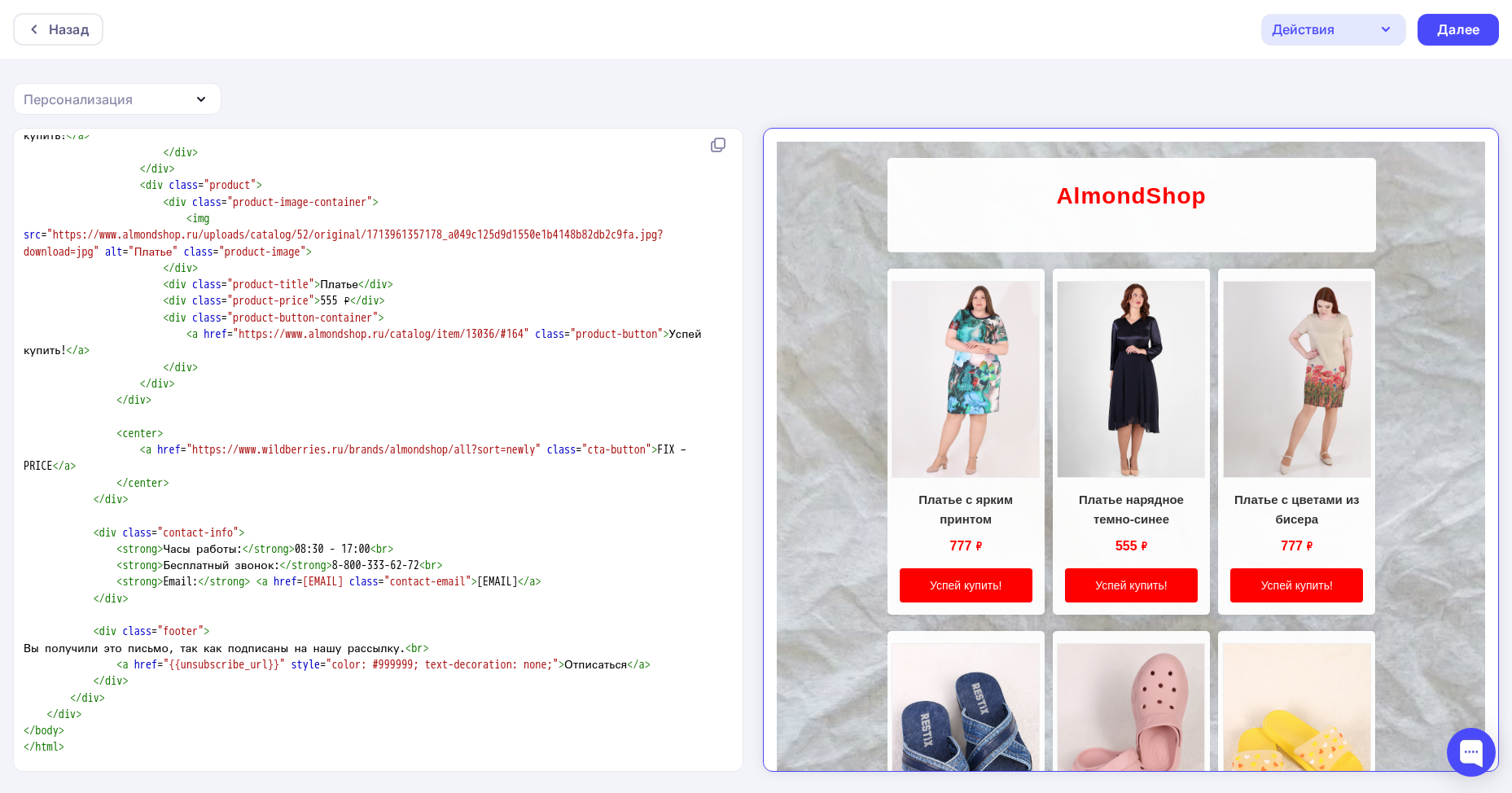 click on "AlmondShop" at bounding box center (1117, 182) 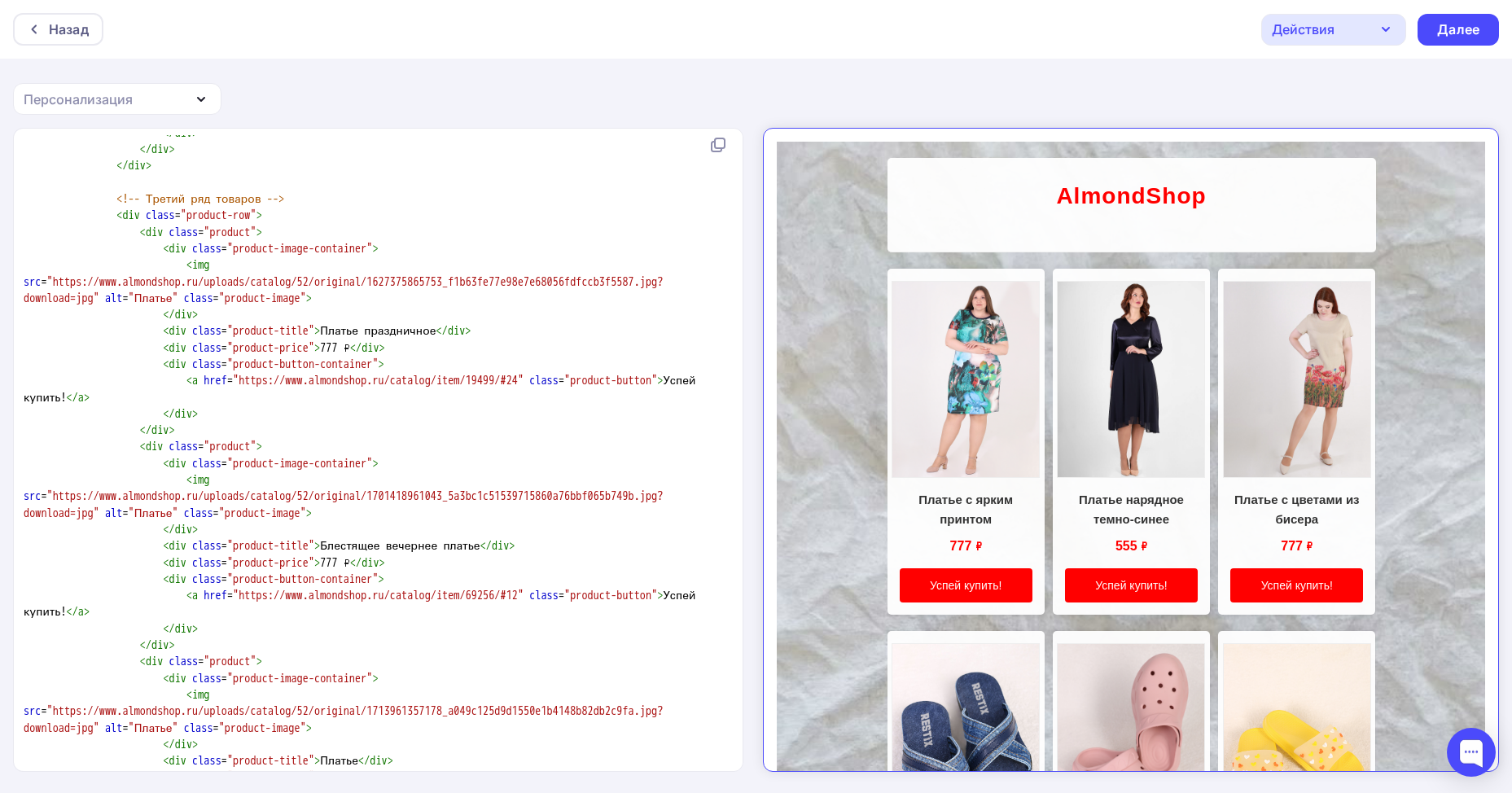 scroll, scrollTop: 4461, scrollLeft: 0, axis: vertical 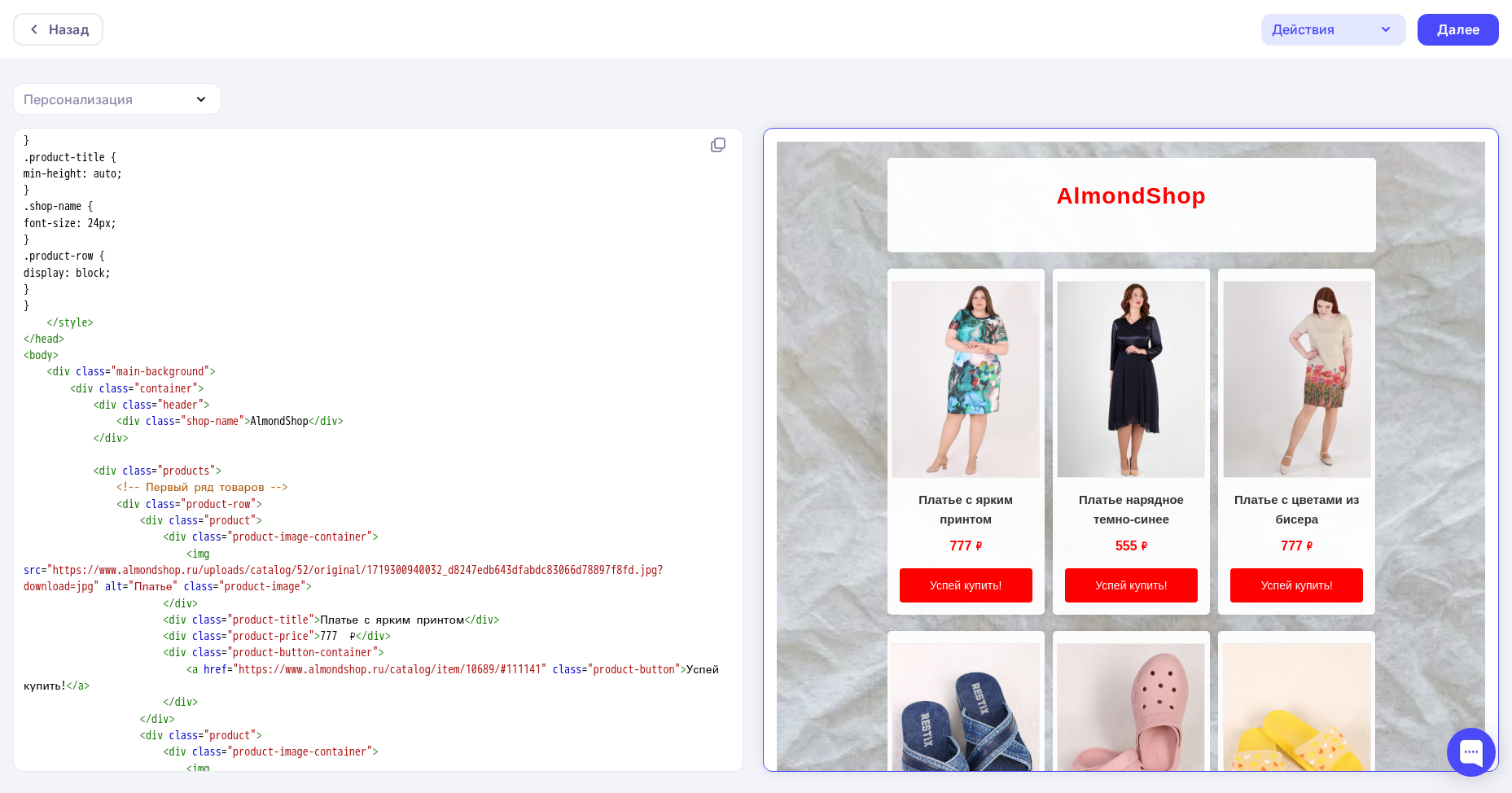 click at bounding box center (375, 455) 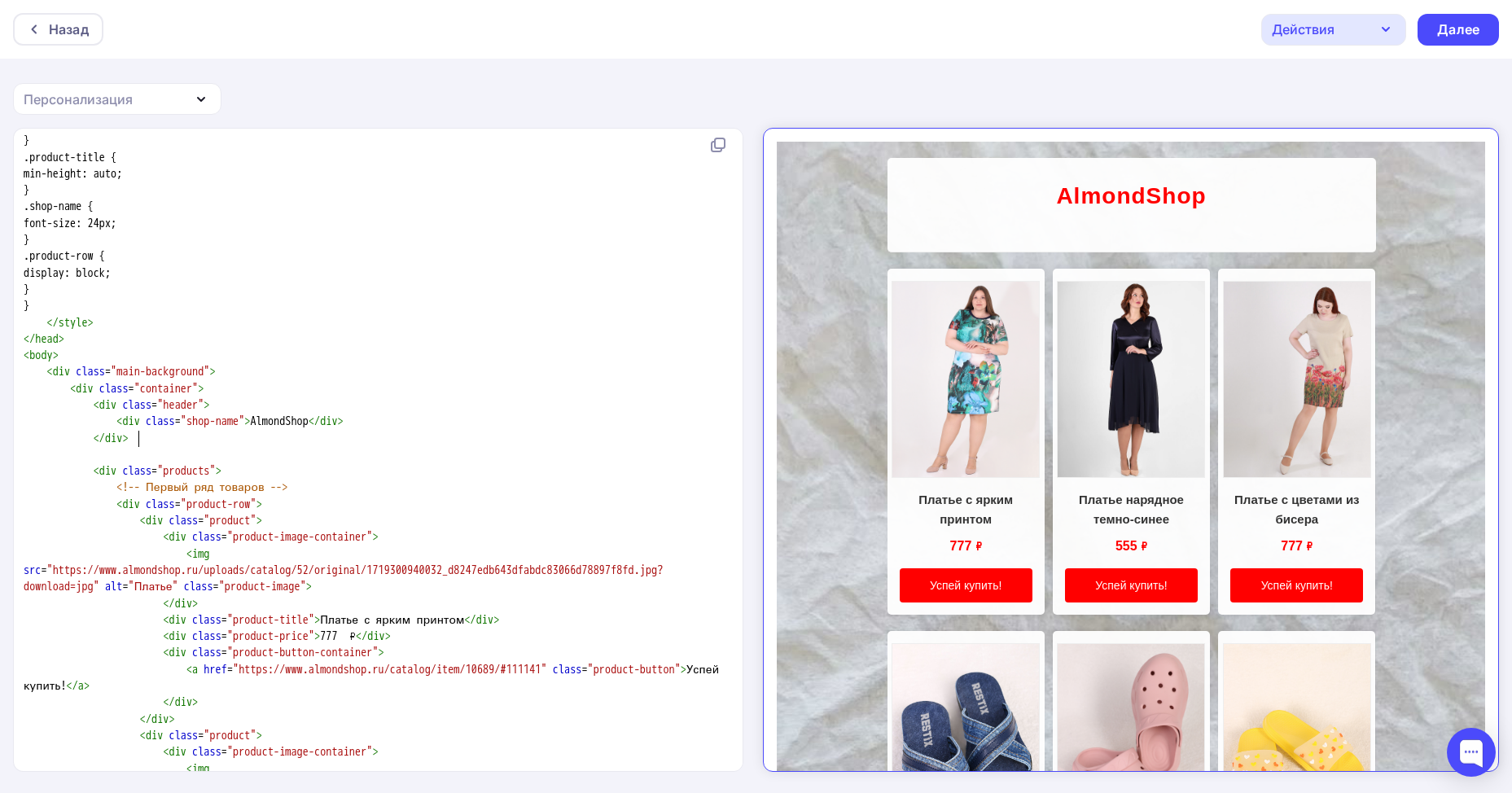 click on "</ div >" at bounding box center (375, 439) 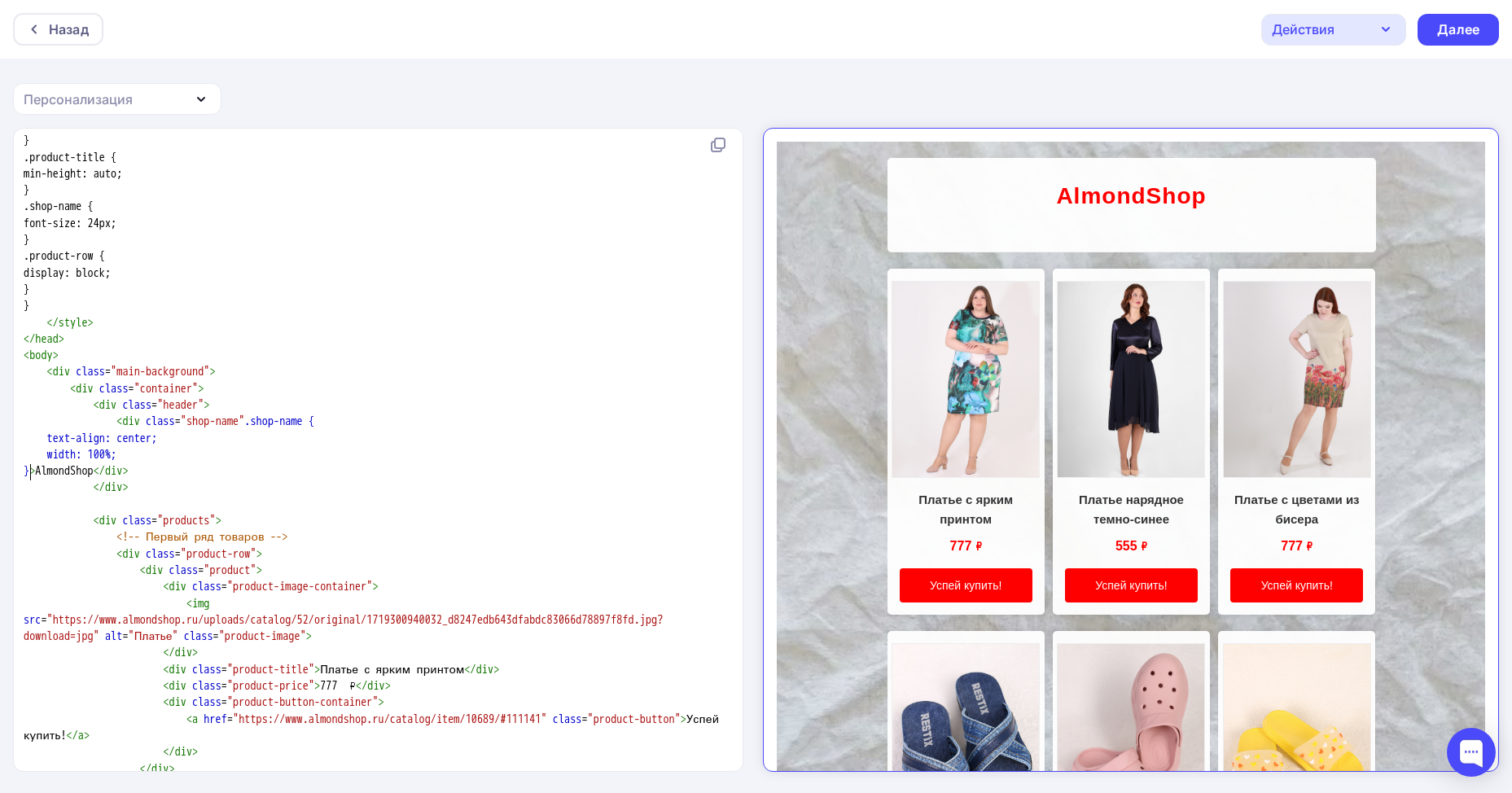 click on "} > AlmondShop </ div >" at bounding box center [375, 471] 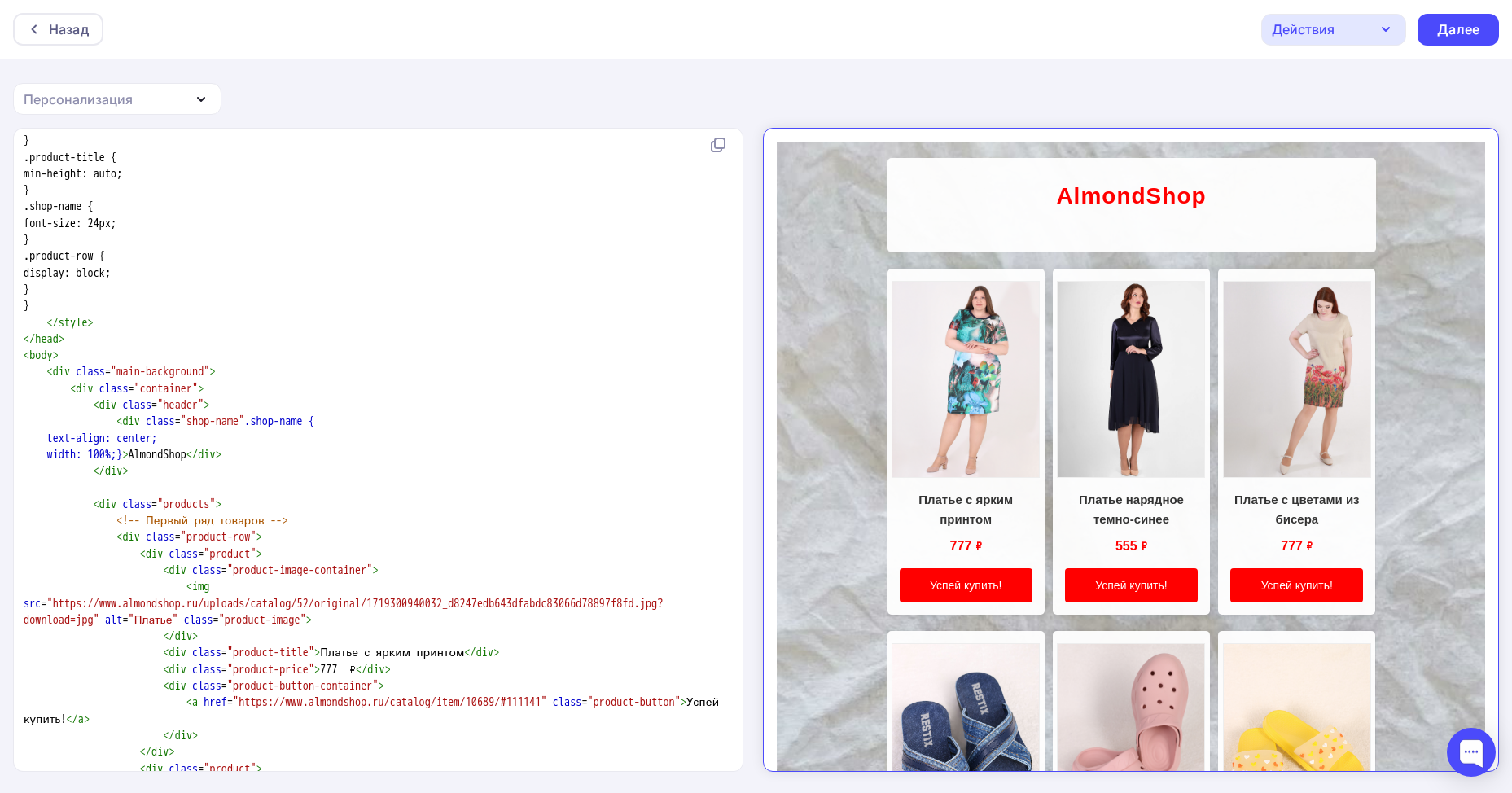 click on "text-align:   center;" at bounding box center [375, 439] 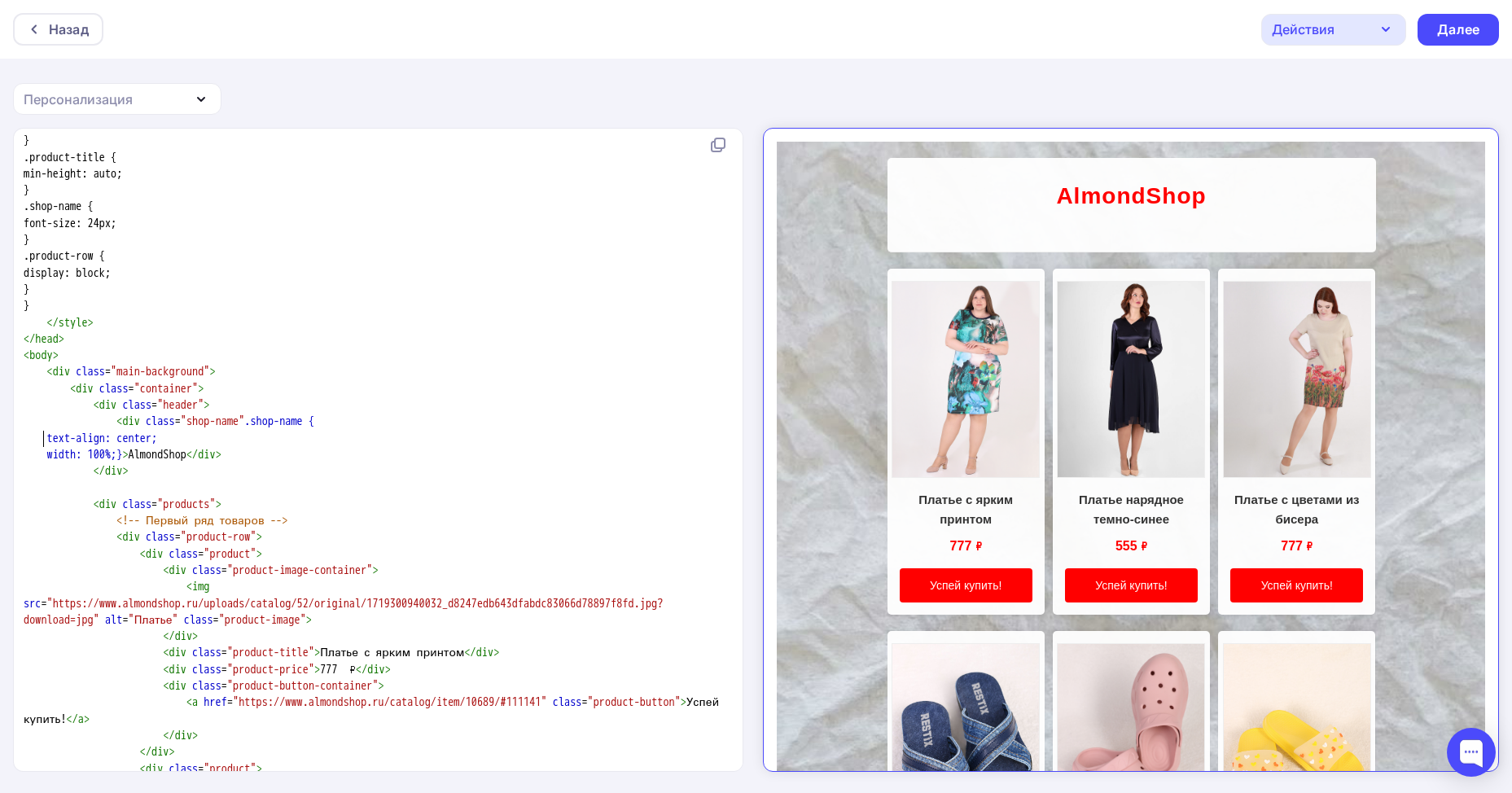 click on "width:   100%;} > AlmondShop </ div >" at bounding box center [122, 454] 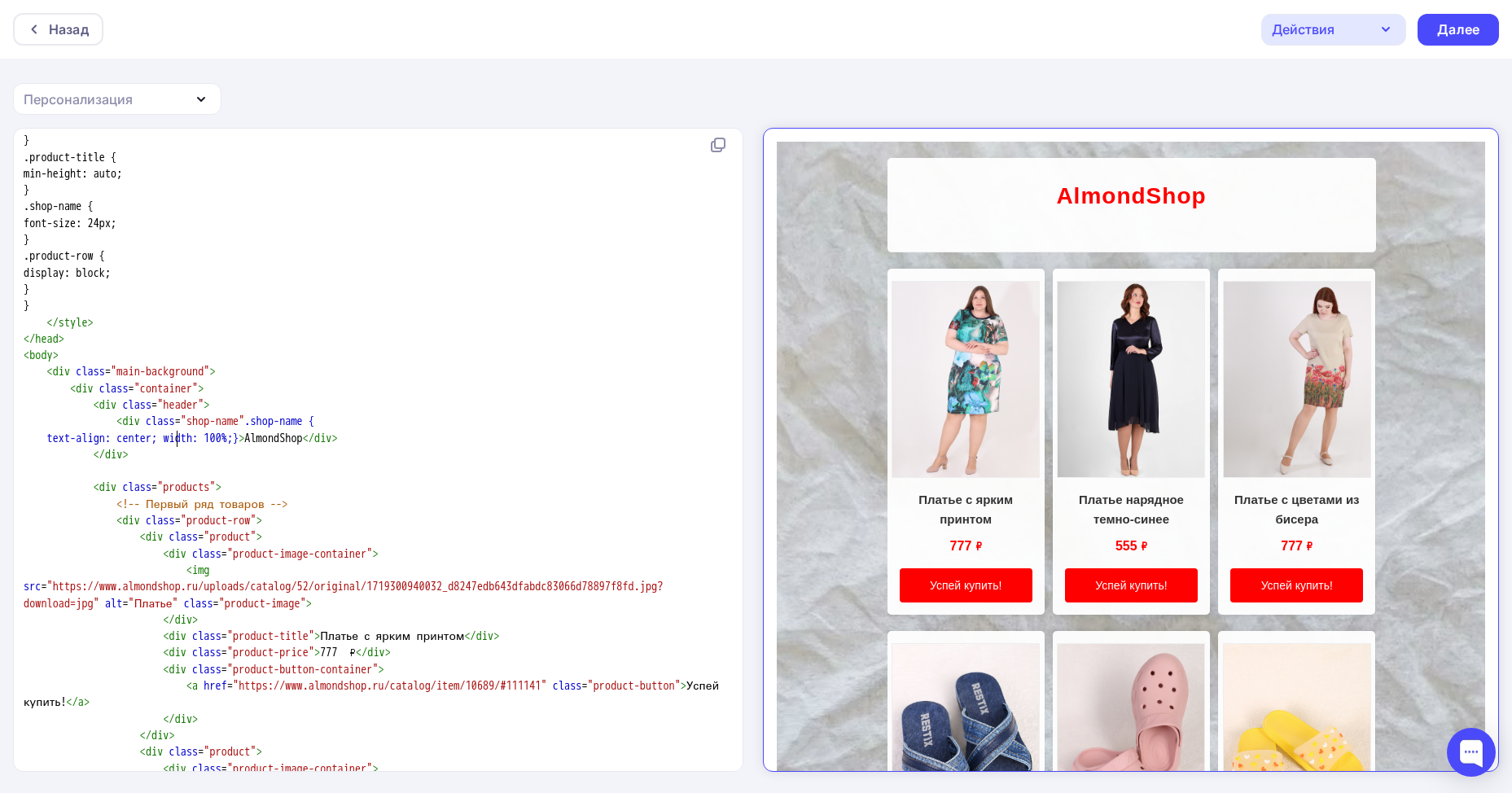 scroll, scrollTop: 6, scrollLeft: 6, axis: both 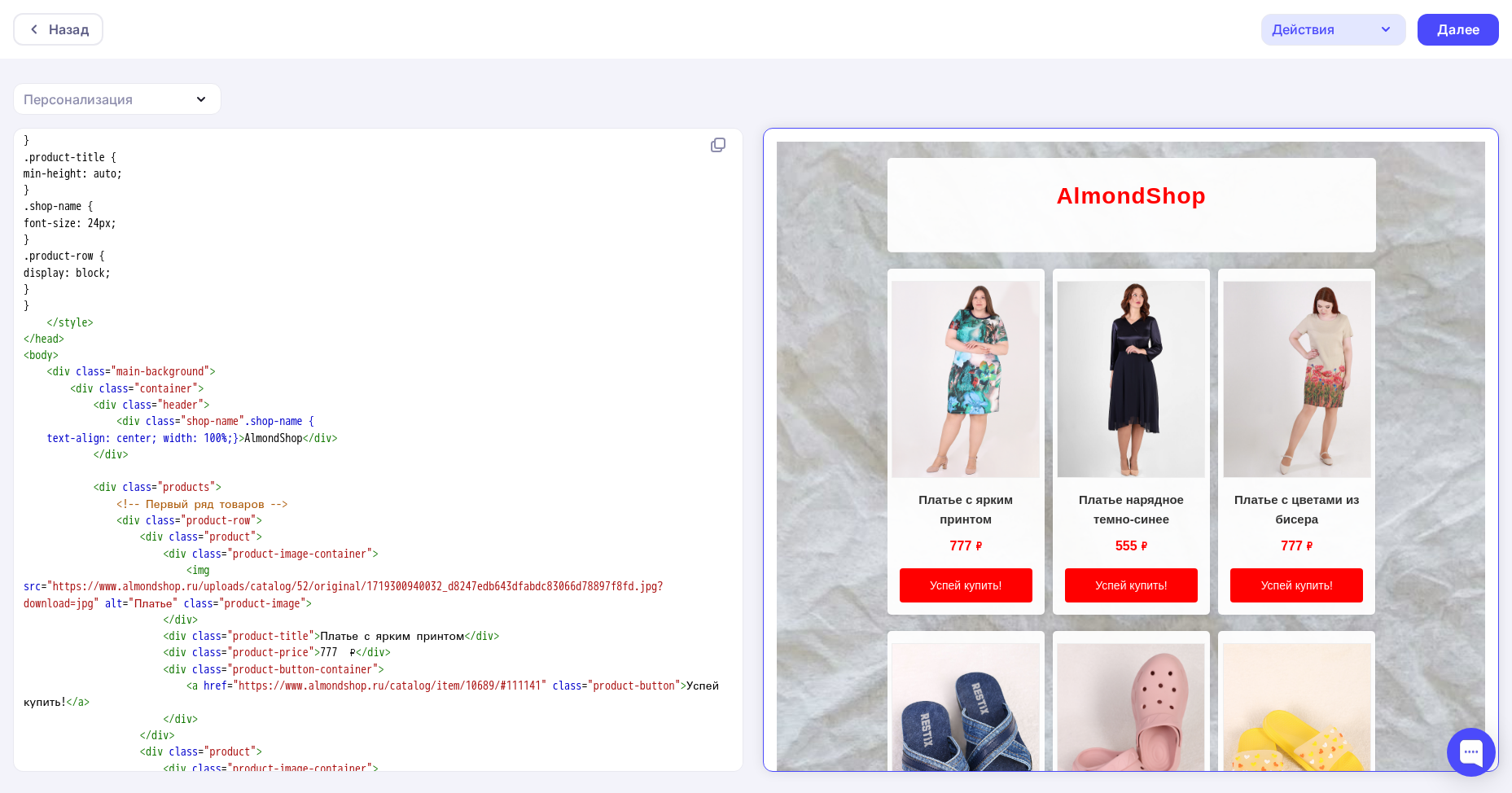 click on "text-align:   center;   width:   100%;} > AlmondShop </ div >" at bounding box center (375, 439) 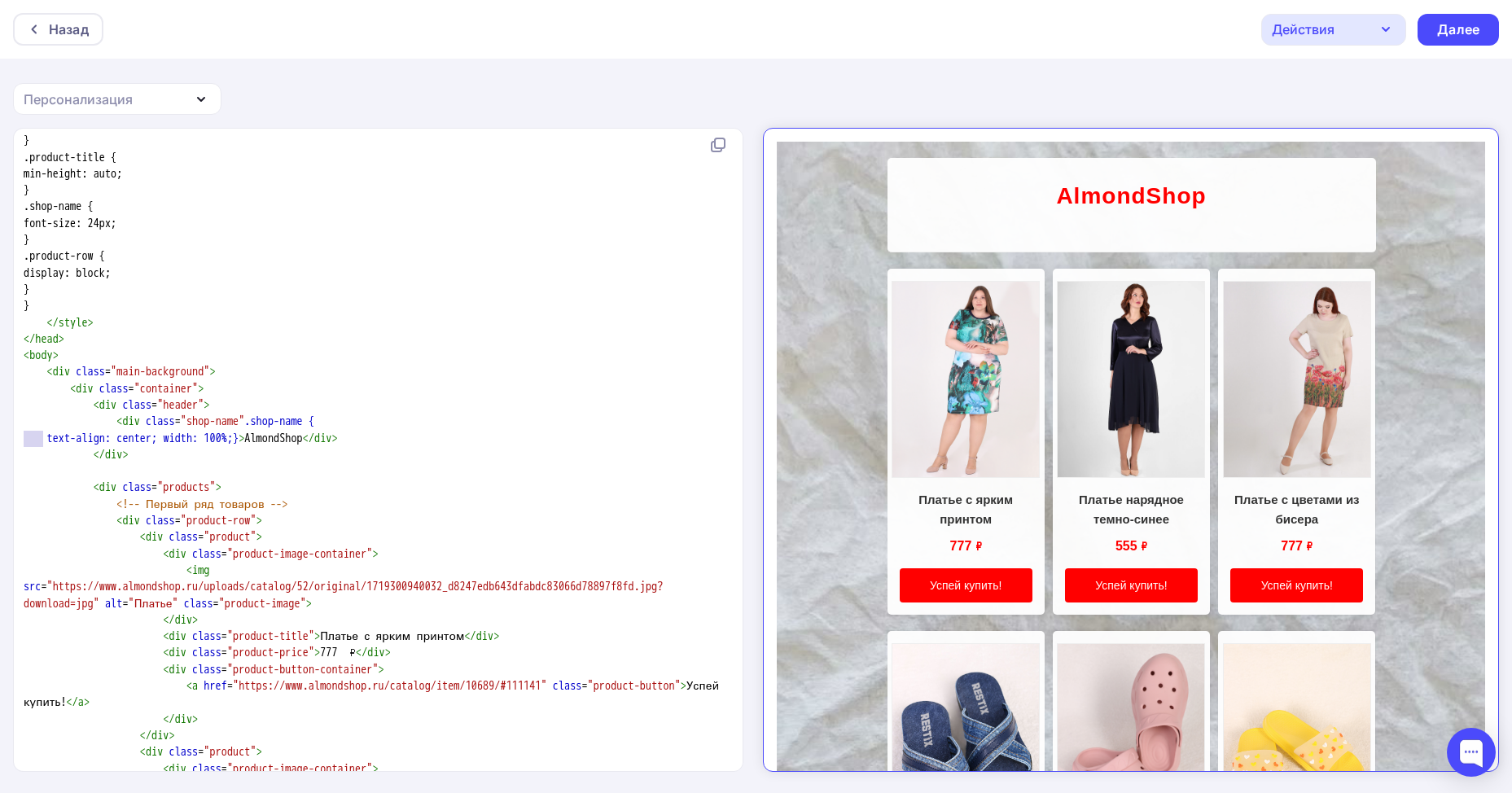 drag, startPoint x: 45, startPoint y: 441, endPoint x: 7, endPoint y: 443, distance: 38.052595 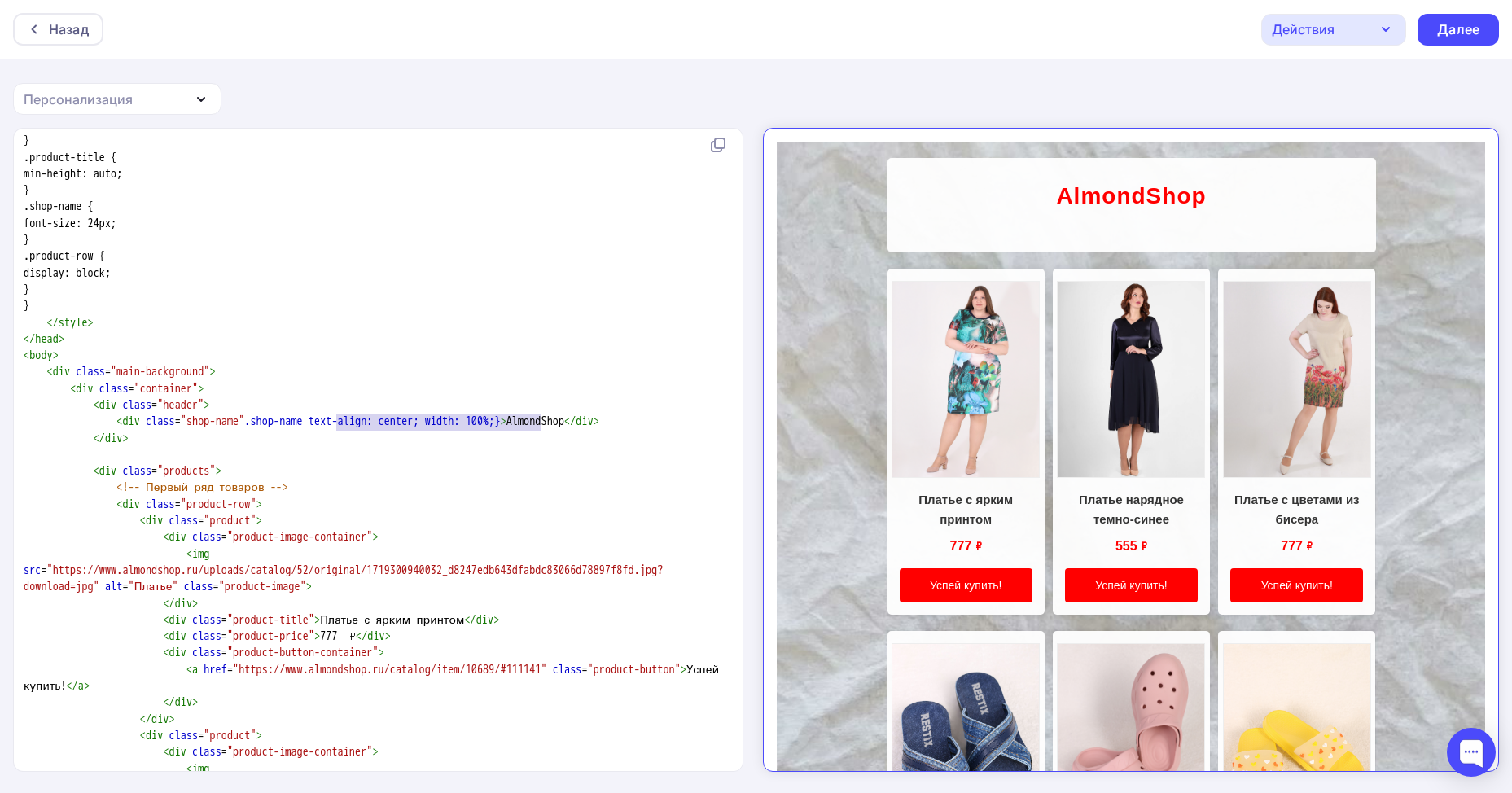 type on "text-align: center; width: 100%;}" 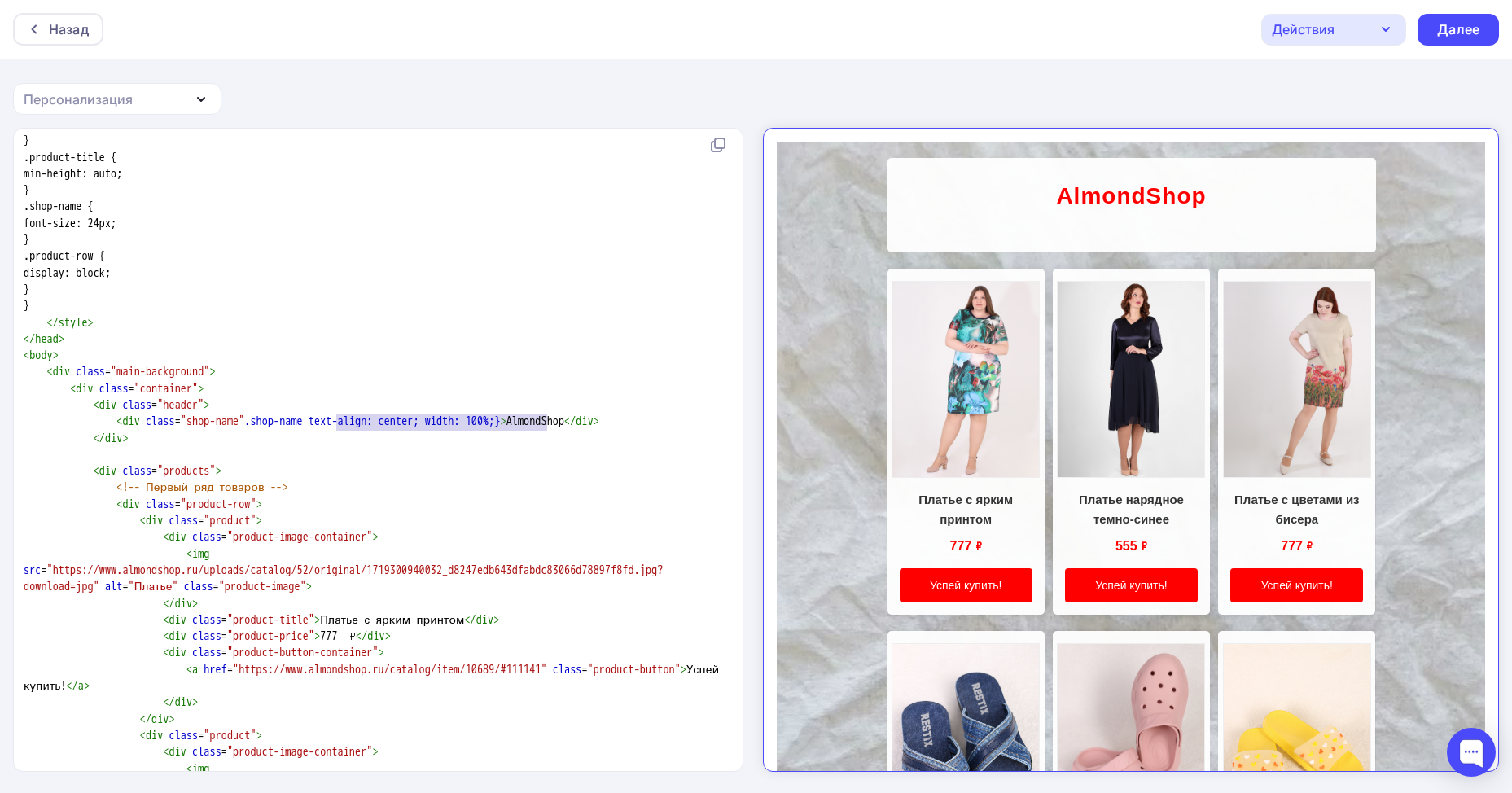 drag, startPoint x: 335, startPoint y: 417, endPoint x: 547, endPoint y: 421, distance: 212.03773 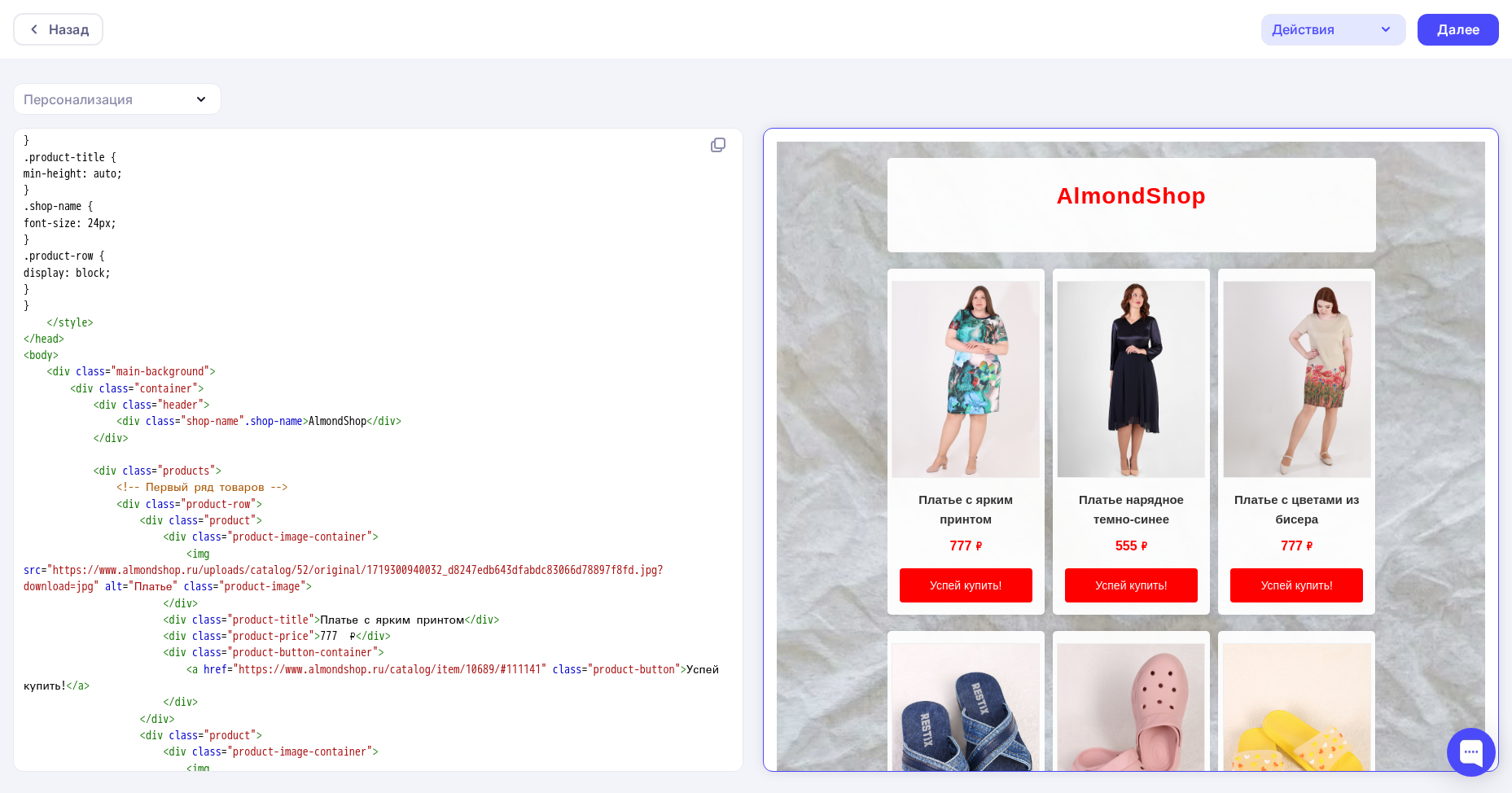 click on "< div   class = "header" >" at bounding box center [375, 405] 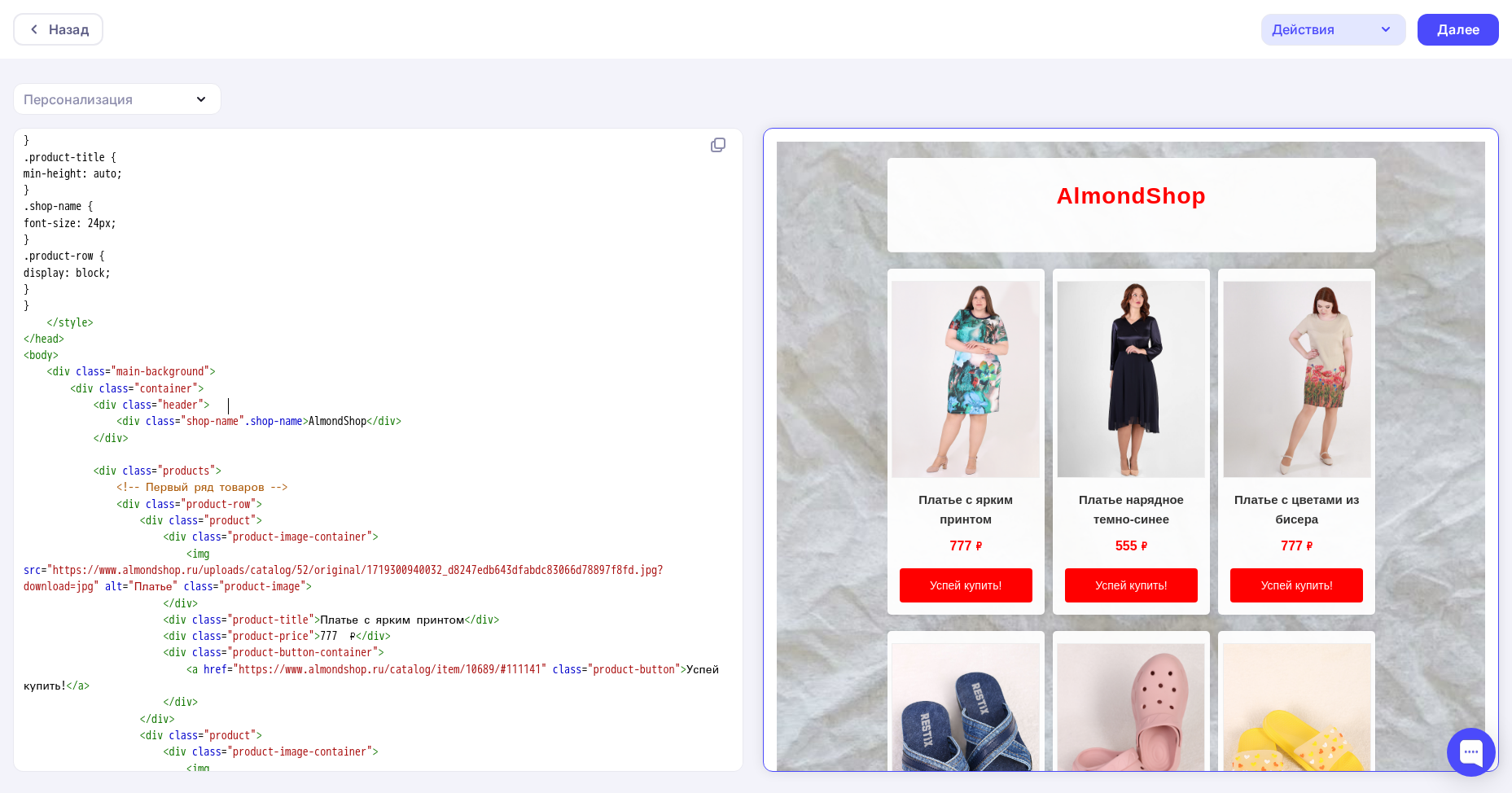 paste 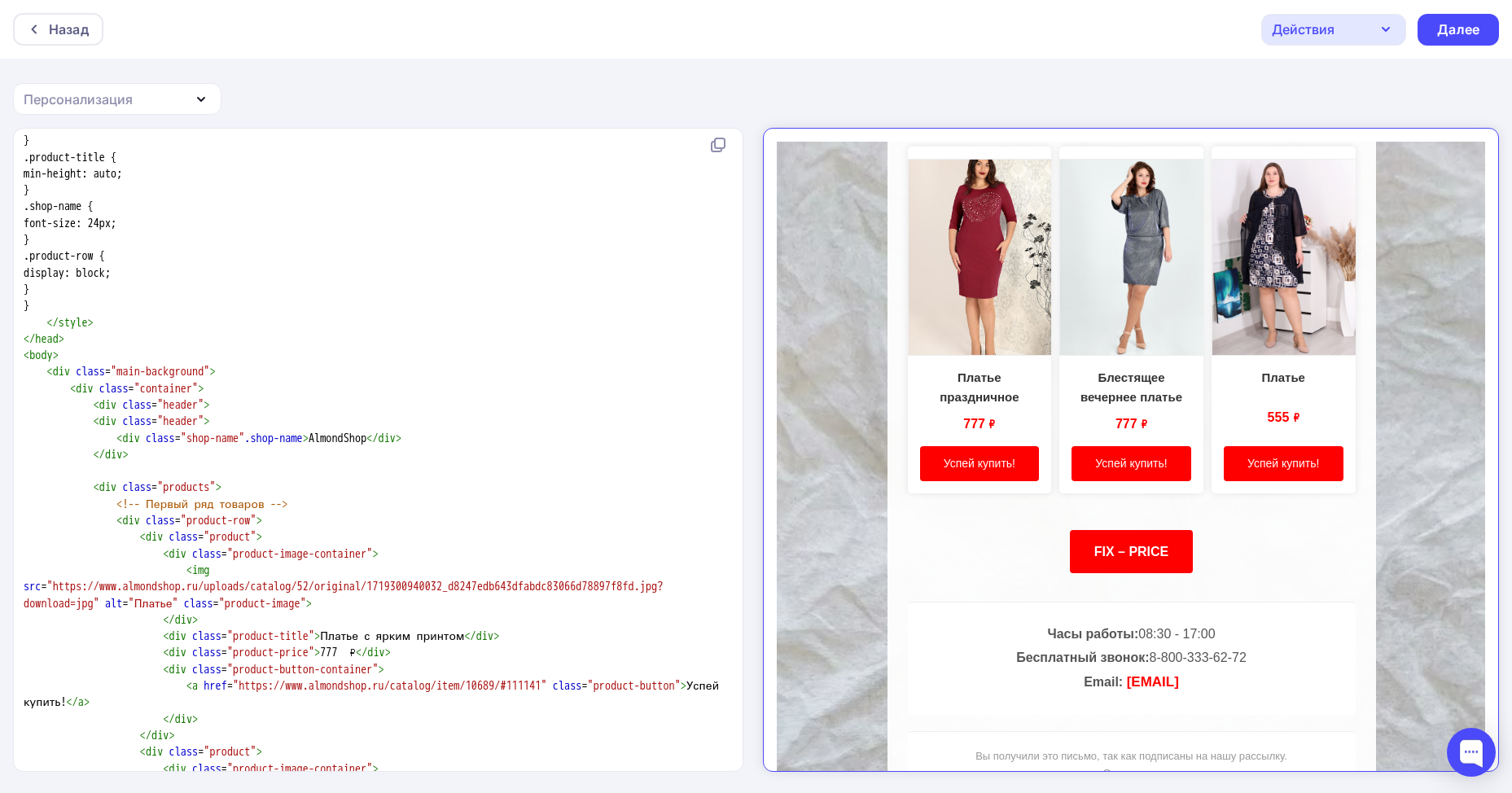 scroll, scrollTop: 943, scrollLeft: 0, axis: vertical 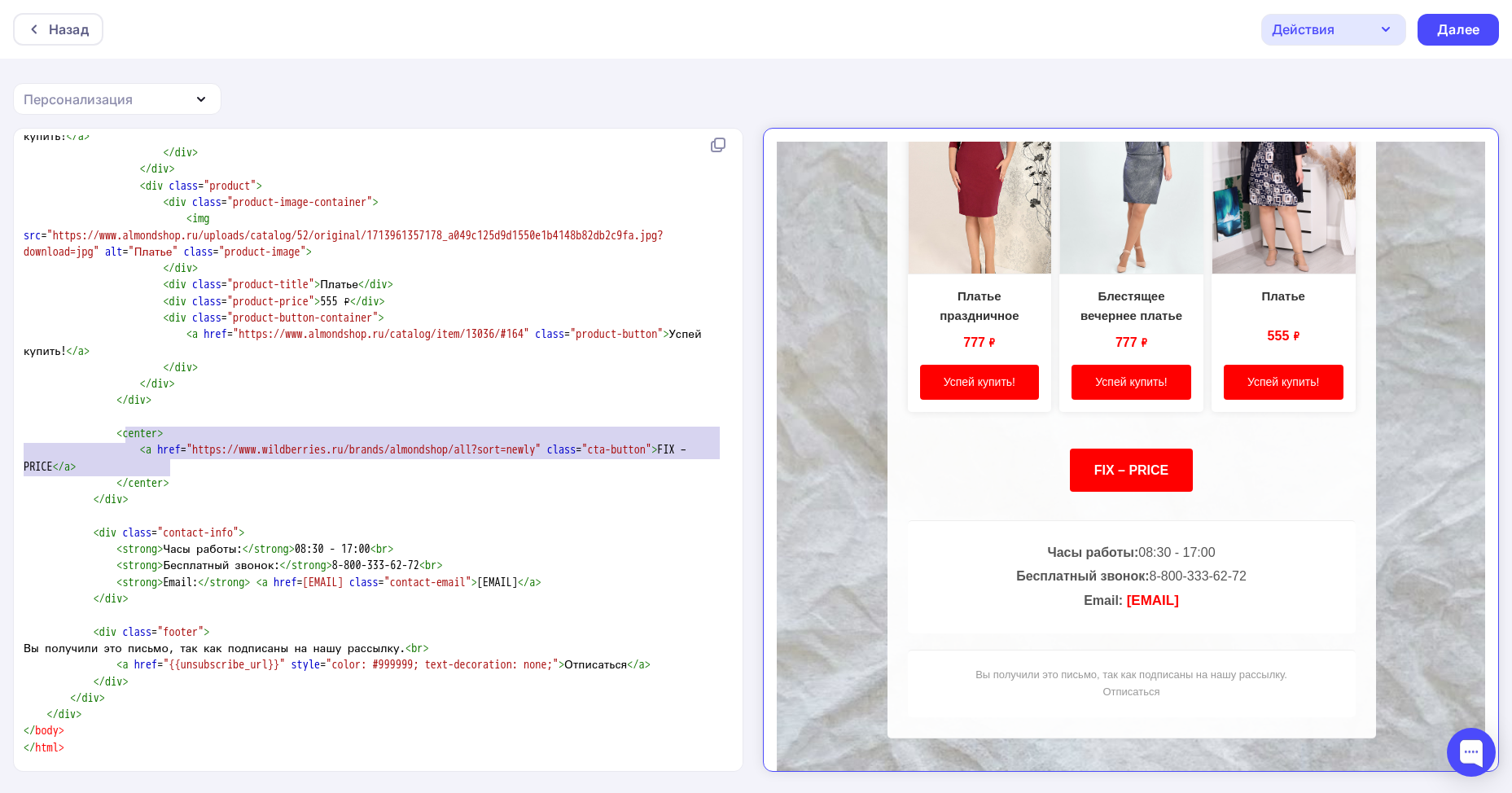type on "<center>
<a href="https://www.wildberries.ru/brands/almondshop/all?sort=newly" class="cta-button">FIX – PRICE</a>
</center>" 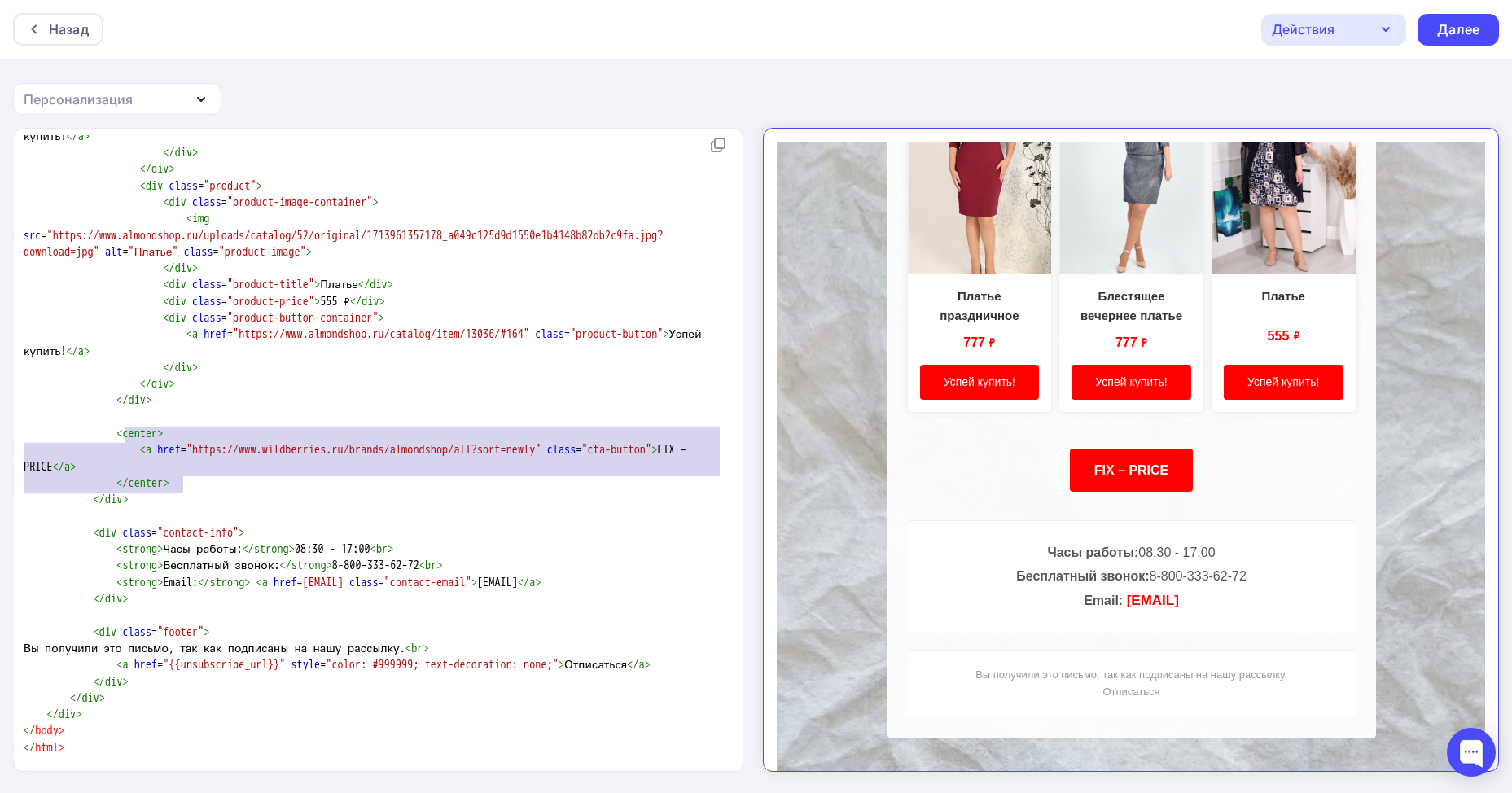 drag, startPoint x: 125, startPoint y: 422, endPoint x: 194, endPoint y: 473, distance: 86 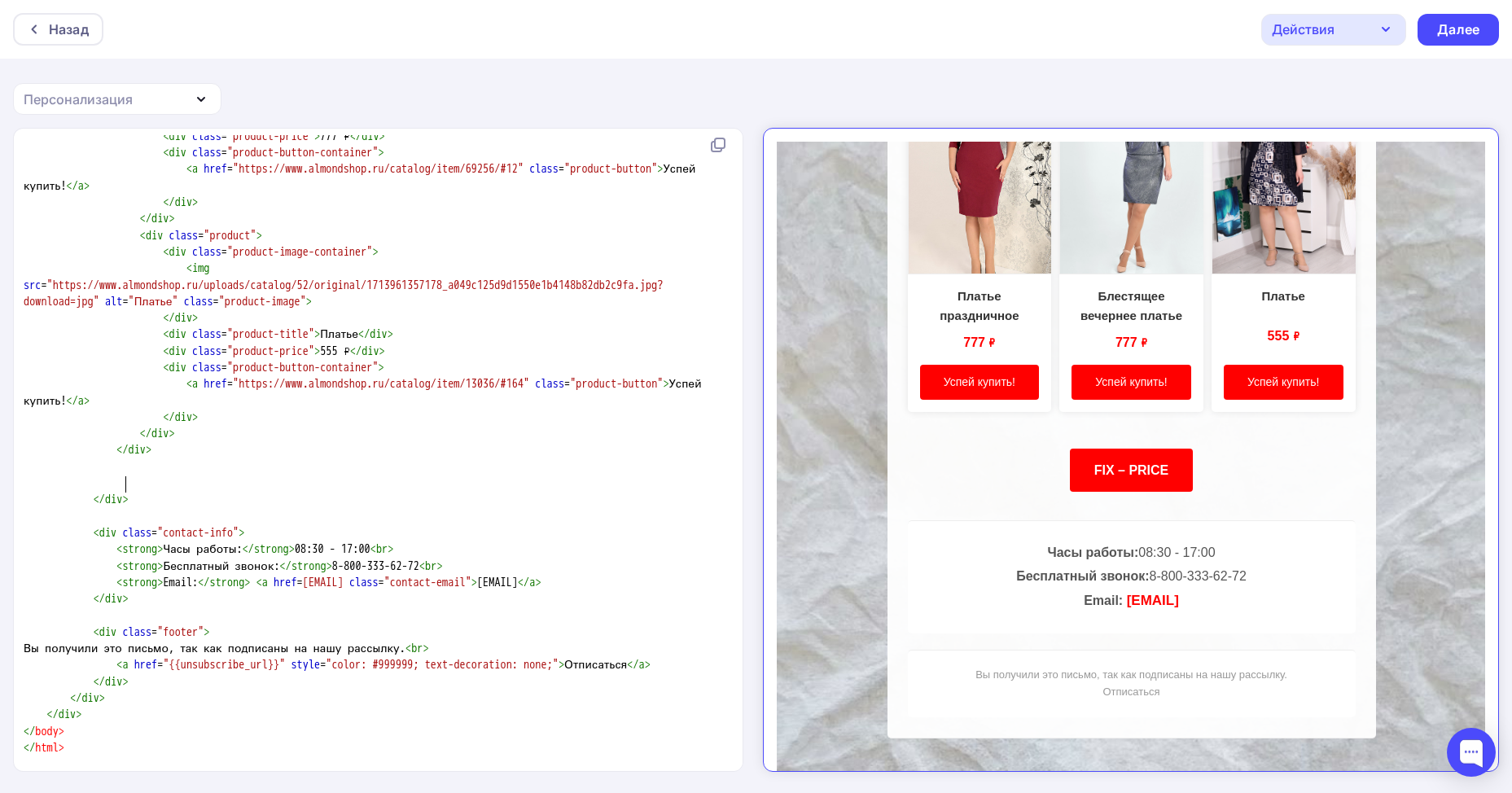 scroll, scrollTop: 5079, scrollLeft: 0, axis: vertical 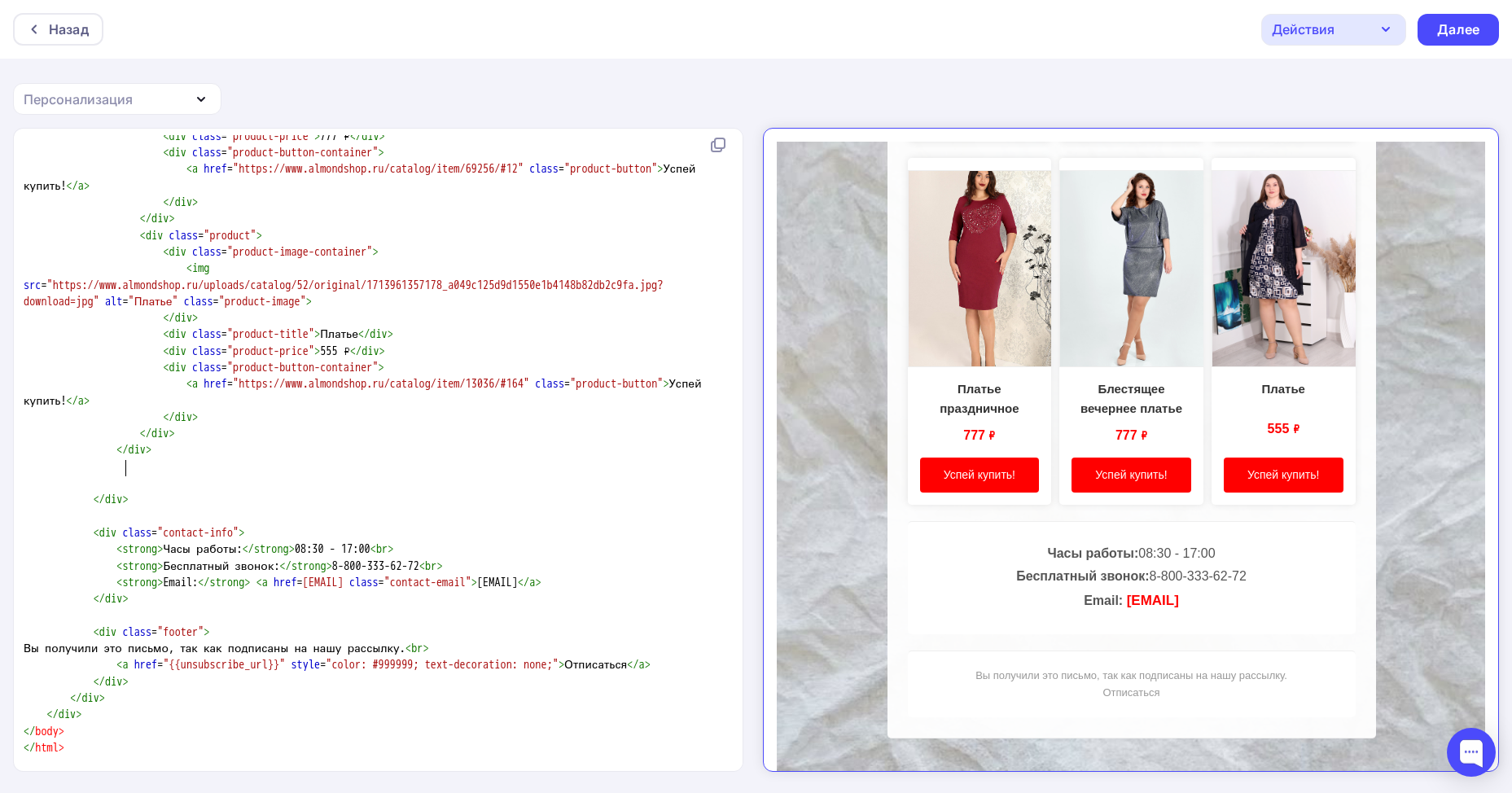 drag, startPoint x: 167, startPoint y: 462, endPoint x: 164, endPoint y: 449, distance: 13.341664 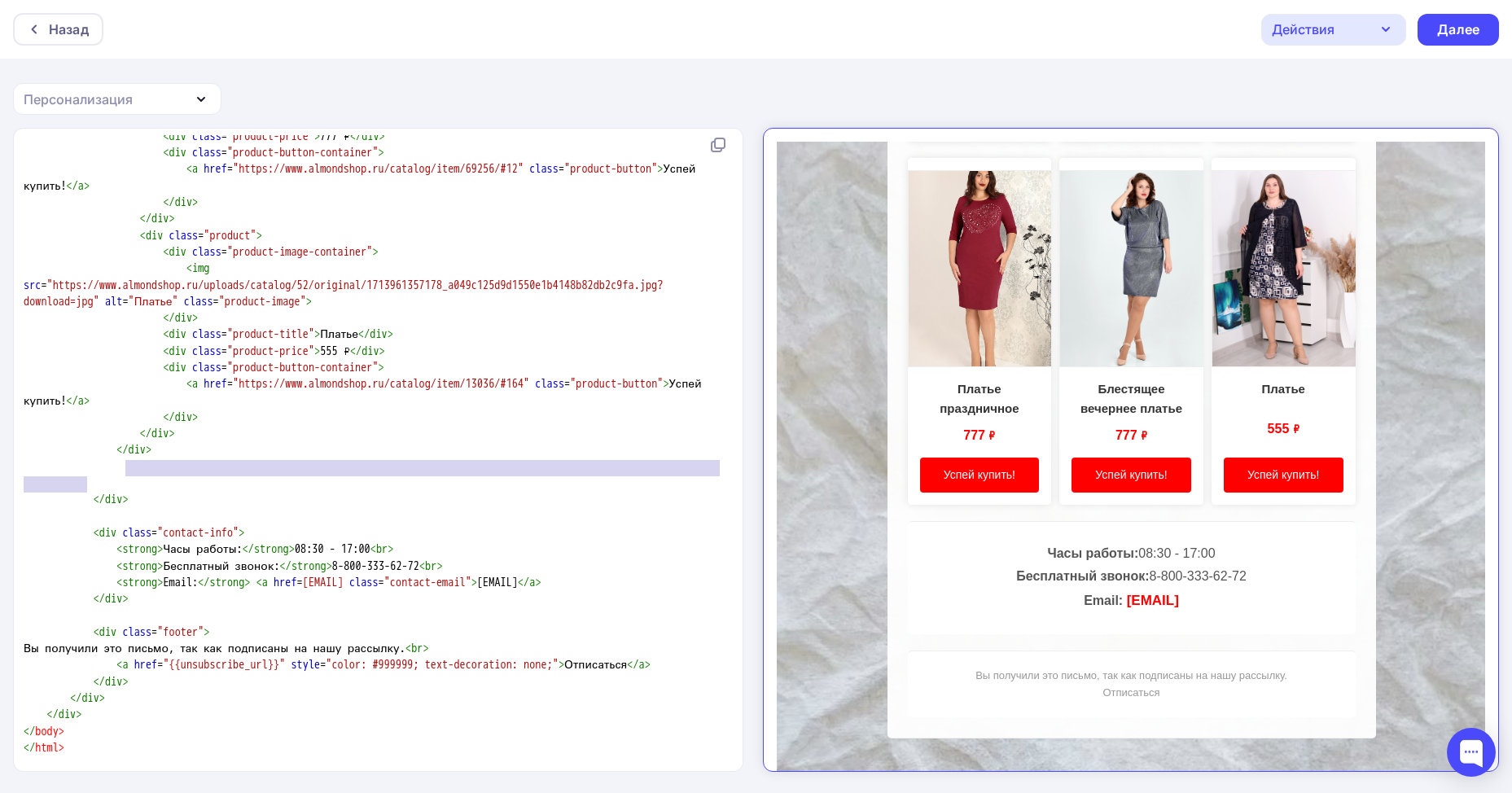 drag, startPoint x: 147, startPoint y: 470, endPoint x: 147, endPoint y: 456, distance: 14 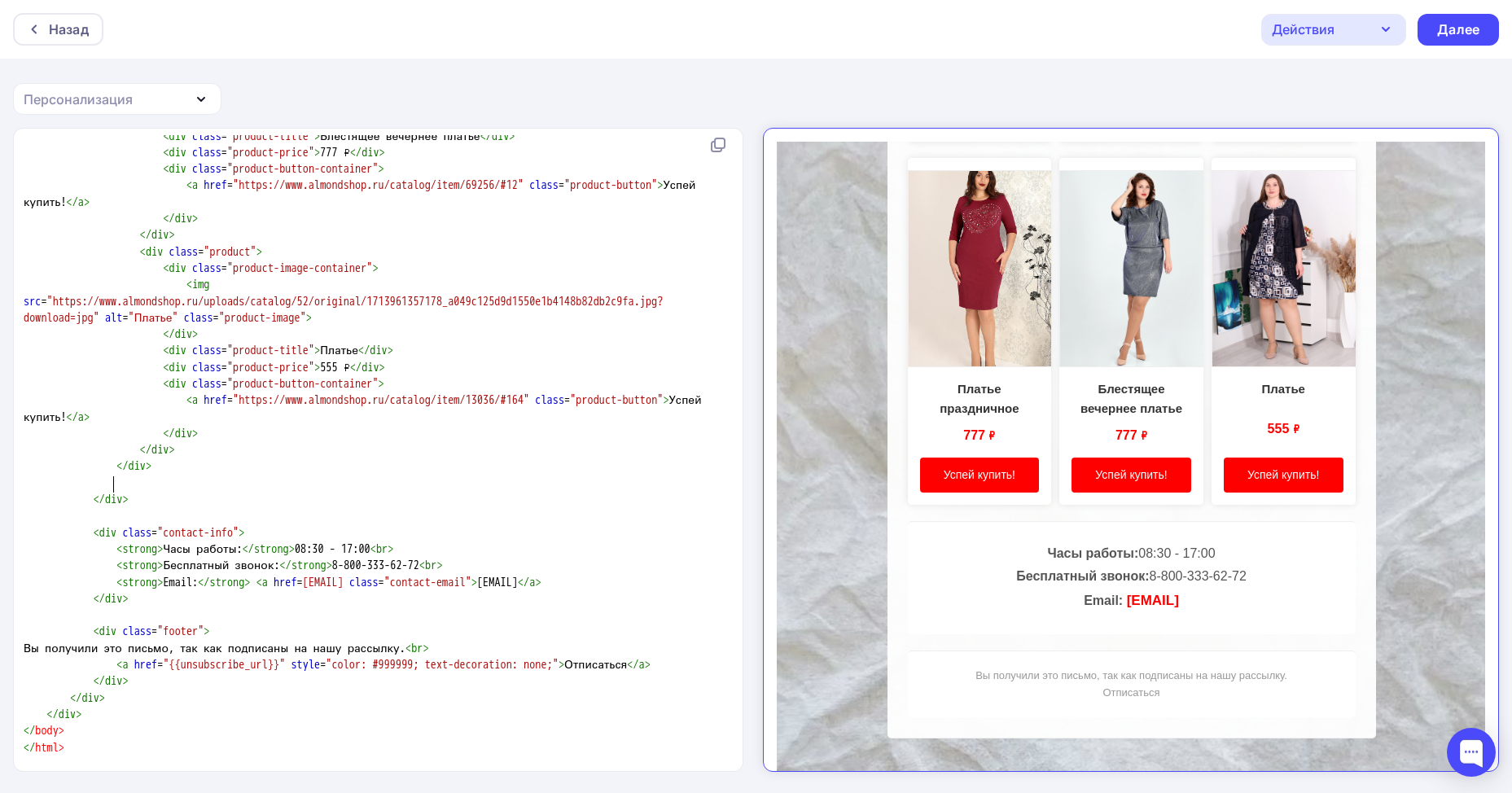 click at bounding box center (64, 483) 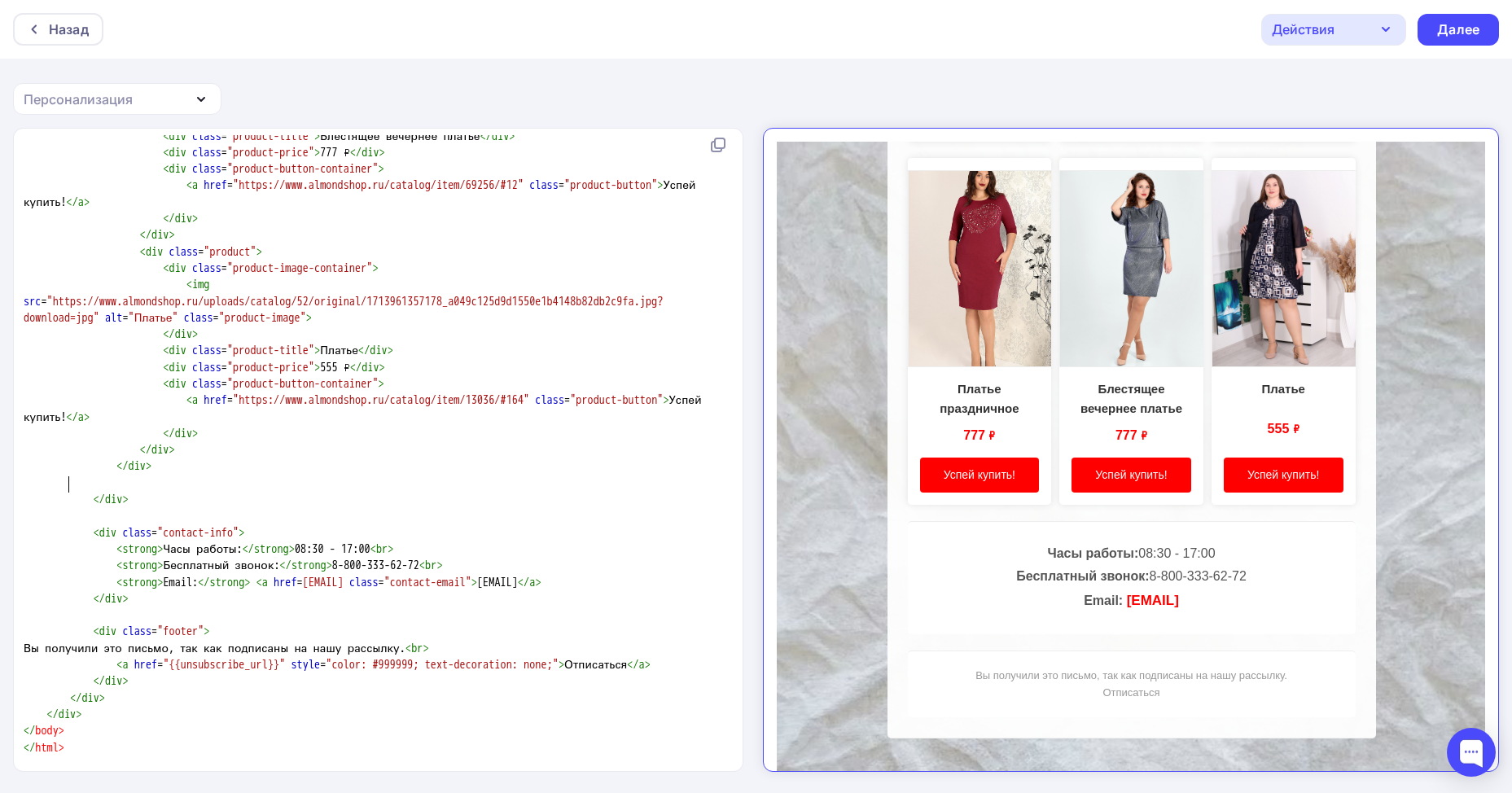 click at bounding box center [64, 483] 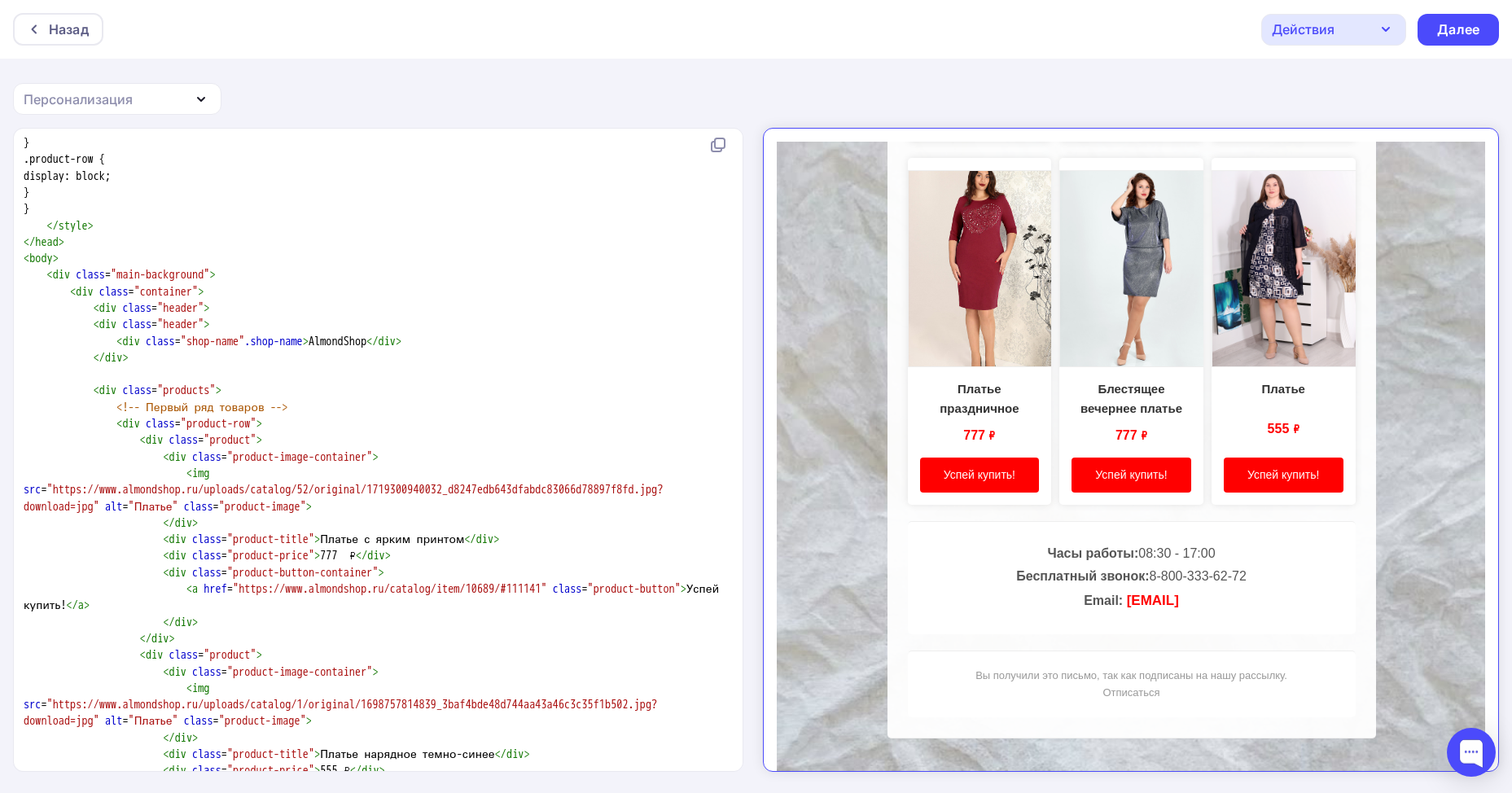 click at bounding box center (375, 375) 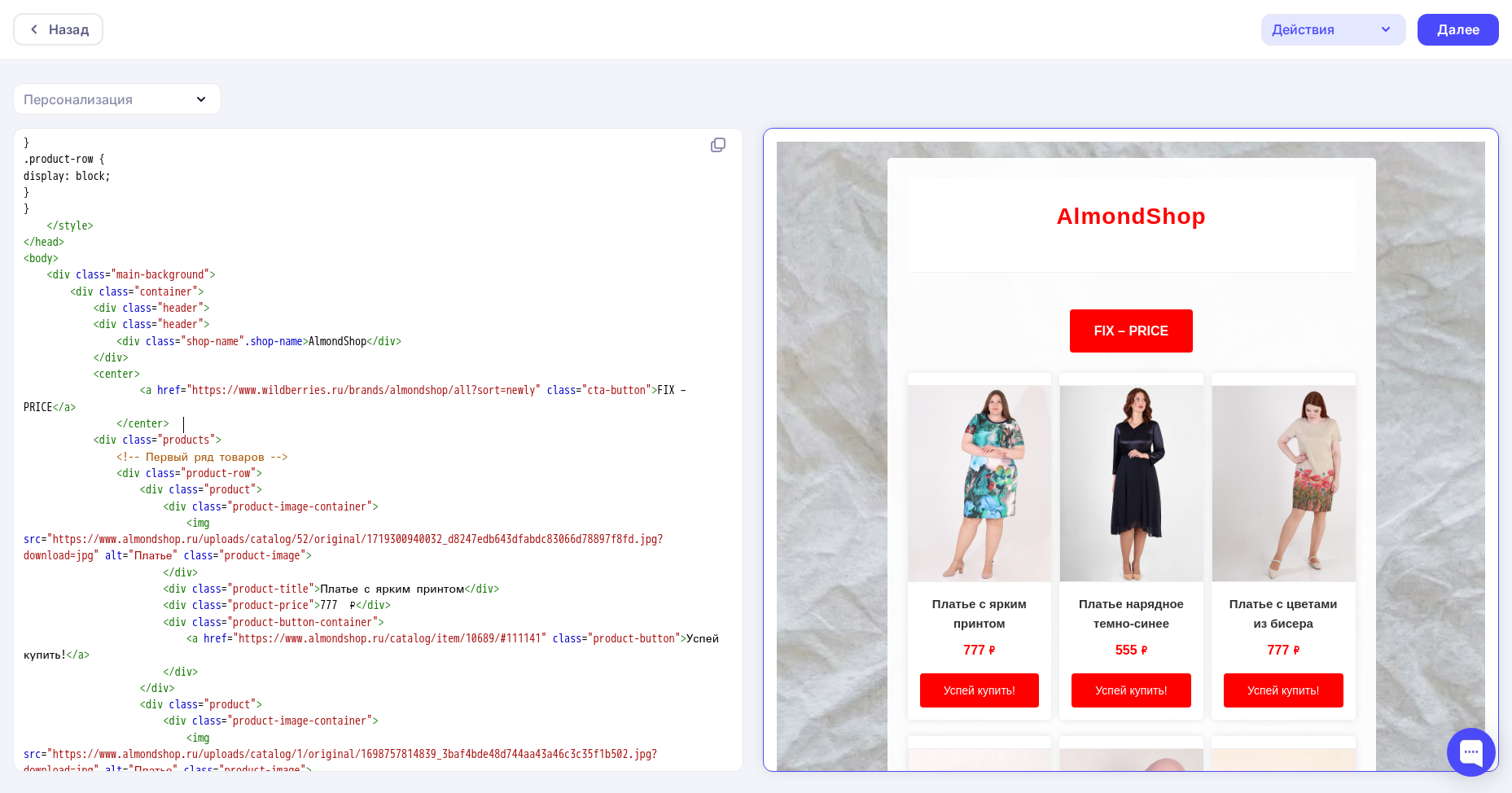 click on "<" at bounding box center [142, 390] 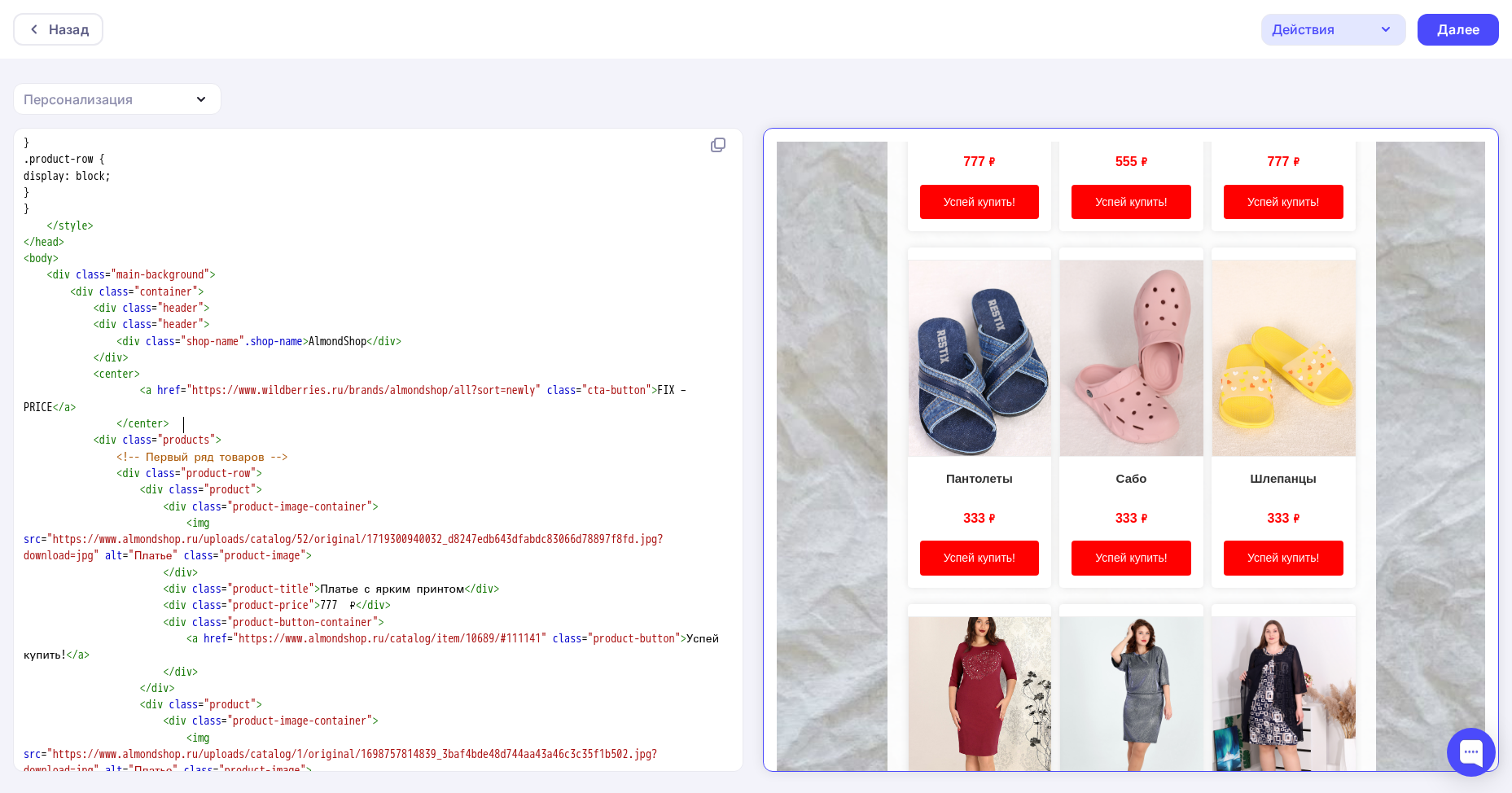 click on "Персонализация" at bounding box center [117, 99] 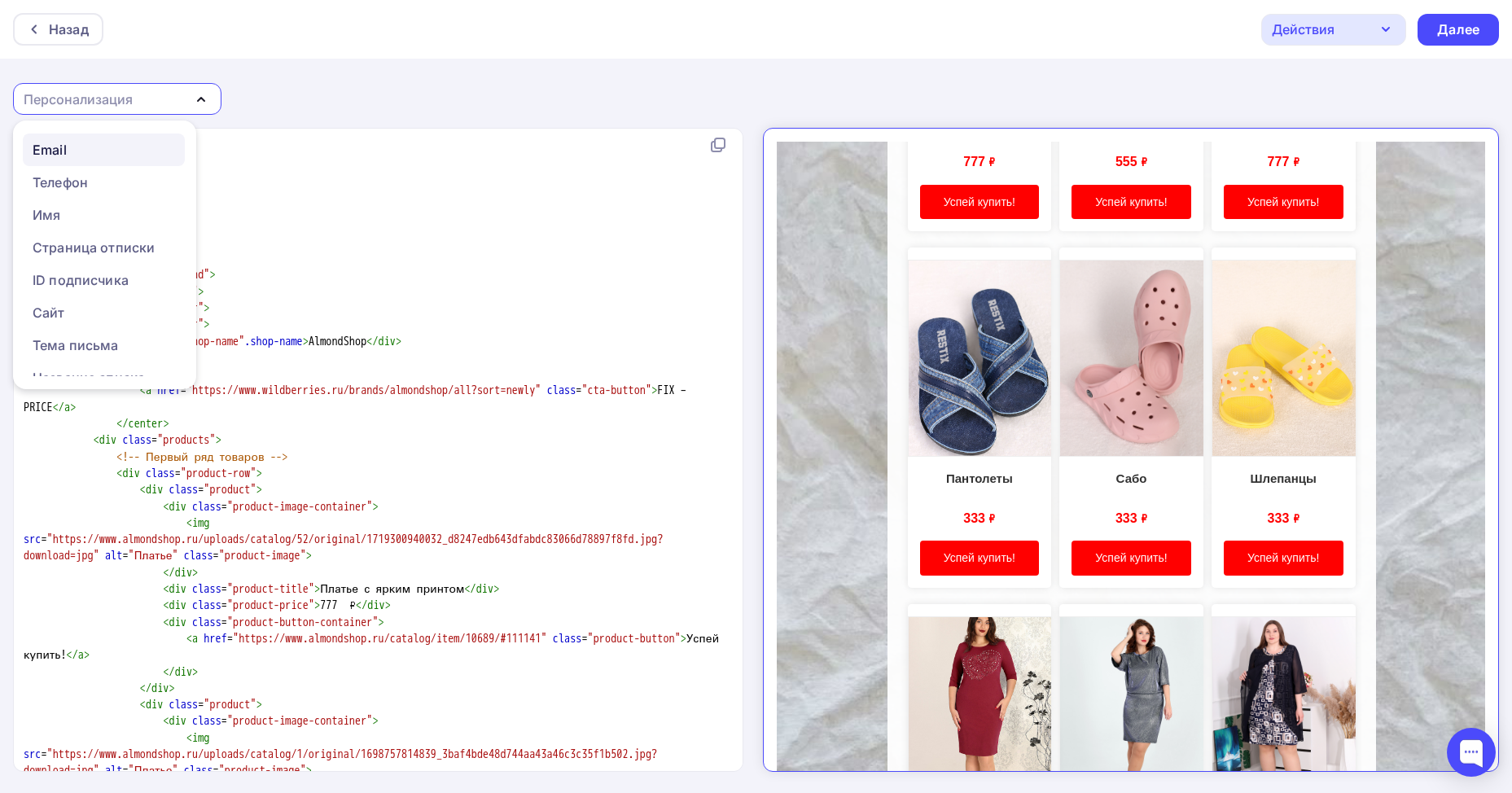 click on "Email" at bounding box center [103, 150] 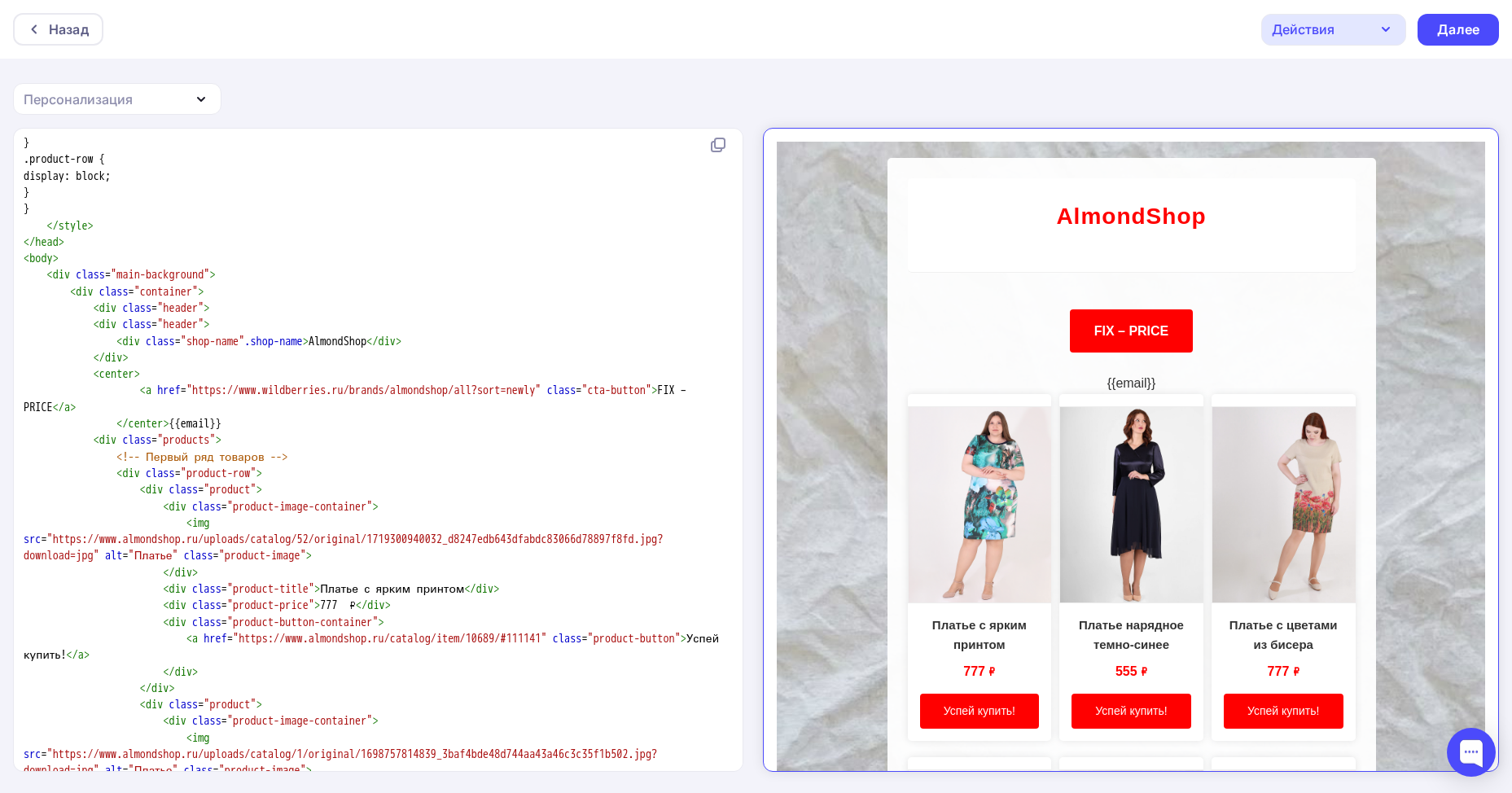 click on "Персонализация" at bounding box center [78, 99] 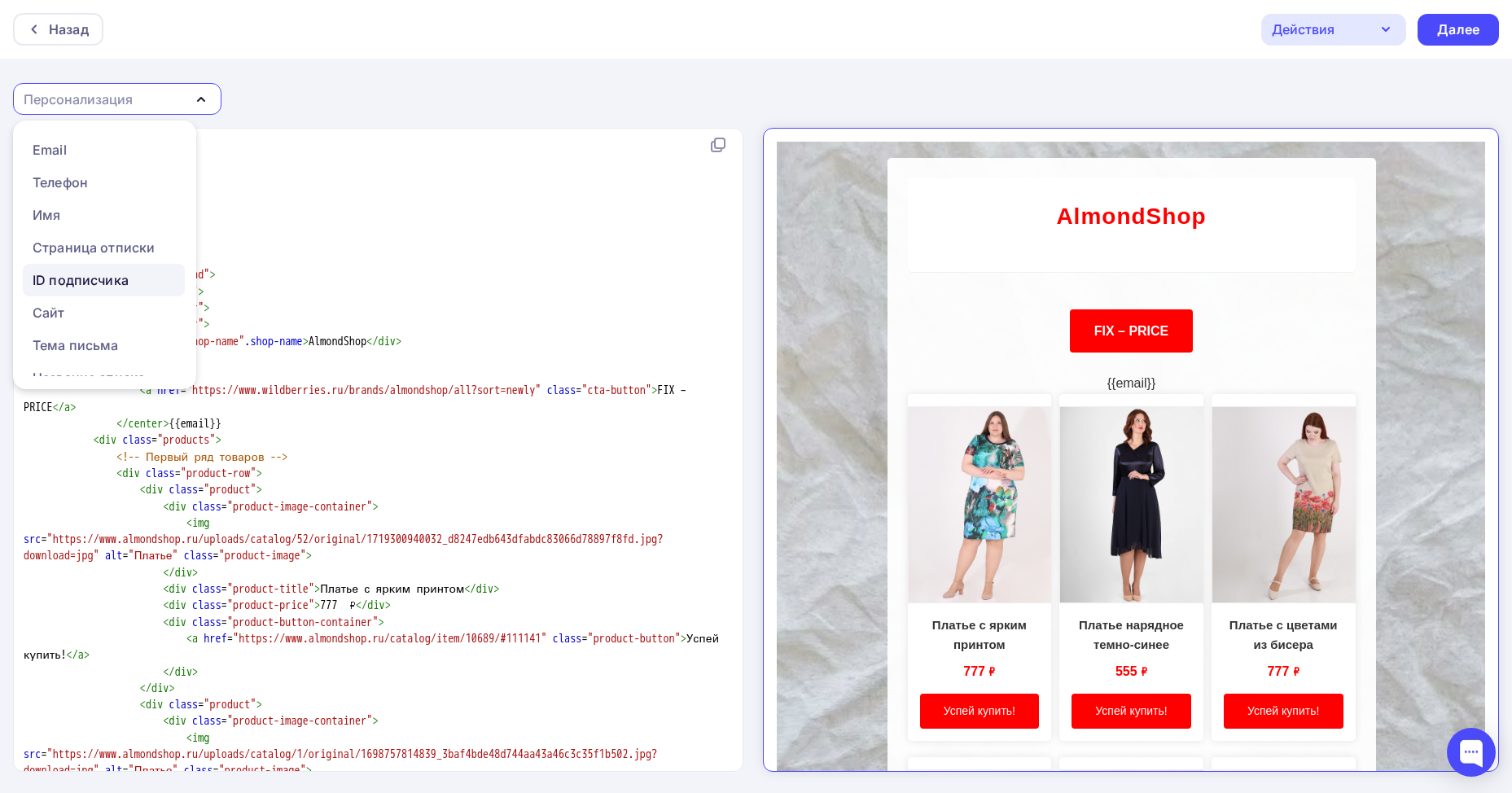 click on "ID подписчика" at bounding box center (81, 280) 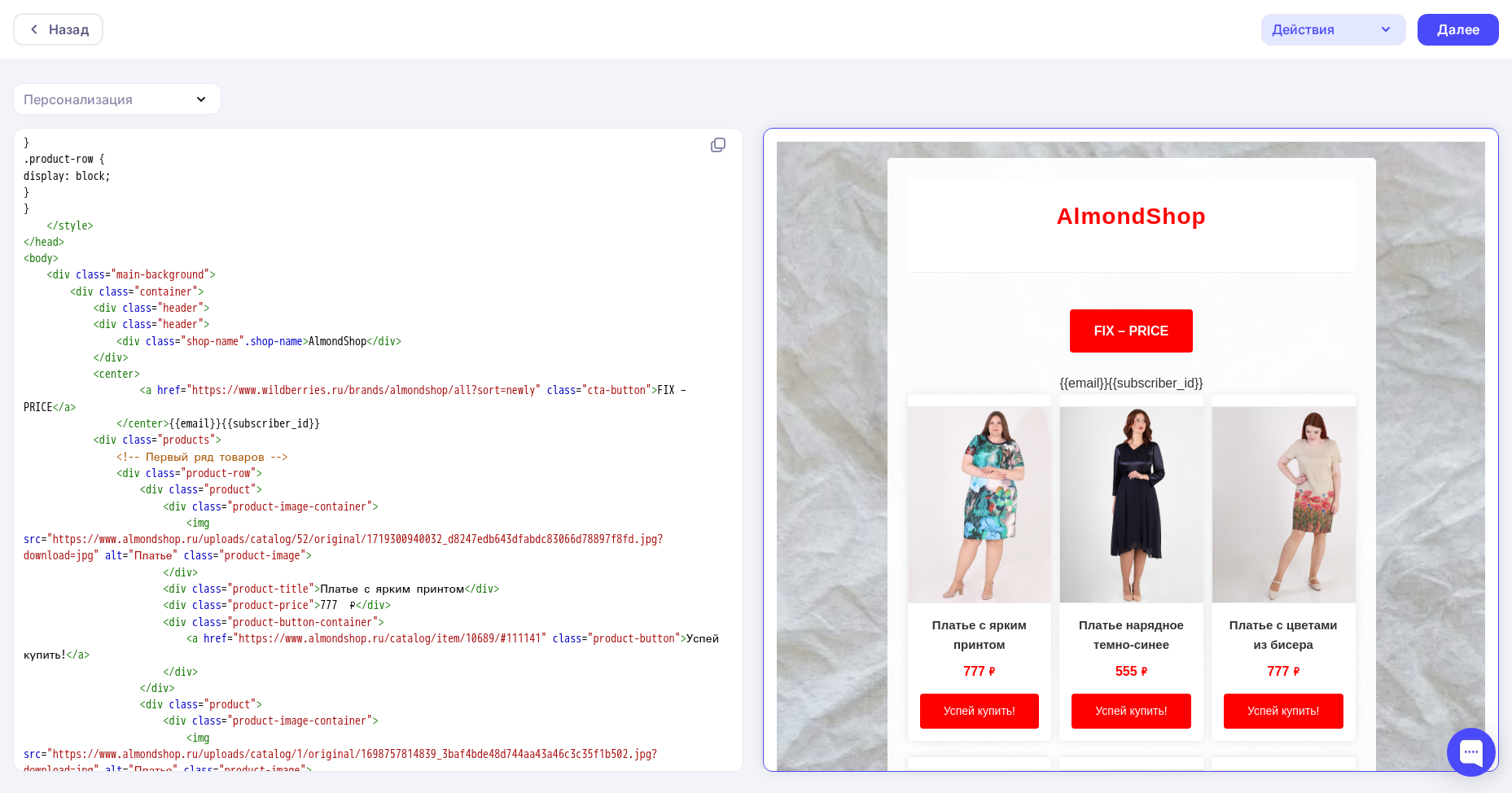 click on "AlmondShop
FIX – PRICE
{{email}}{{subscriber_id}}
Платье с ярким принтом
777  ₽
Успей купить!
Платье нарядное темно-синее
555 ₽
Успей купить!
777  ₽" at bounding box center [1117, 912] 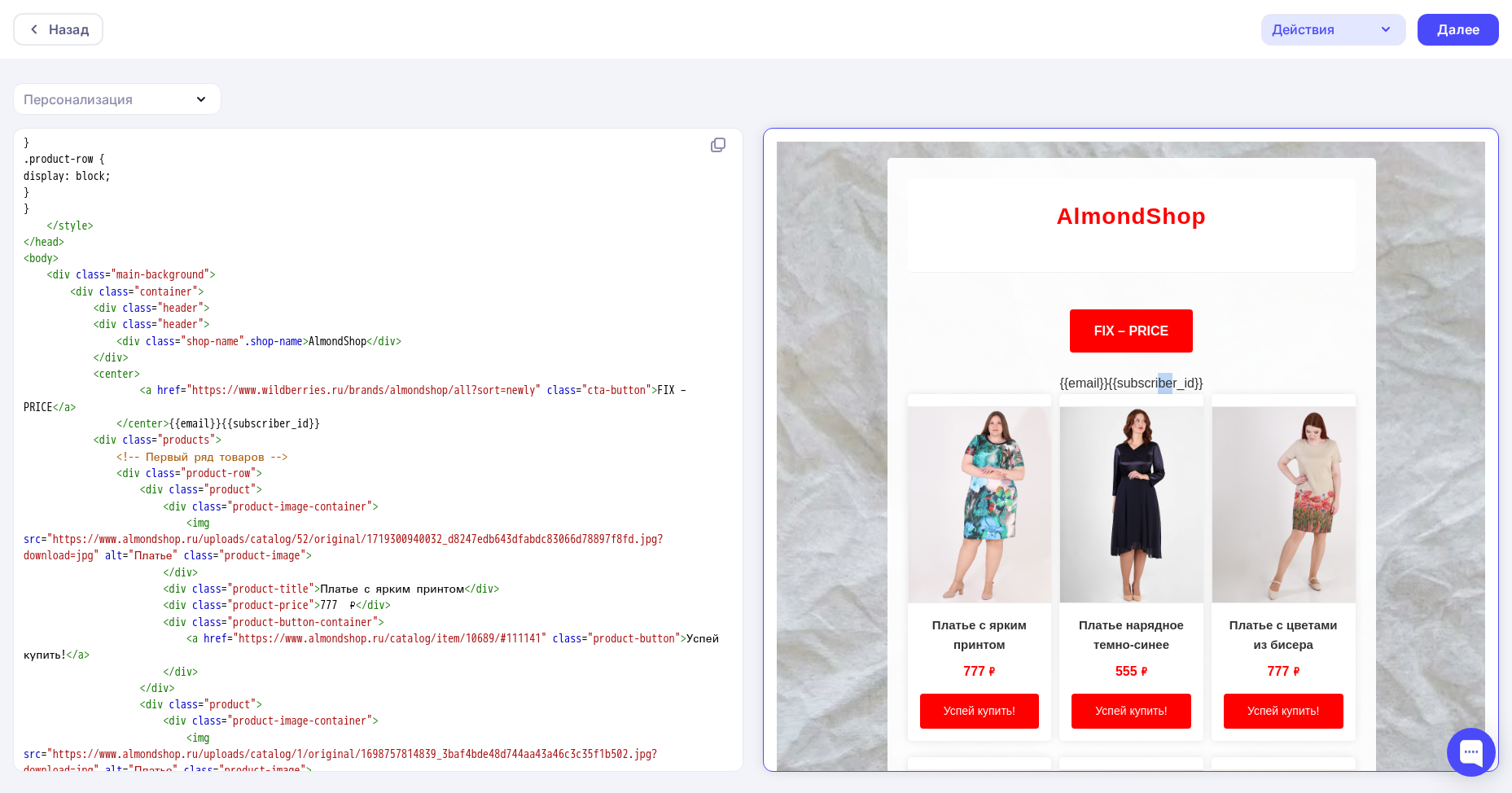 drag, startPoint x: 1143, startPoint y: 369, endPoint x: 1151, endPoint y: 373, distance: 8.94427 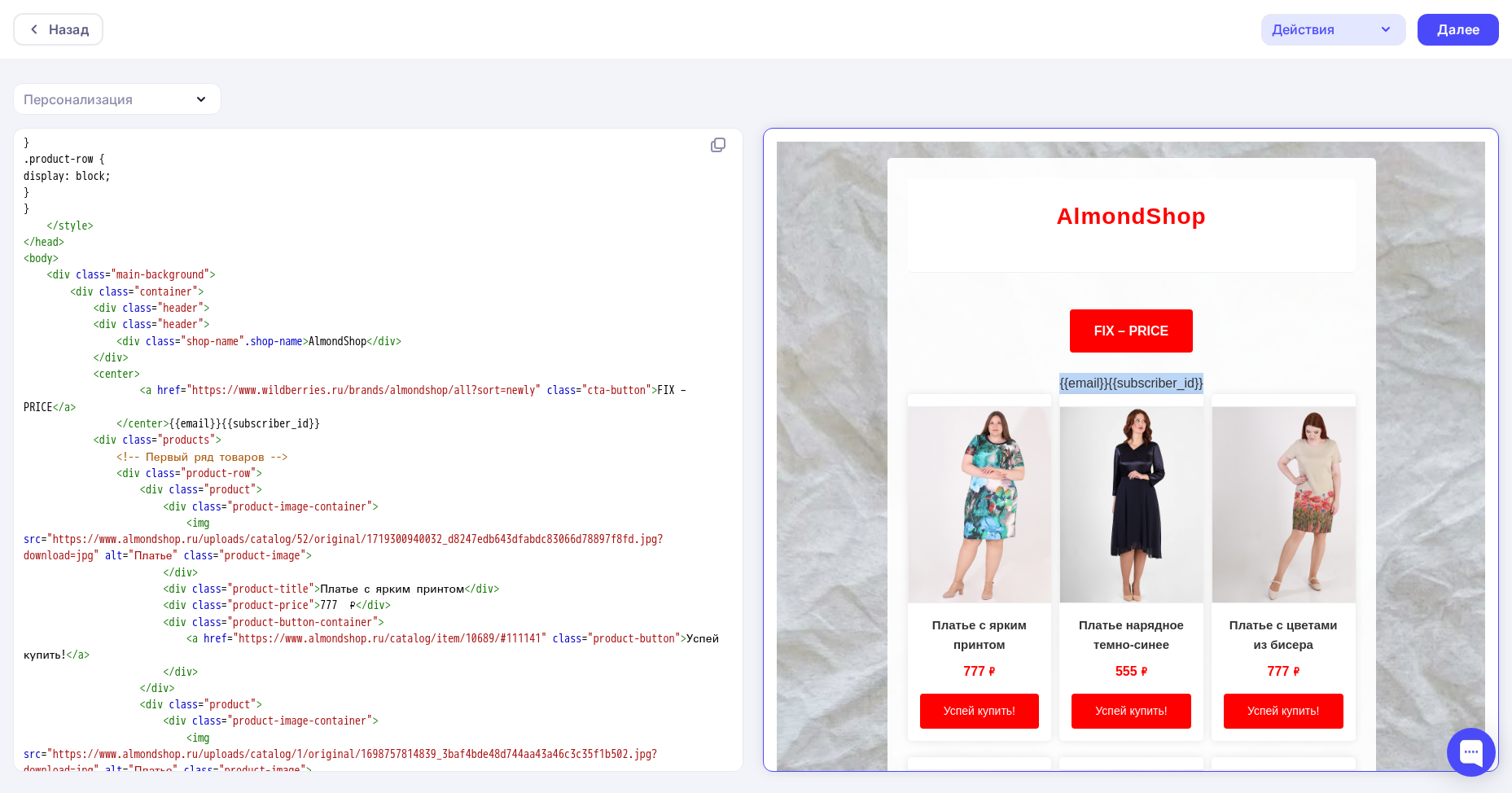 drag, startPoint x: 1191, startPoint y: 371, endPoint x: 976, endPoint y: 376, distance: 215.05813 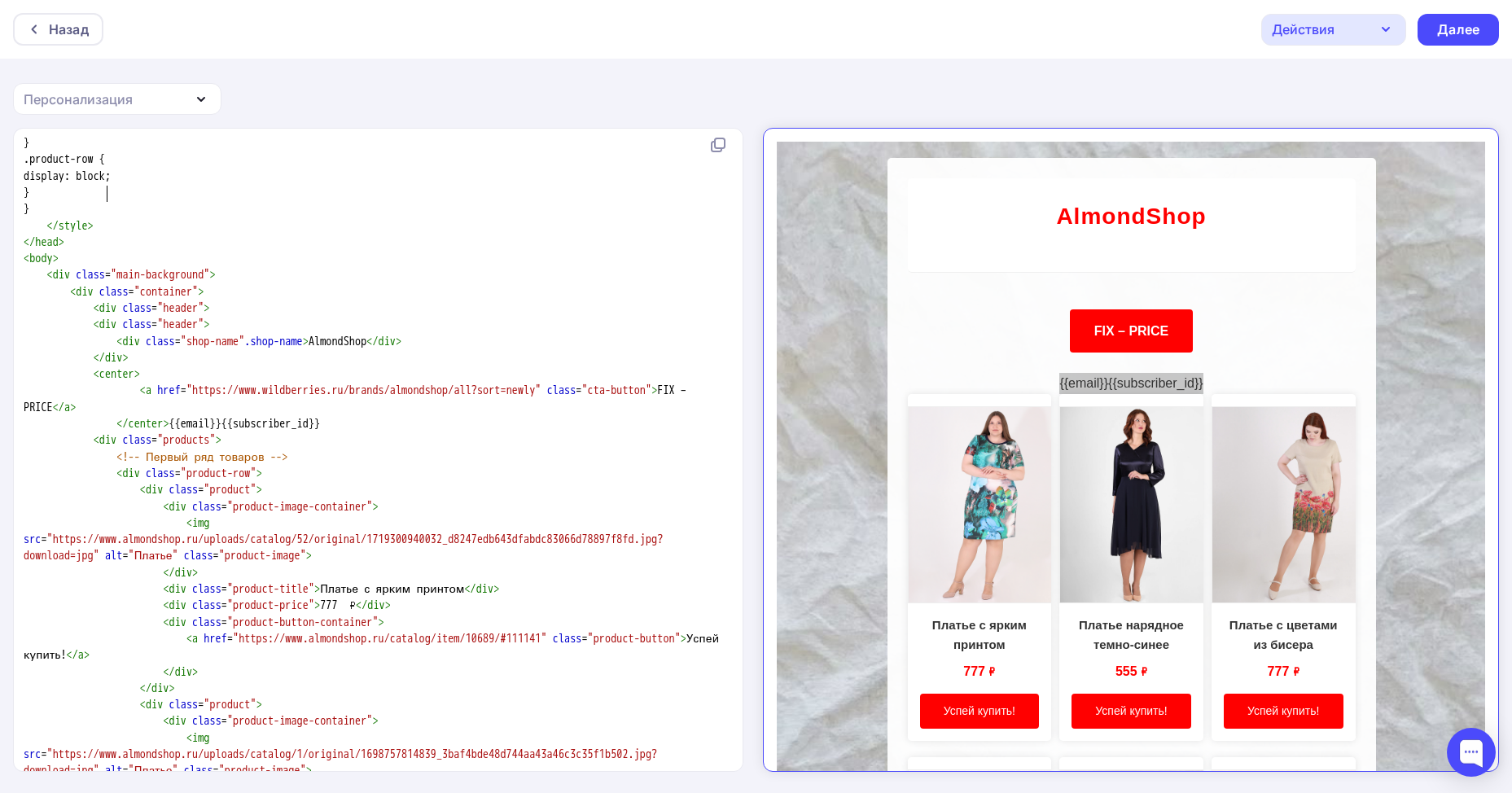 click on "}" at bounding box center (375, 193) 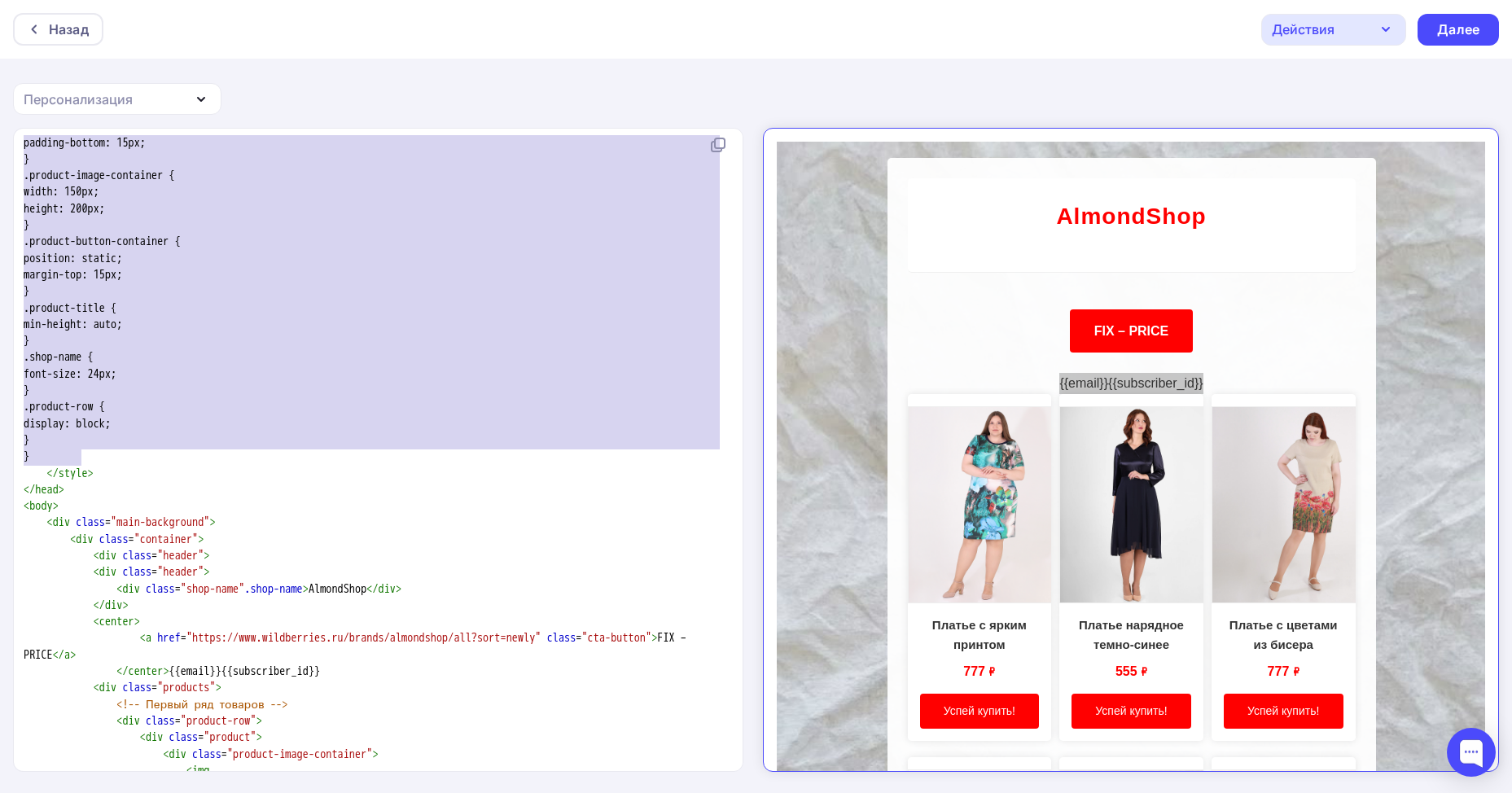 type on "flex: 1 1 100%;
margin-bottom: 20px;
padding-bottom: 15px;
}
.product-image-container {
width: 150px;
height: 200px;
}
.product-button-container {
position: static;
margin-top: 15px;
}
.product-title {
min-height: auto;
}
.shop-name {
font-size: 24px;
}
.product-row {
display: block;
}
}" 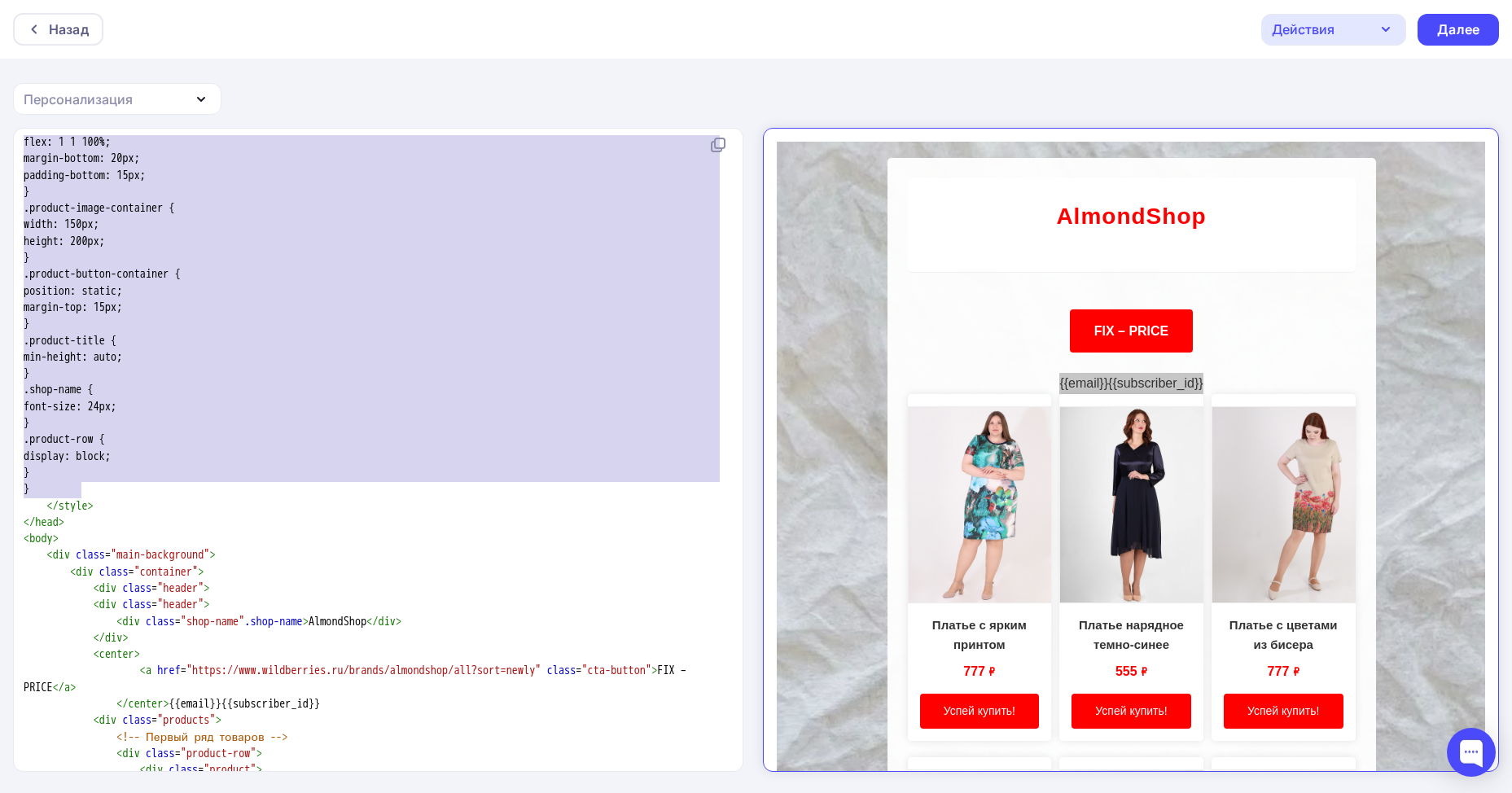 click on "position: static;" at bounding box center (375, 291) 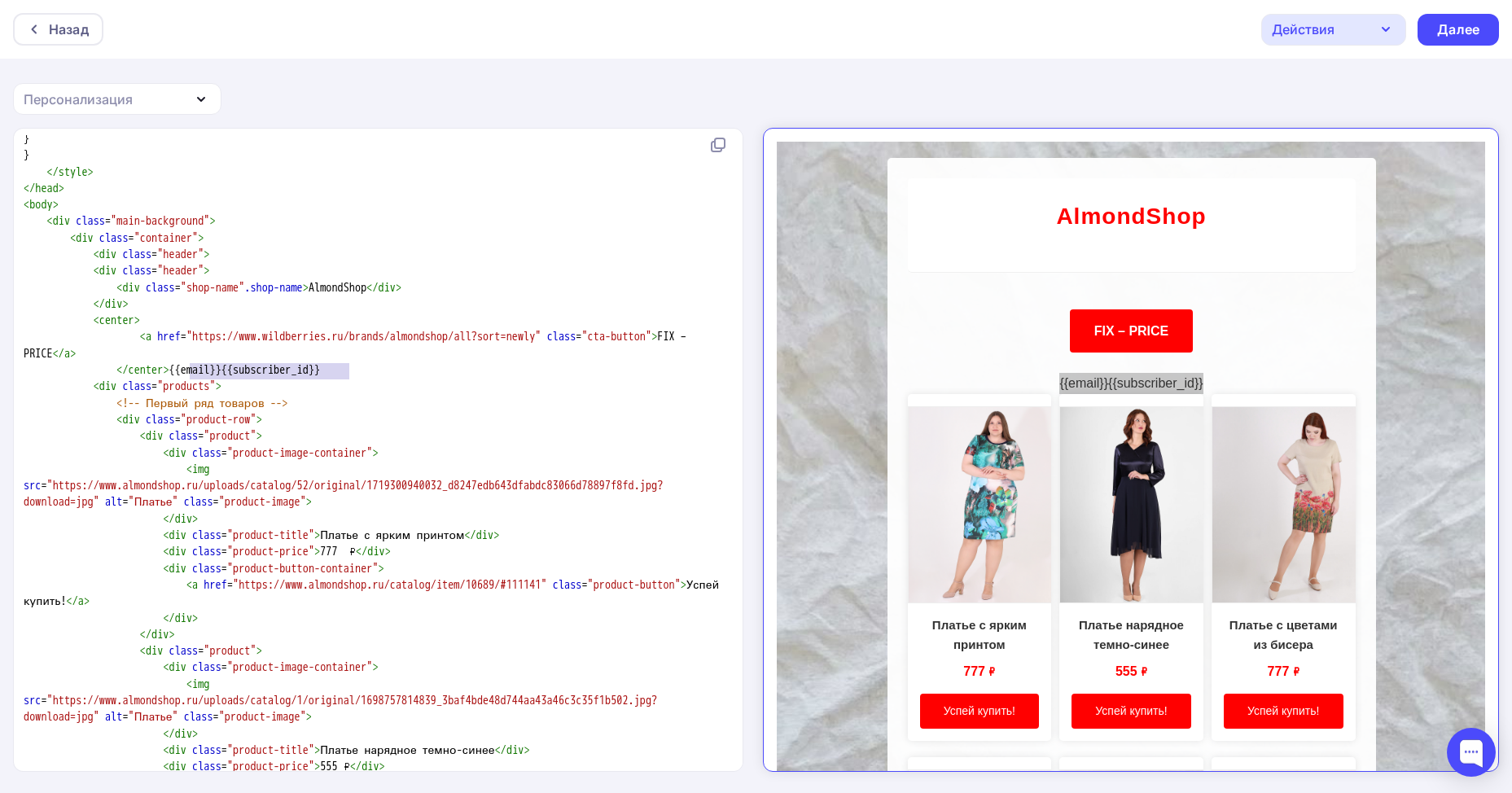 type on "{{email}}{{subscriber_id}}" 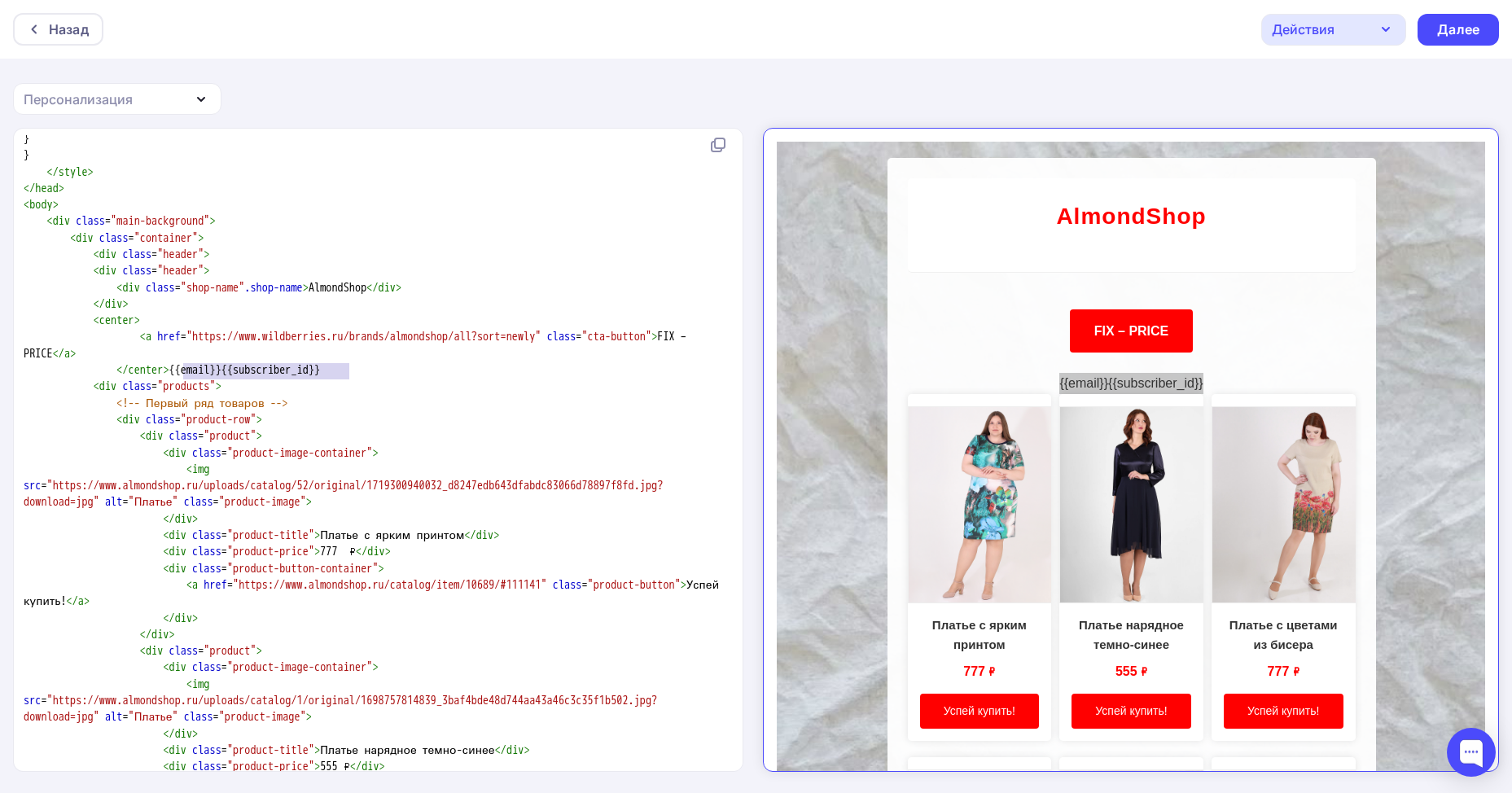 drag, startPoint x: 359, startPoint y: 369, endPoint x: 183, endPoint y: 376, distance: 176.13915 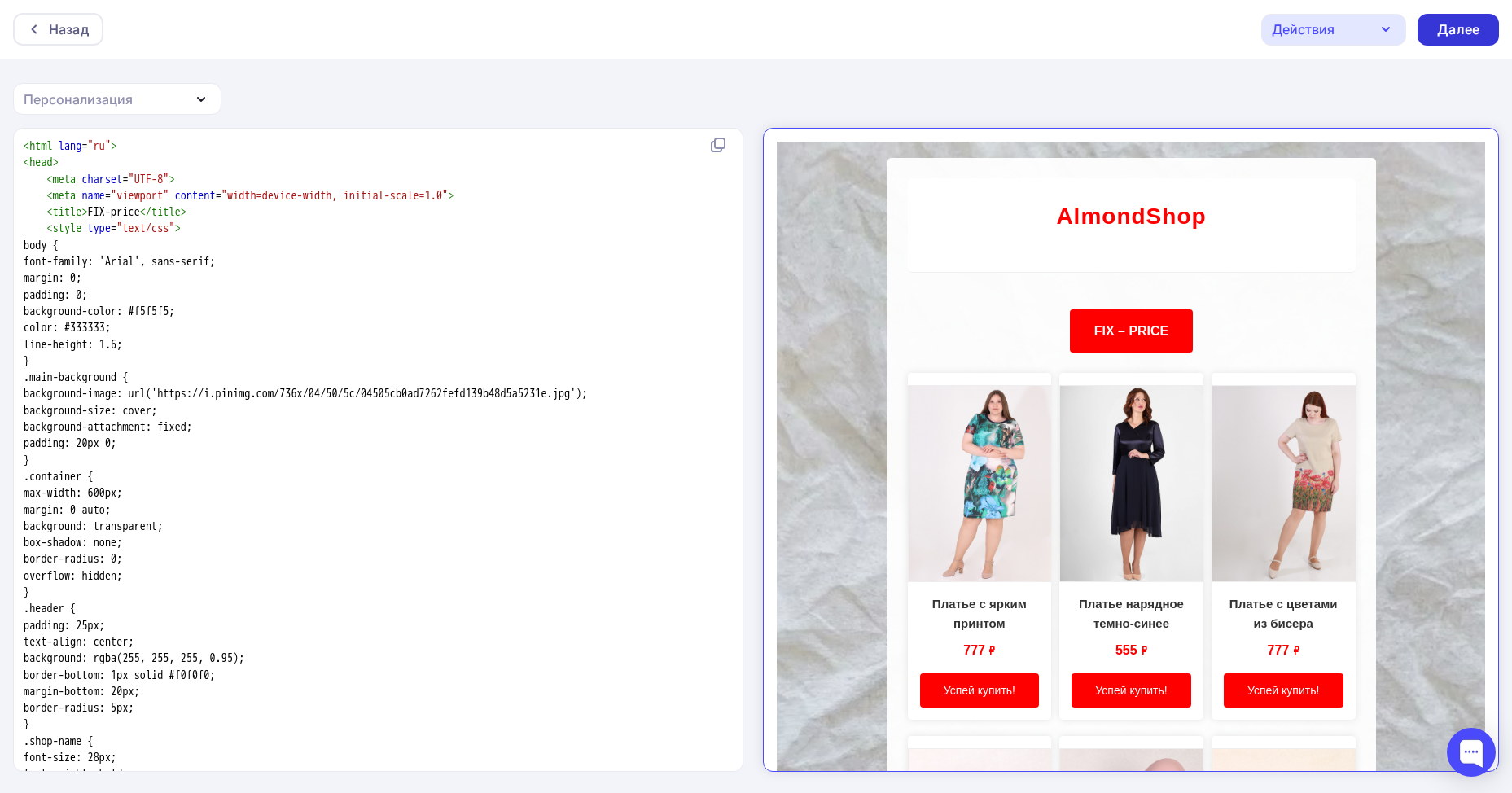 click on "Далее" at bounding box center (1458, 29) 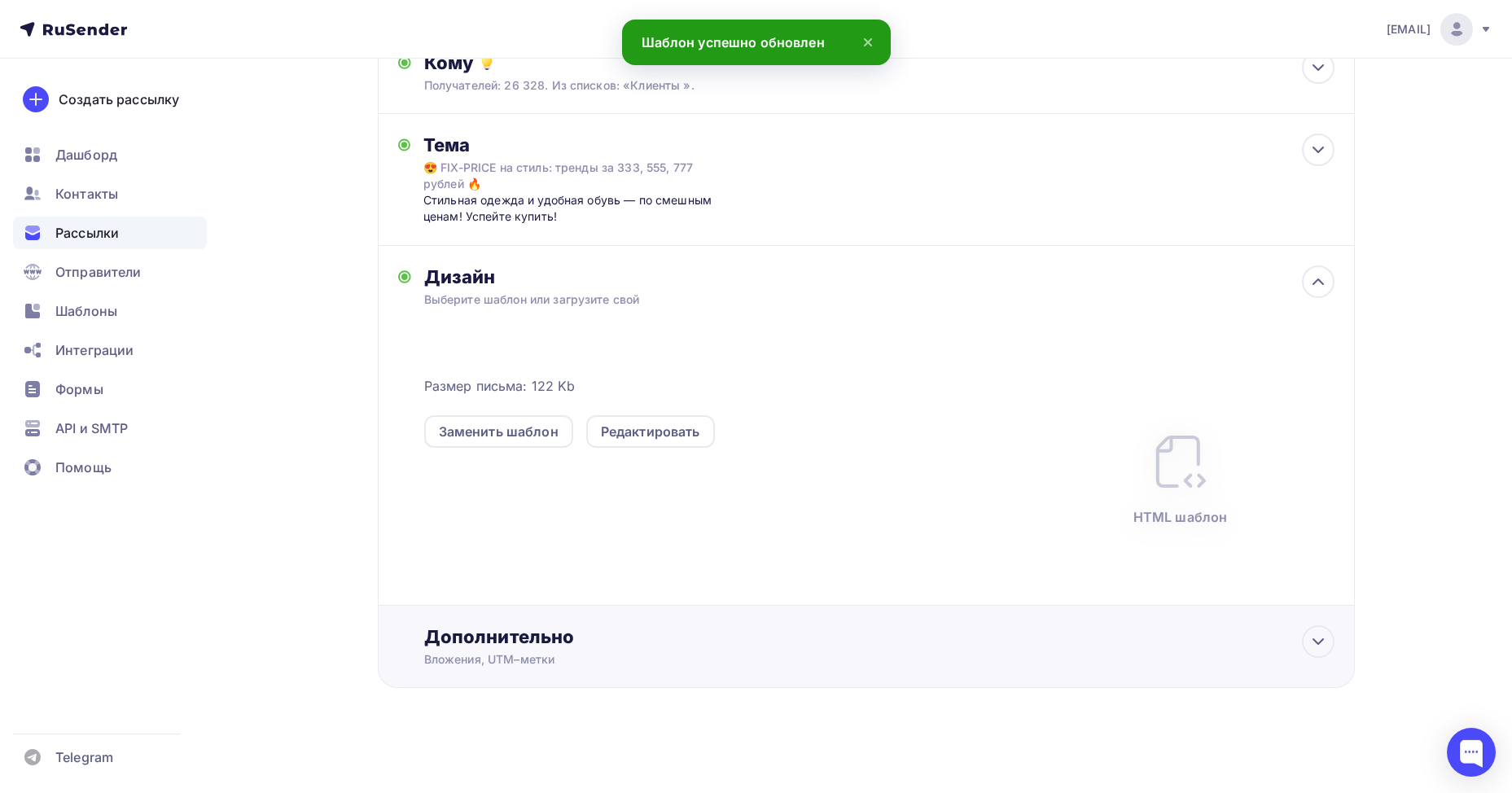 click on "Дополнительно
Вложения, UTM–метки
Вложения                                                                                                 Добавить файл
Максимальный суммарный размер прикрепляемых файлов — 5 Мб.
UTM-метки
Название кампании
Источник кампании
Тип трафика
Сохранить" at bounding box center (879, 646) 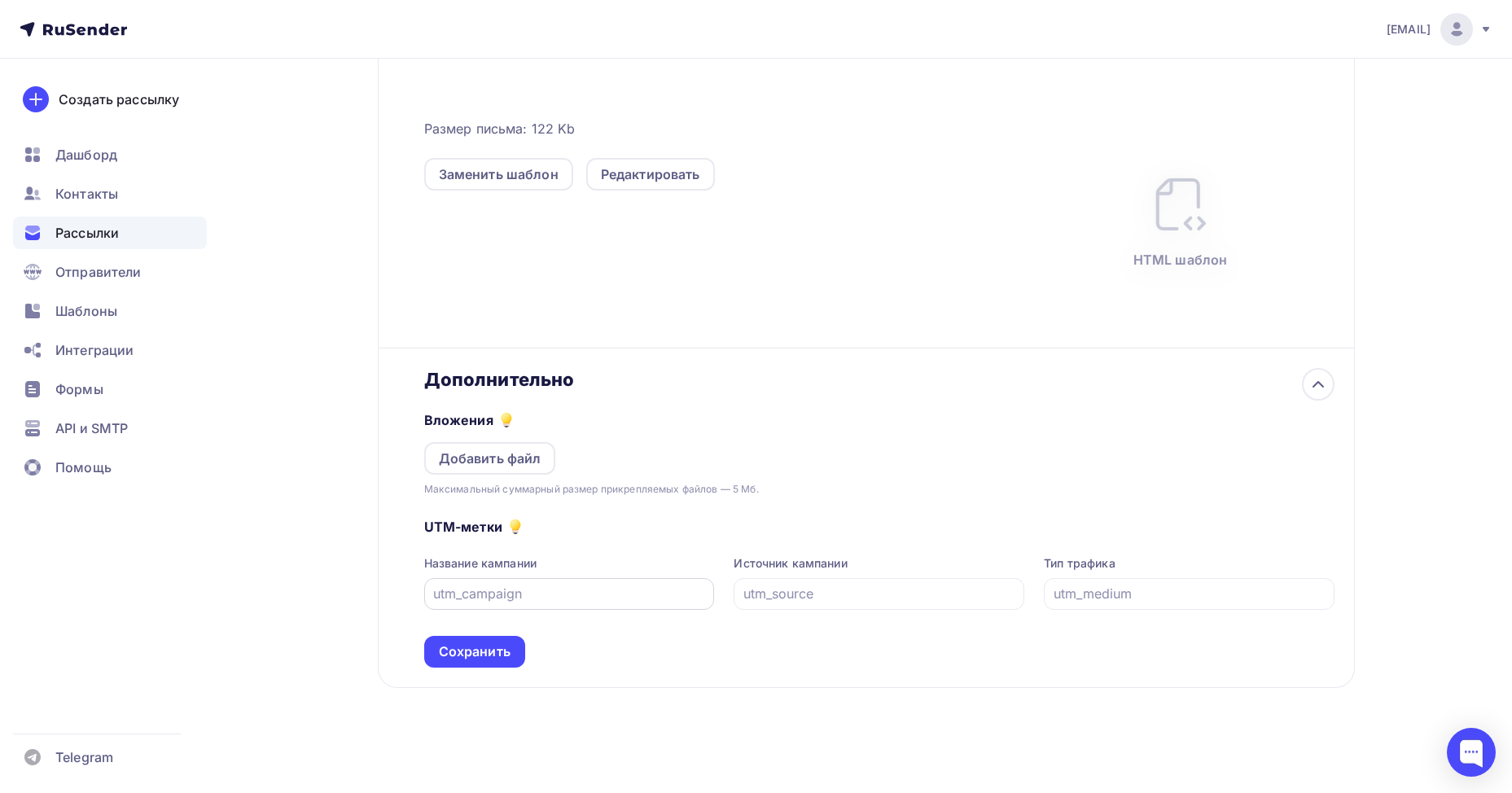 click at bounding box center [569, 594] 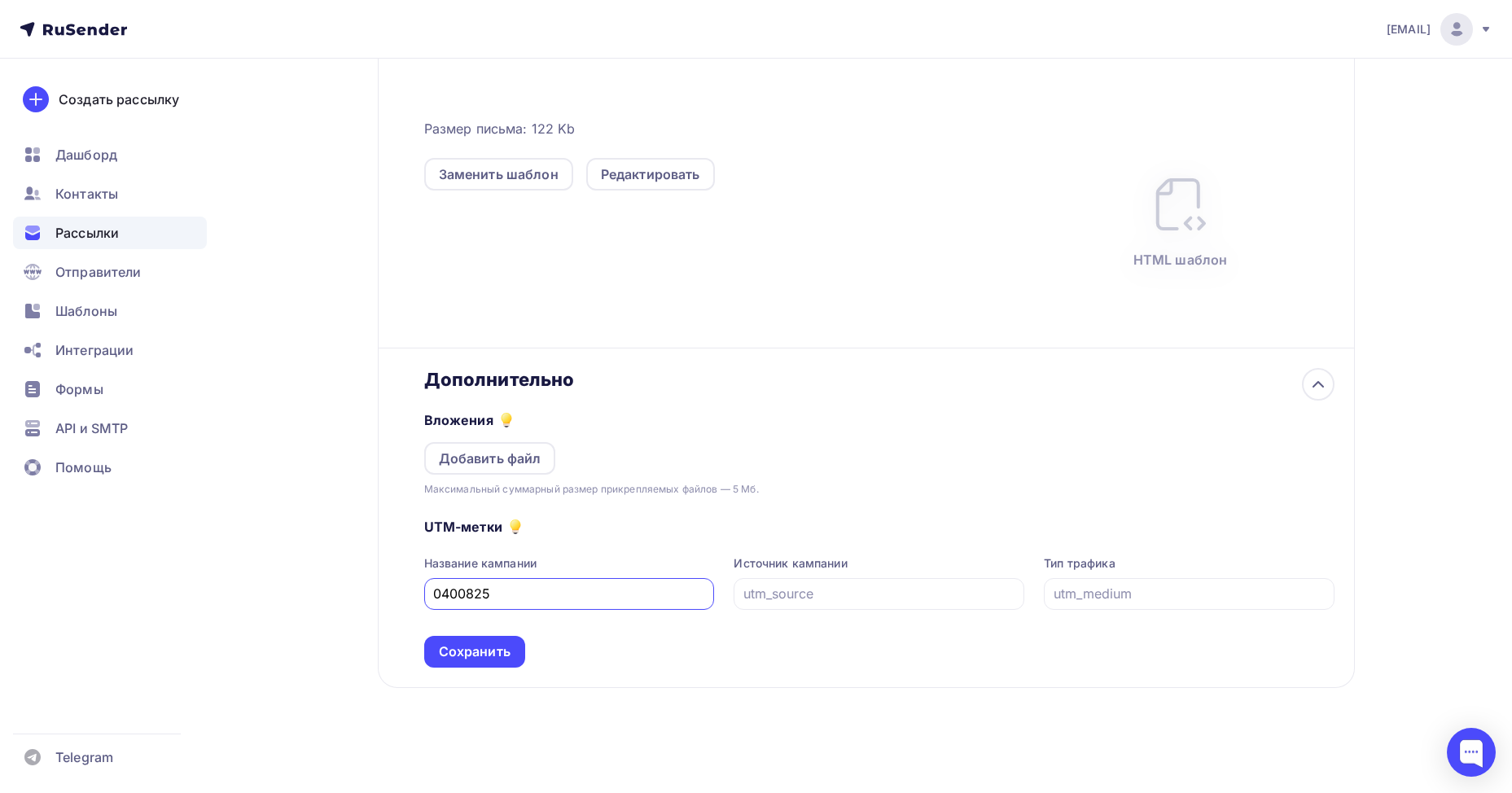 click on "0400825" at bounding box center (569, 594) 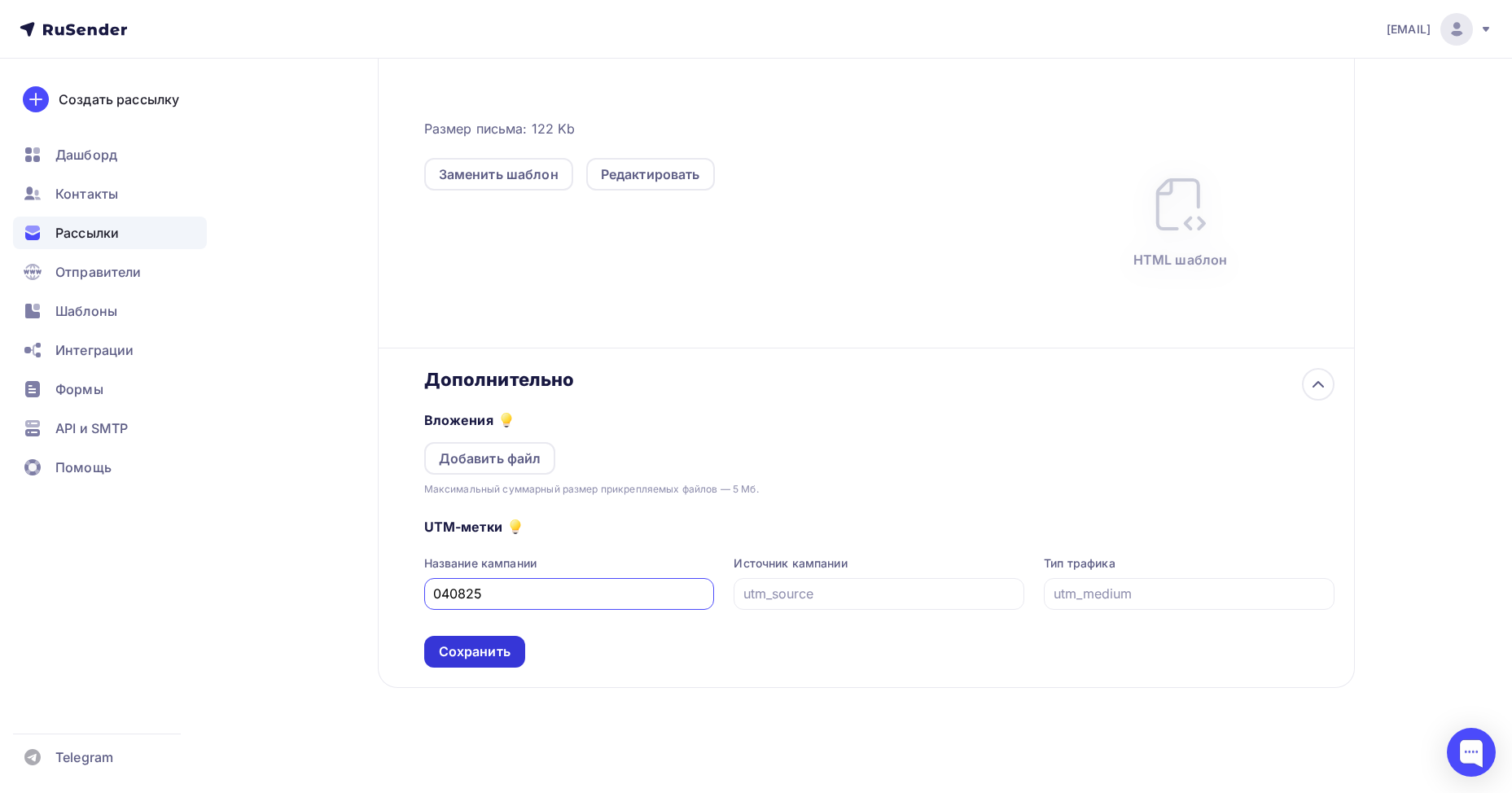 type on "040825" 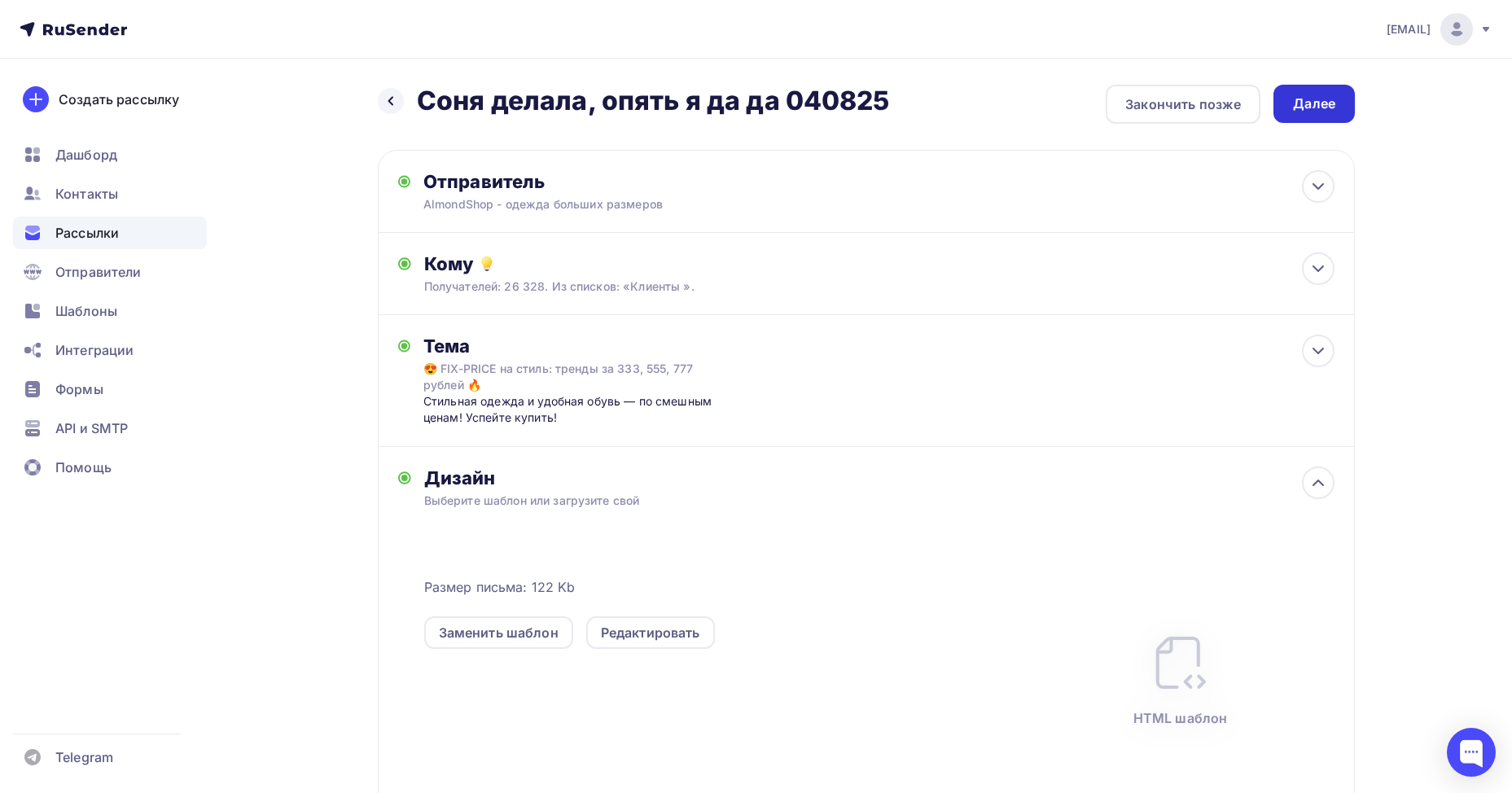 click on "Далее" at bounding box center (1314, 103) 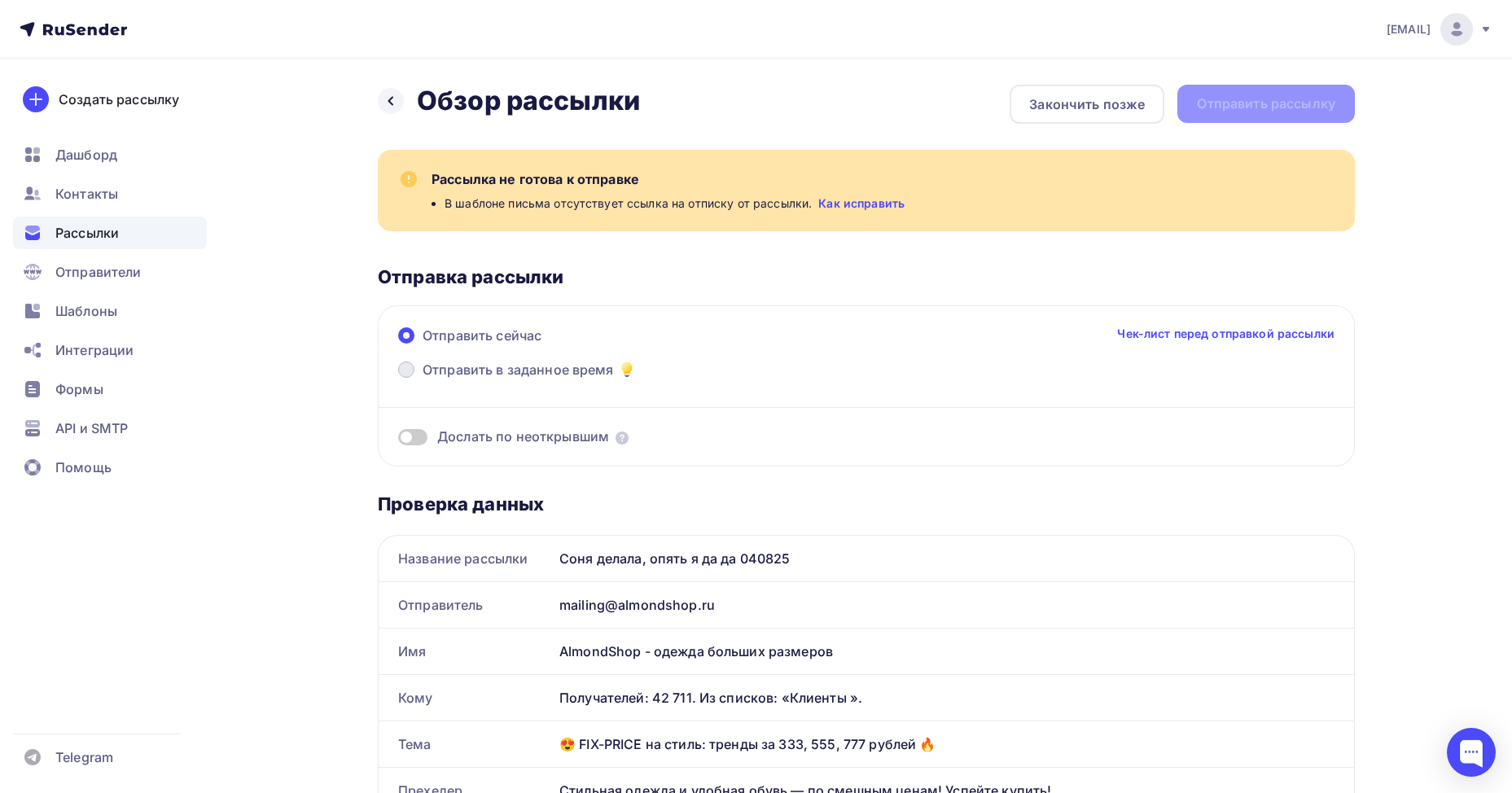 click on "Отправить в заданное время" at bounding box center (518, 370) 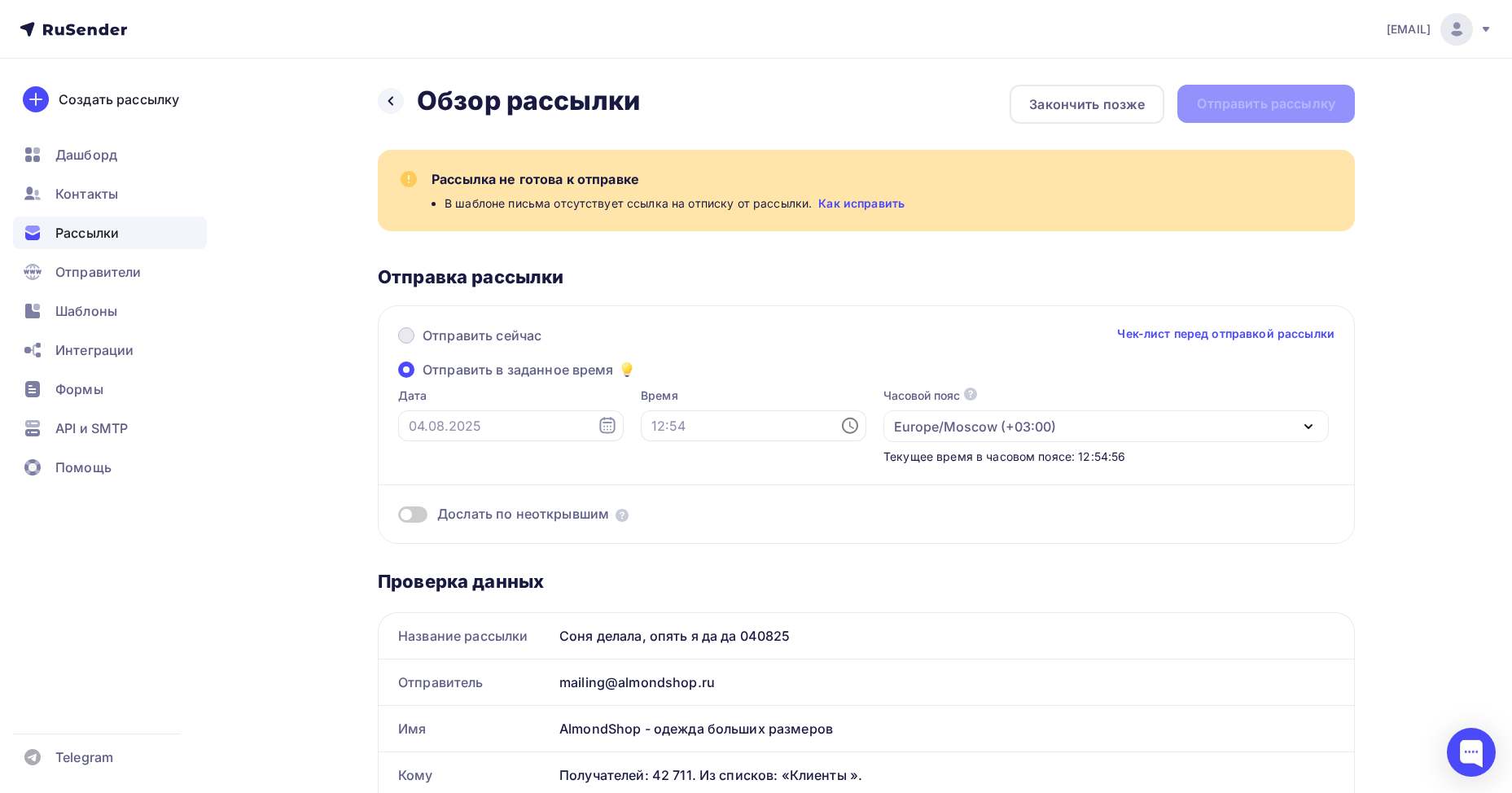 click on "Отправить сейчас" at bounding box center (482, 335) 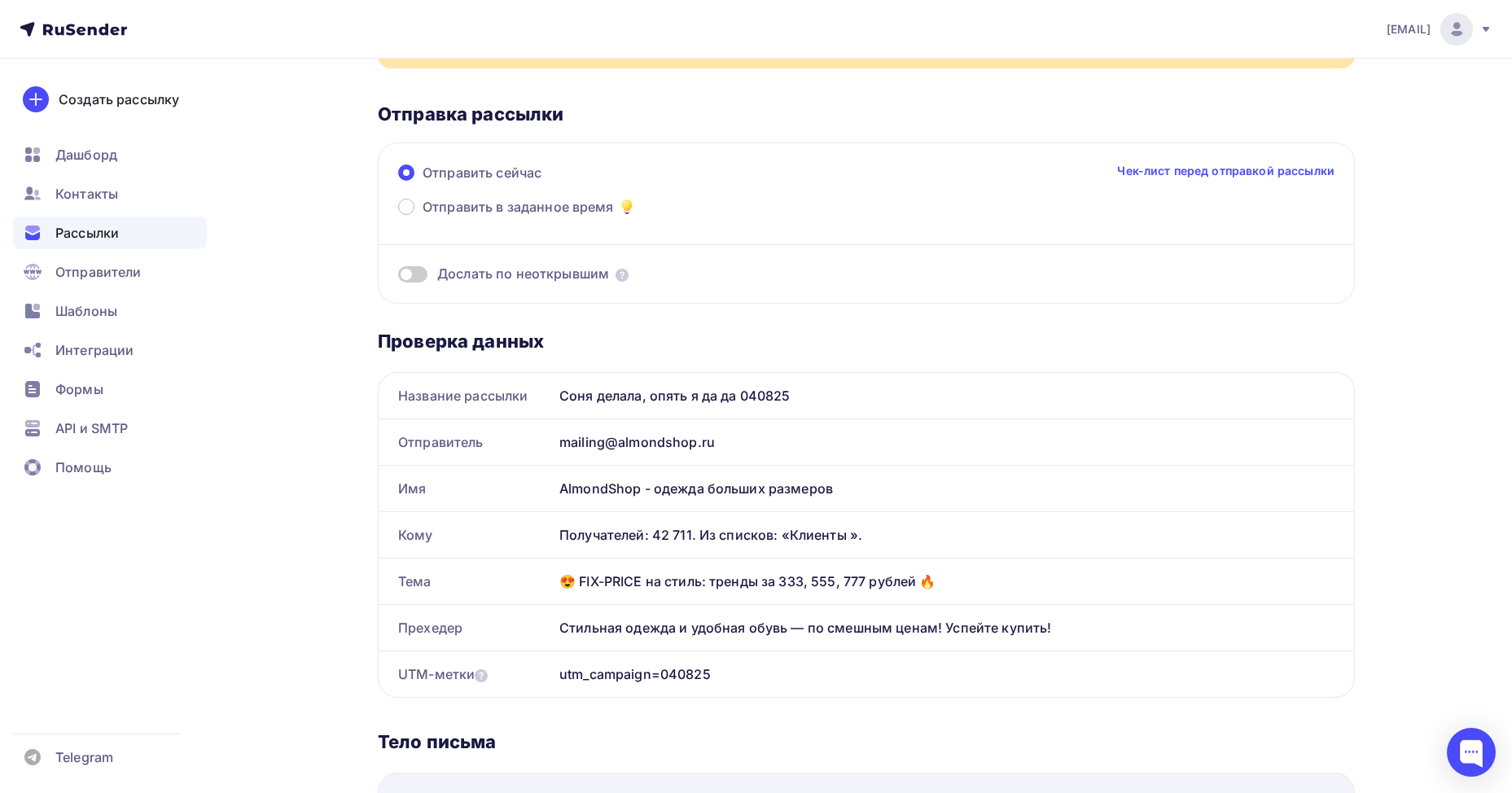 click at bounding box center [413, 274] 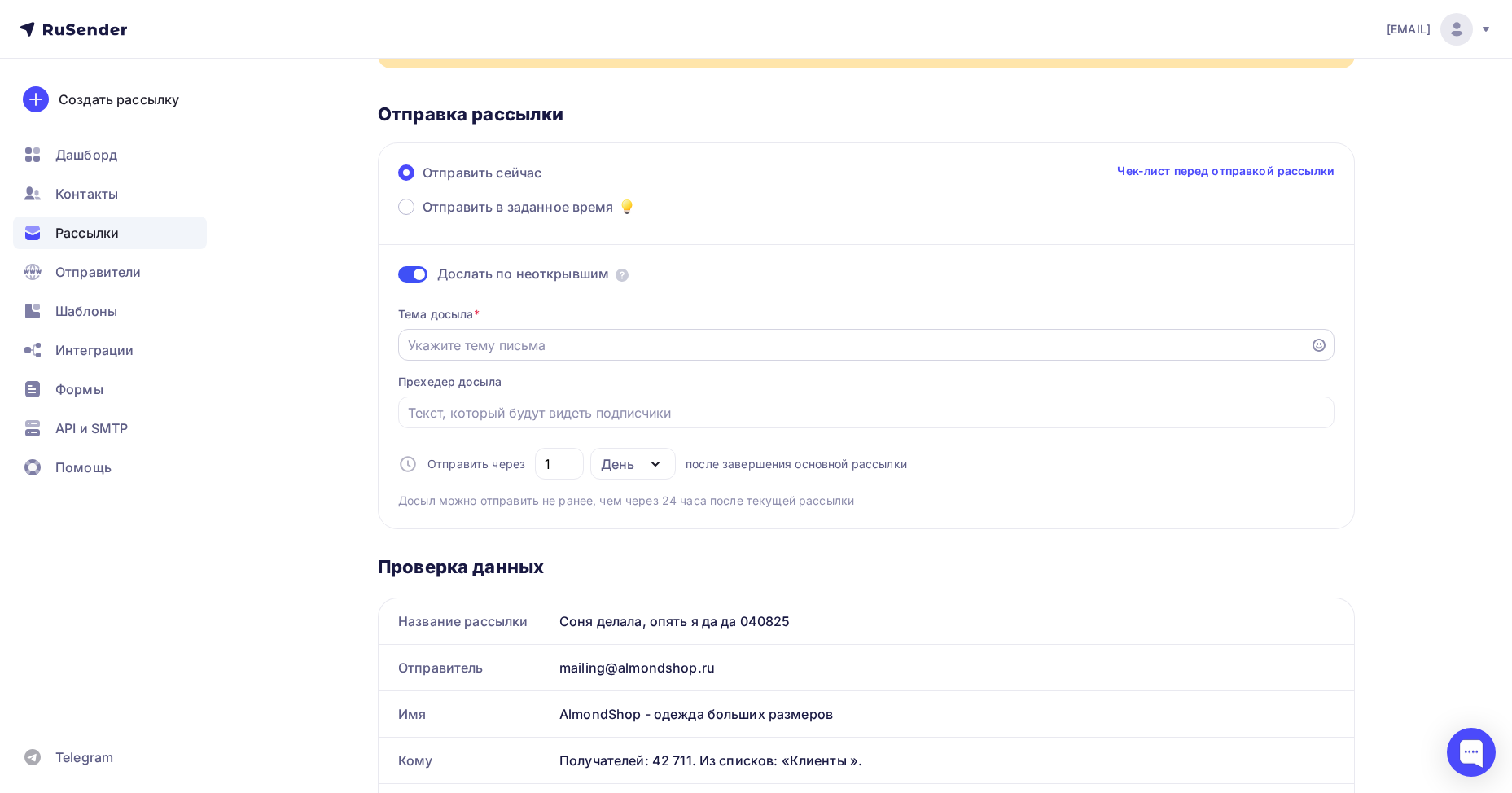 click on "Отправить в заданное время" at bounding box center [854, 345] 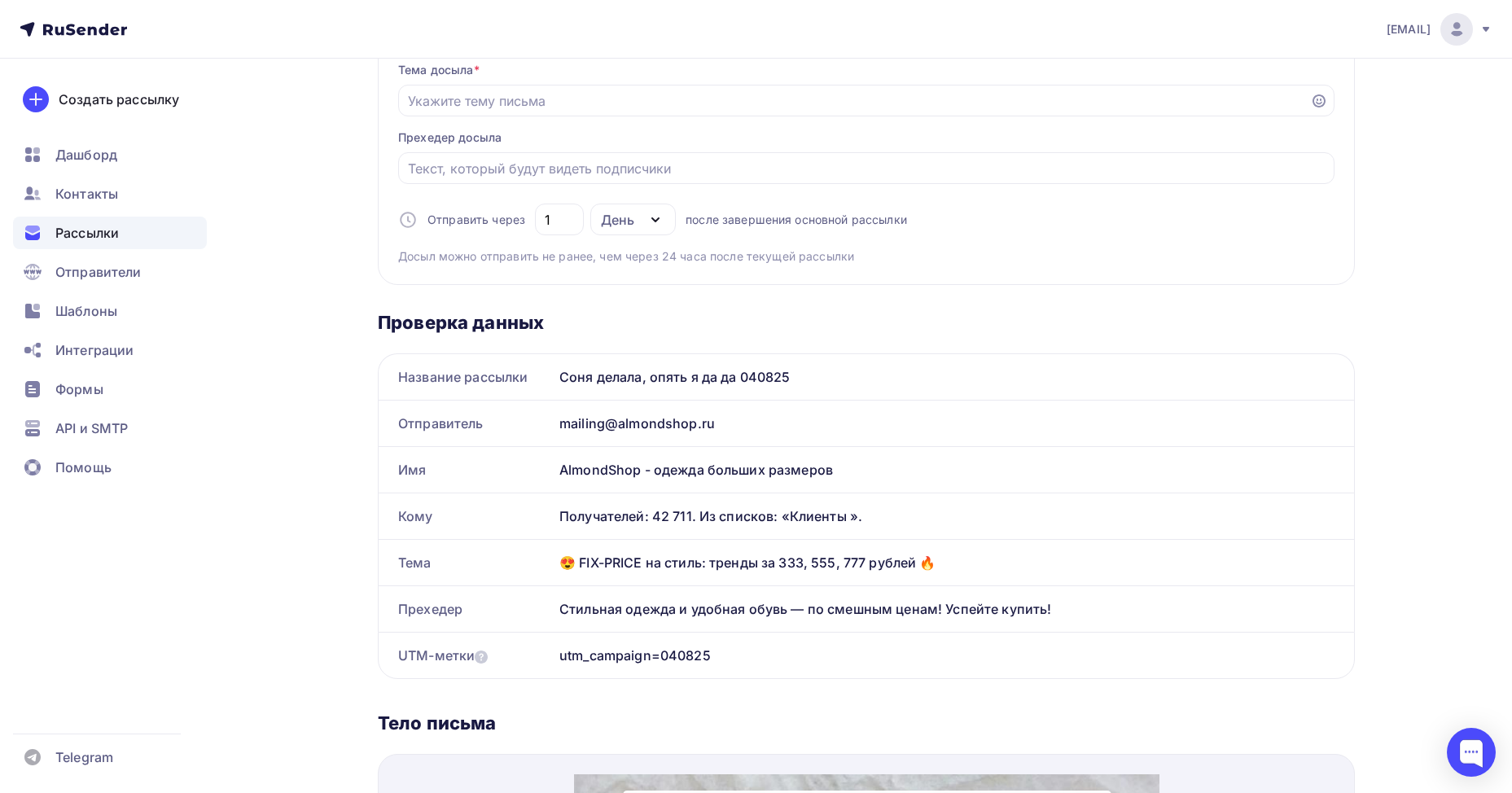 drag, startPoint x: 874, startPoint y: 511, endPoint x: 839, endPoint y: 517, distance: 35.510562 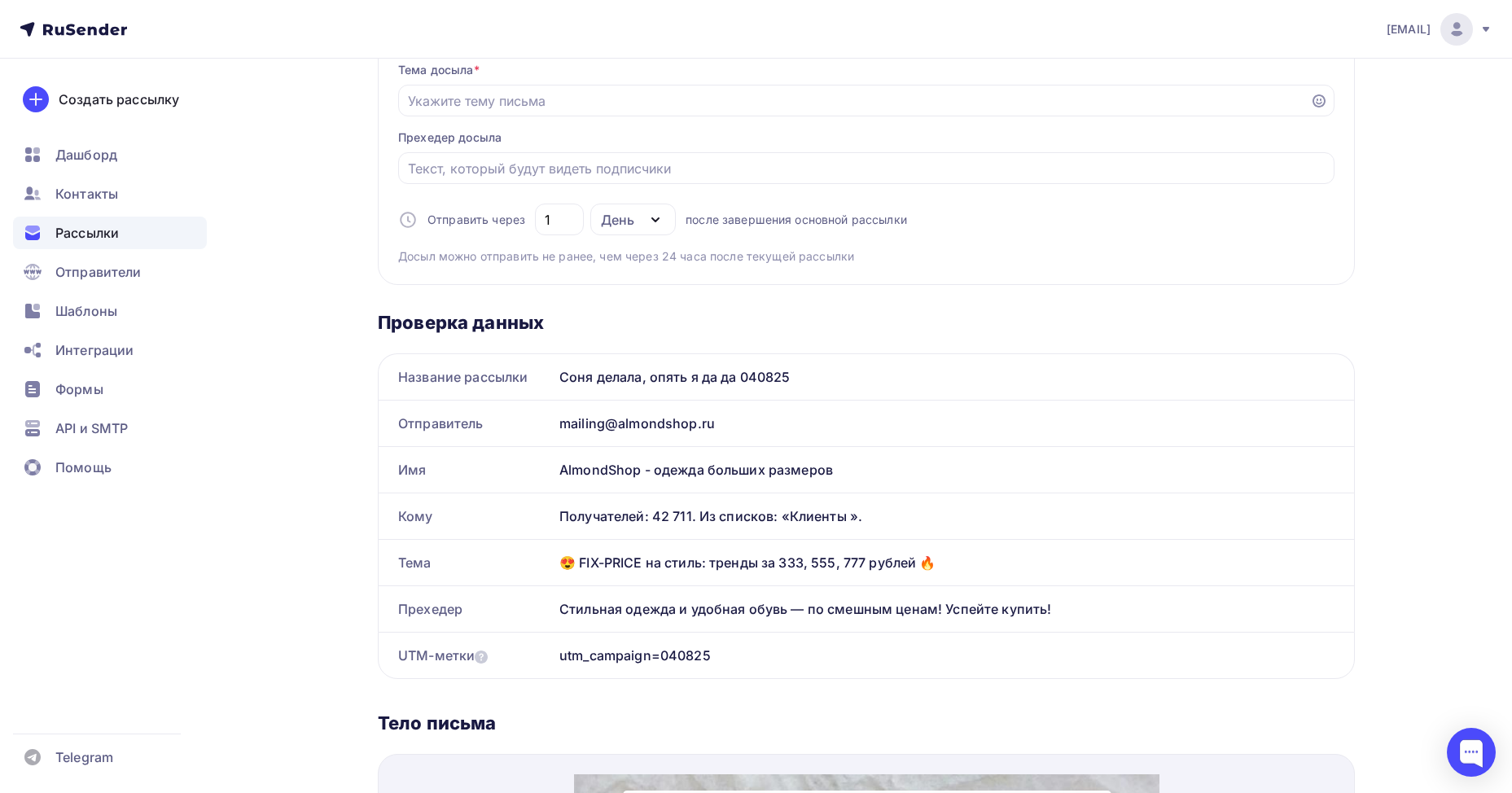 click on "Получателей:
42 711. Из списков:
«Клиенты »." at bounding box center (947, 516) 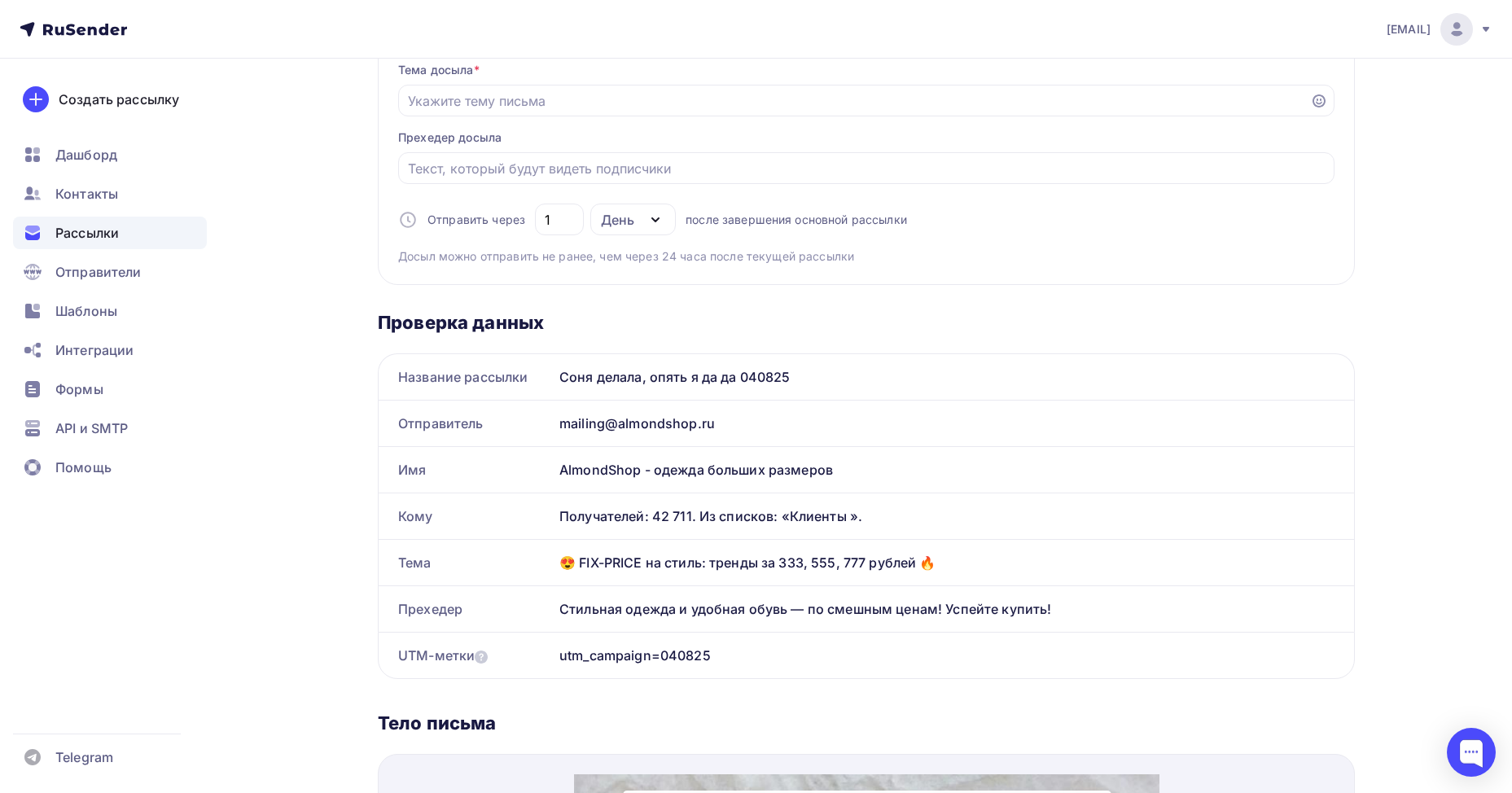 drag, startPoint x: 960, startPoint y: 563, endPoint x: 549, endPoint y: 581, distance: 411.39397 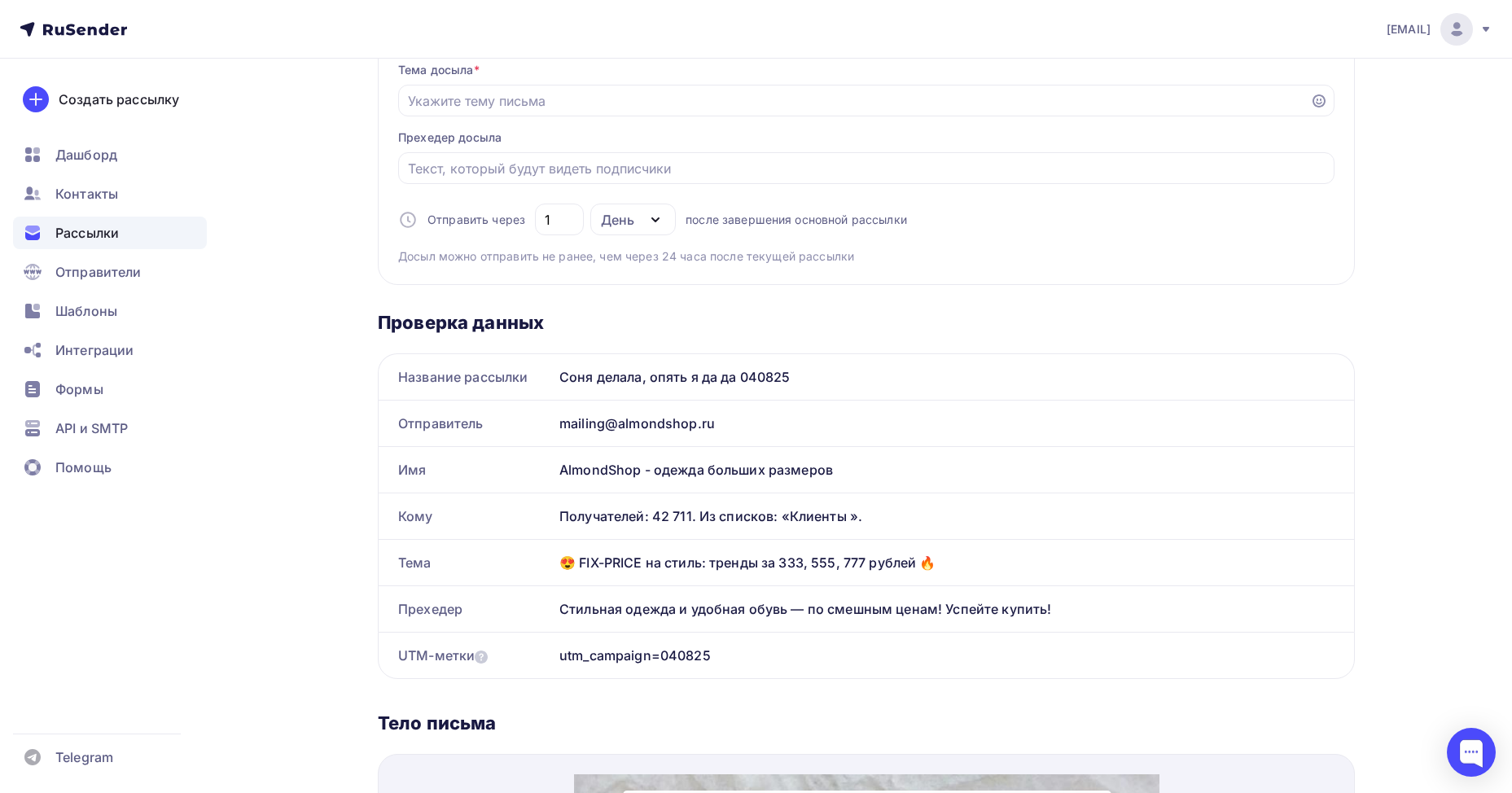 click on "Тема
😍 FIX-PRICE на стиль: тренды за 333, 555, 777 рублей 🔥" at bounding box center (866, 562) 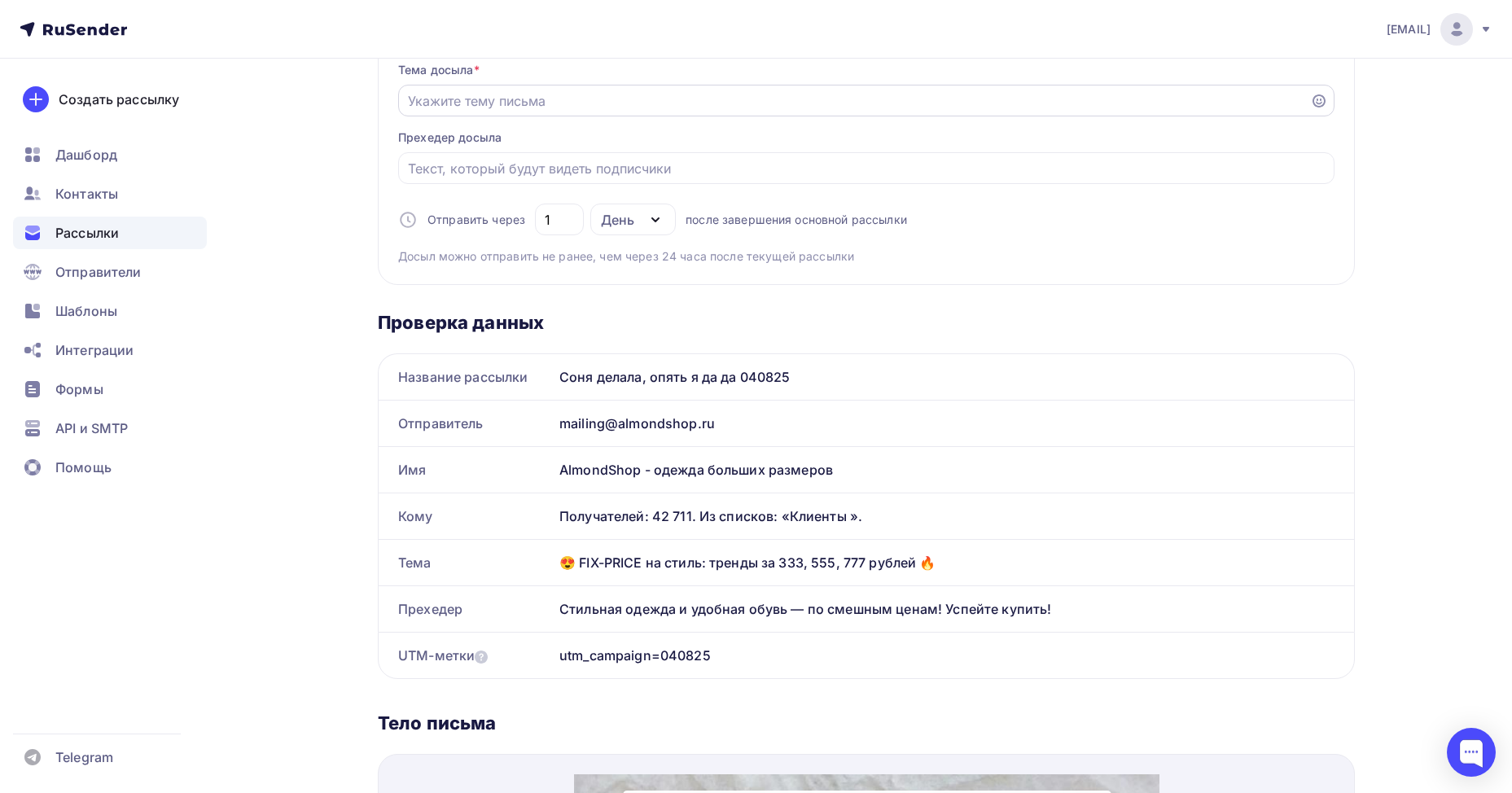 click on "Отправить в заданное время" at bounding box center (854, 101) 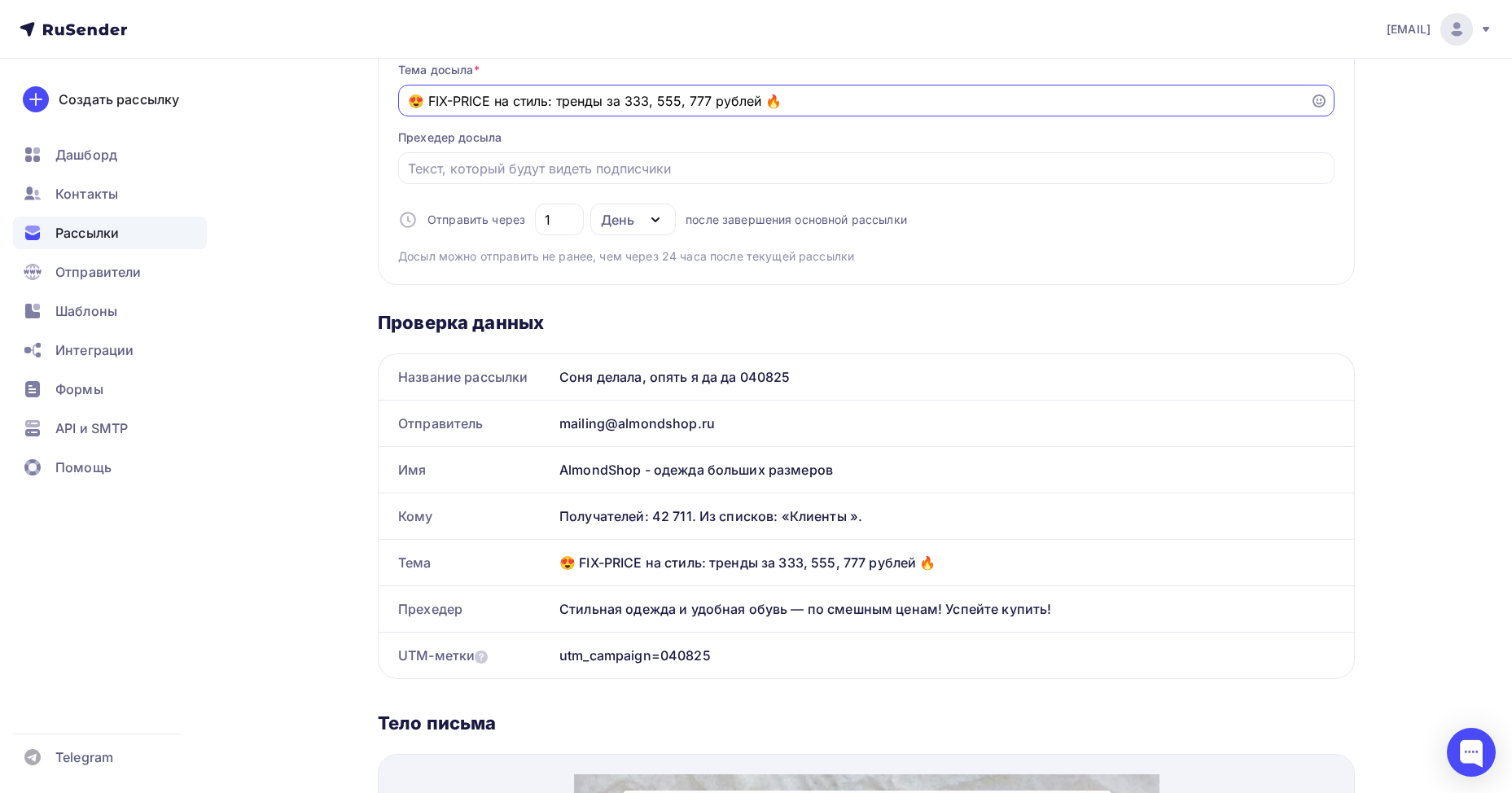 type on "😍 FIX-PRICE на стиль: тренды за 333, 555, 777 рублей 🔥" 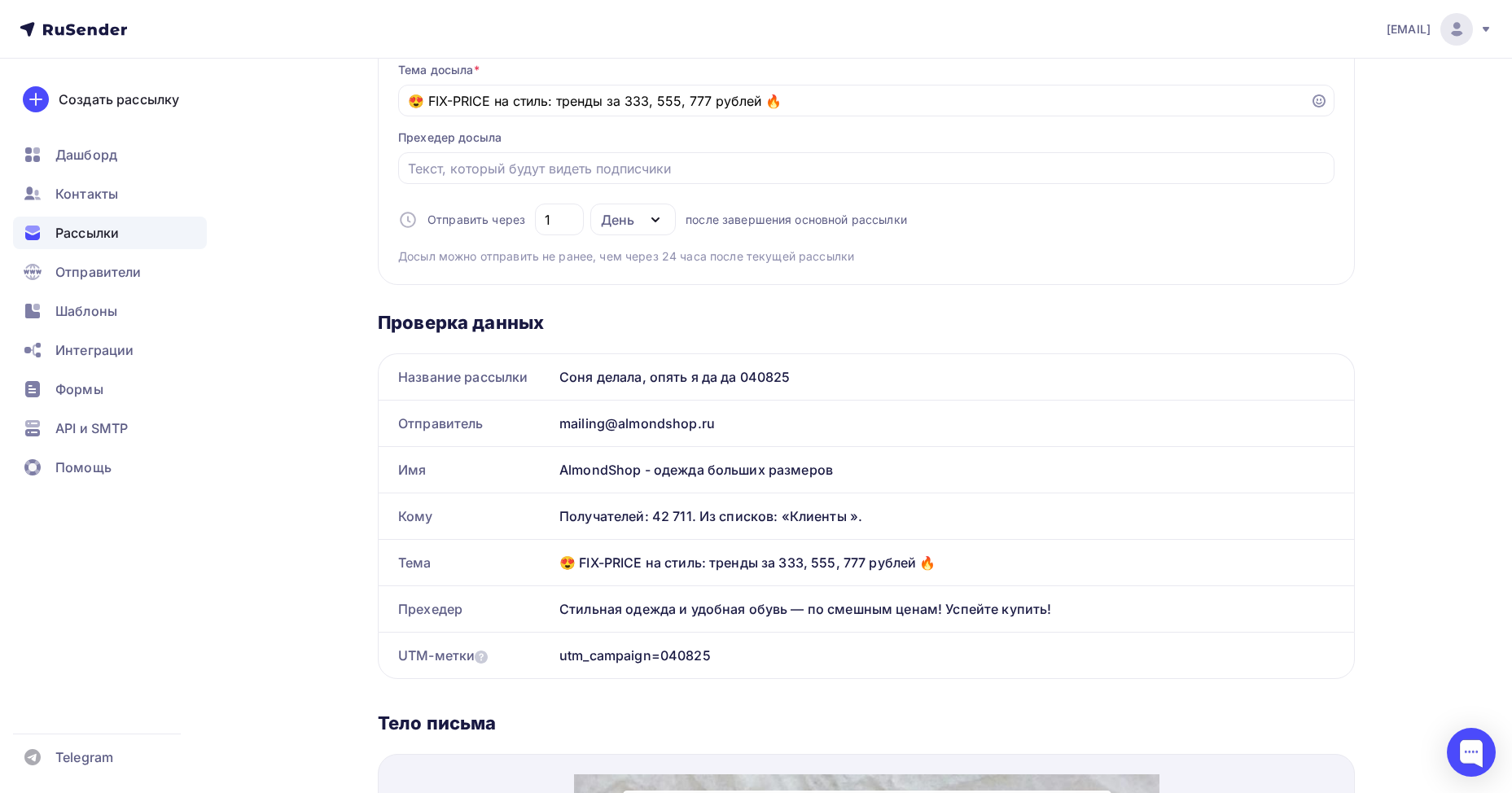 drag, startPoint x: 1022, startPoint y: 603, endPoint x: 511, endPoint y: 604, distance: 511.001 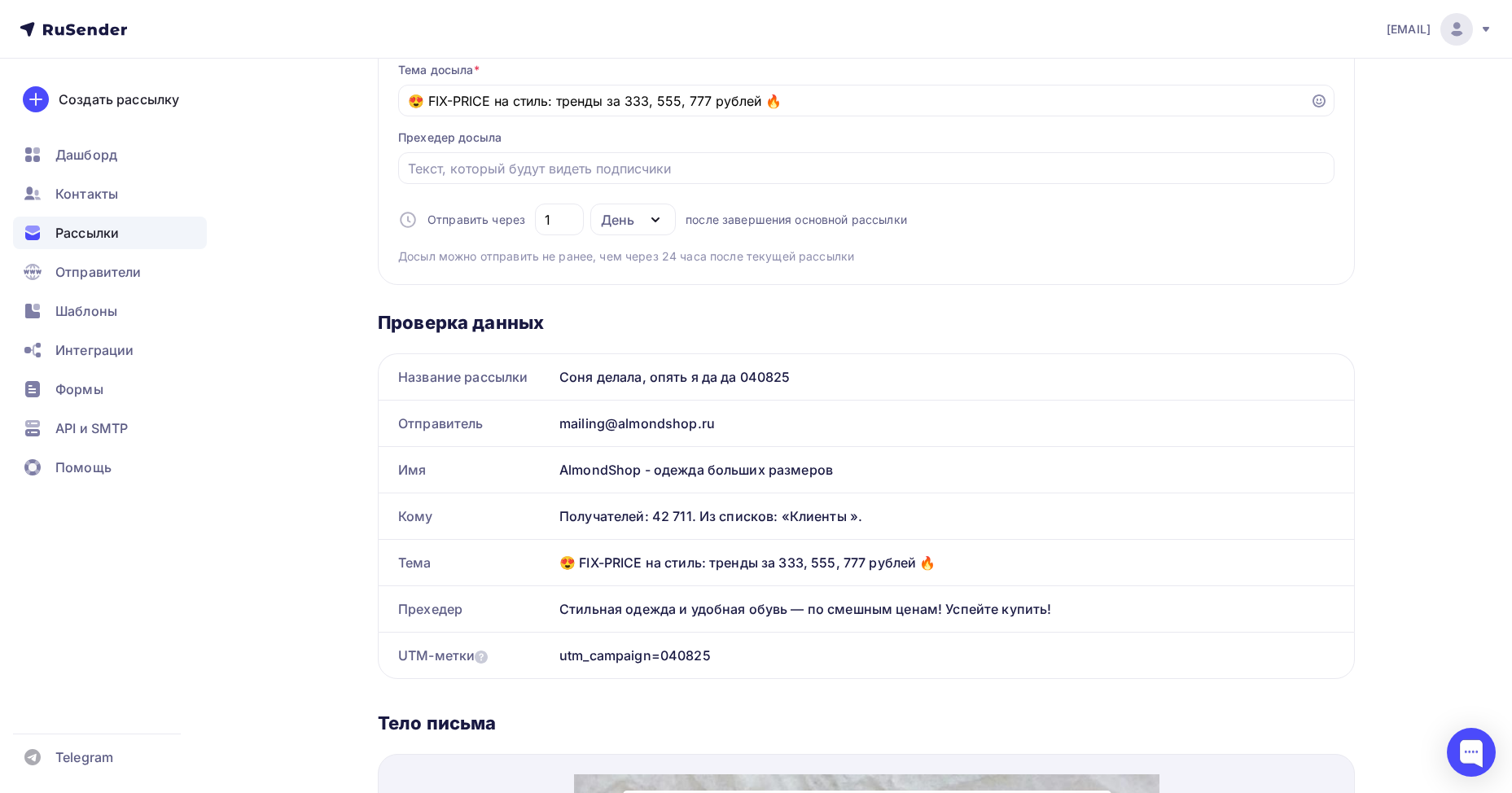 click on "Прехедер
Стильная одежда и удобная обувь — по смешным ценам! Успейте купить!" at bounding box center [866, 608] 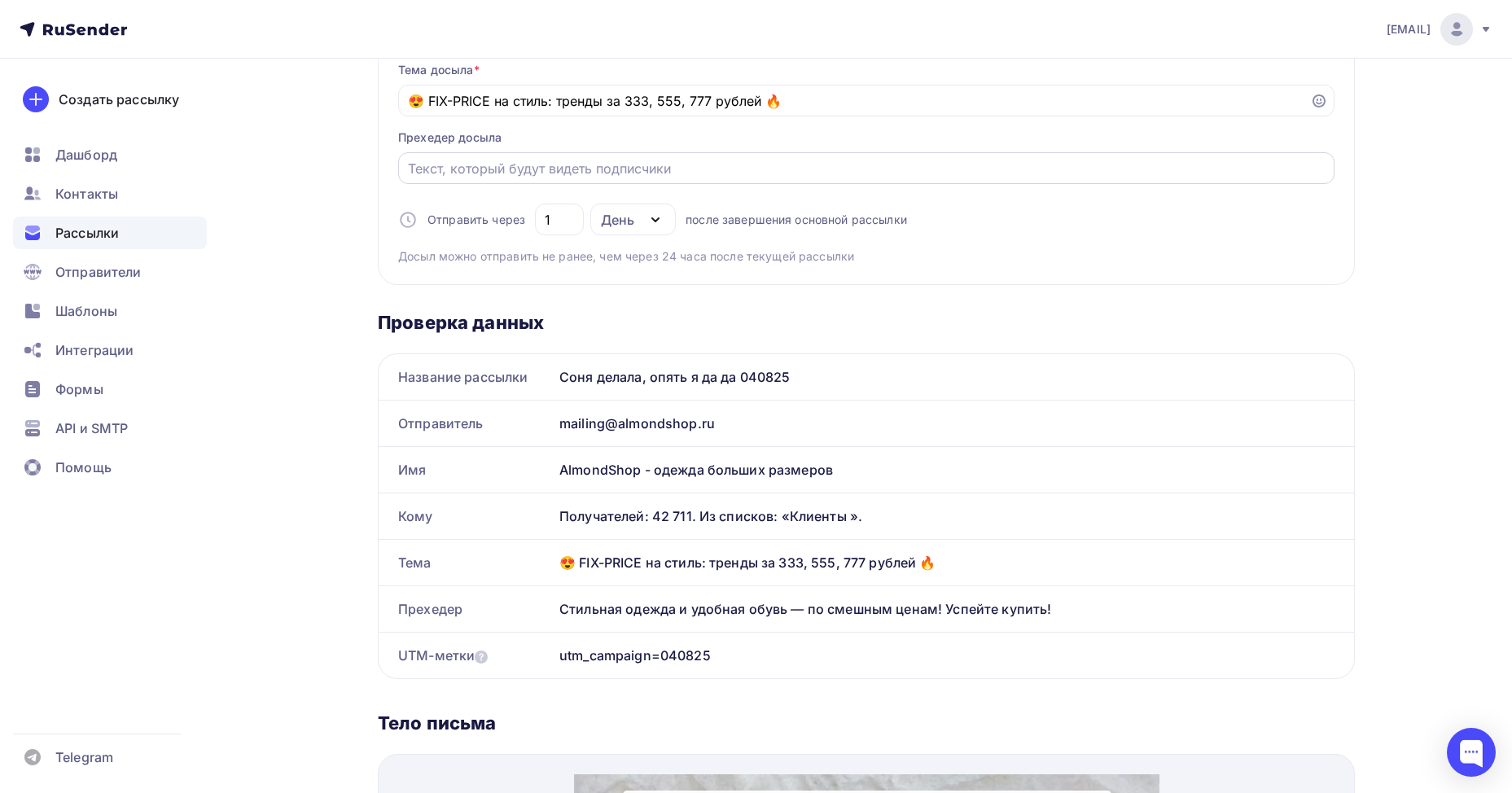 click on "Отправить в заданное время" at bounding box center (866, 169) 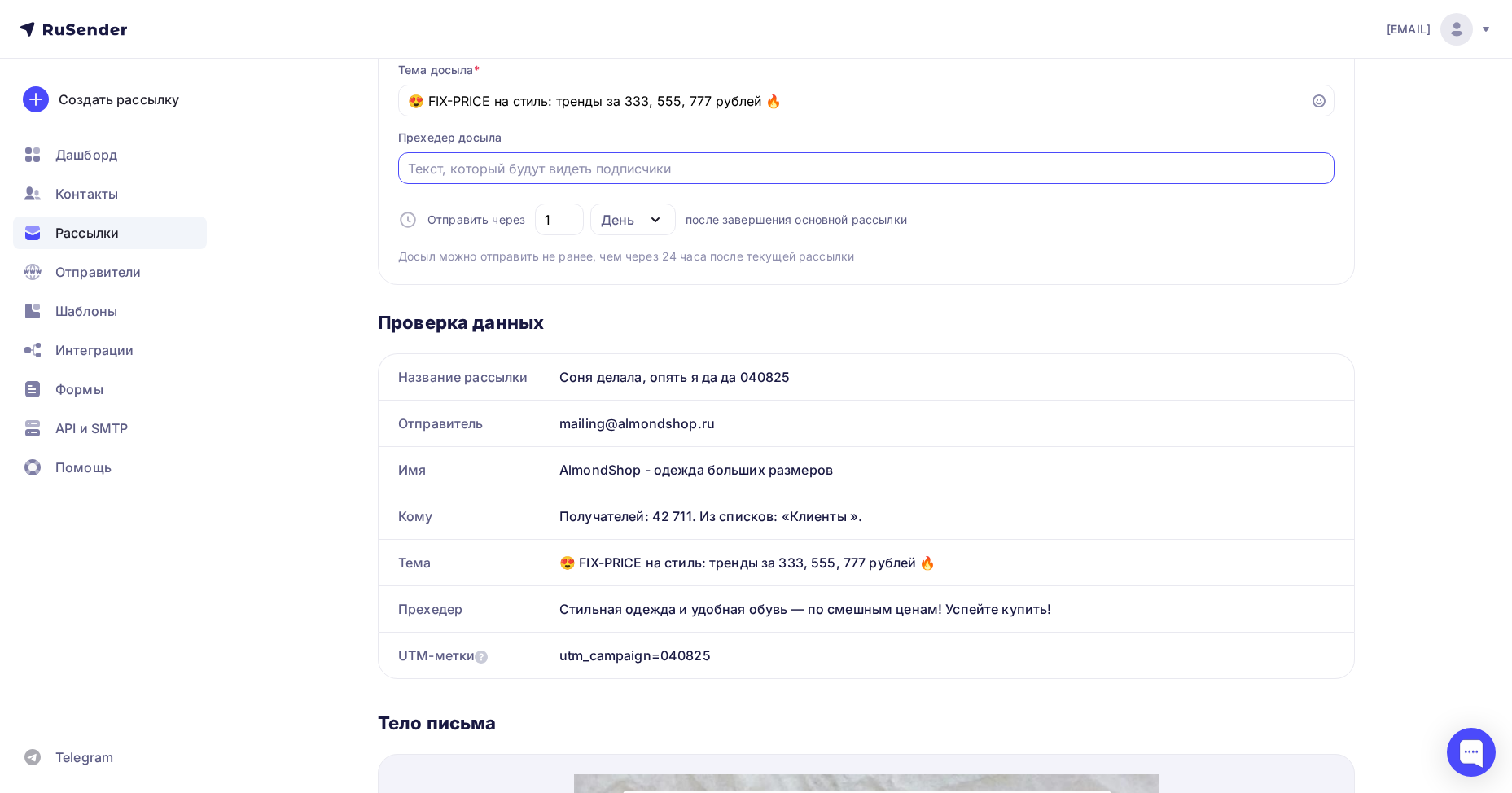 paste on "Стильная одежда и удобная обувь — по смешным ценам! Успейте купить!" 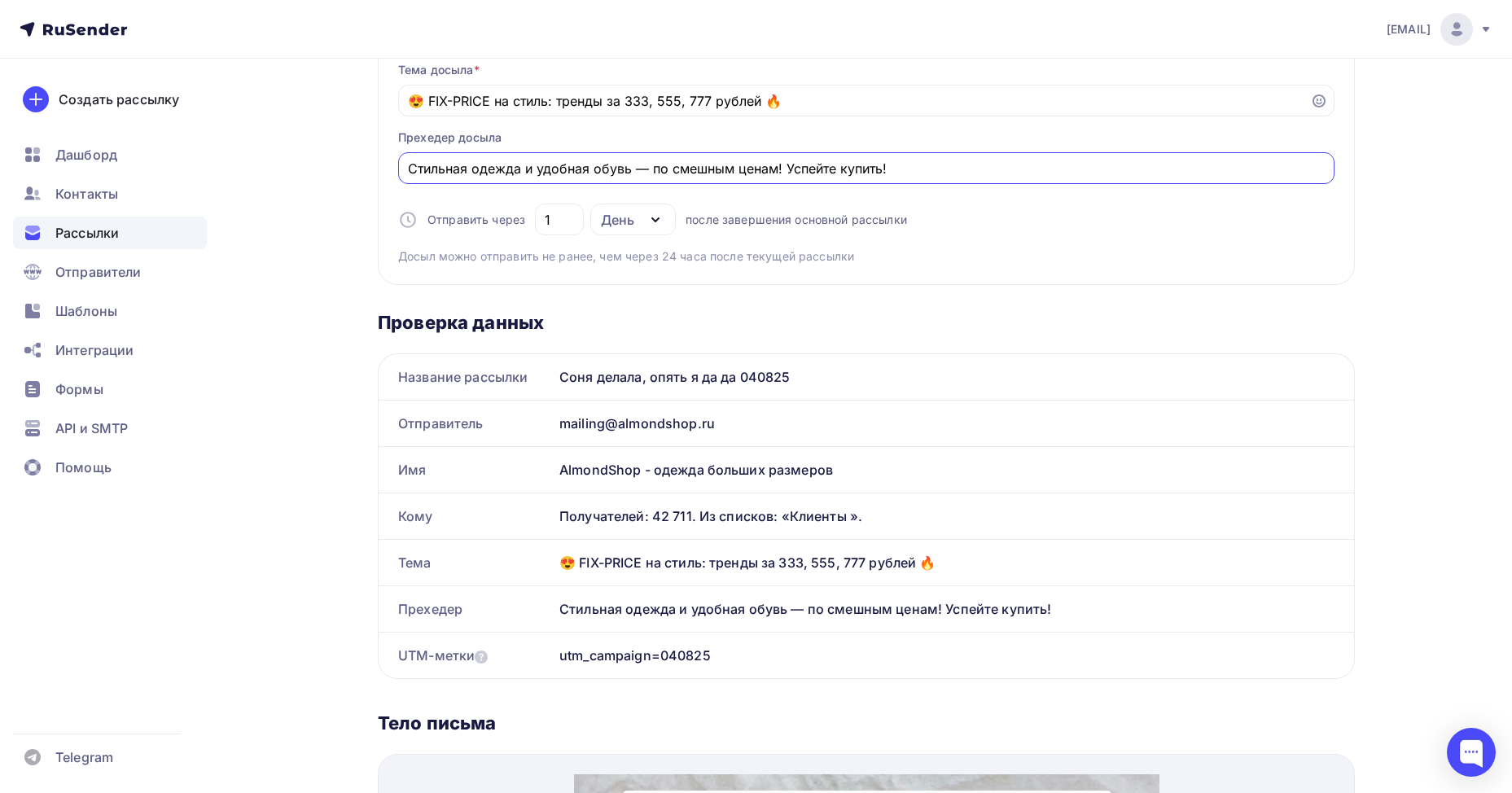 click on "День" at bounding box center [617, 220] 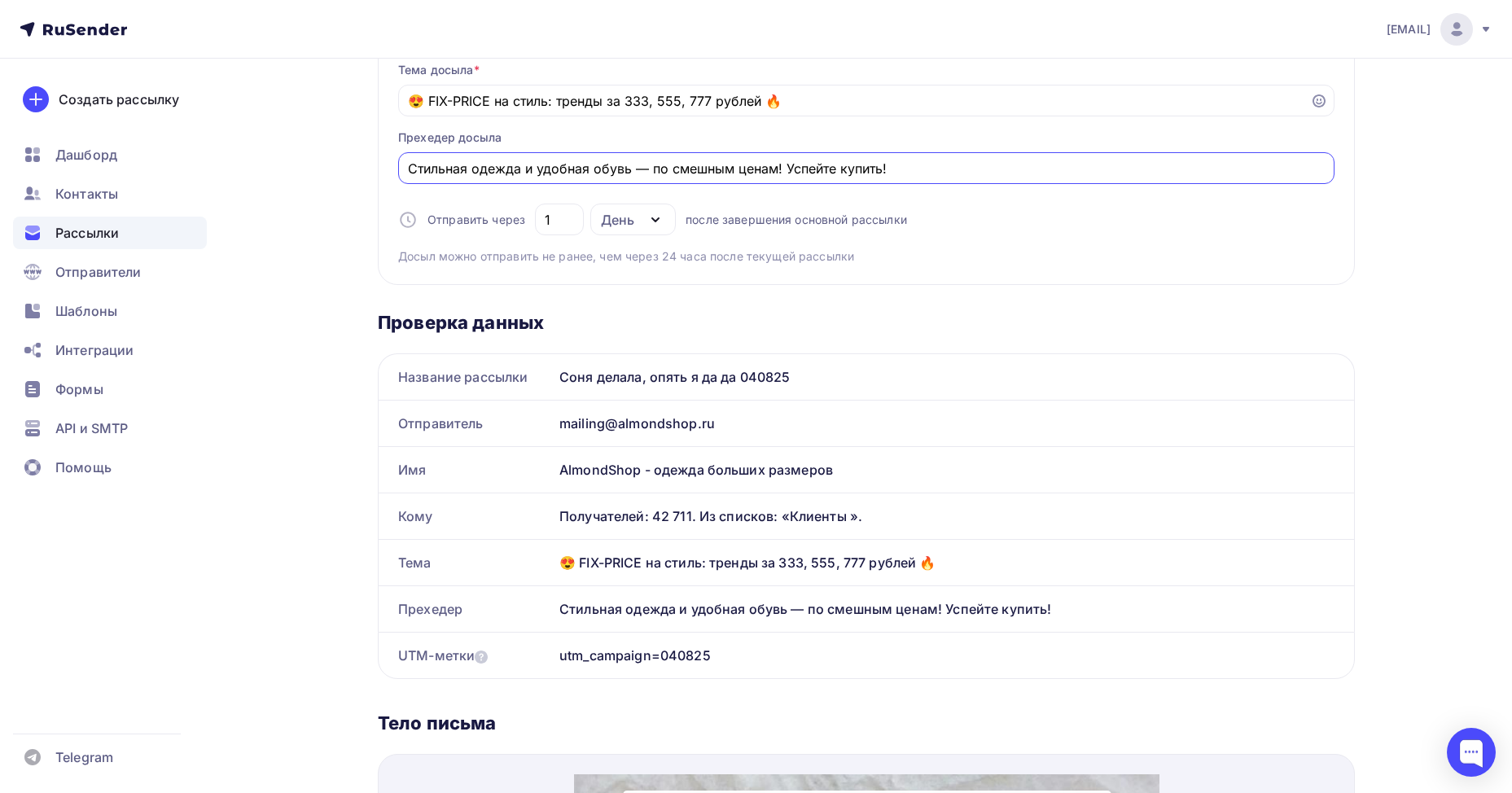 type on "Стильная одежда и удобная обувь — по смешным ценам! Успейте купить!" 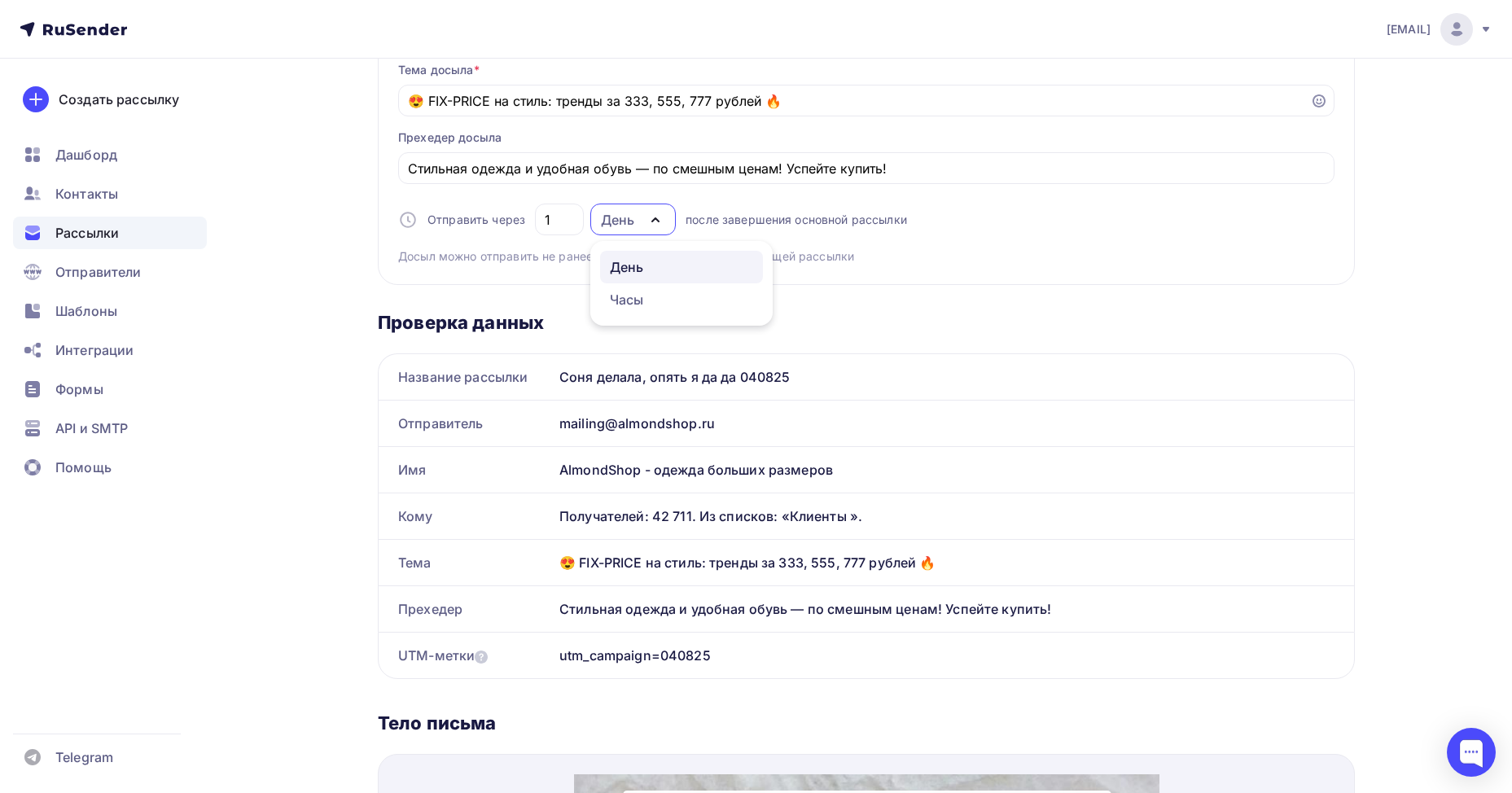click on "День" at bounding box center (617, 220) 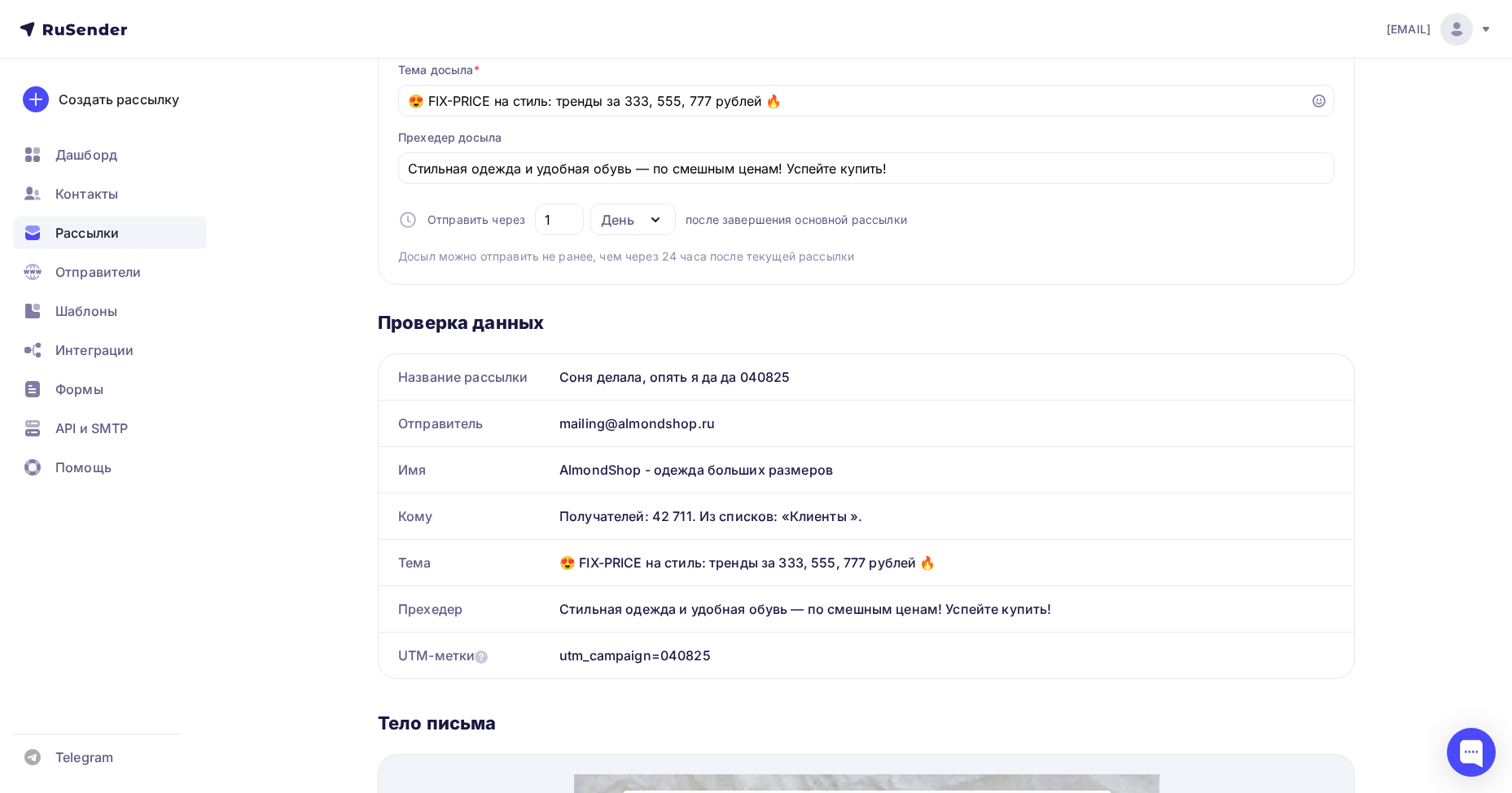 click on "День" at bounding box center [617, 220] 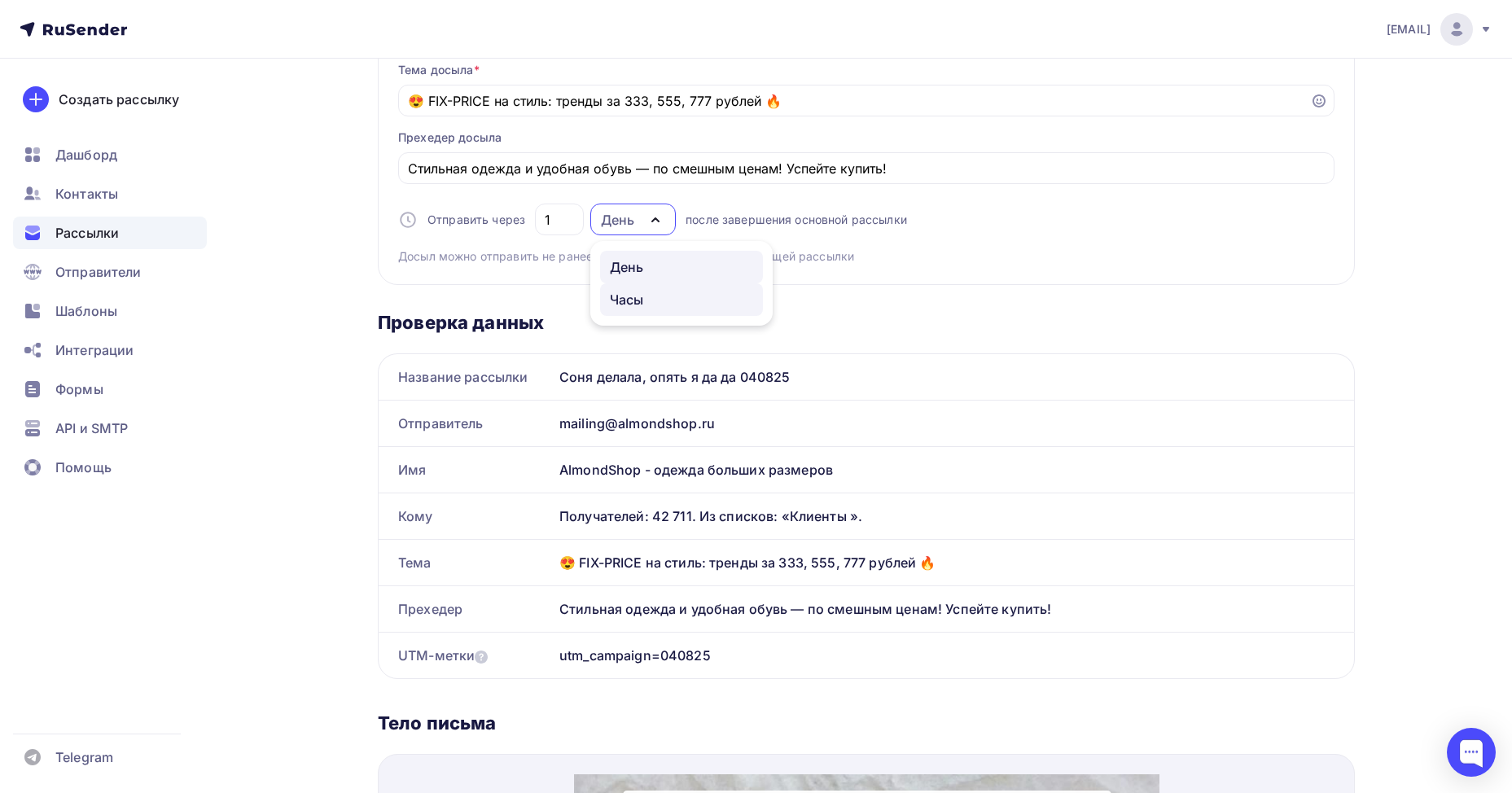 click on "Часы" at bounding box center (627, 300) 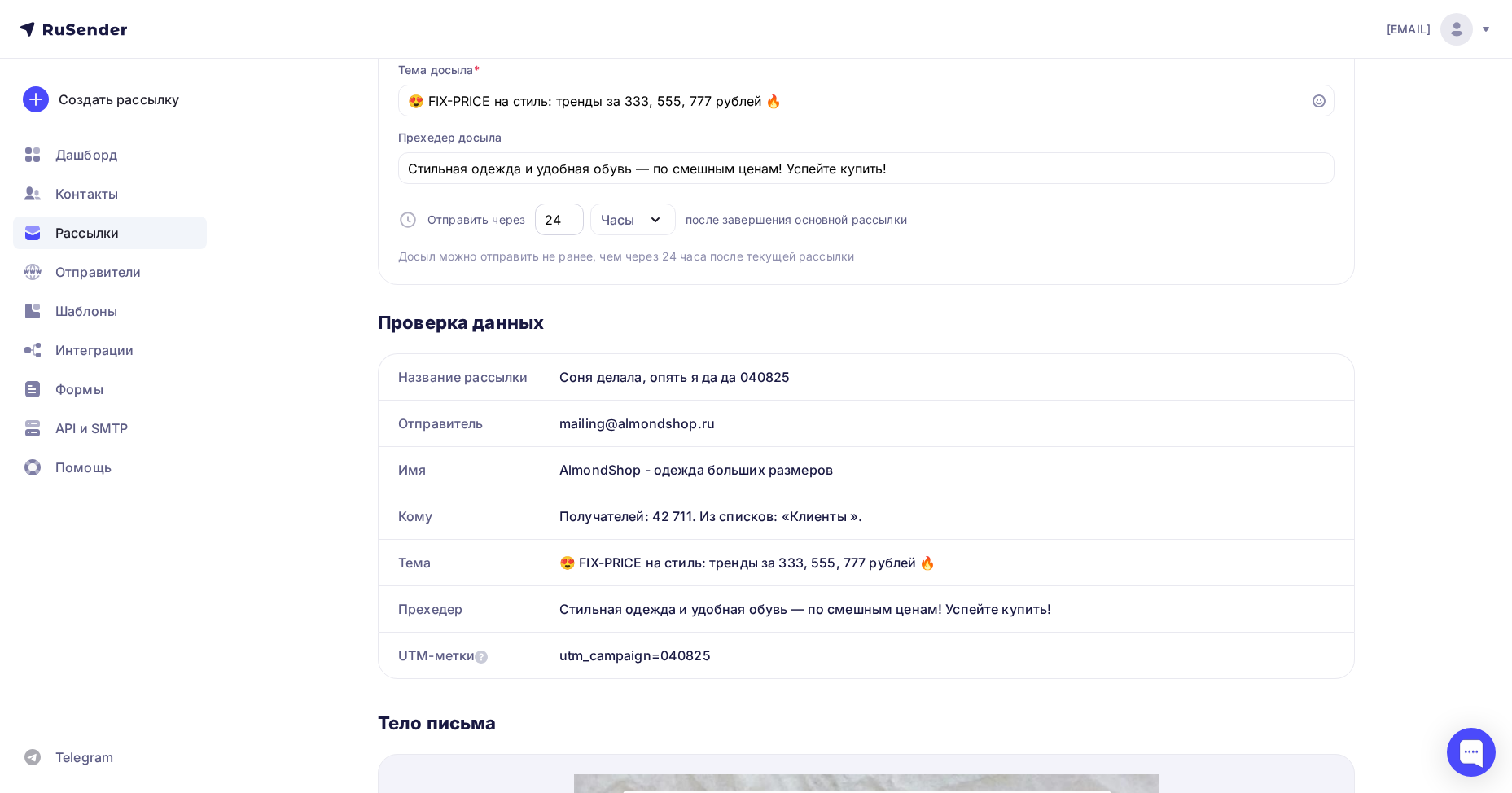 click on "24" at bounding box center (559, 219) 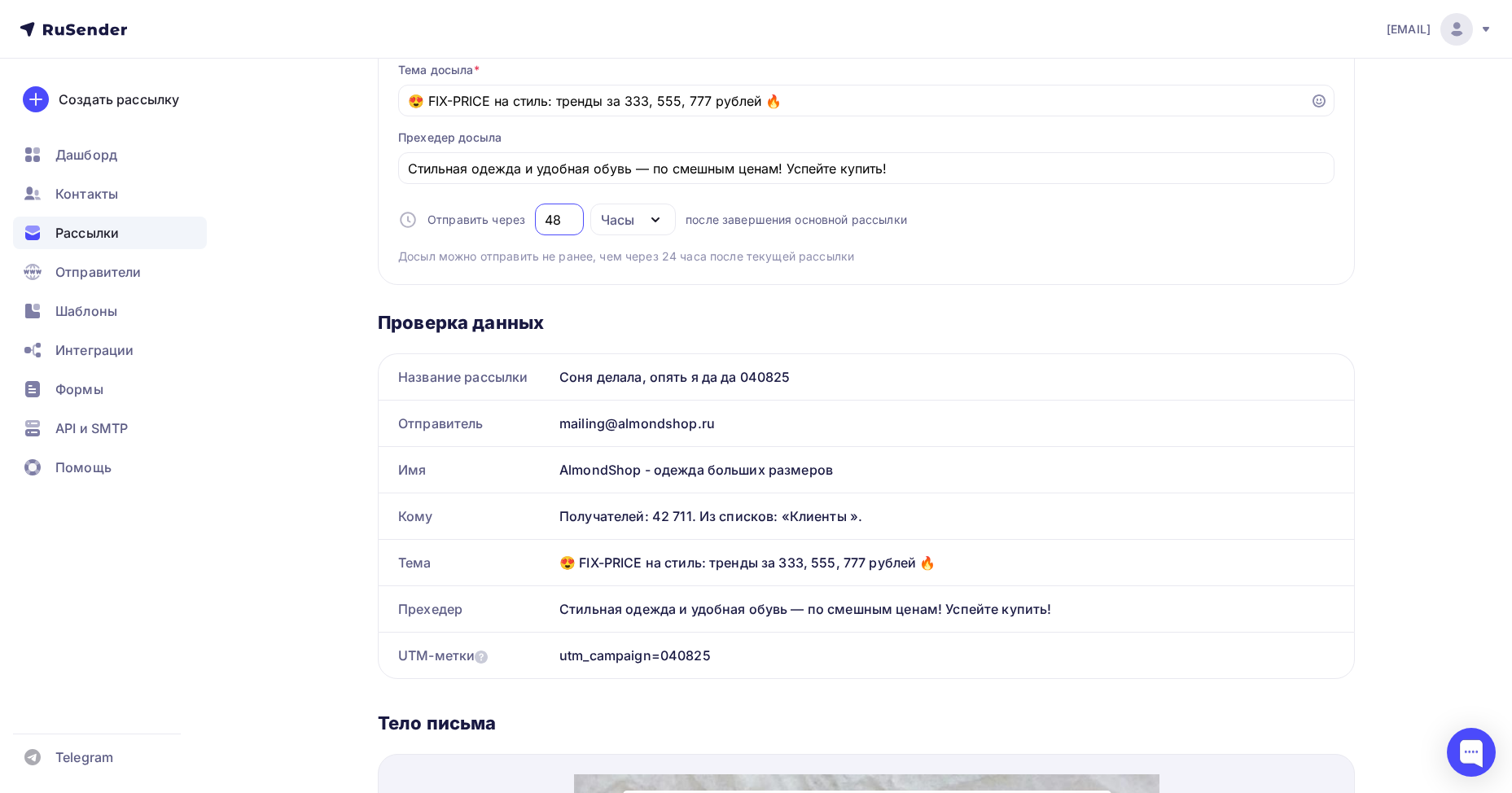 type on "48" 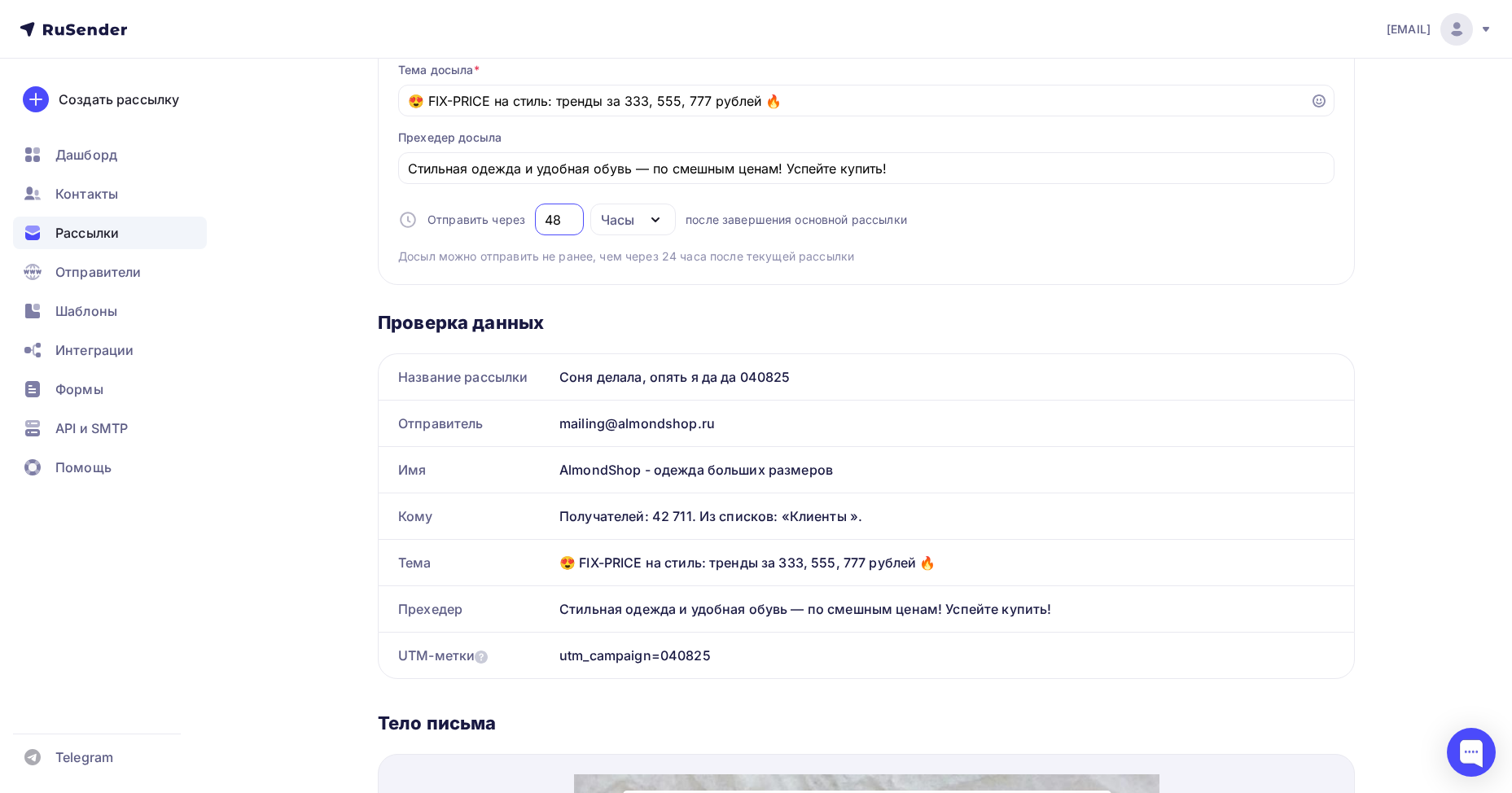 click on "Проверка данных
Название рассылки
Соня делала, опять я да да 040825
Отправитель
mailing@almondshop.ru
Имя
AlmondShop - одежда больших размеров
Кому
Получателей:
42 711. Из списков:
«Клиенты ».
Тема
😍 FIX-PRICE на стиль: тренды за 333, 555, 777 рублей 🔥
Прехедер
Стильная одежда и удобная обувь — по смешным ценам! Успейте купить!
UTM-метки
utm_campaign=040825
Название рассылки
Отправитель
Имя" at bounding box center (866, 857) 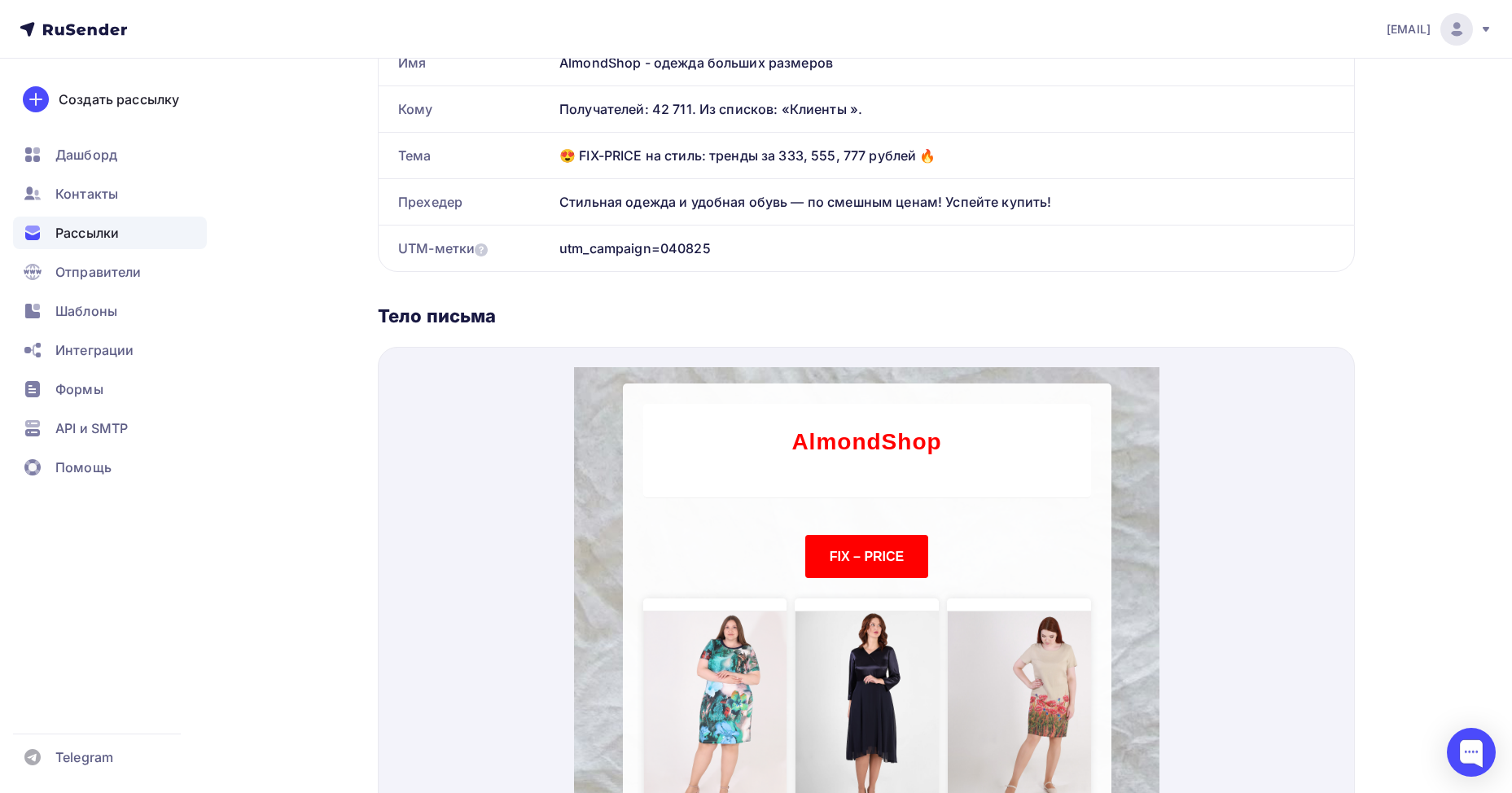 scroll, scrollTop: 977, scrollLeft: 0, axis: vertical 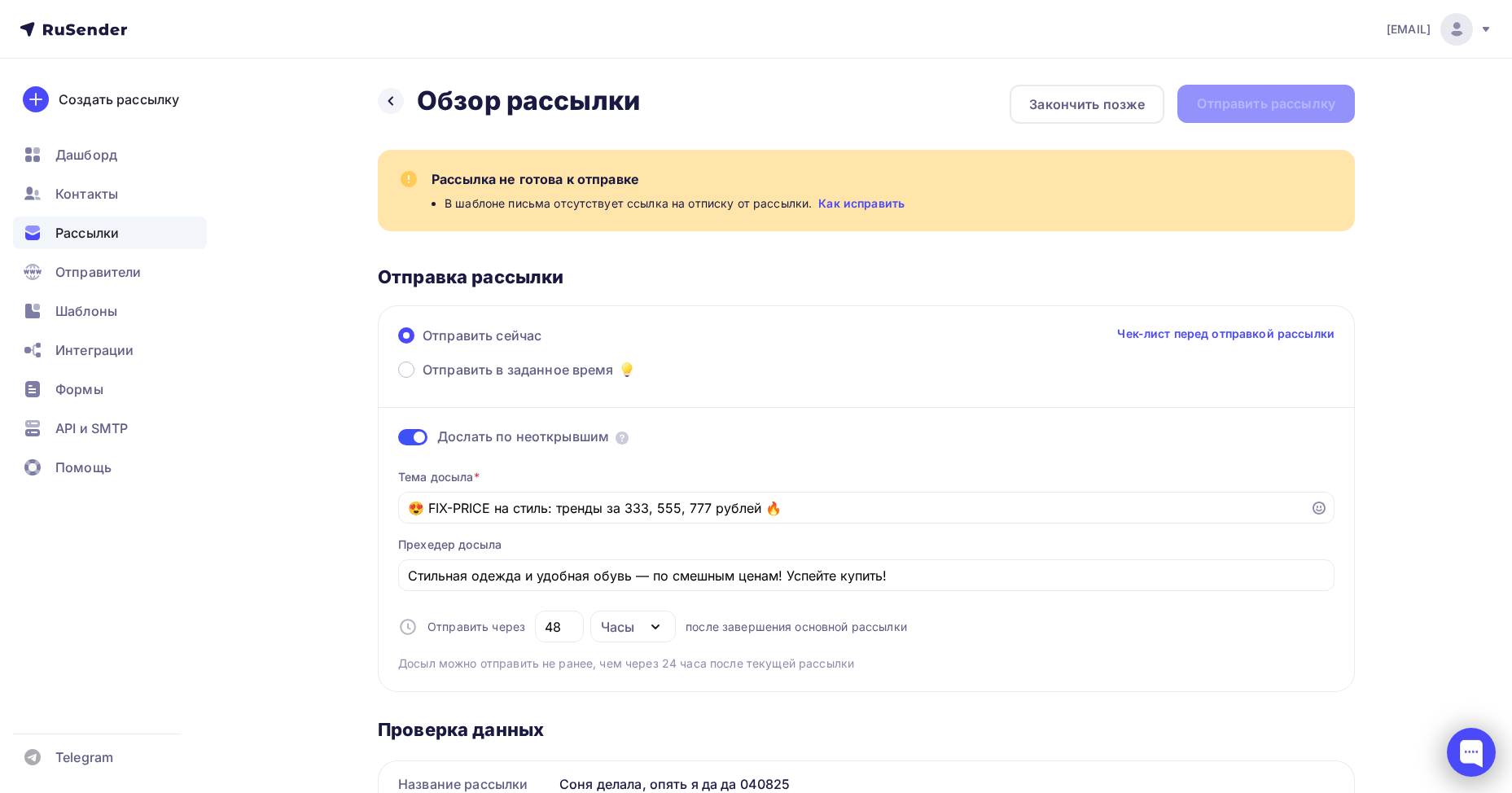 click at bounding box center (1471, 752) 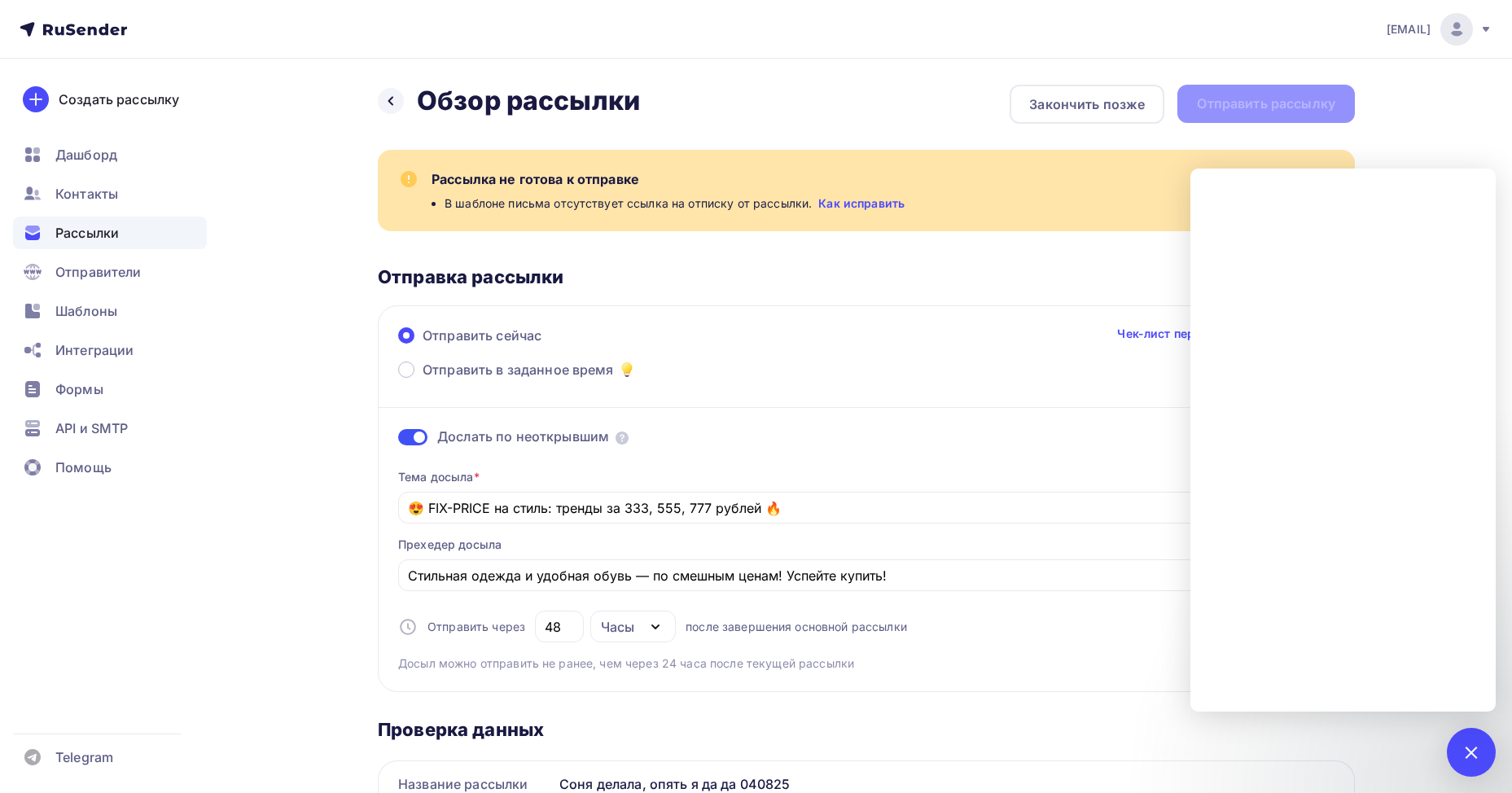 click on "Назад
Обзор рассылки
Обзор рассылки
Закончить позже
Отправить рассылку
Рассылка не готова к отправке
В шаблоне письма отсутствует ссылка на отписку от рассылки.
Как исправить
Отправка рассылки
Отправить сейчас             Чек-лист перед отправкой рассылки    Отправить в заданное время                                                                                                             Дослать по неоткрывшим
Тема досыла  *     😍 FIX-PRICE на стиль: тренды за 333, 555, 777 рублей 🔥           Прехедер досыла                     48" at bounding box center [756, 980] 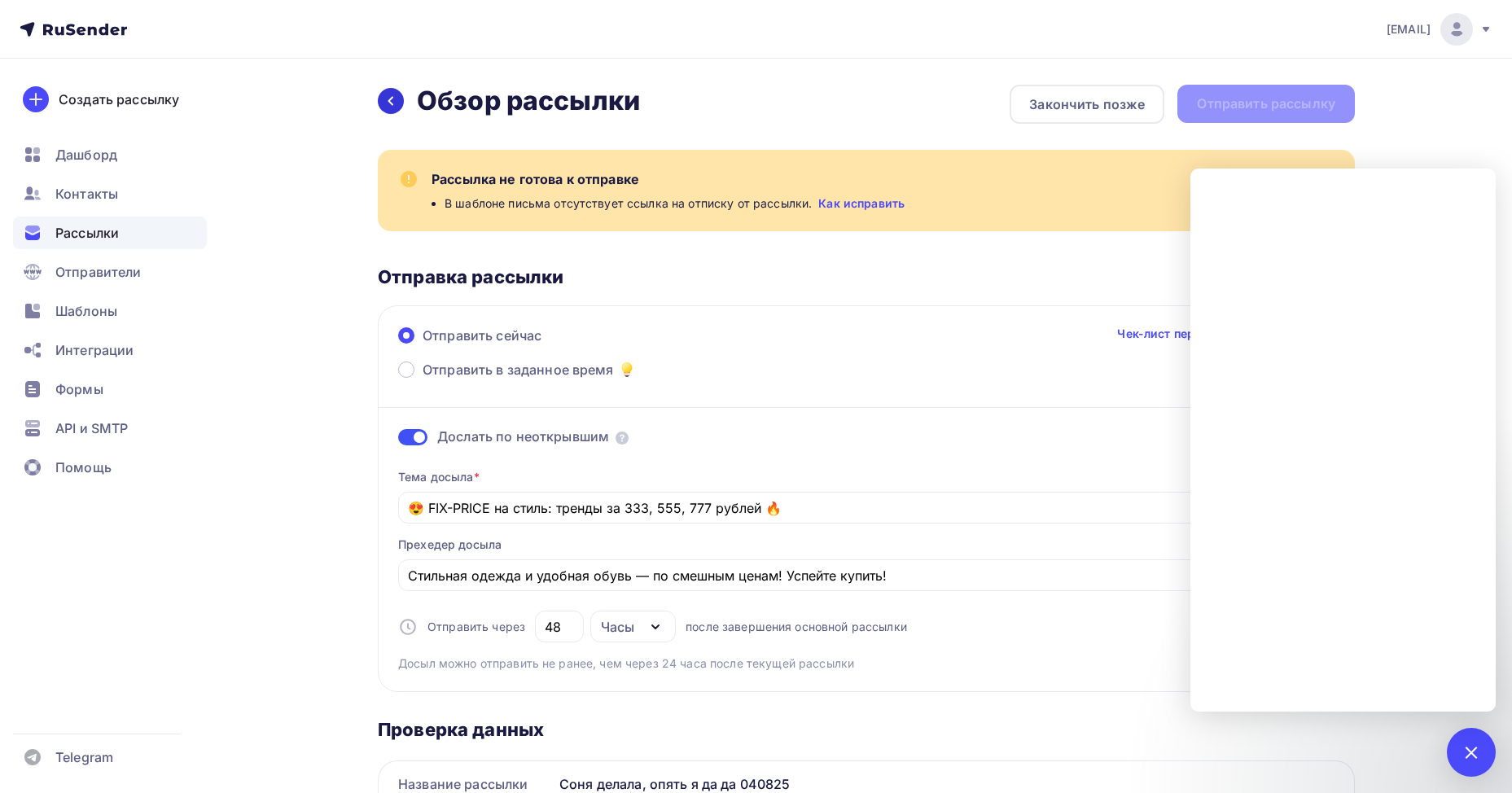 click at bounding box center [391, 101] 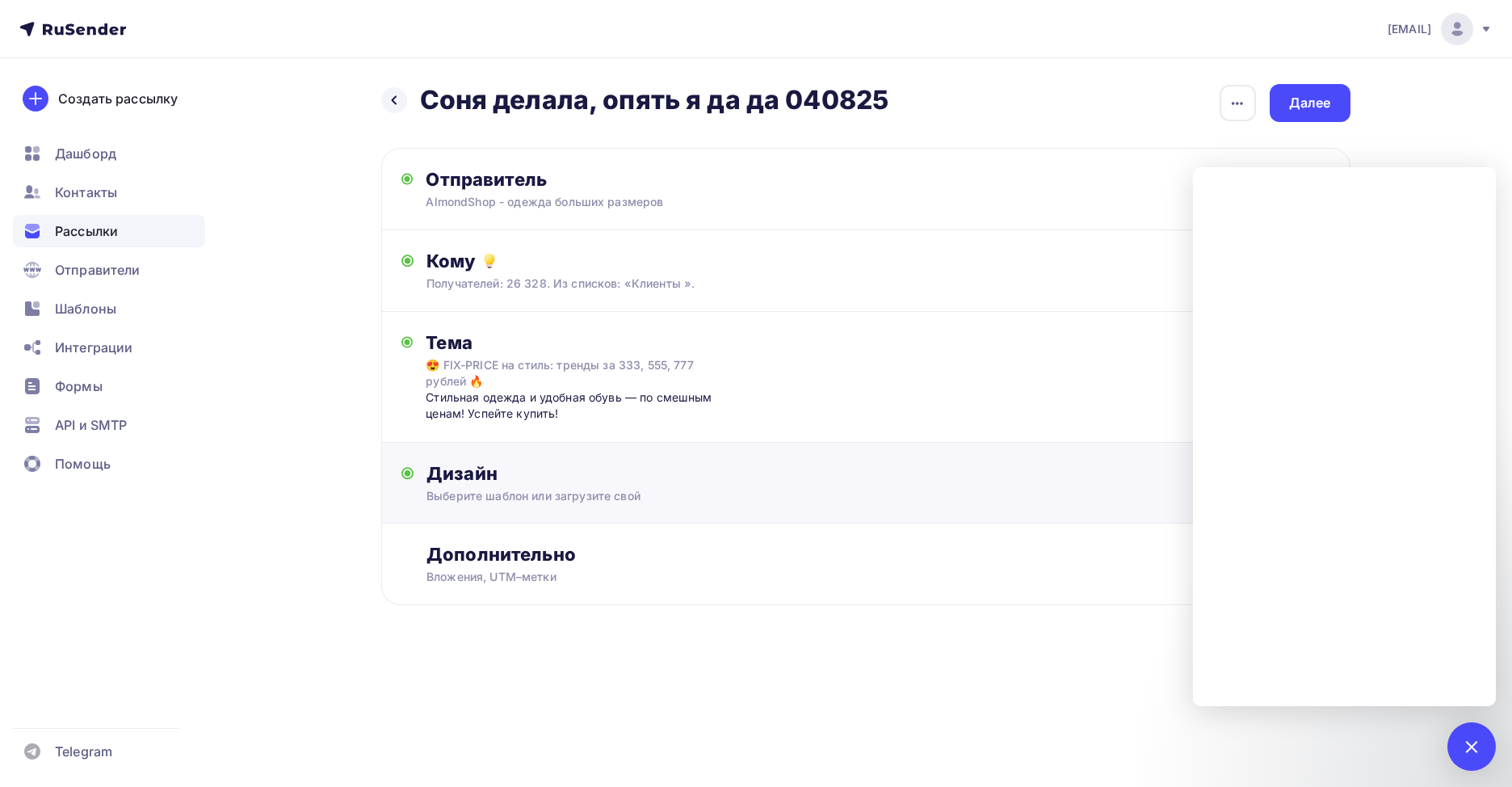 click on "Дизайн" at bounding box center [878, 473] 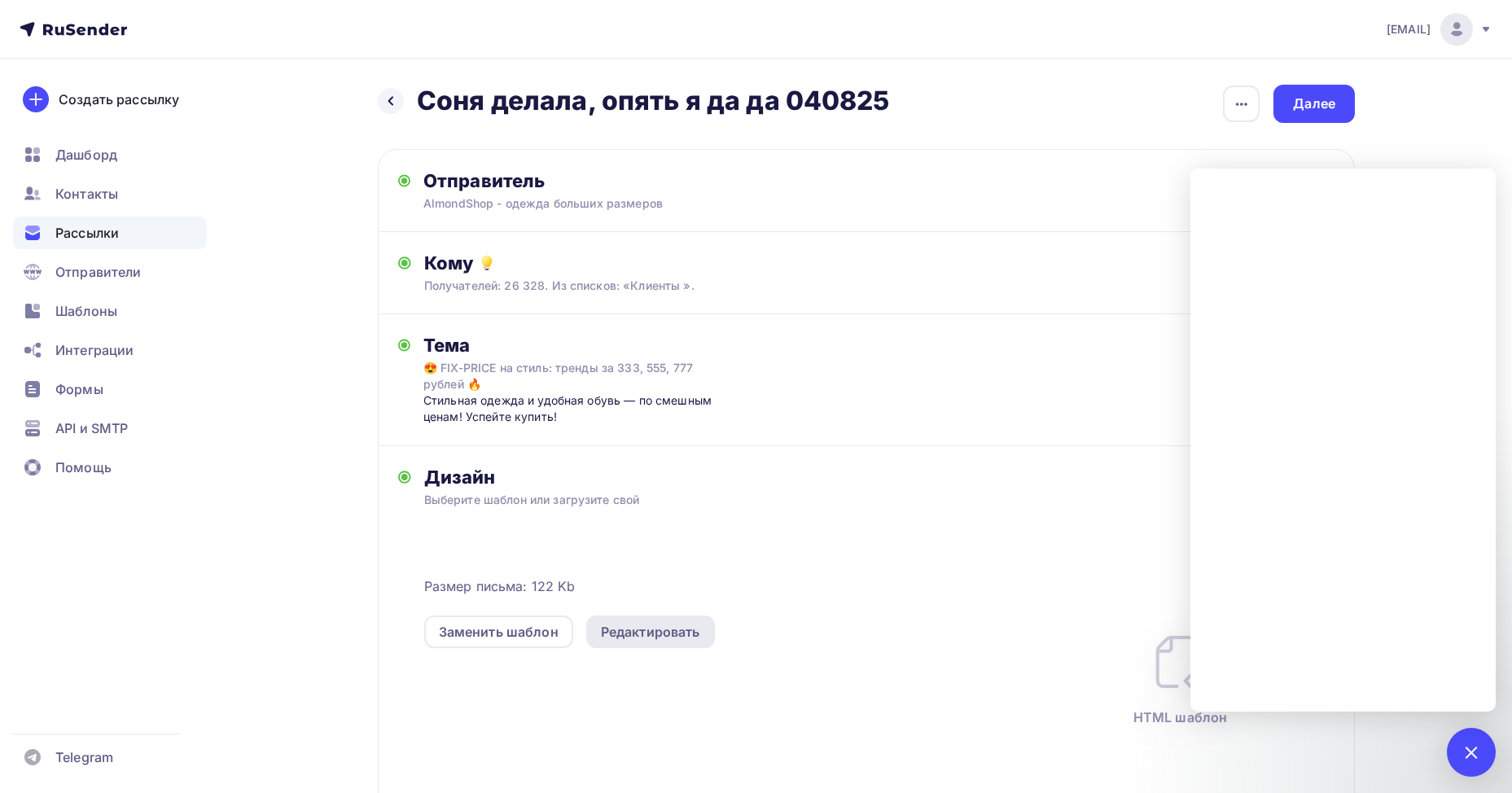 click on "Редактировать" at bounding box center [651, 632] 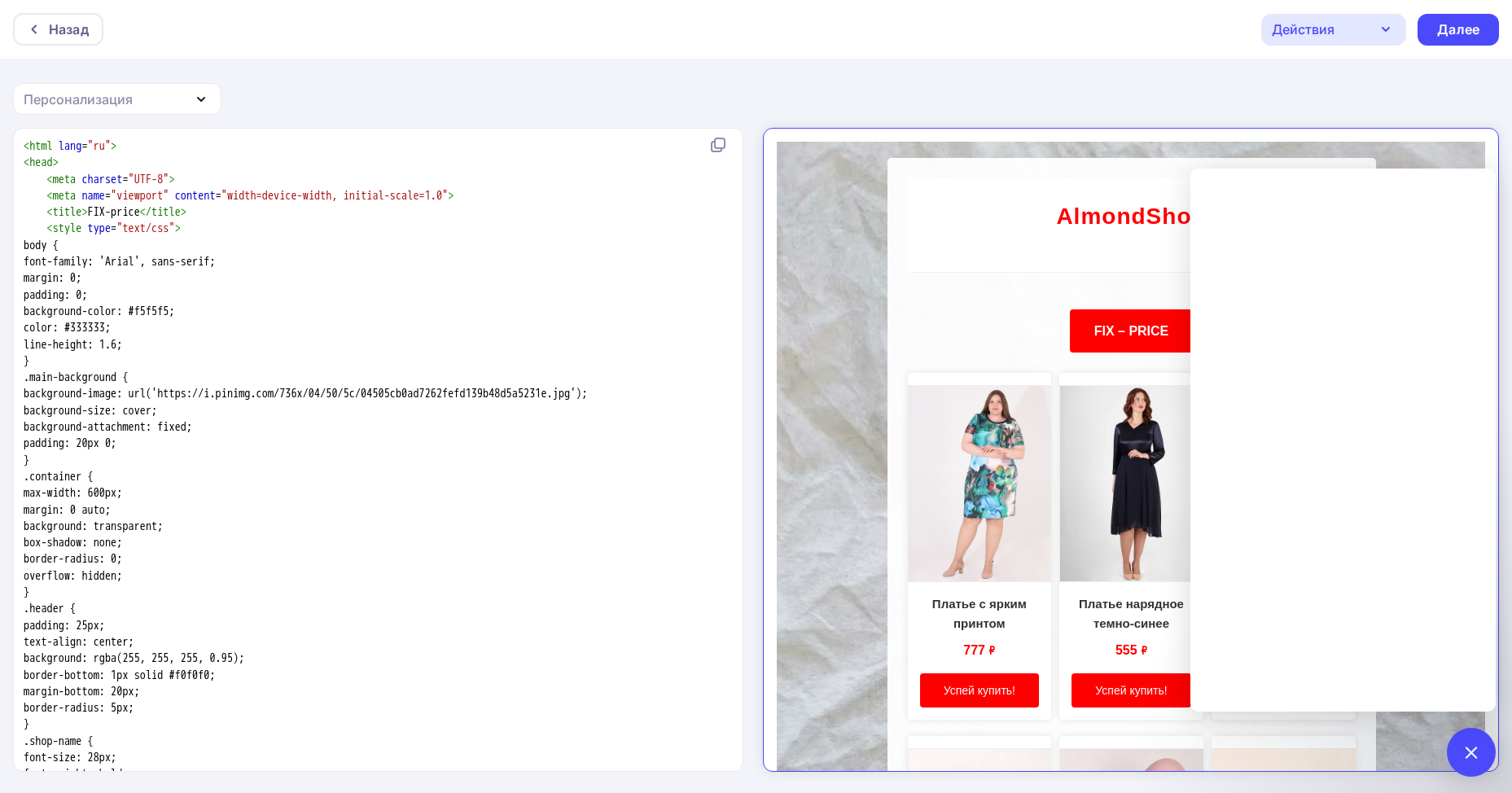 scroll, scrollTop: 0, scrollLeft: 0, axis: both 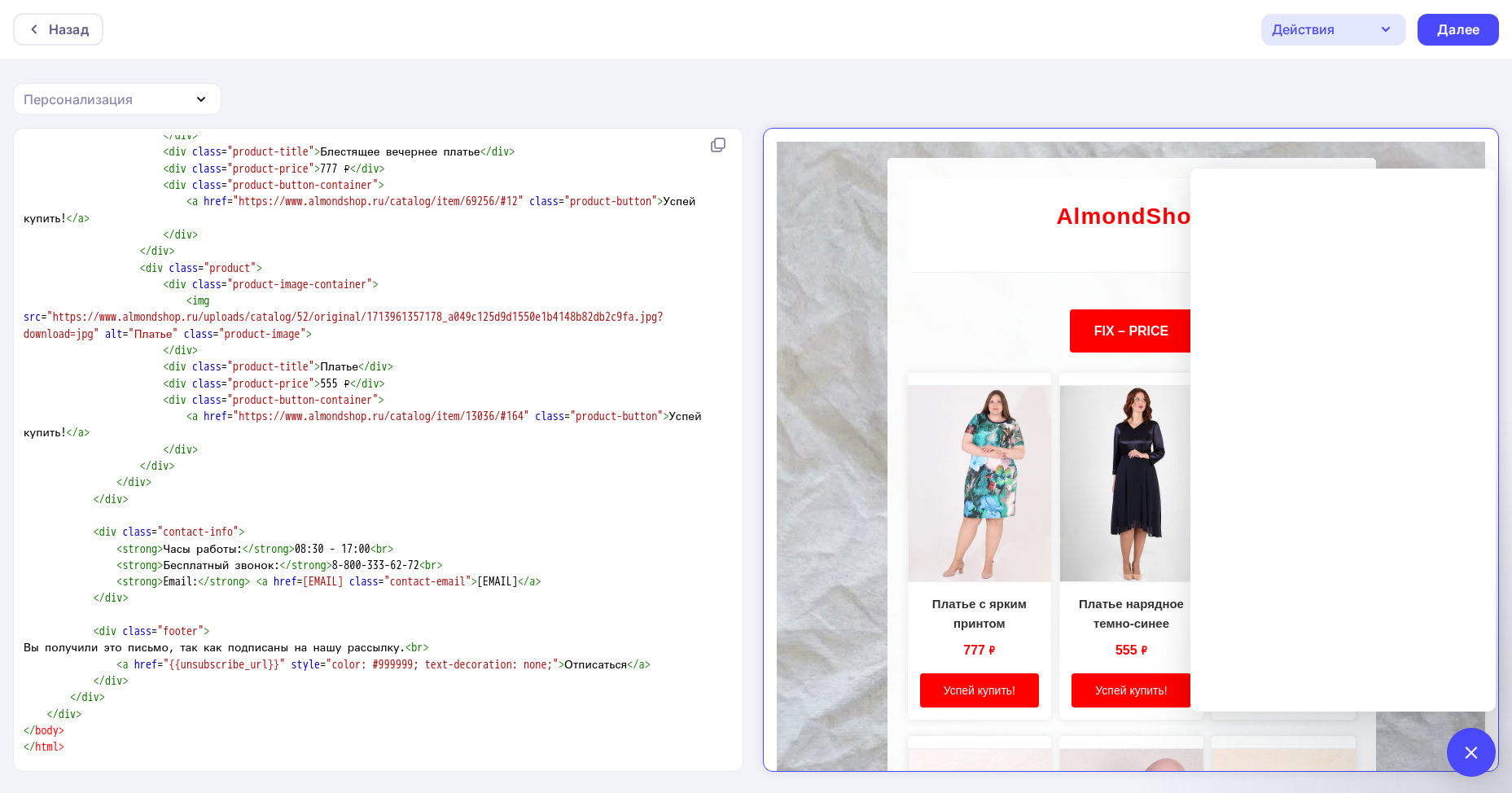 click on "</ div >" at bounding box center [375, 681] 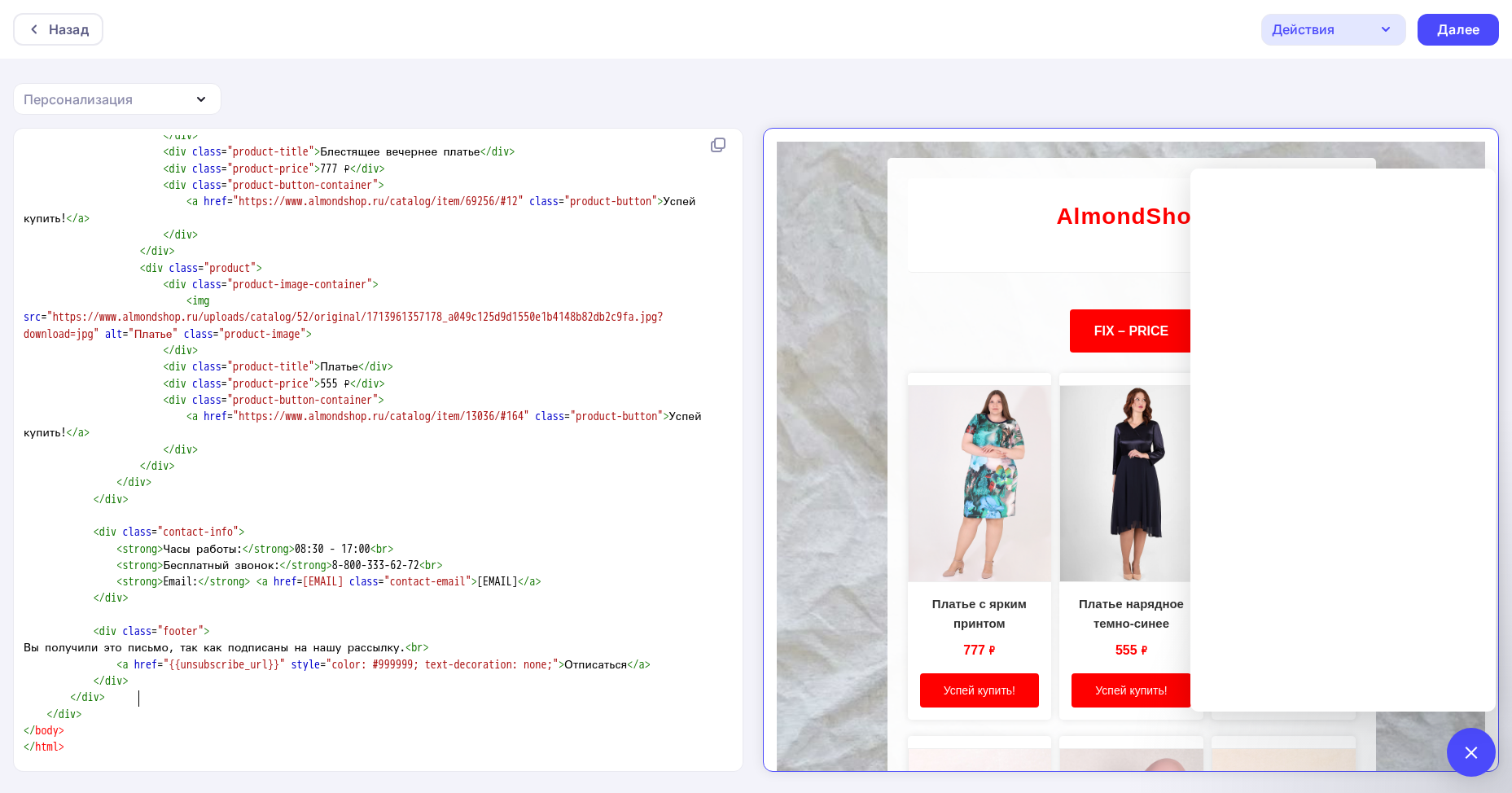 scroll, scrollTop: 1, scrollLeft: 0, axis: vertical 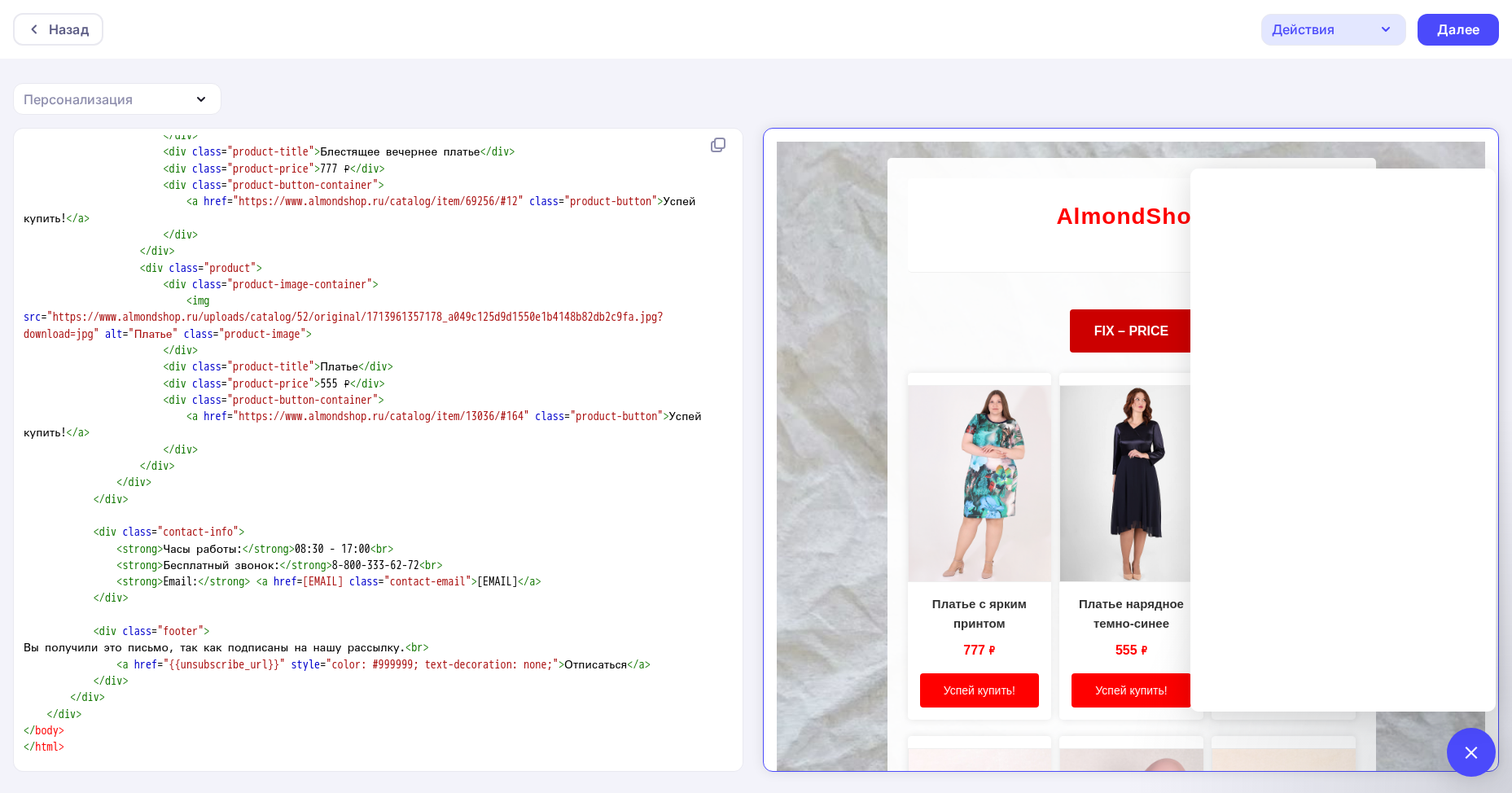 click on "FIX – PRICE" at bounding box center [1117, 318] 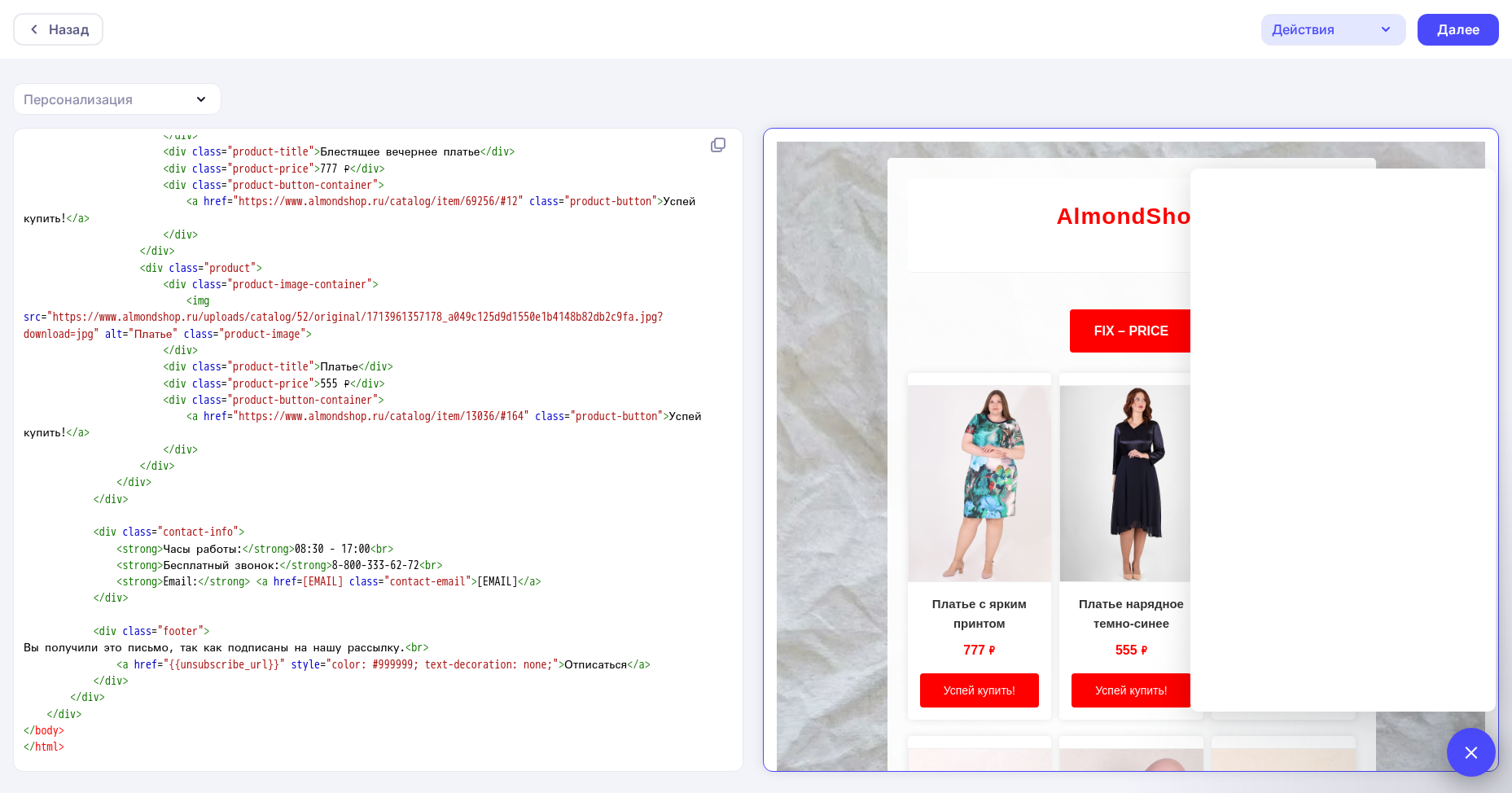 click at bounding box center (1471, 752) 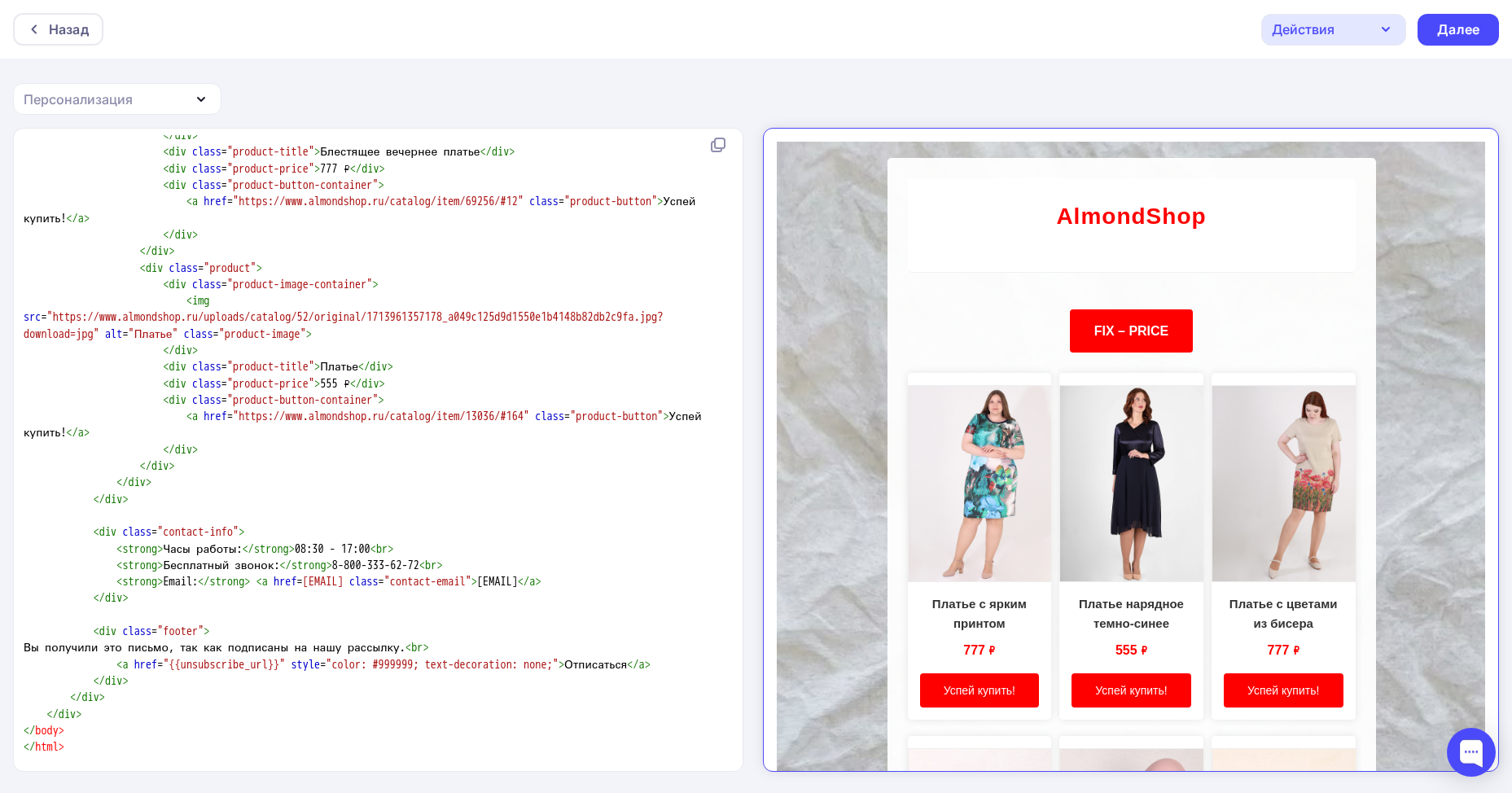 scroll, scrollTop: 4689, scrollLeft: 0, axis: vertical 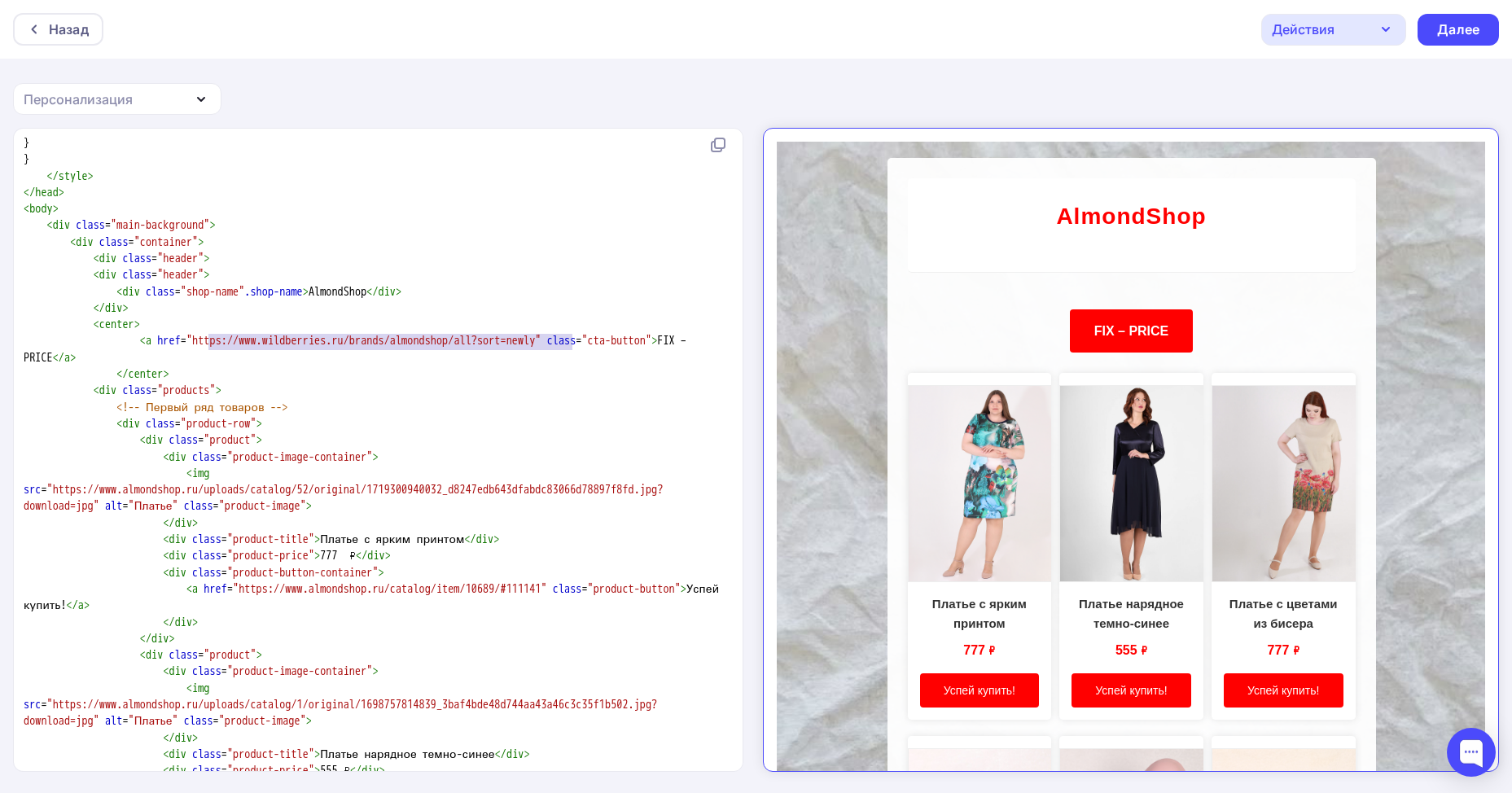 type on "https://www.wildberries.ru/brands/almondshop/all?sort=newly" 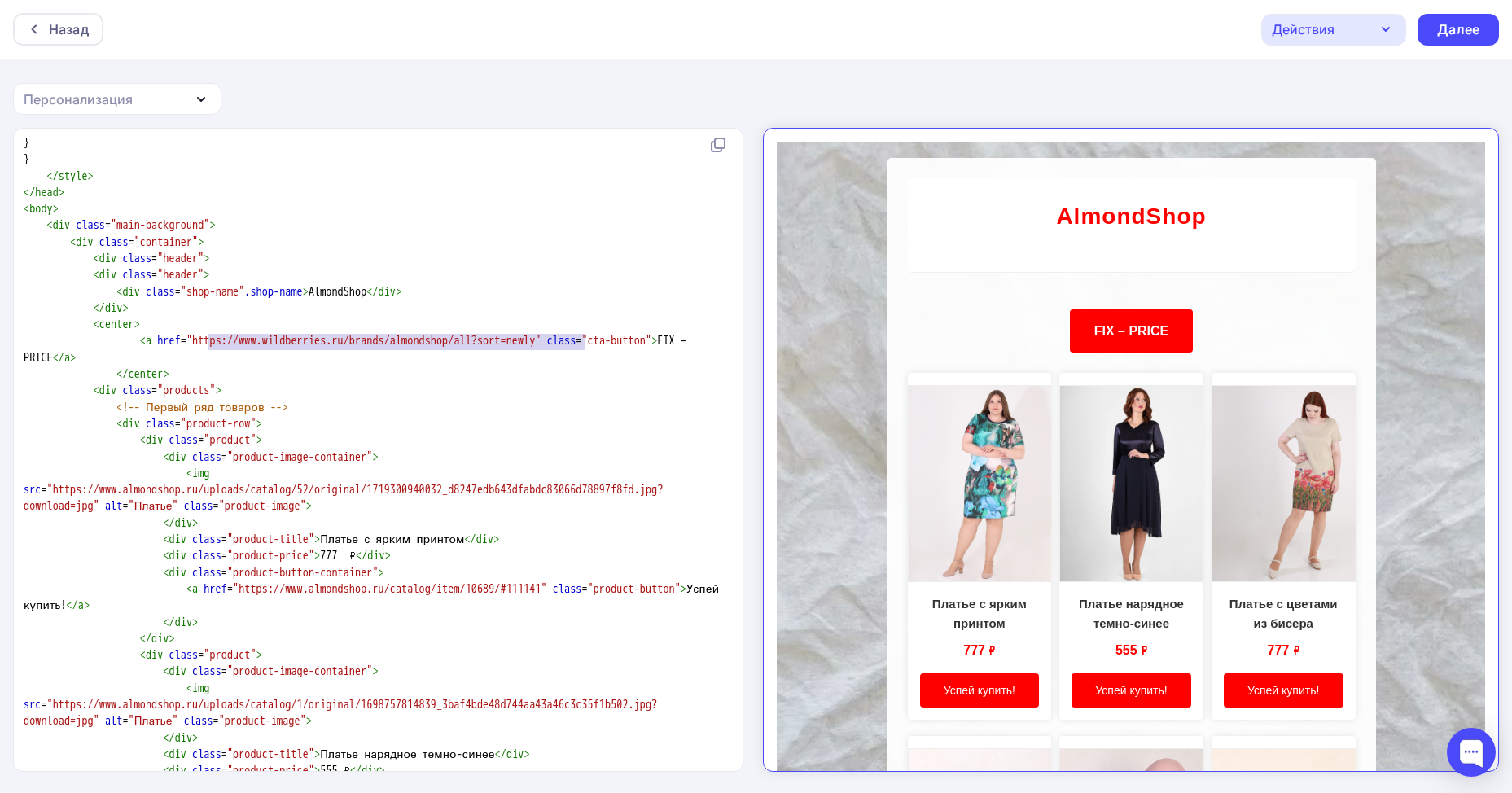 drag, startPoint x: 208, startPoint y: 340, endPoint x: 583, endPoint y: 344, distance: 375.02133 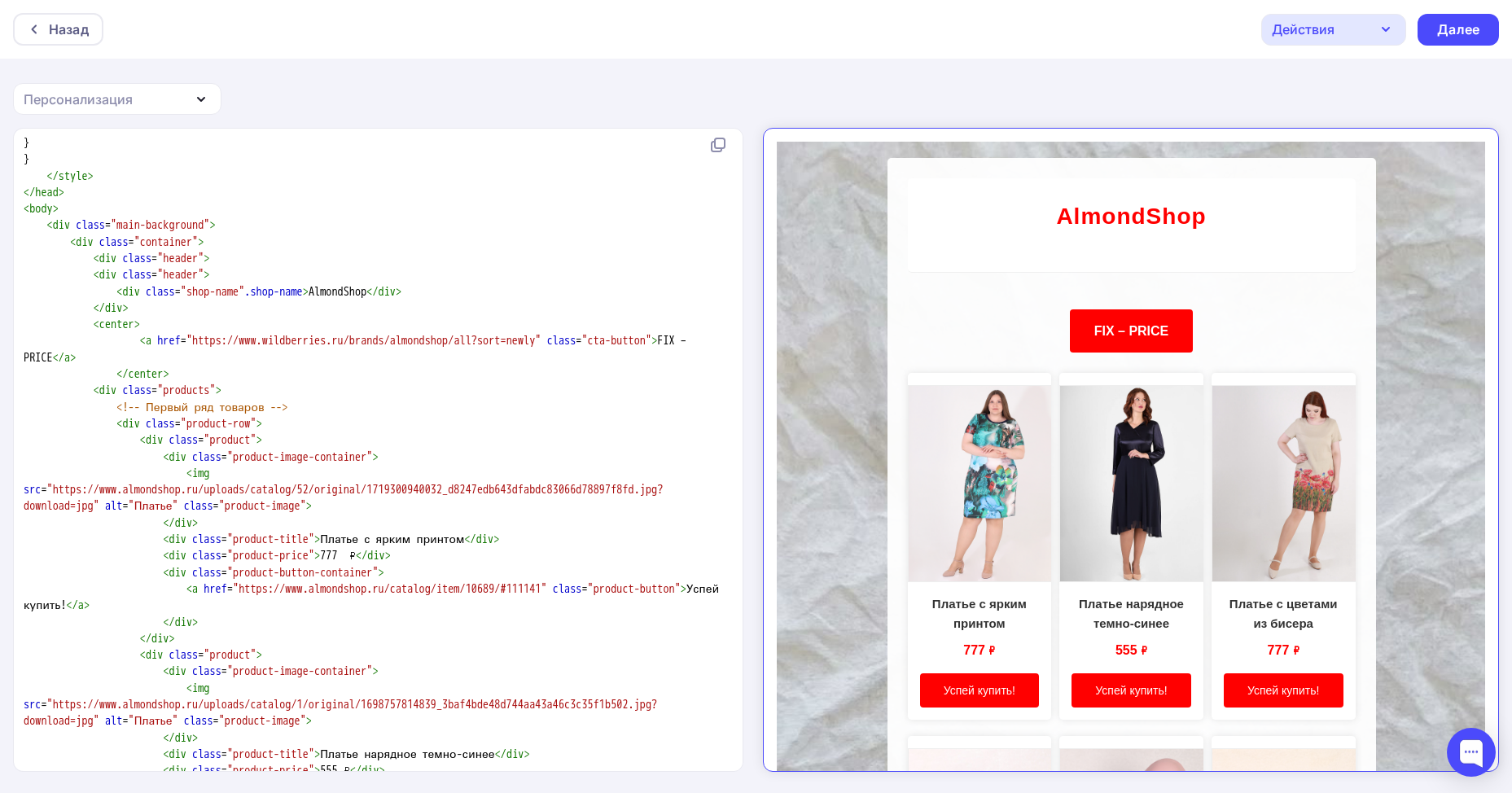 type on "<html lang="ru">
<head>
<meta charset="UTF-8">
<meta name="viewport" content="width=device-width, initial-scale=1.0">
<title>FIX-price</title>
<style type="text/css">
body {
font-family: 'Arial', sans-serif;
margin: 0;
padding: 0;
background-color: #f5f5f5;
color: #333333;
line-height: 1.6;
}
.main-background {
background-image: url('https://i.pinimg.com/736x/04/50/5c/04505cb0ad7262fefd139b48d5a5231e.jpg');
background-size: cover;
background-attachment: fixed;
padding: 20px 0;
}
.container {
max-width: 600px;
margin: 0 auto;
background: transparent;
box-shadow: none;
border-radius: 0;
overflow: hidden;
}
.header {
padding: 25px;
text-align: center;
background: rgba(255, 255, 255, 0.95);
border-bottom..." 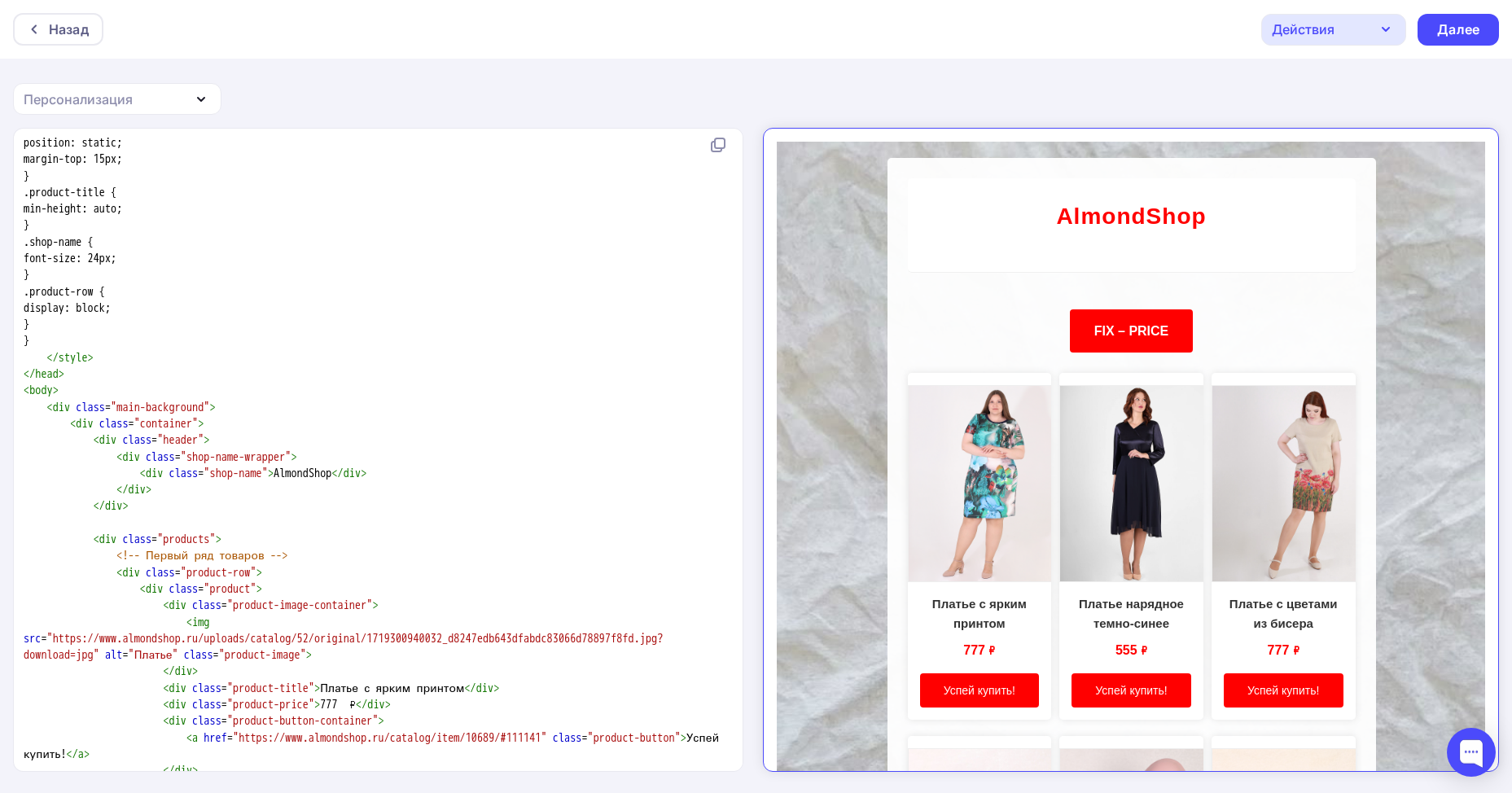 scroll, scrollTop: 5327, scrollLeft: 0, axis: vertical 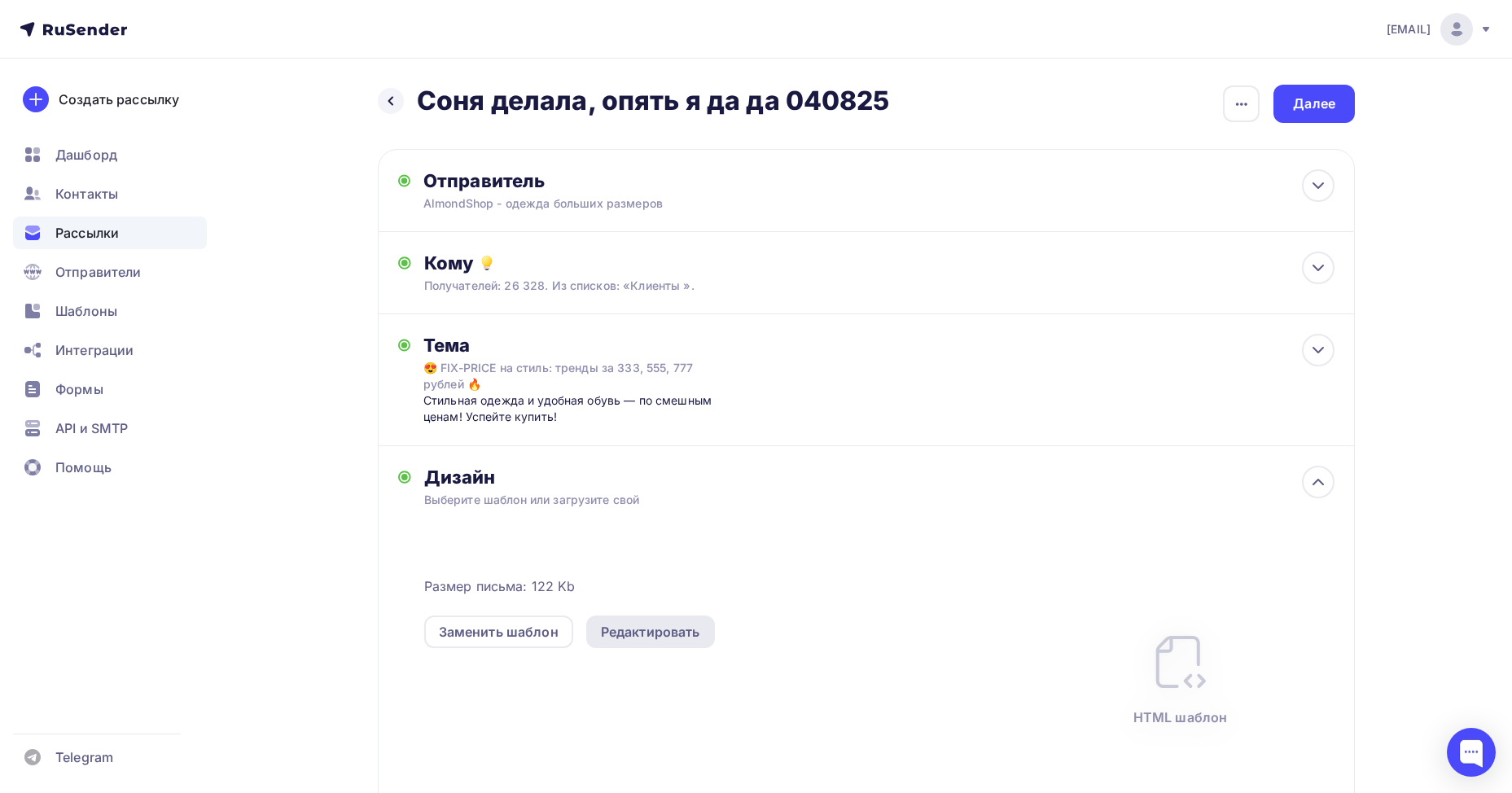 click on "Редактировать" at bounding box center [651, 632] 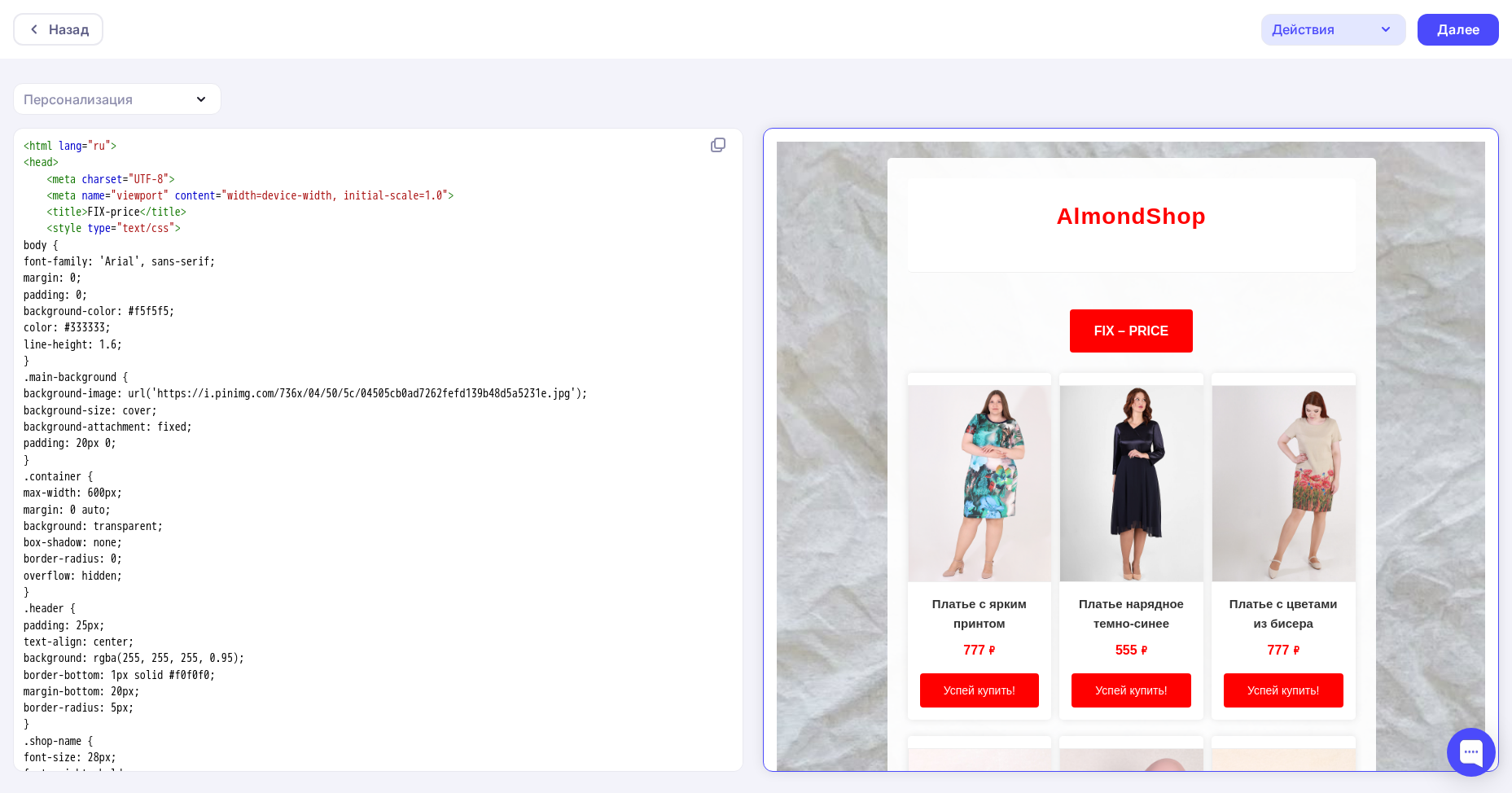 scroll, scrollTop: 0, scrollLeft: 0, axis: both 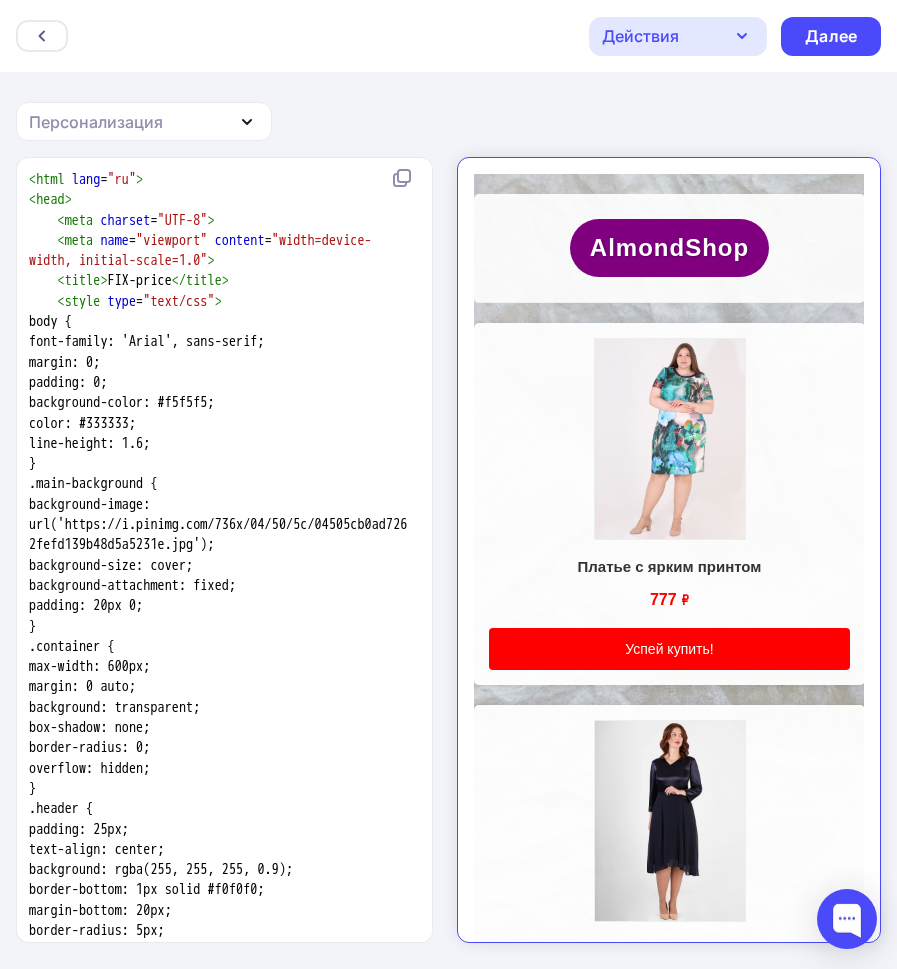 click on "Назад
Действия
Отправить тестовое письмо               Сохранить в Мои шаблоны               Выйти без сохранения               Далее
Персонализация
Email           Телефон           Имя           Страница отписки           ID подписчика           Сайт           Тема письма           Название списка           Число подписчиков           Текущий год           Текущая дата           Дата подписки           Вебверсия             x   < html   lang = "ru" > < head >      < meta   charset = "UTF-8" >      < meta   name = "viewport"   content = "width=device-width, initial-scale=1.0" >      < title > FIX-price </ title >      < style   type = "text/css" >" at bounding box center (448, 485) 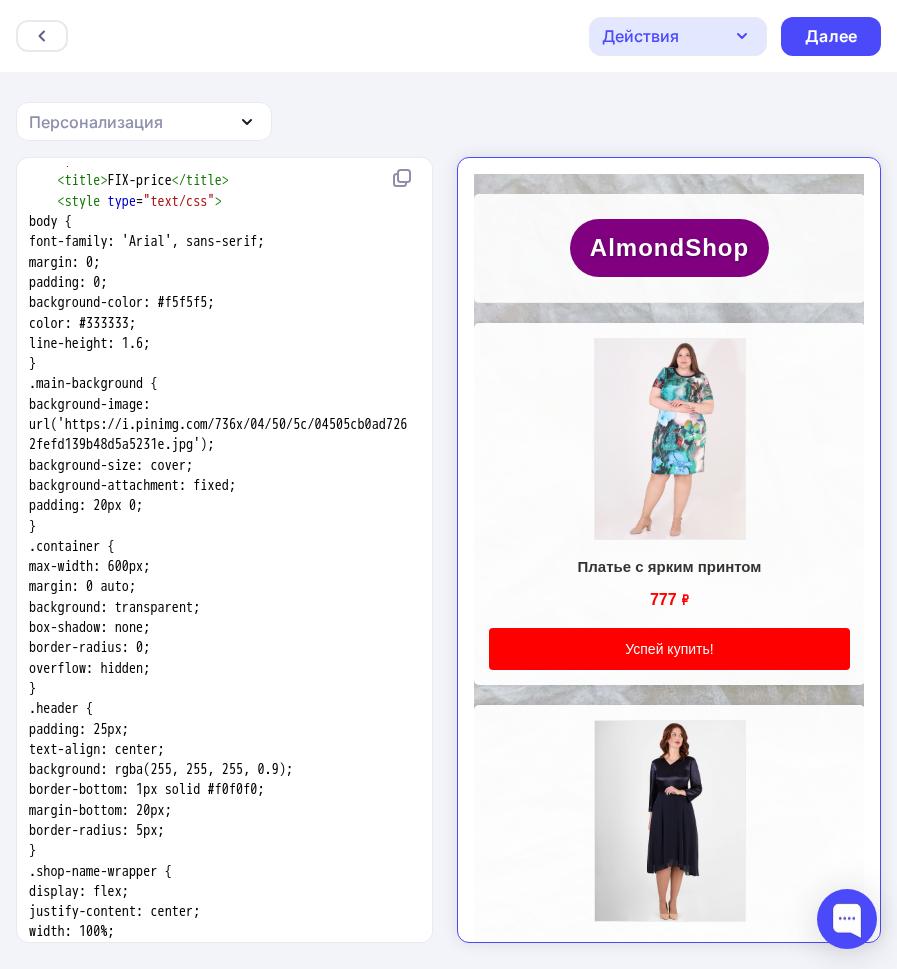 scroll, scrollTop: 200, scrollLeft: 0, axis: vertical 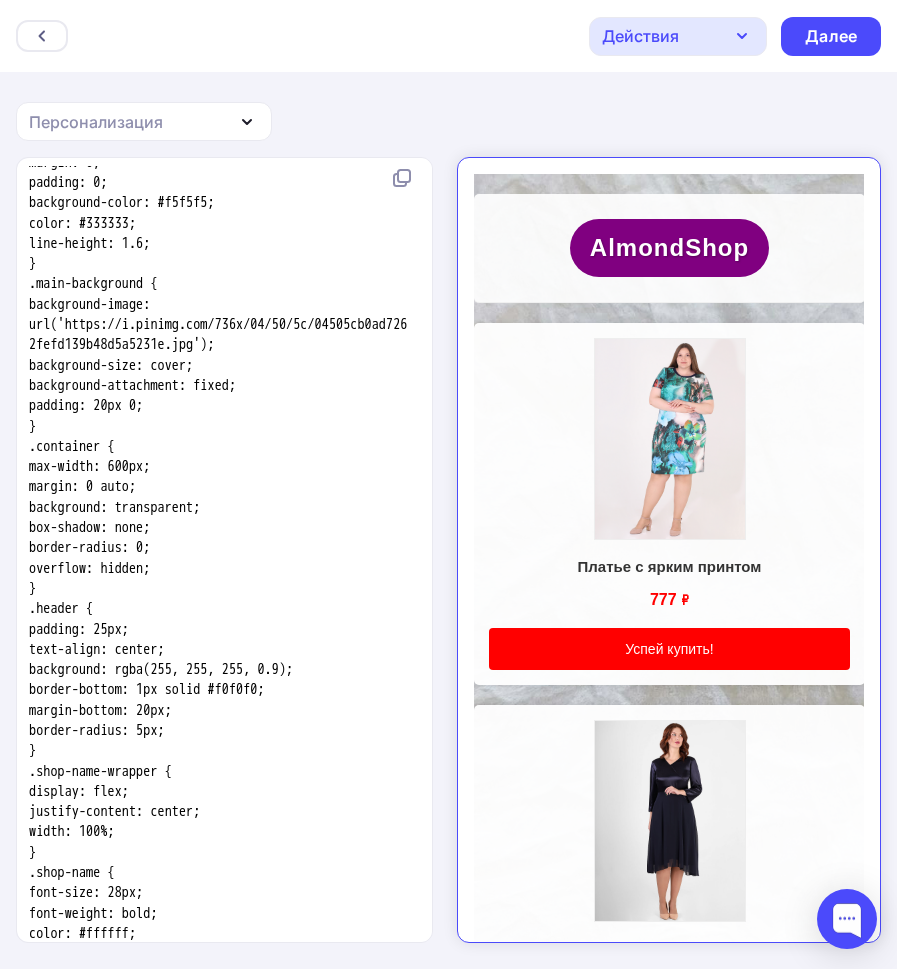 click on "background: rgba(255, 255, 255, 0.9);" at bounding box center (161, 669) 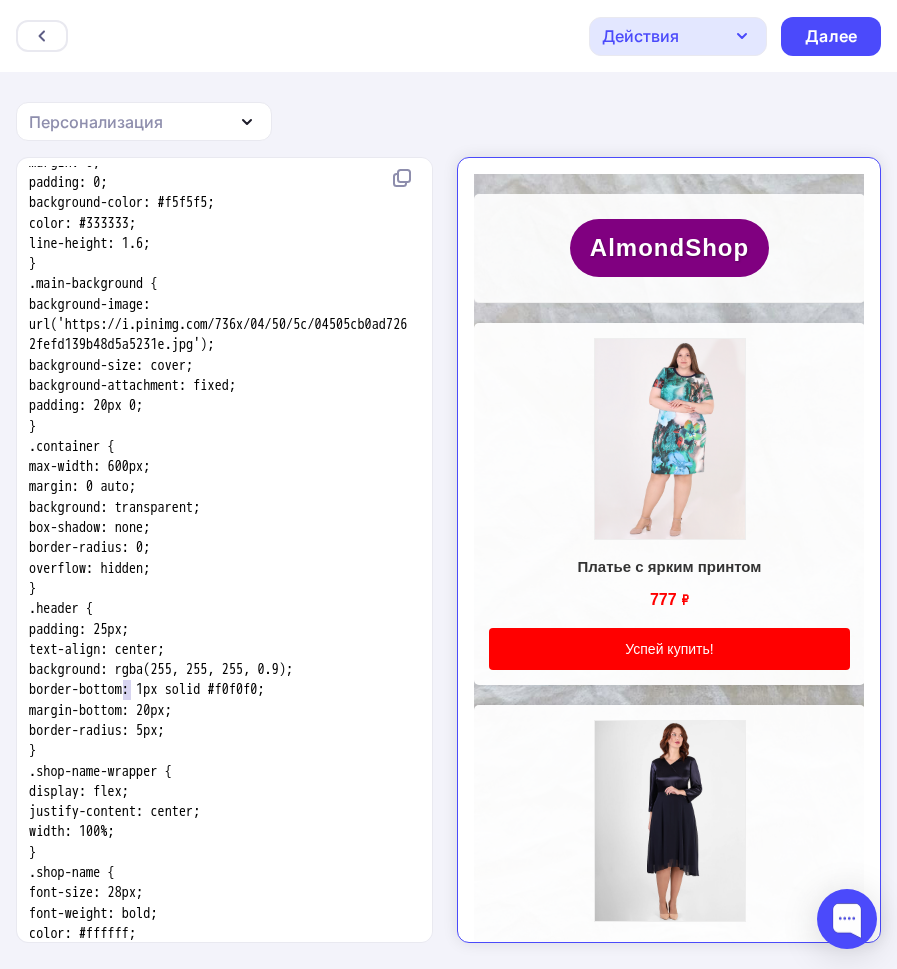 type on "background: rgba(255, 255, 255, 0.9);" 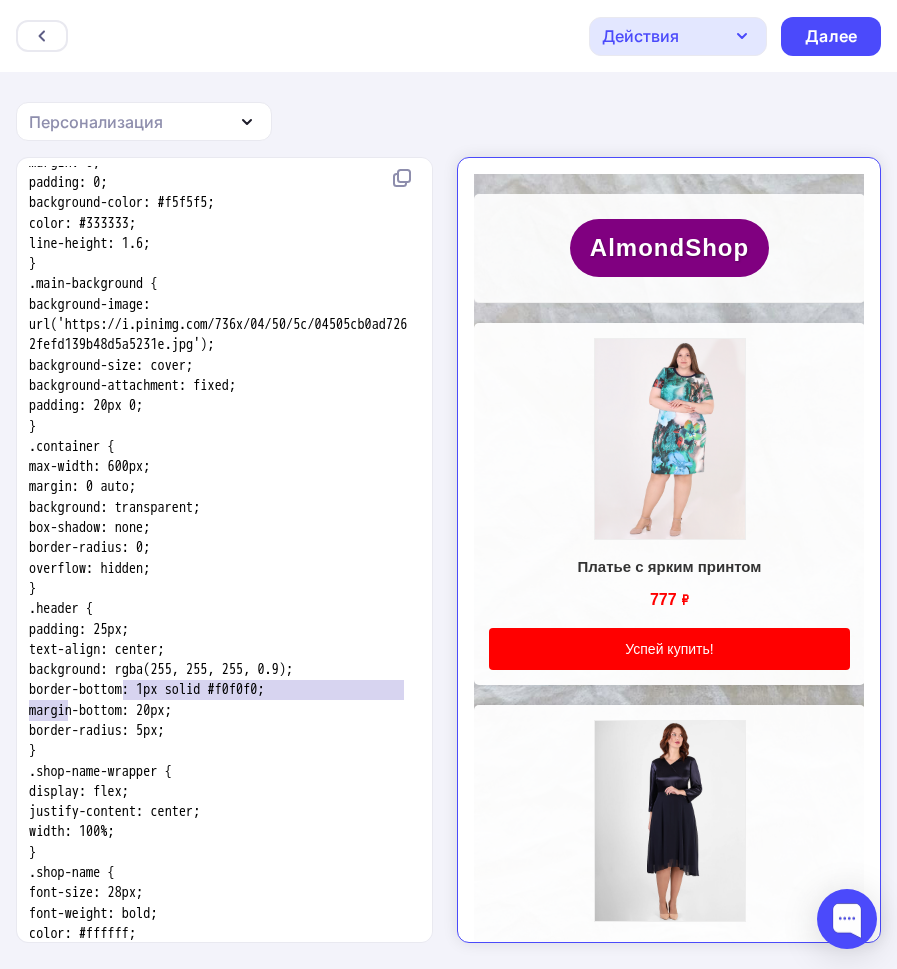 drag, startPoint x: 122, startPoint y: 687, endPoint x: 70, endPoint y: 705, distance: 55.027267 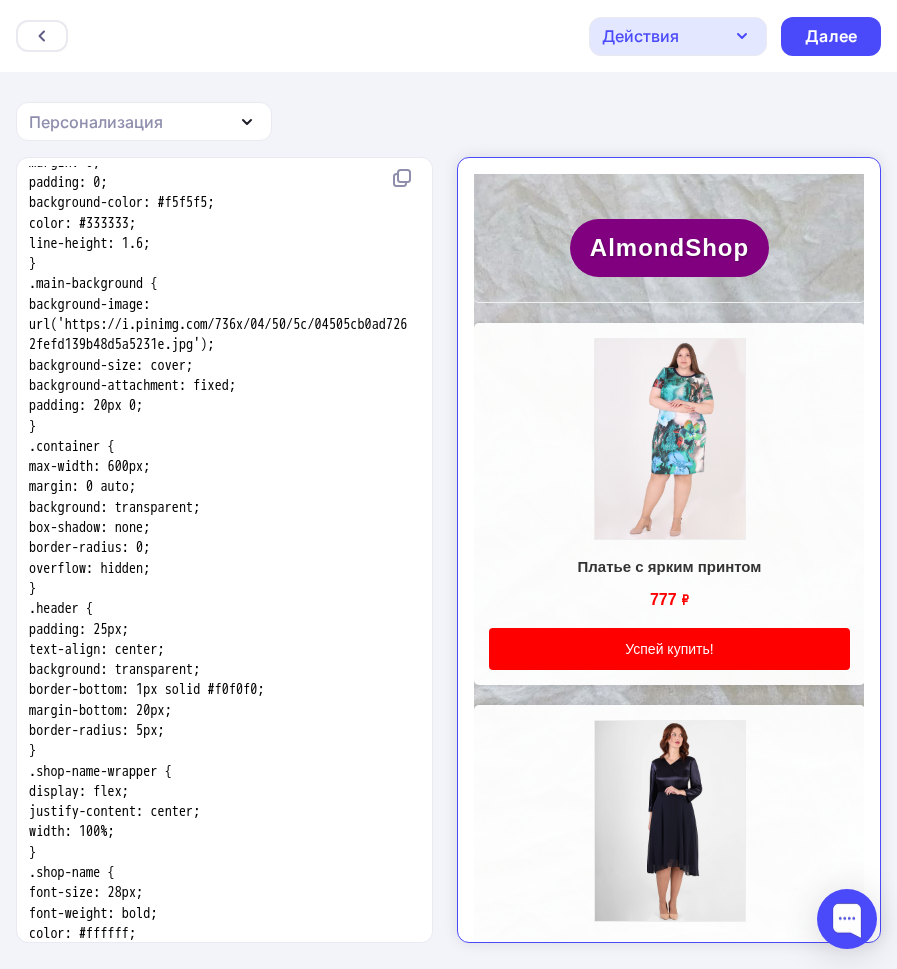 click on "border-bottom: 1px solid #f0f0f0;" at bounding box center [147, 689] 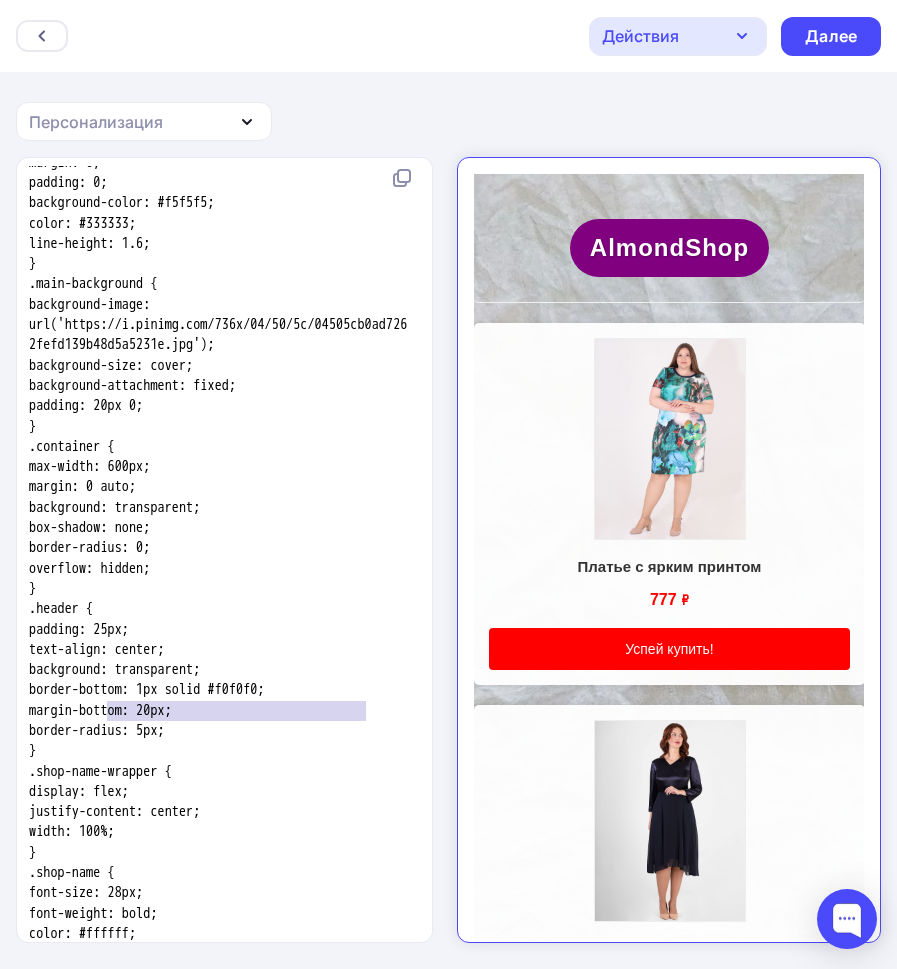 type on "border-bottom: 1px solid #f0f0f0;" 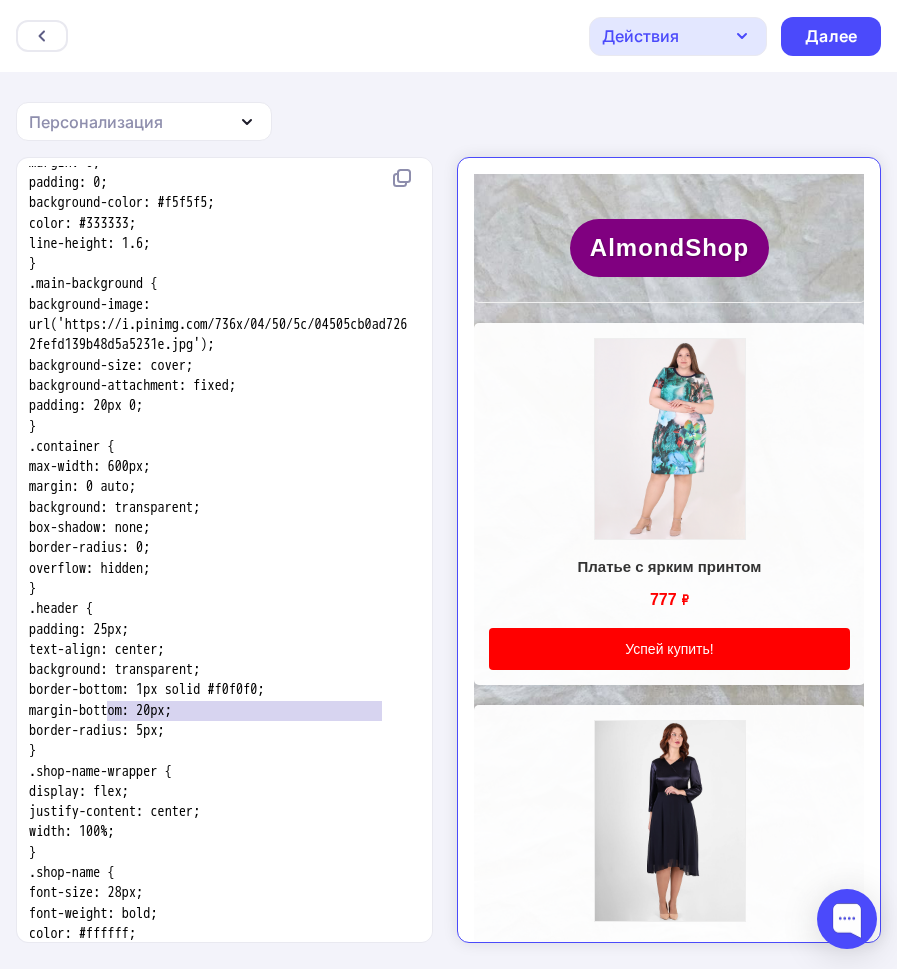 drag, startPoint x: 110, startPoint y: 711, endPoint x: 411, endPoint y: 718, distance: 301.0814 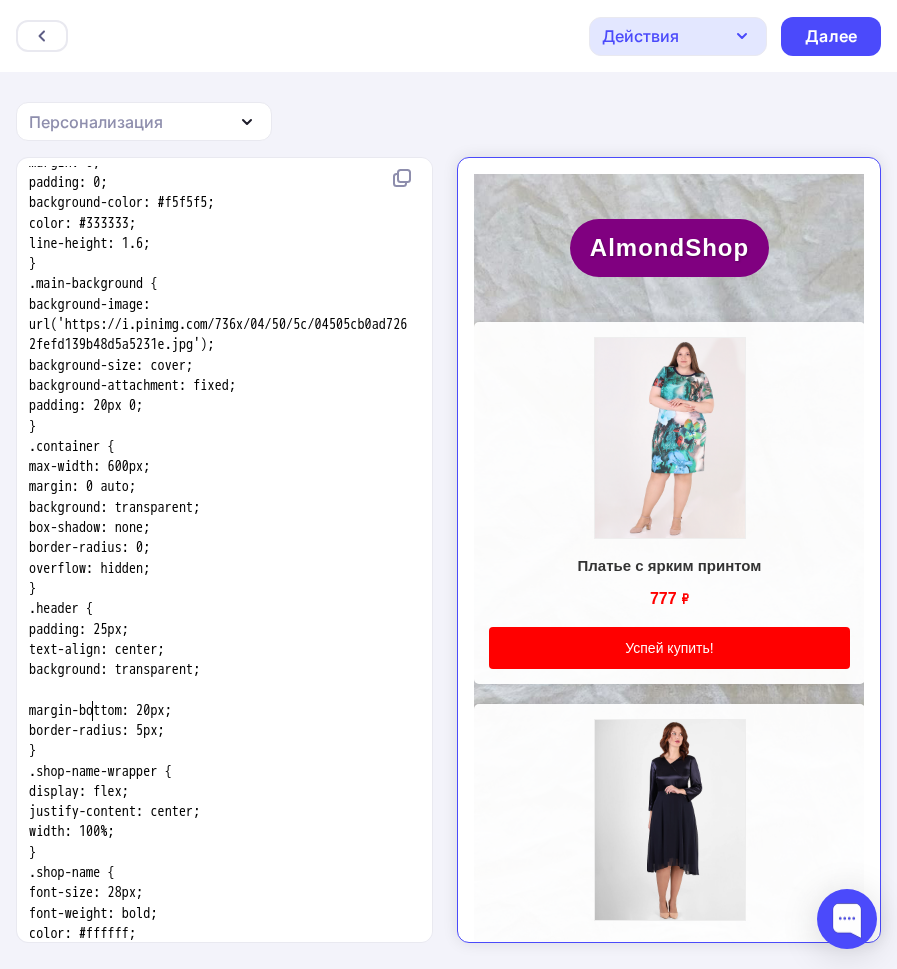 click at bounding box center [220, 690] 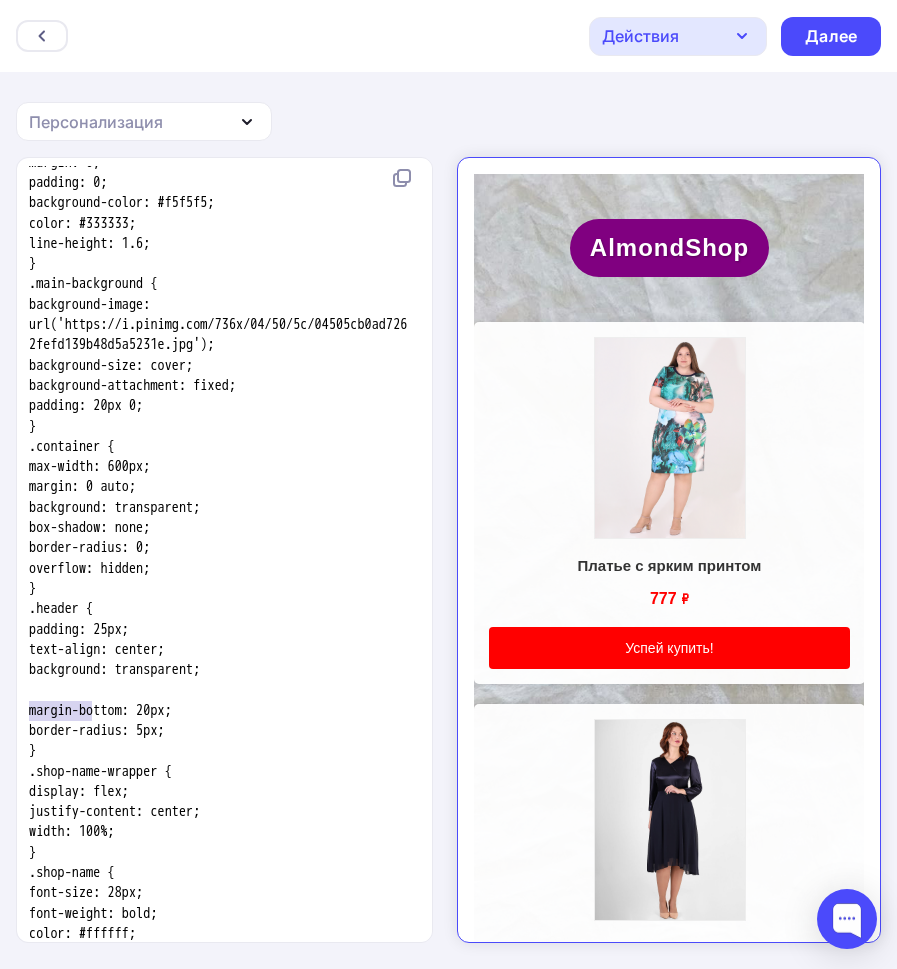 click at bounding box center [220, 690] 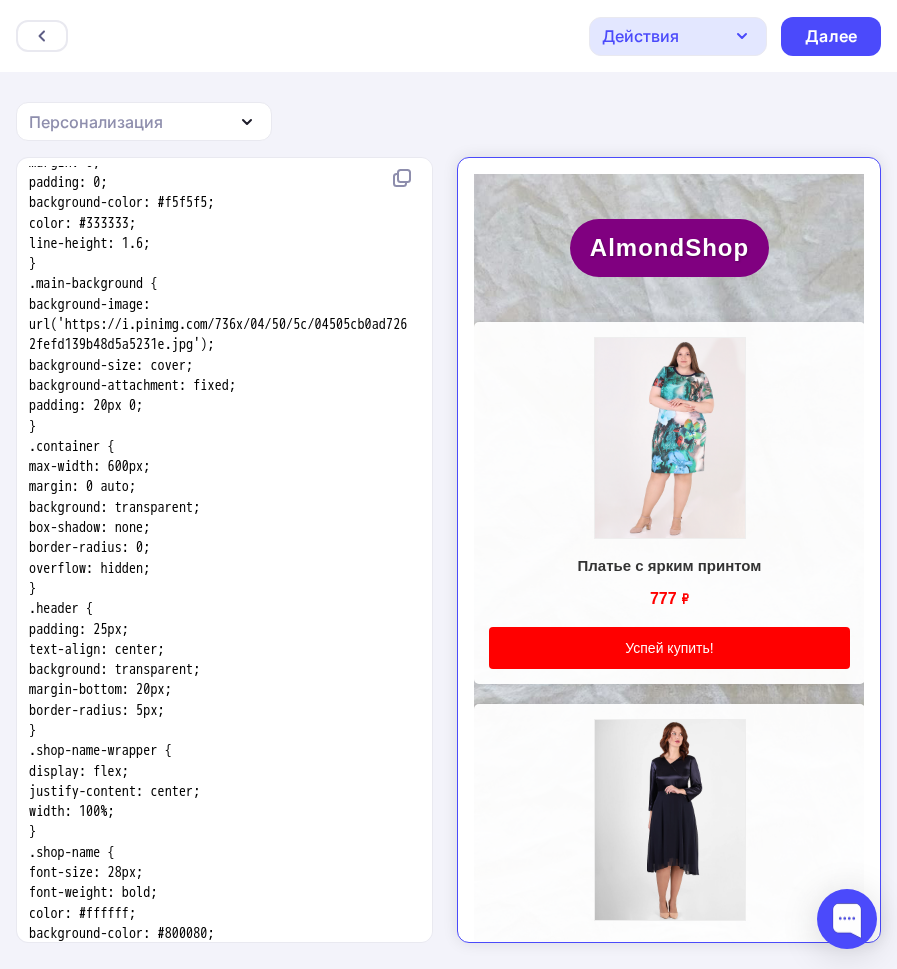 scroll, scrollTop: 300, scrollLeft: 0, axis: vertical 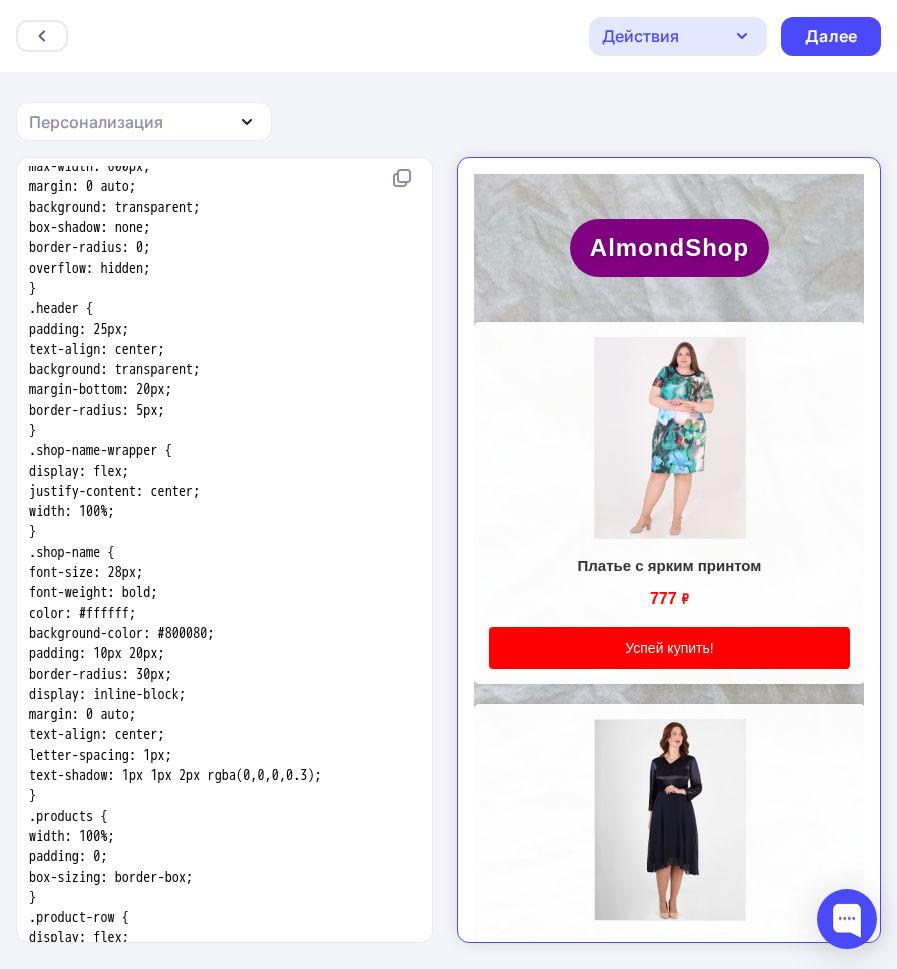 click on "width: 100%;" at bounding box center [220, 512] 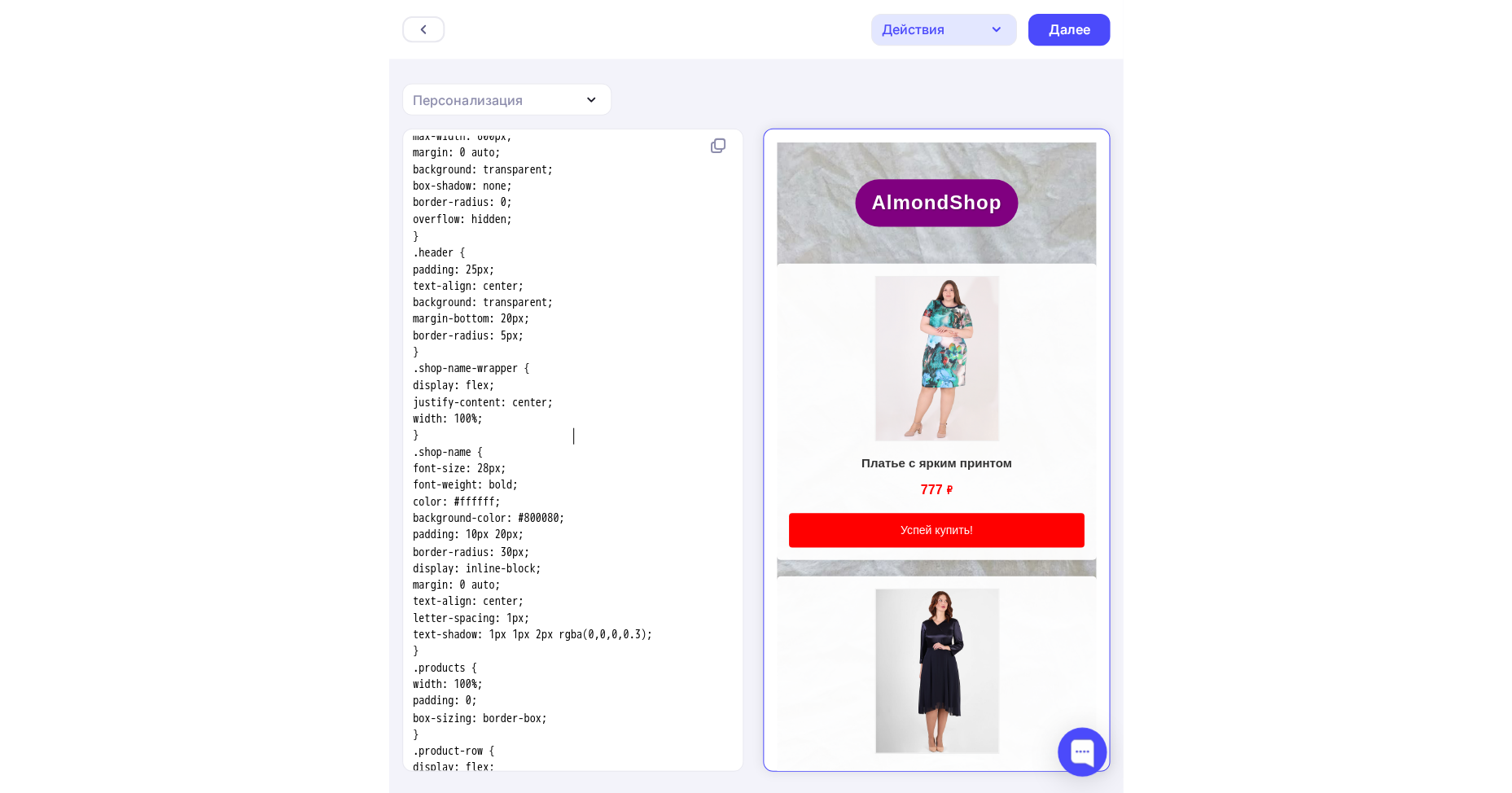 scroll, scrollTop: 6, scrollLeft: 5, axis: both 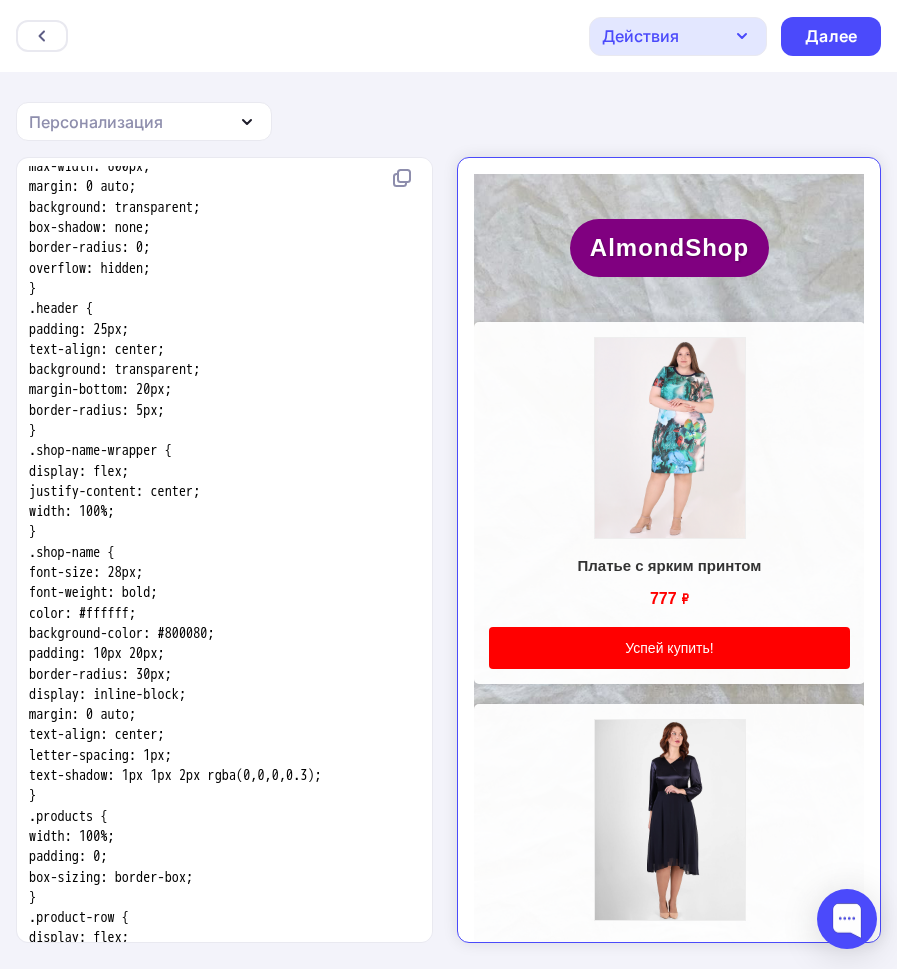click on "width: 100%;" at bounding box center (220, 512) 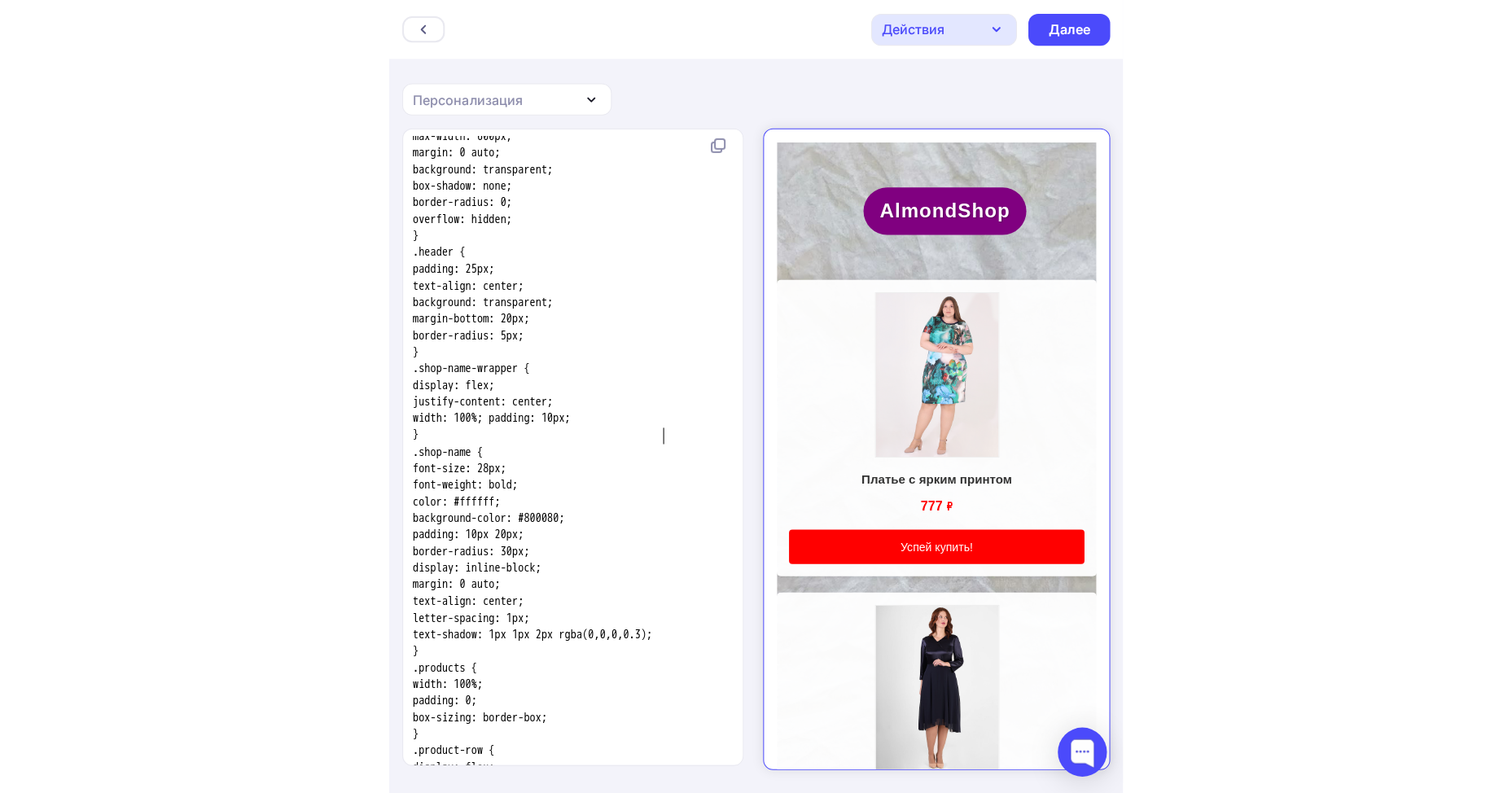 scroll, scrollTop: 274, scrollLeft: 0, axis: vertical 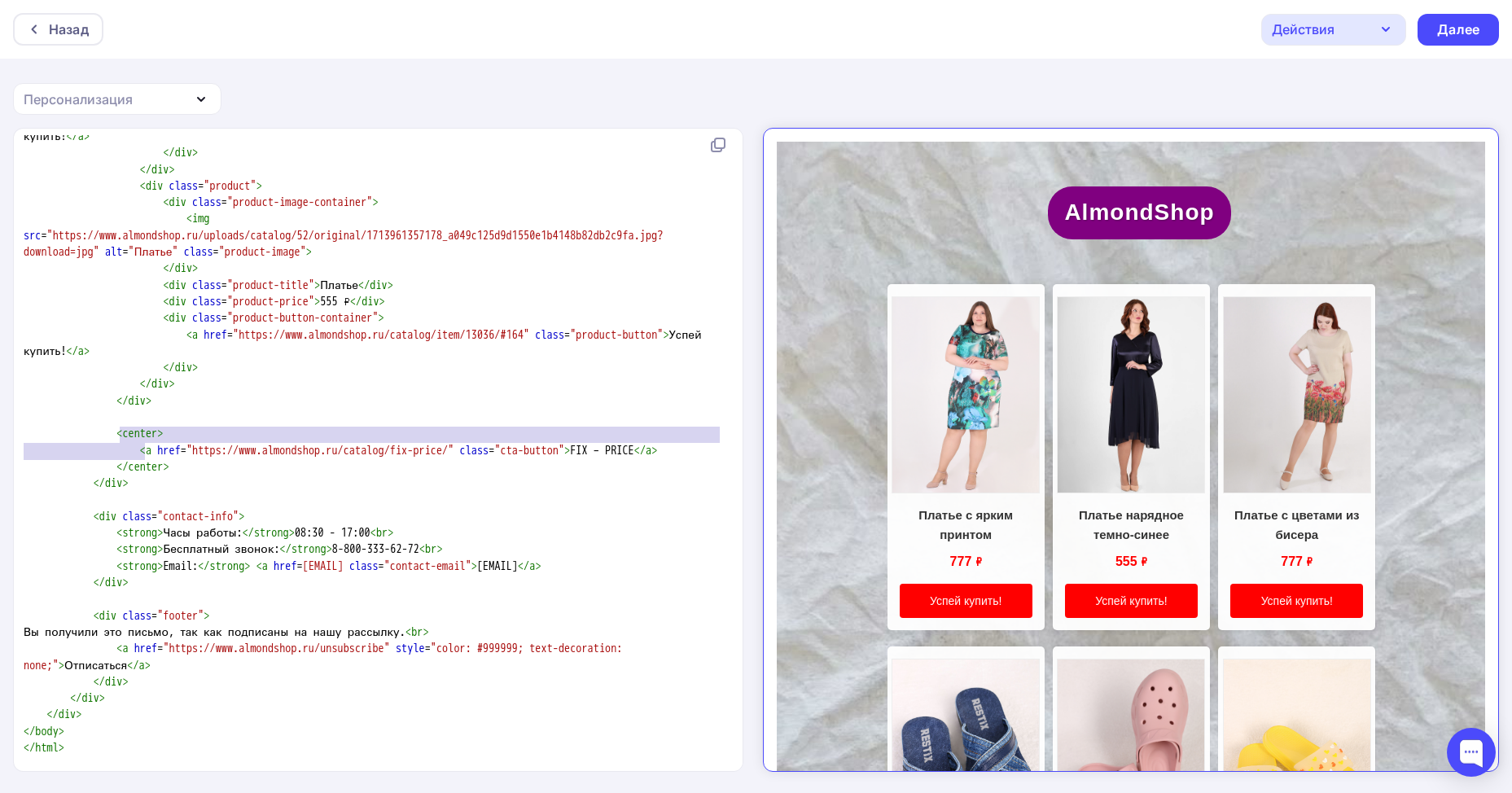 type on "<center>
<a href="https://www.almondshop.ru/catalog/fix-price/" class="cta-button">FIX – PRICE</a>
</center>" 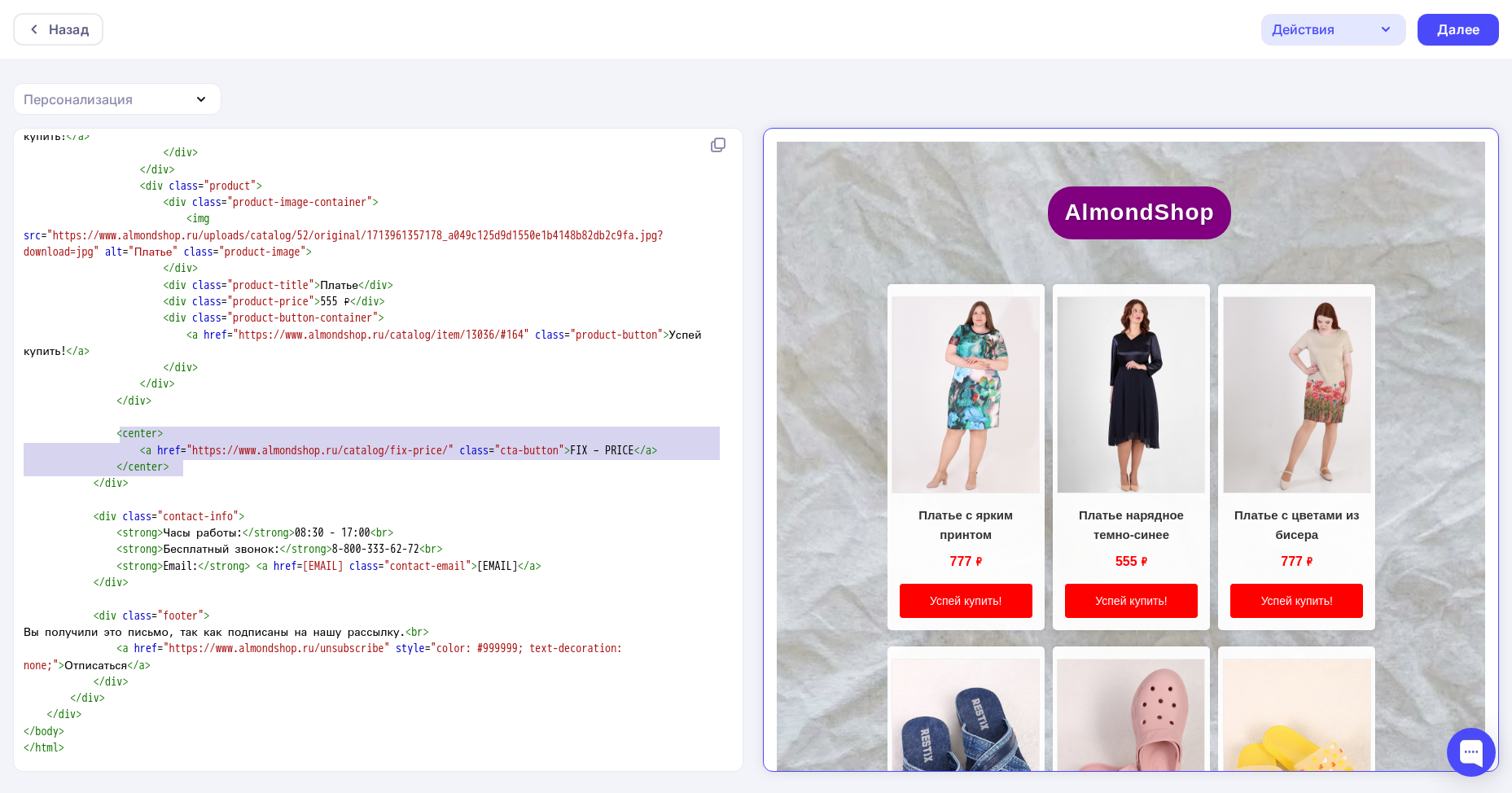 drag, startPoint x: 121, startPoint y: 418, endPoint x: 204, endPoint y: 463, distance: 94.413982 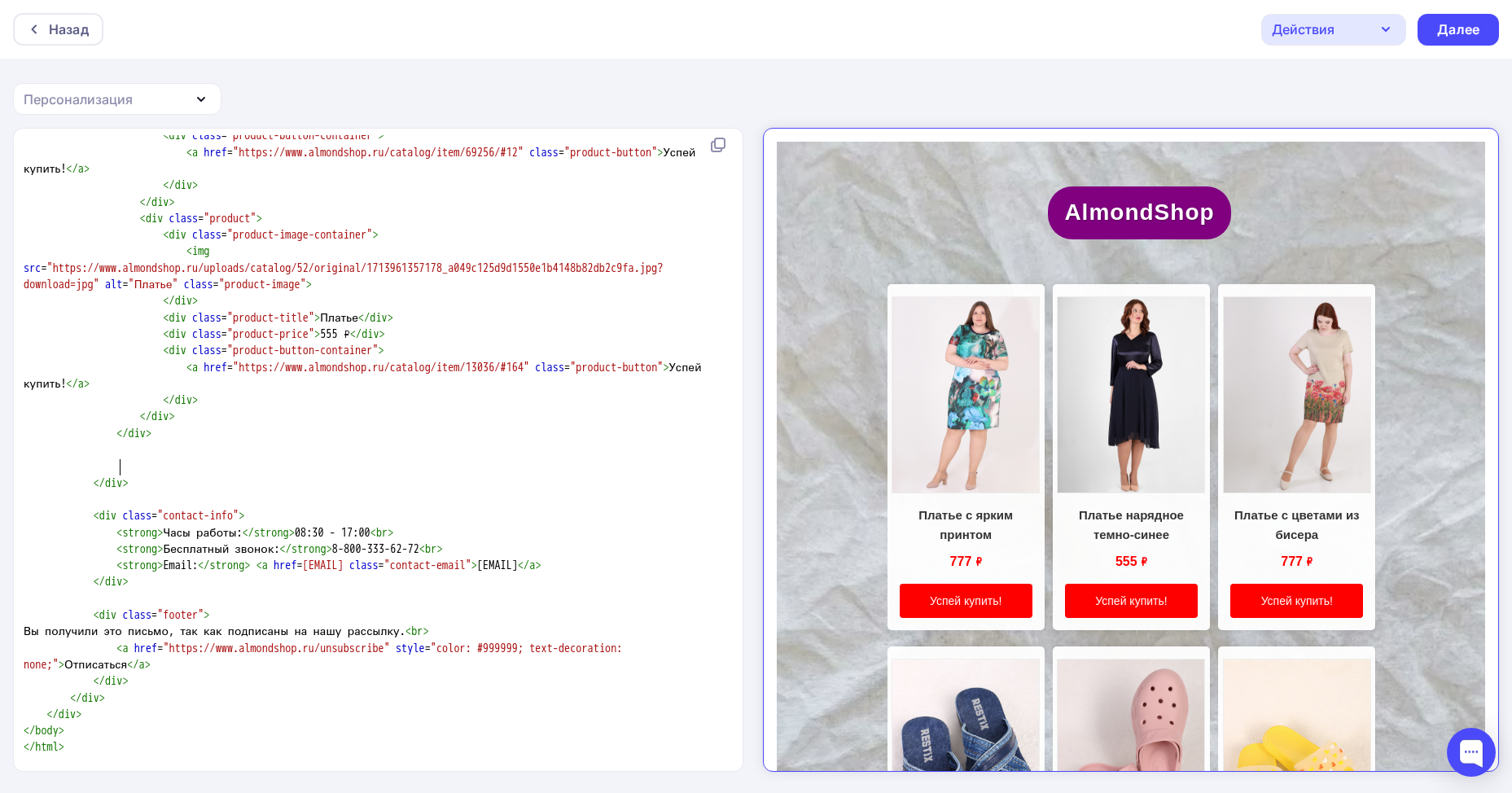 scroll, scrollTop: 5277, scrollLeft: 0, axis: vertical 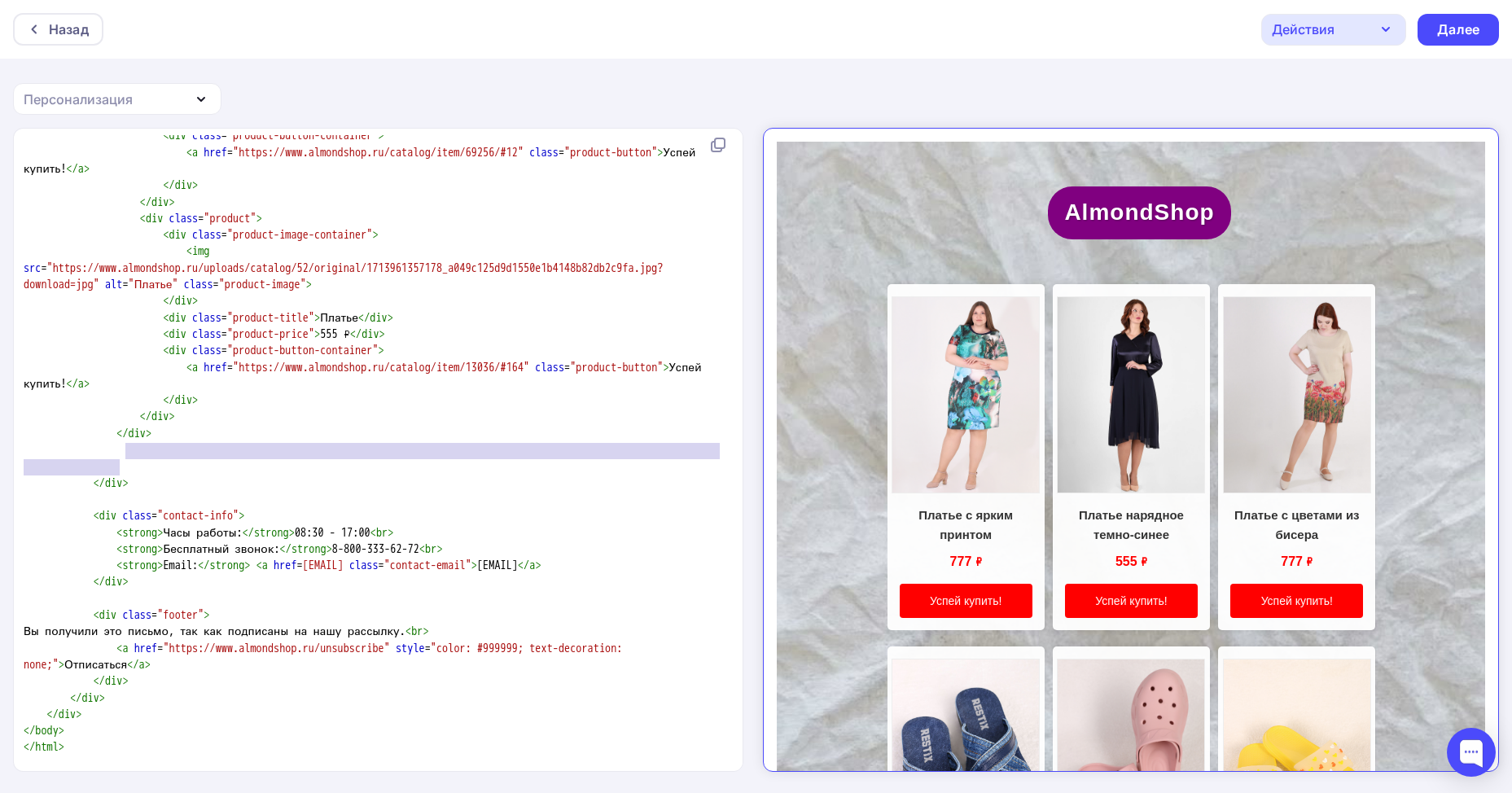drag, startPoint x: 147, startPoint y: 453, endPoint x: 149, endPoint y: 431, distance: 22.090722 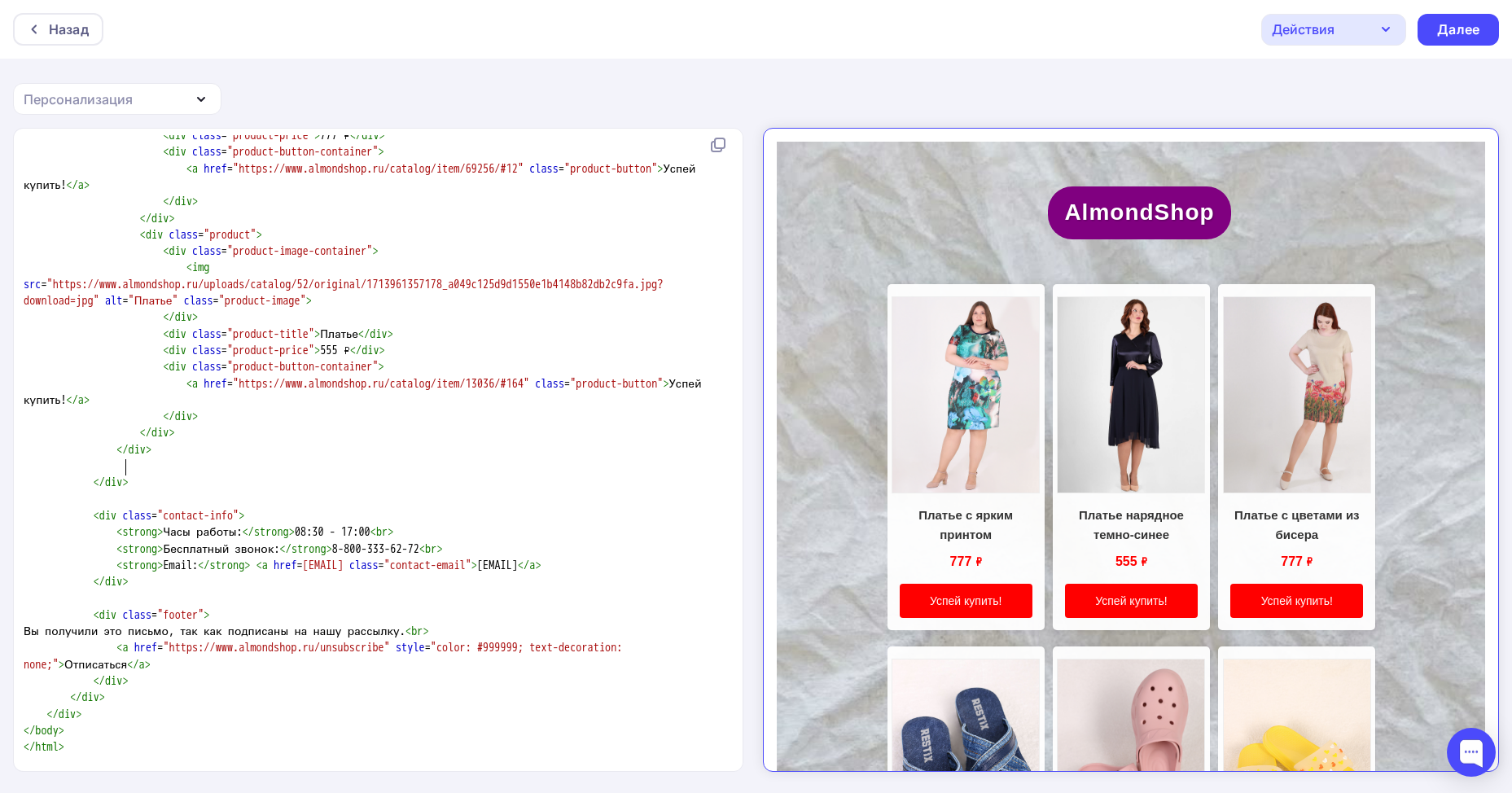 scroll, scrollTop: 5261, scrollLeft: 0, axis: vertical 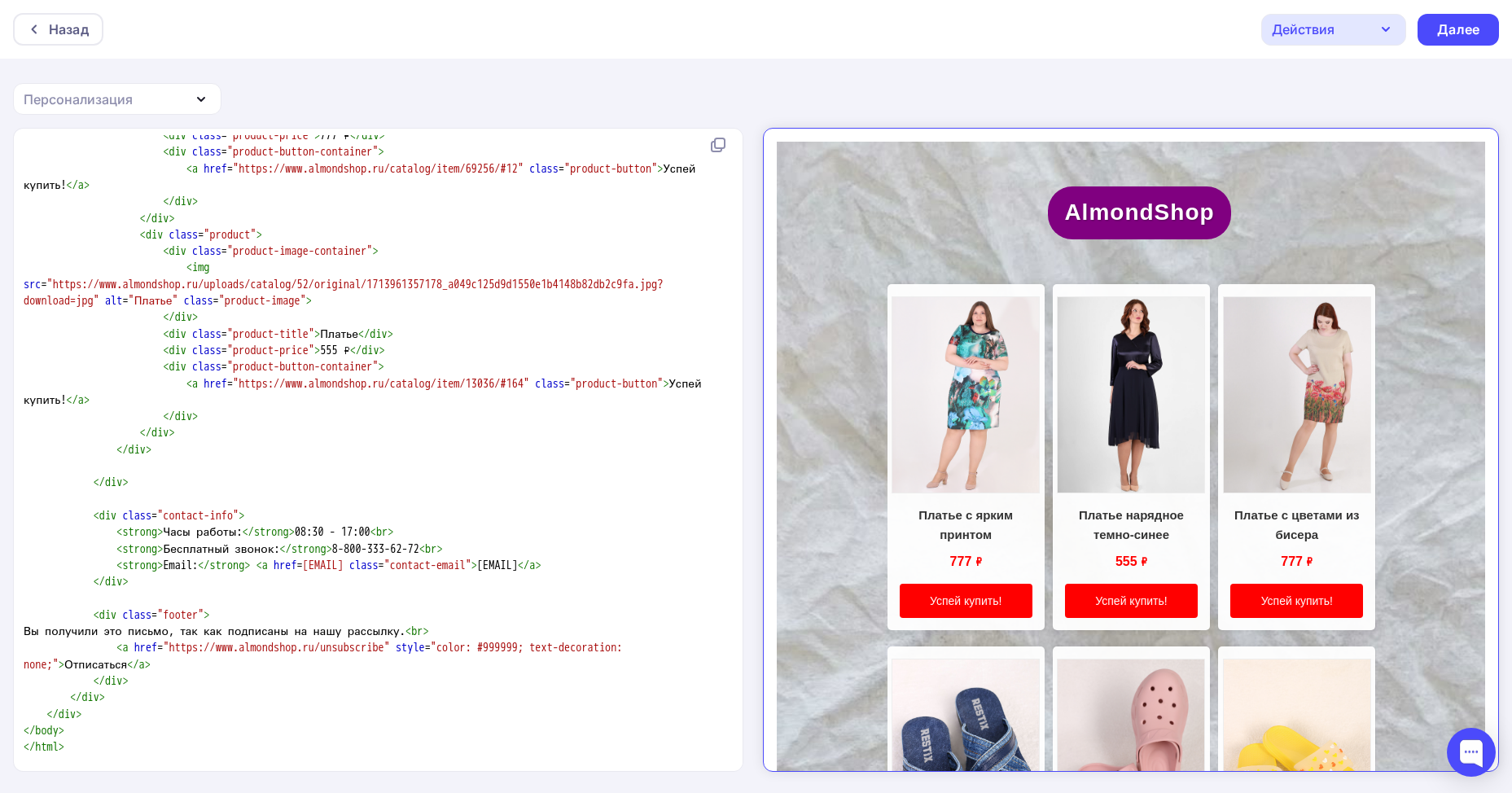 click at bounding box center (70, 466) 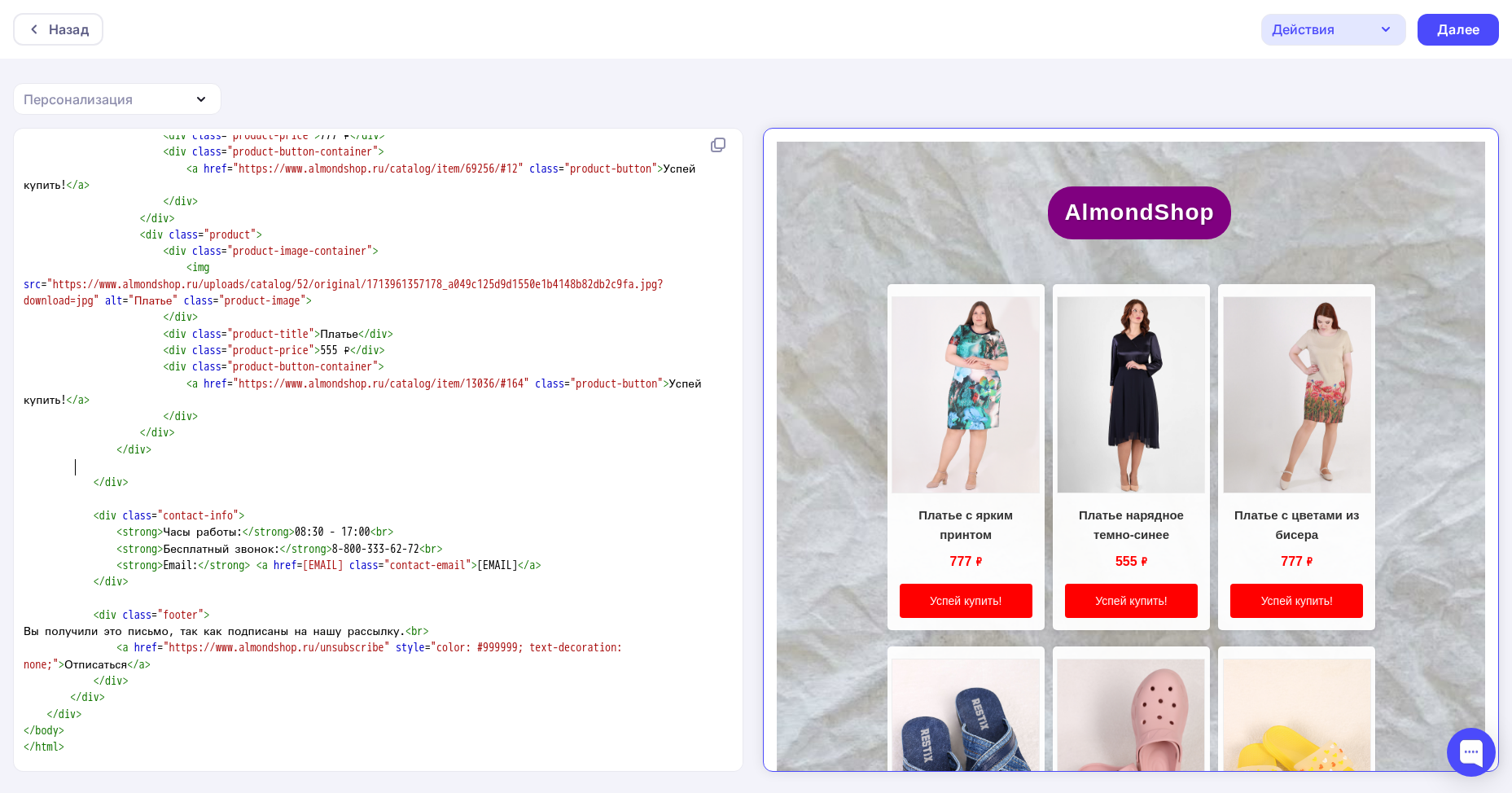 click at bounding box center (70, 466) 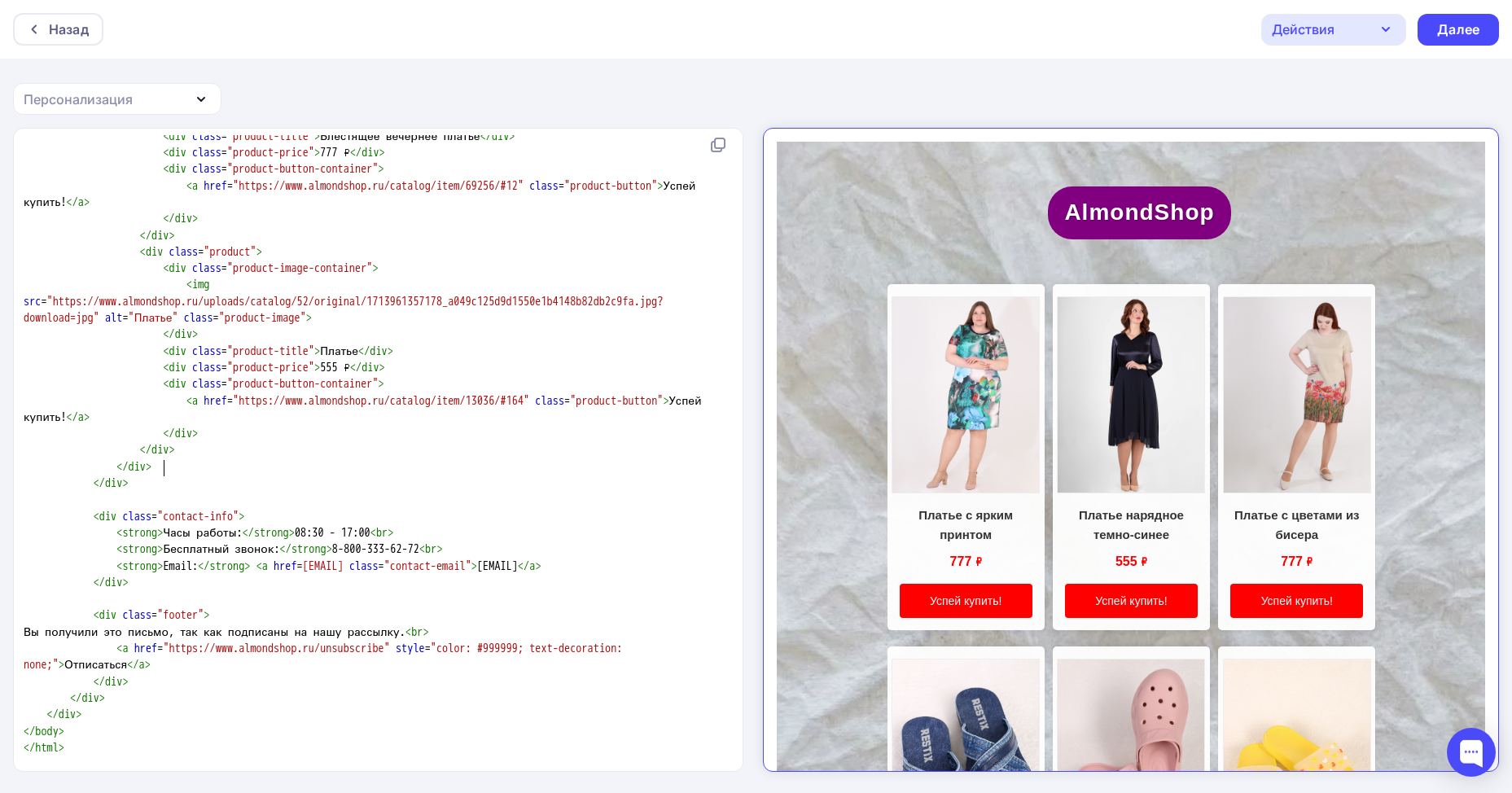 scroll, scrollTop: 5244, scrollLeft: 0, axis: vertical 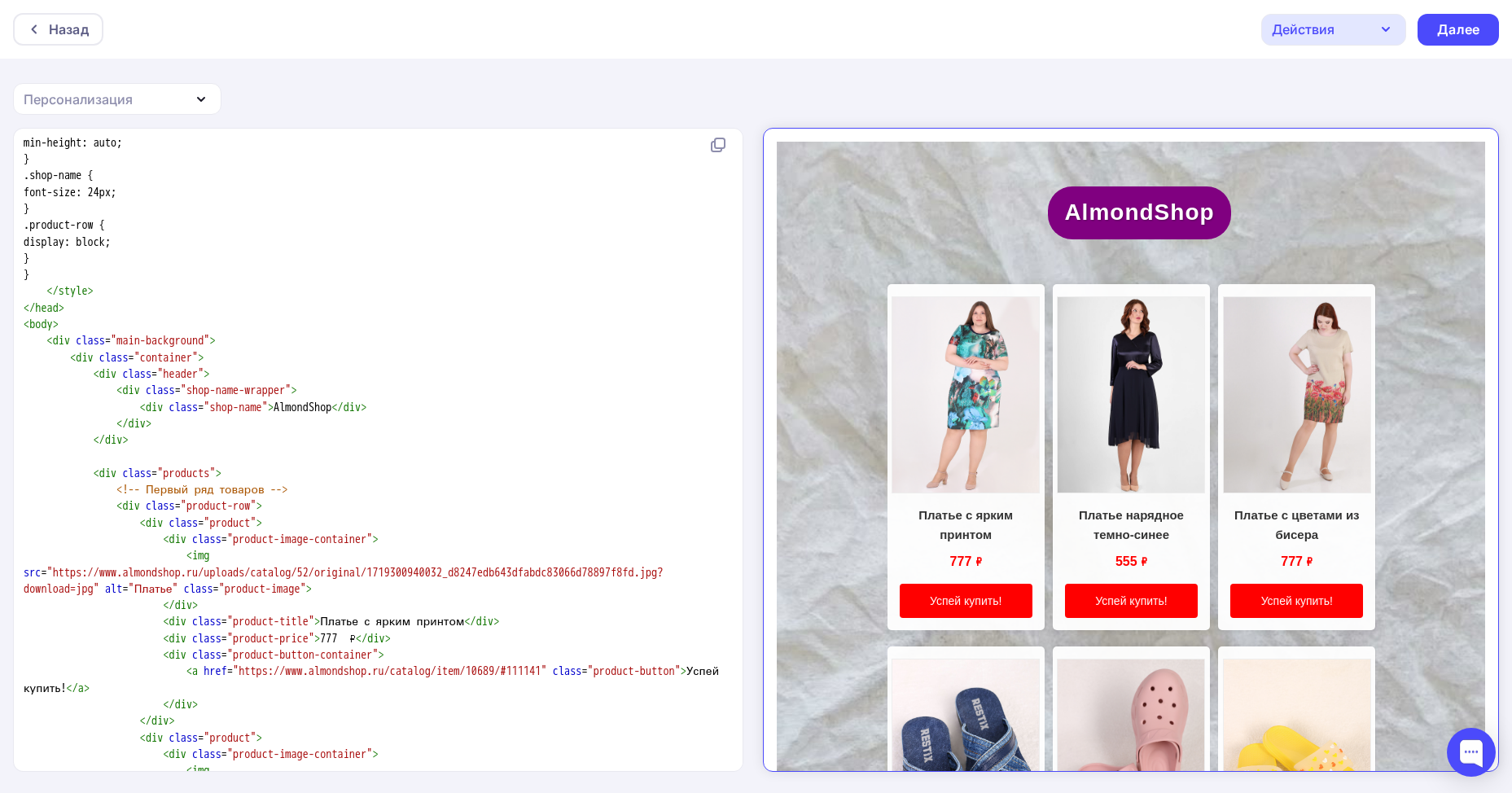 click on "</ div >" at bounding box center [375, 440] 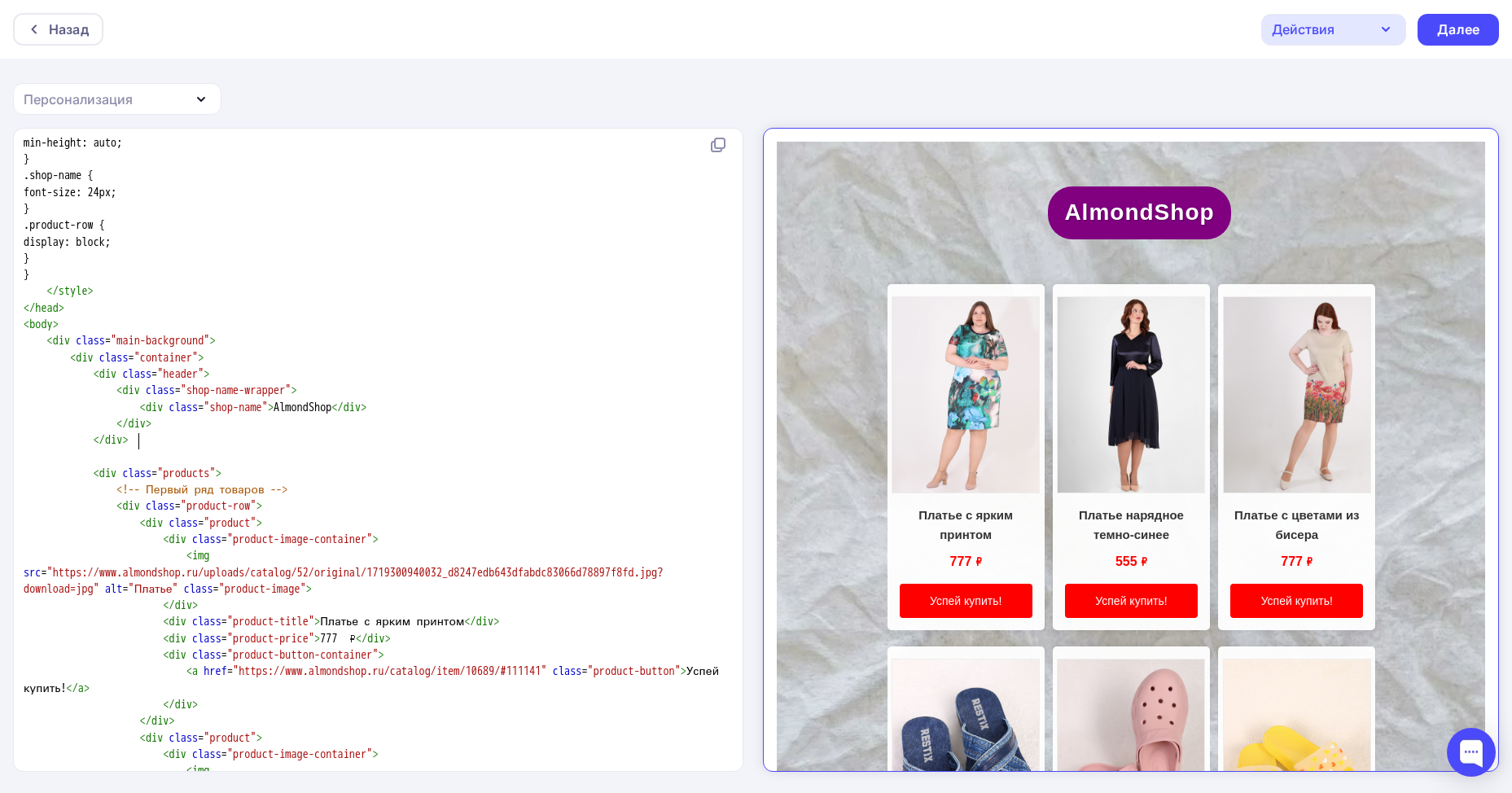click at bounding box center (375, 457) 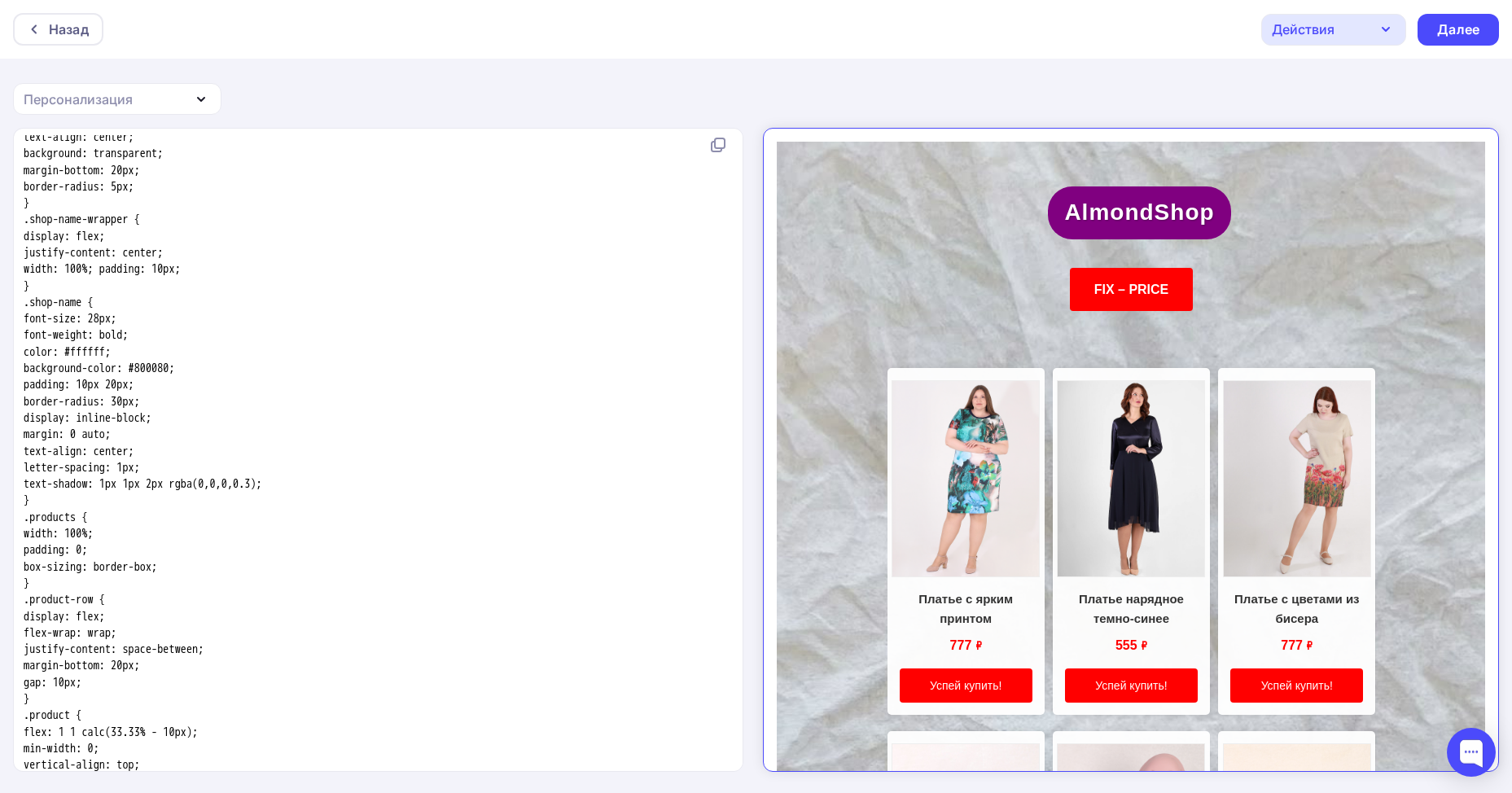 click on "text-align: center;" at bounding box center [375, 452] 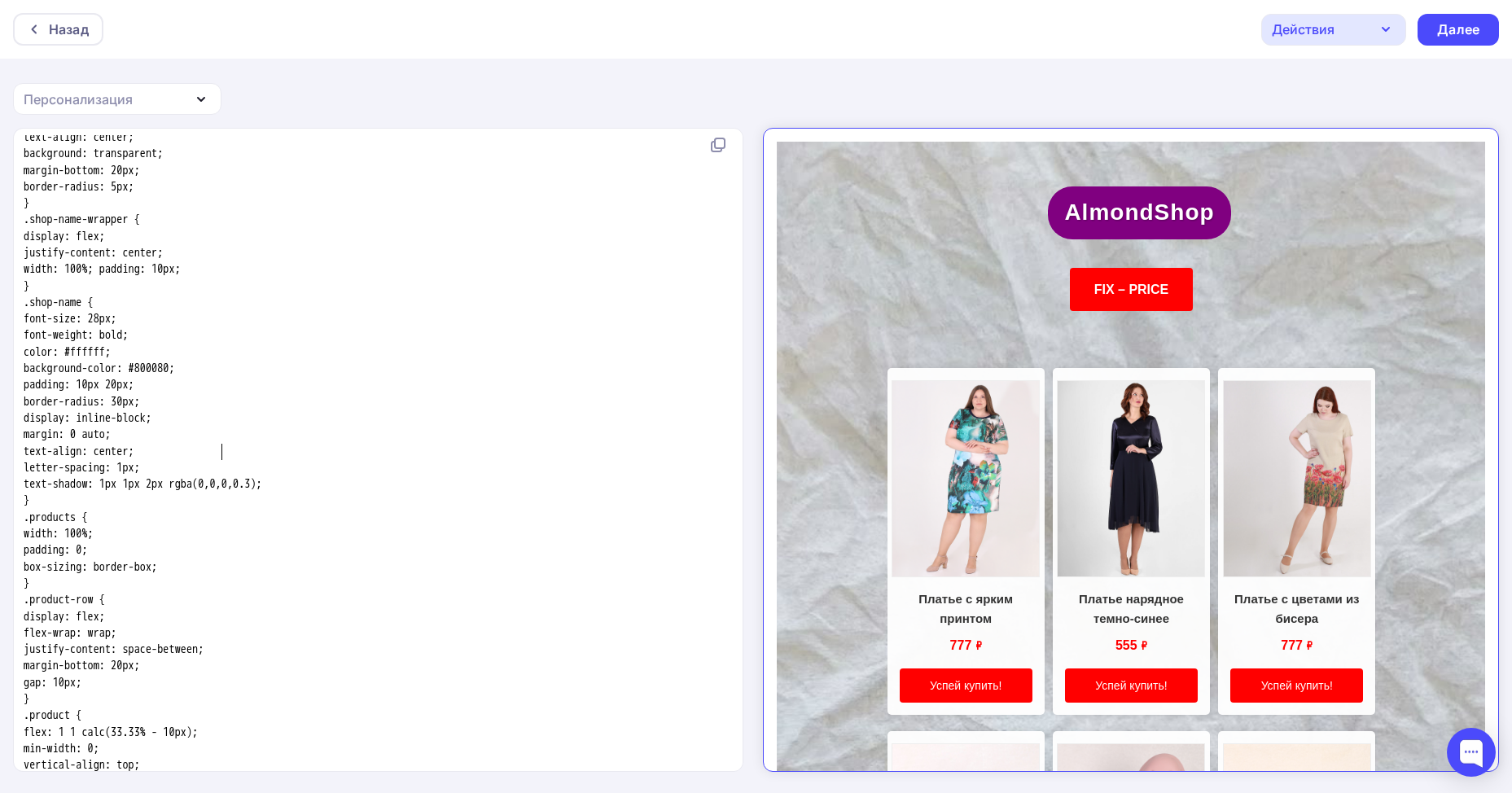 scroll, scrollTop: 1075, scrollLeft: 0, axis: vertical 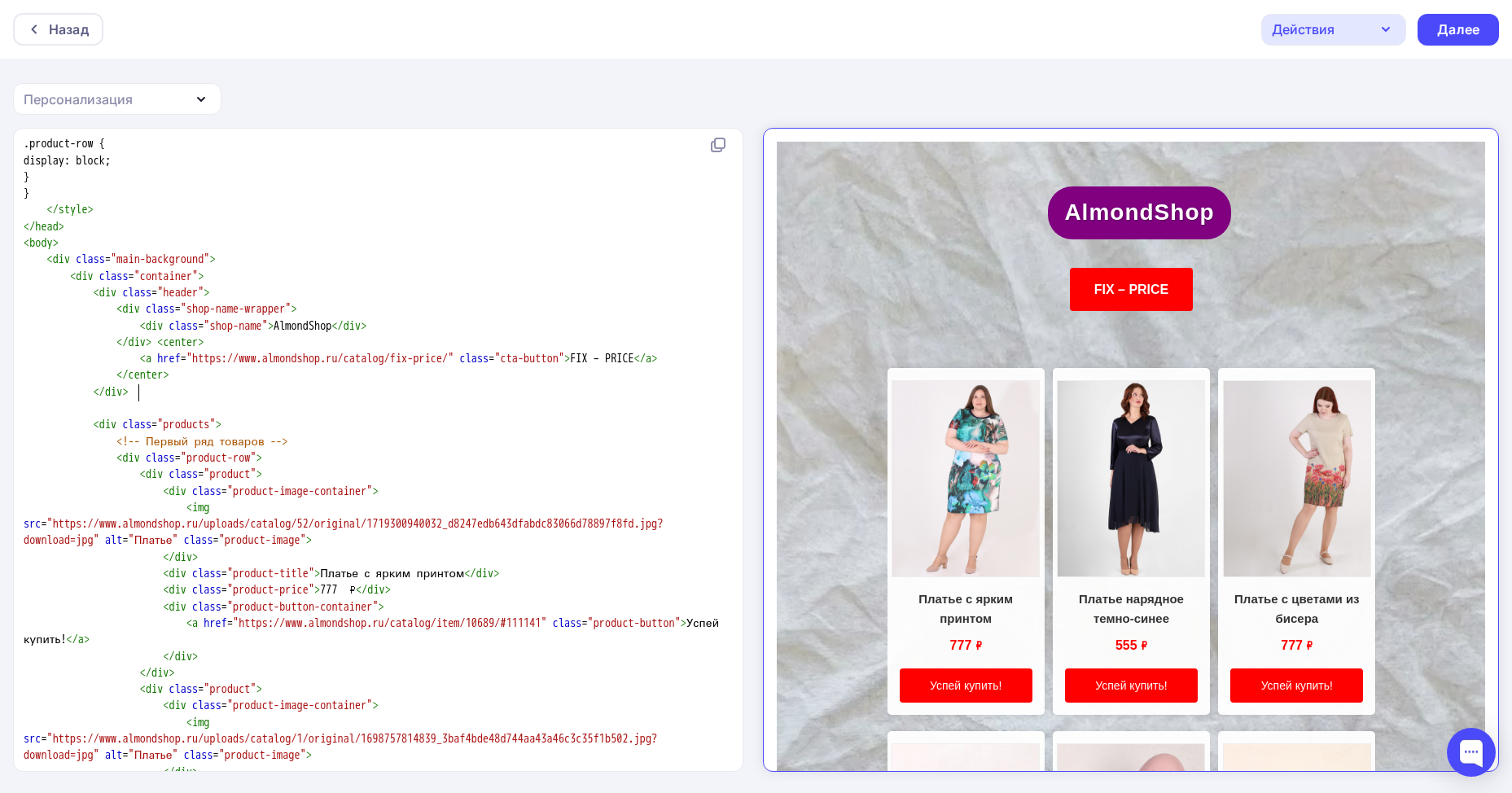 click on "</ div >" at bounding box center [375, 392] 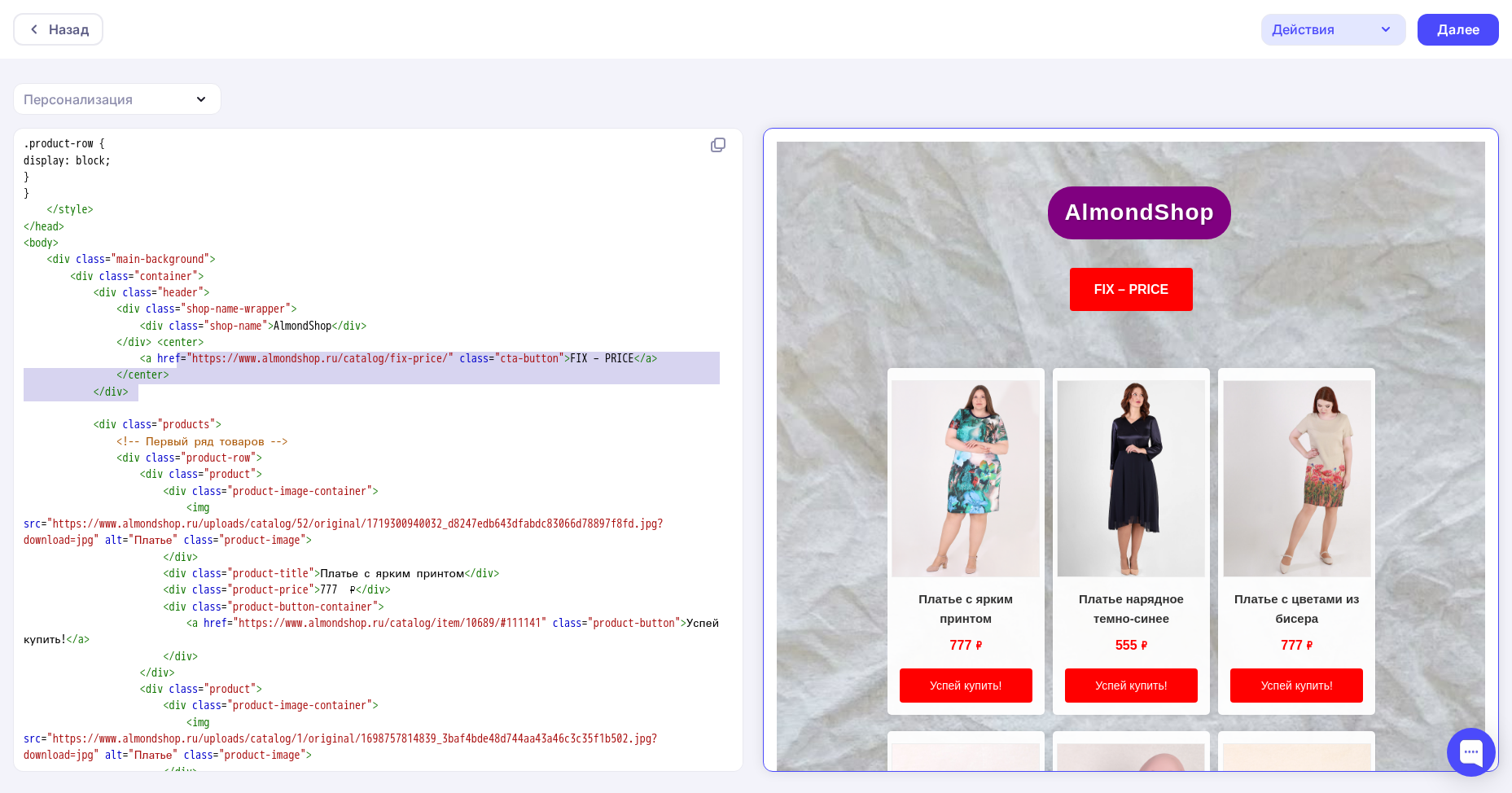 type on "<center>
<a href="https://www.almondshop.ru/catalog/fix-price/" class="cta-button">FIX – PRICE</a>
</center>
</div>" 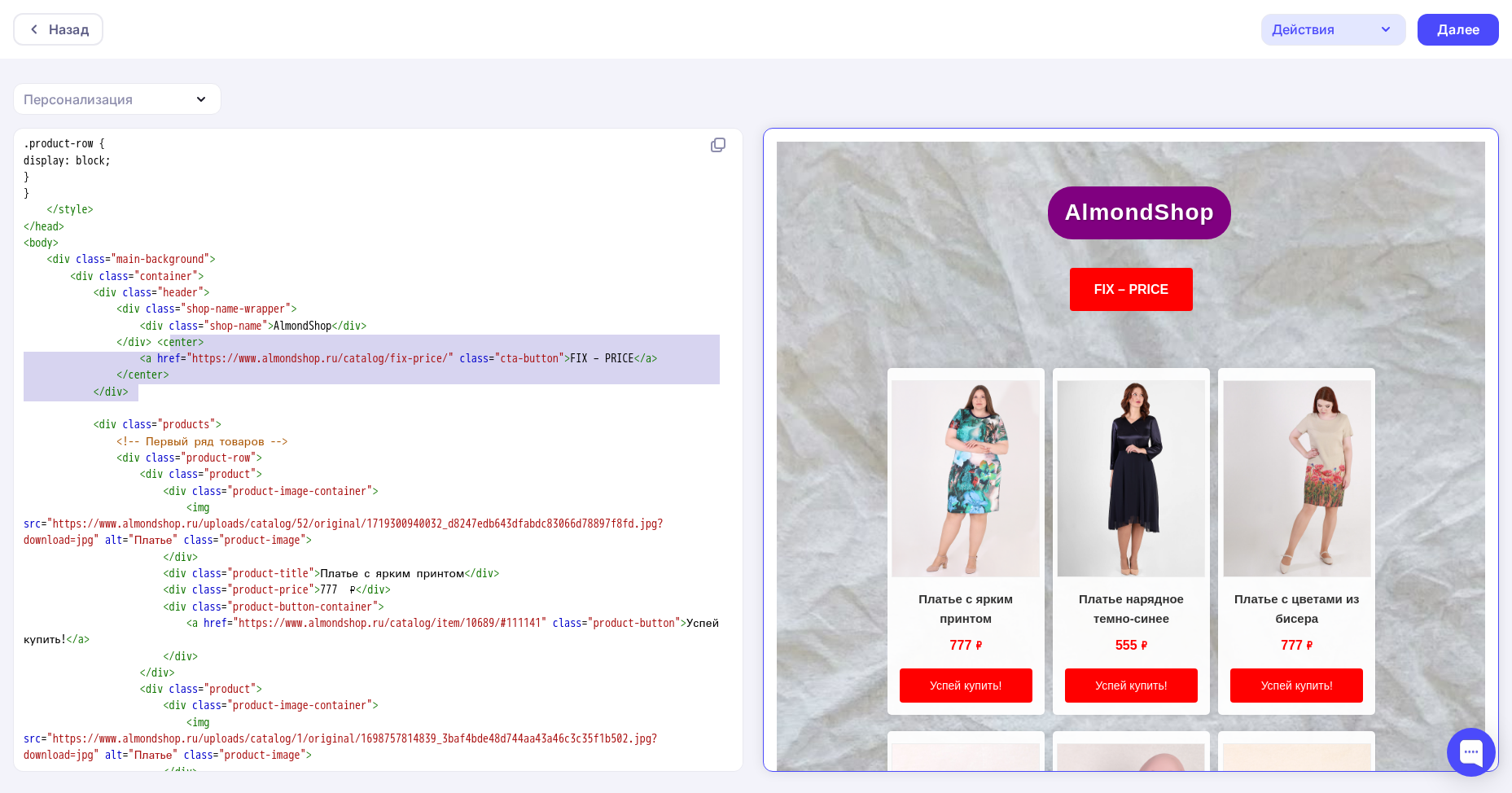 drag, startPoint x: 178, startPoint y: 392, endPoint x: 172, endPoint y: 346, distance: 46.389654 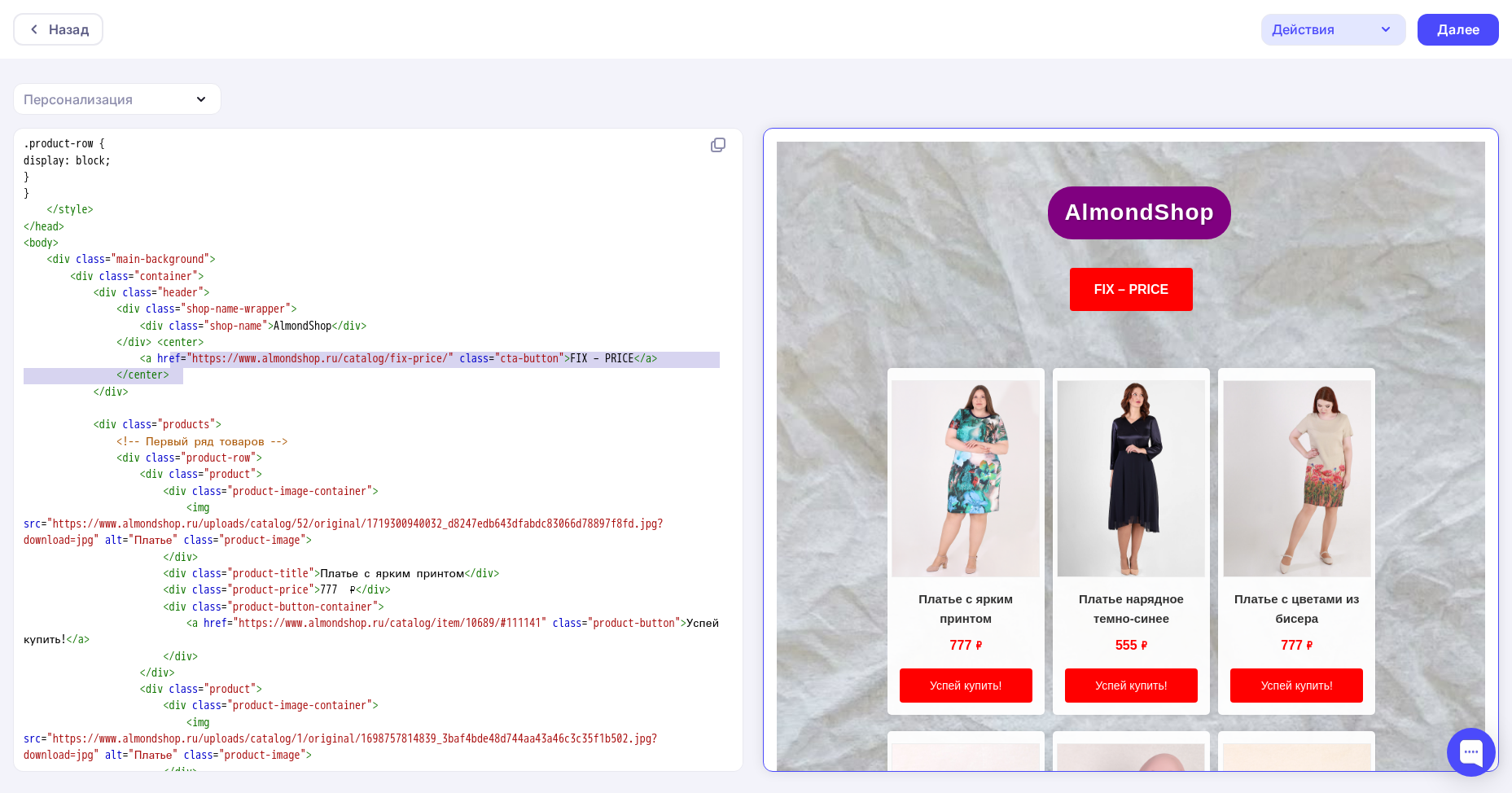 type on "<center>
<a href="https://www.almondshop.ru/catalog/fix-price/" class="cta-button">FIX – PRICE</a>
</center>" 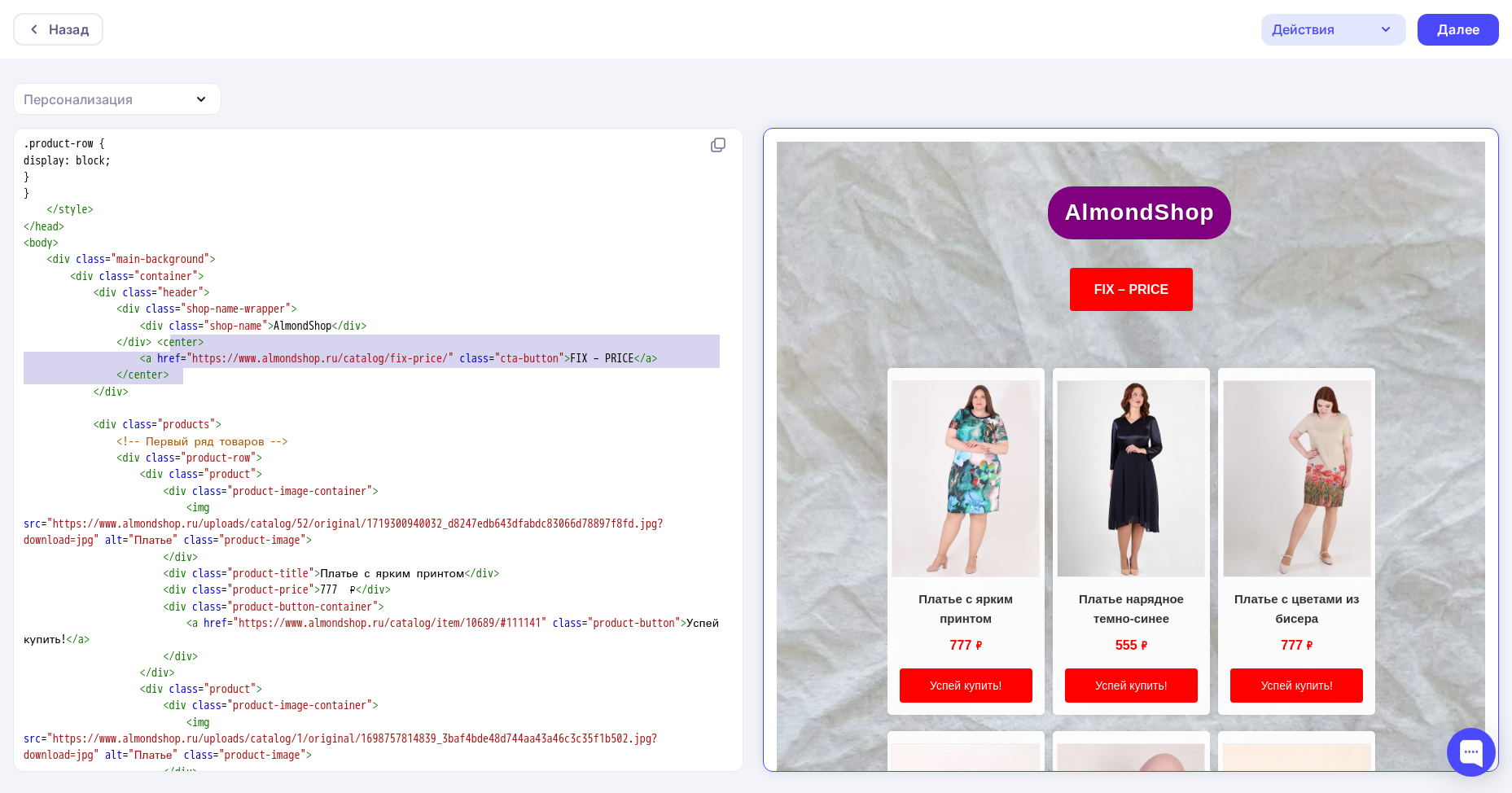 drag, startPoint x: 199, startPoint y: 379, endPoint x: 169, endPoint y: 344, distance: 46.09772 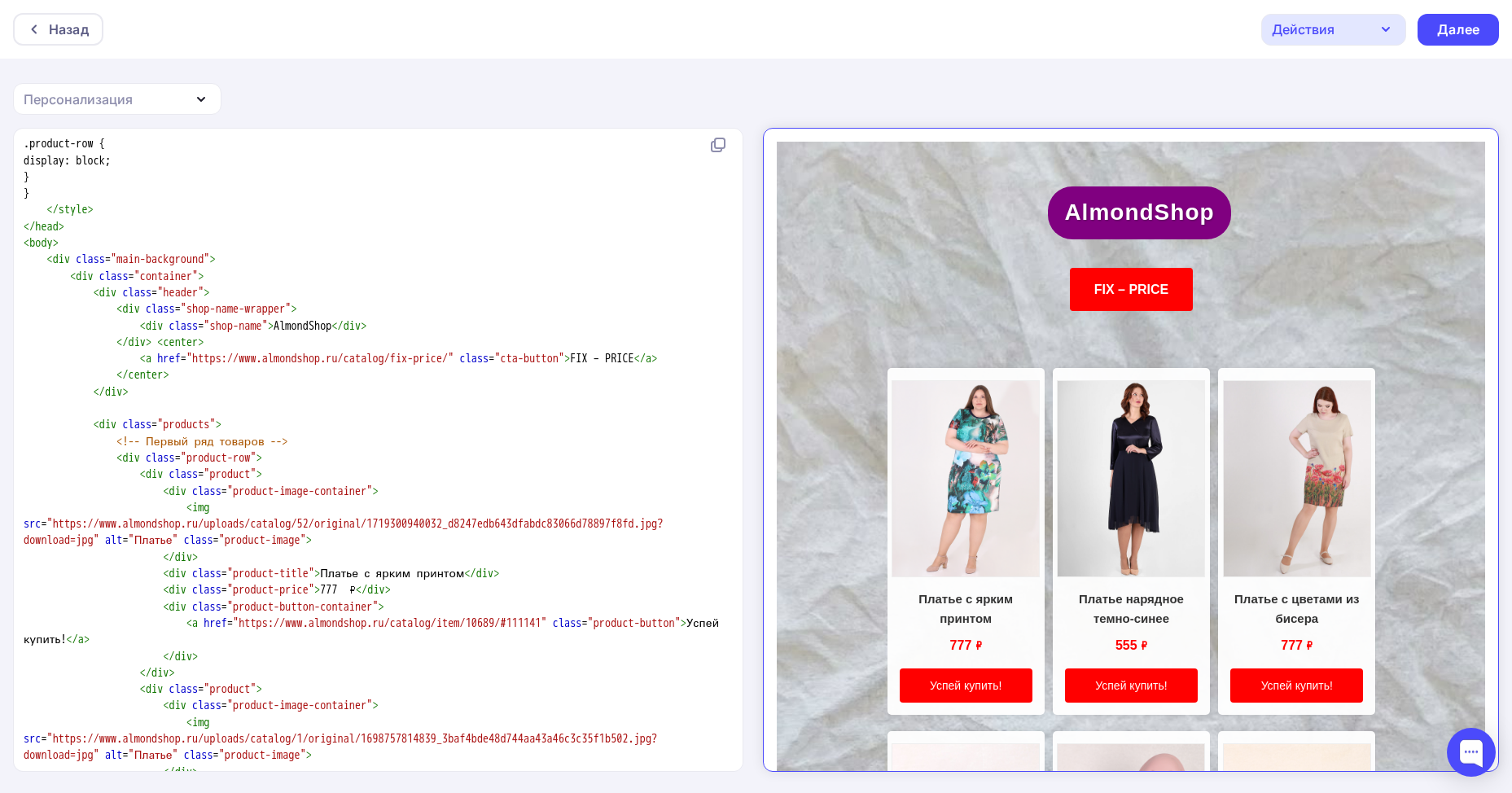 click on "center" at bounding box center (180, 342) 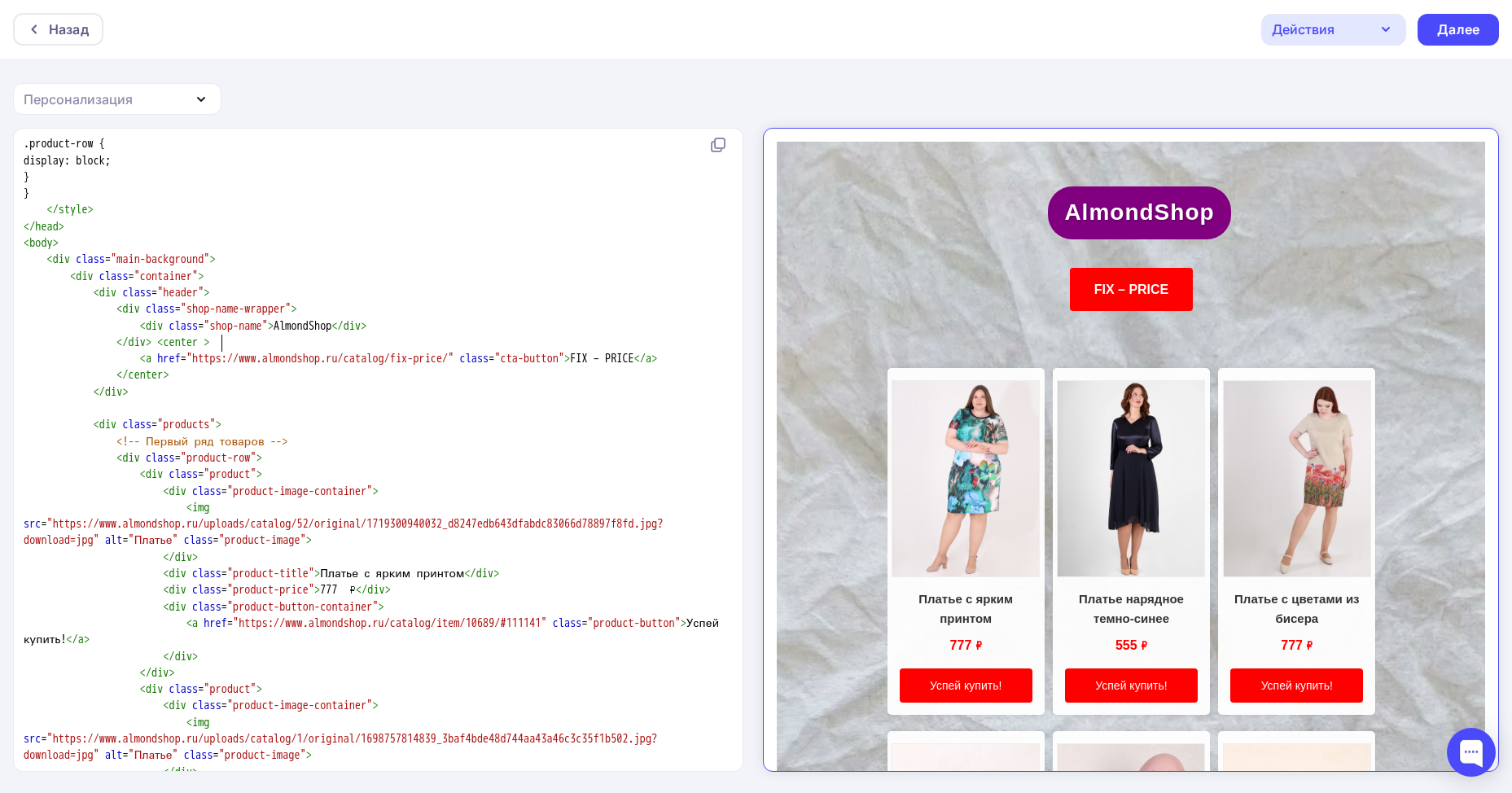 scroll, scrollTop: 6, scrollLeft: 6, axis: both 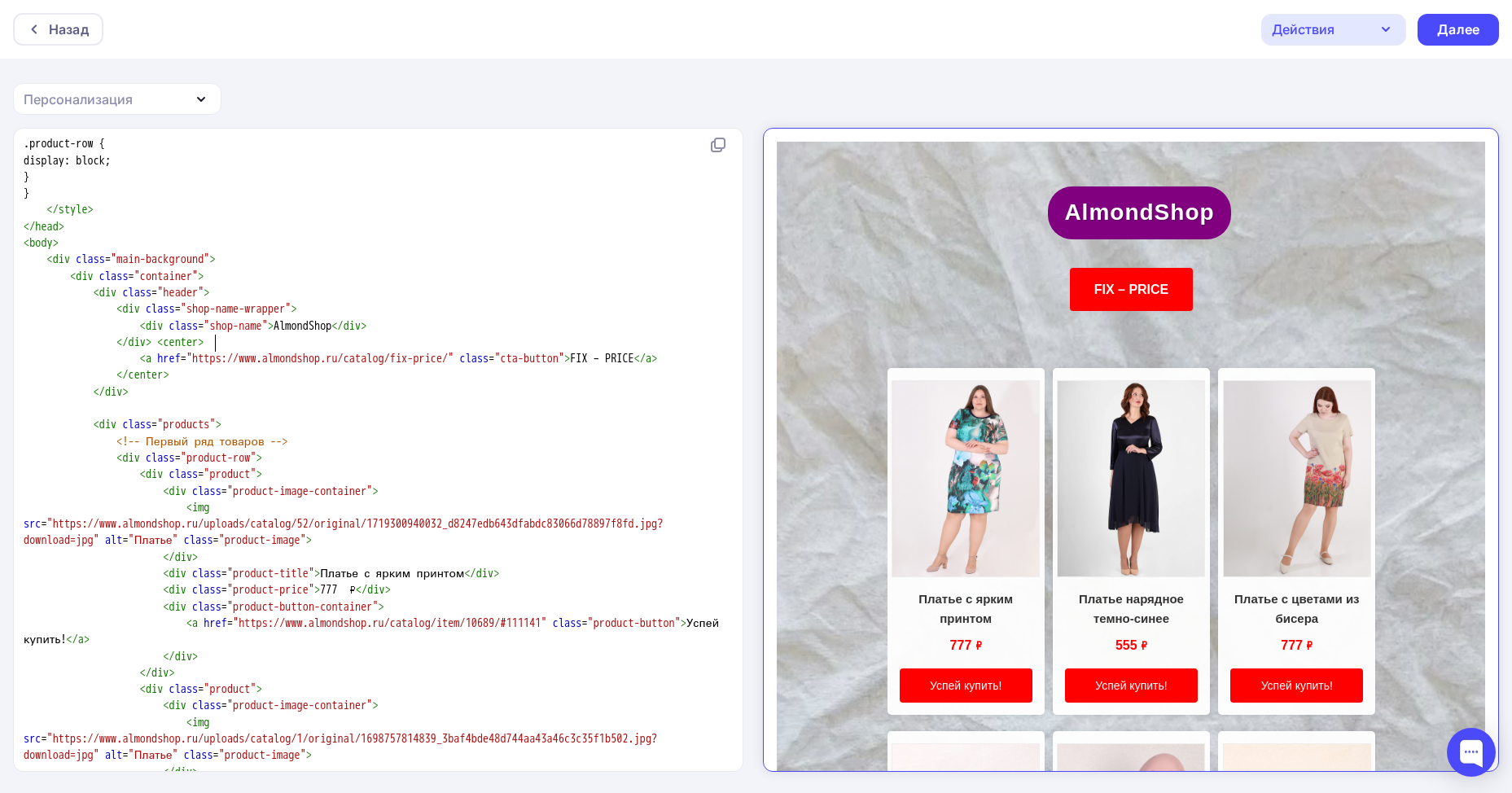 click on "<" at bounding box center [160, 342] 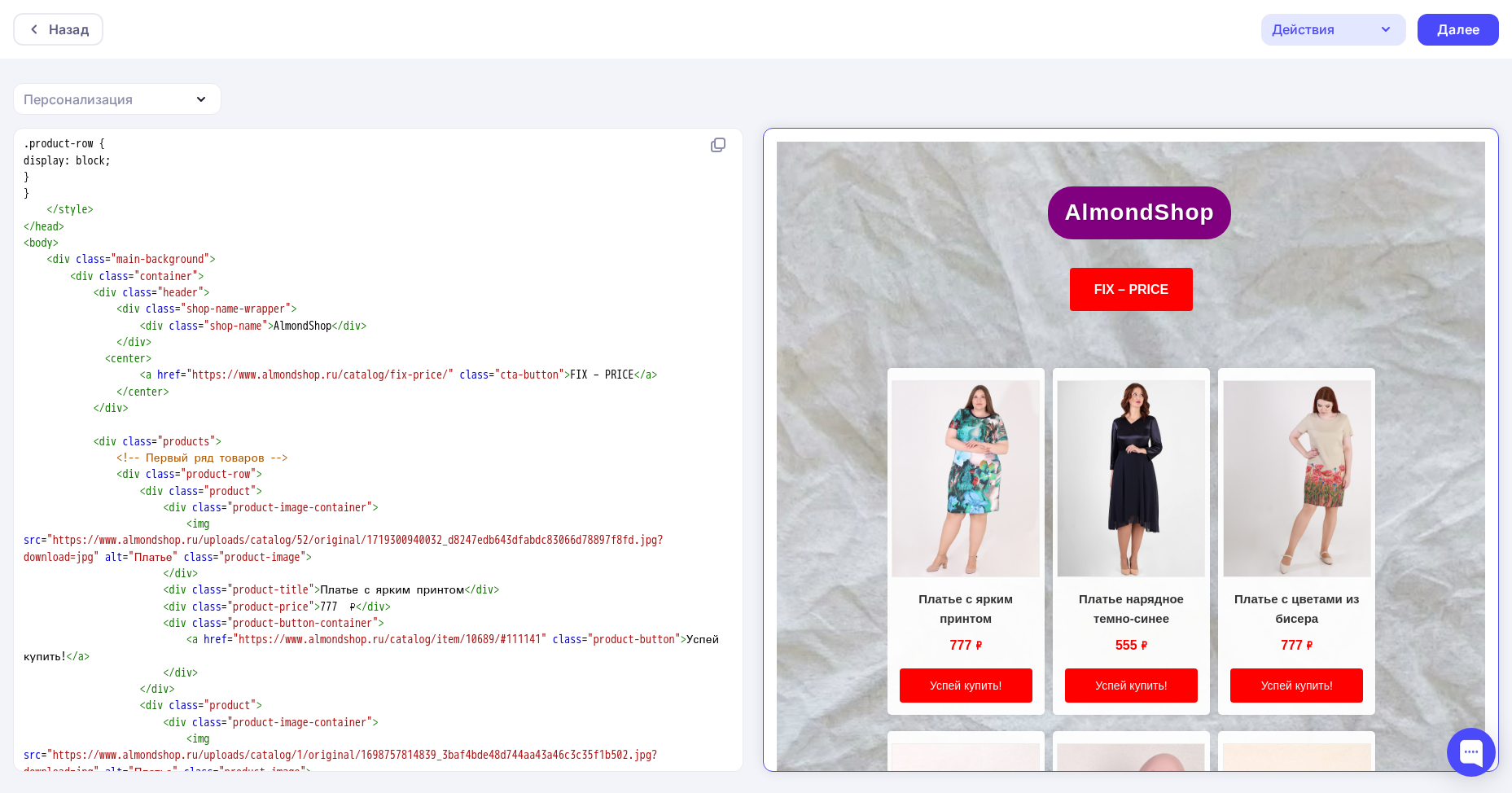 click on "< center >" at bounding box center [375, 359] 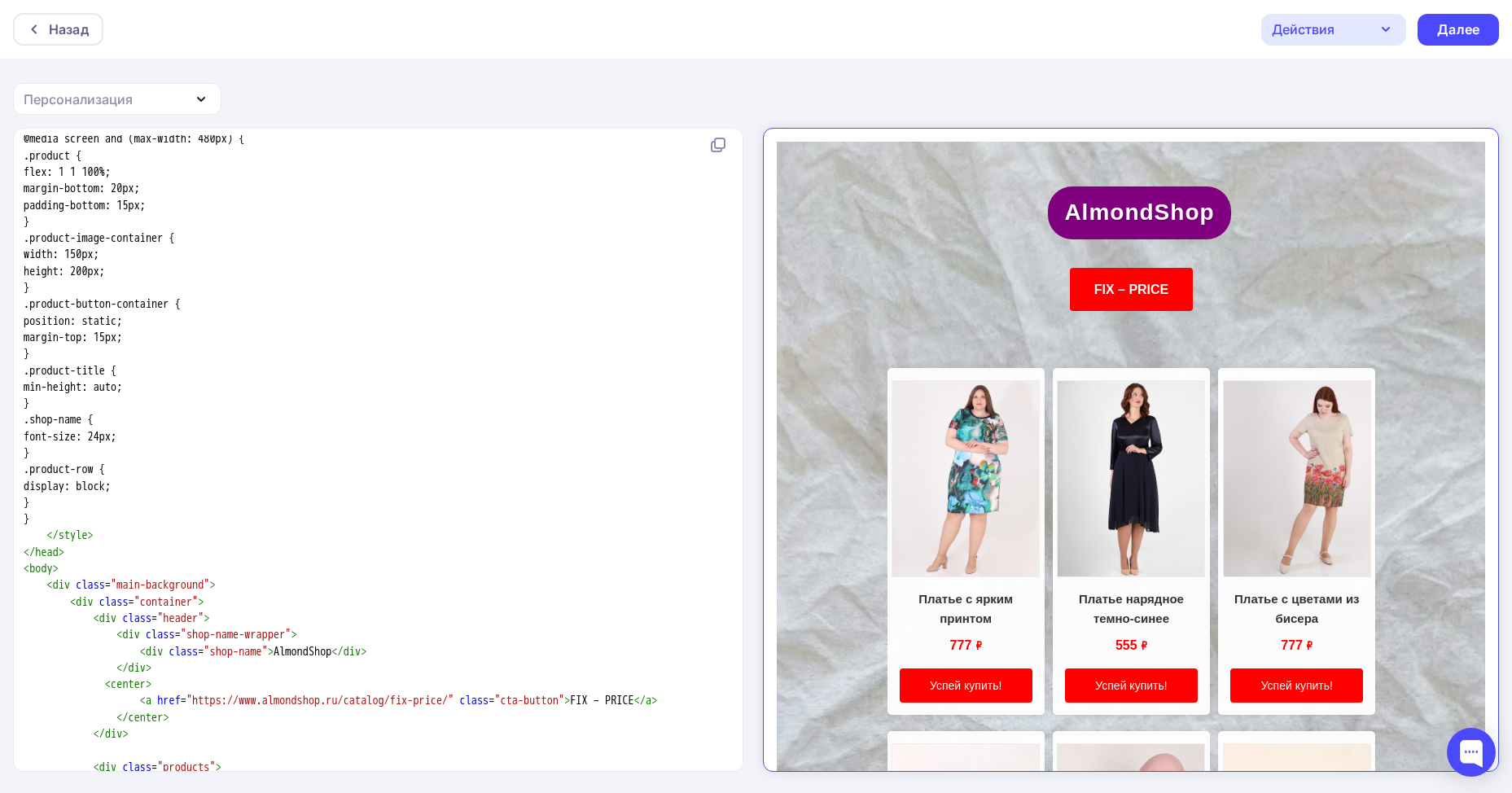 scroll, scrollTop: 2784, scrollLeft: 0, axis: vertical 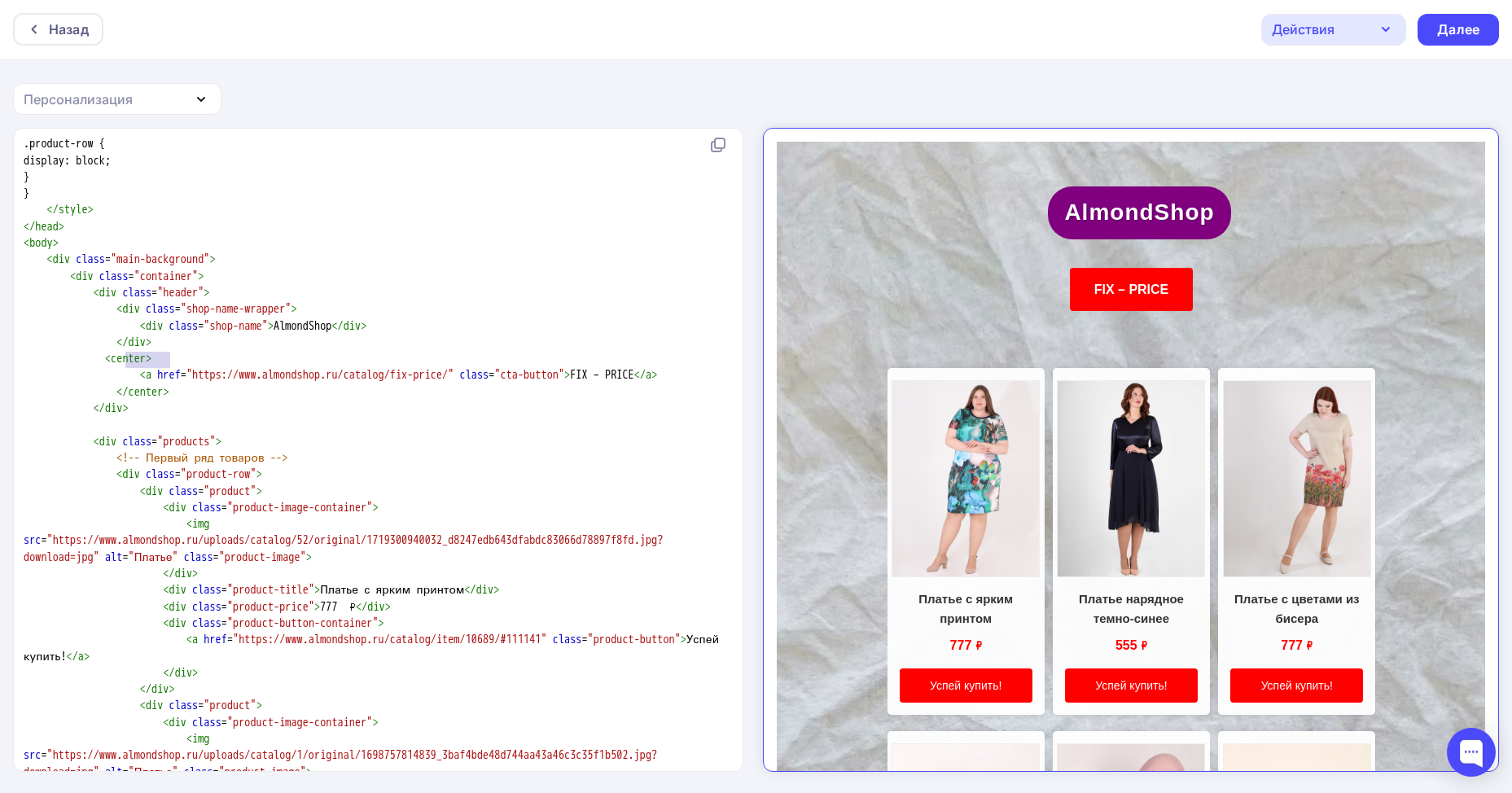type on "center>" 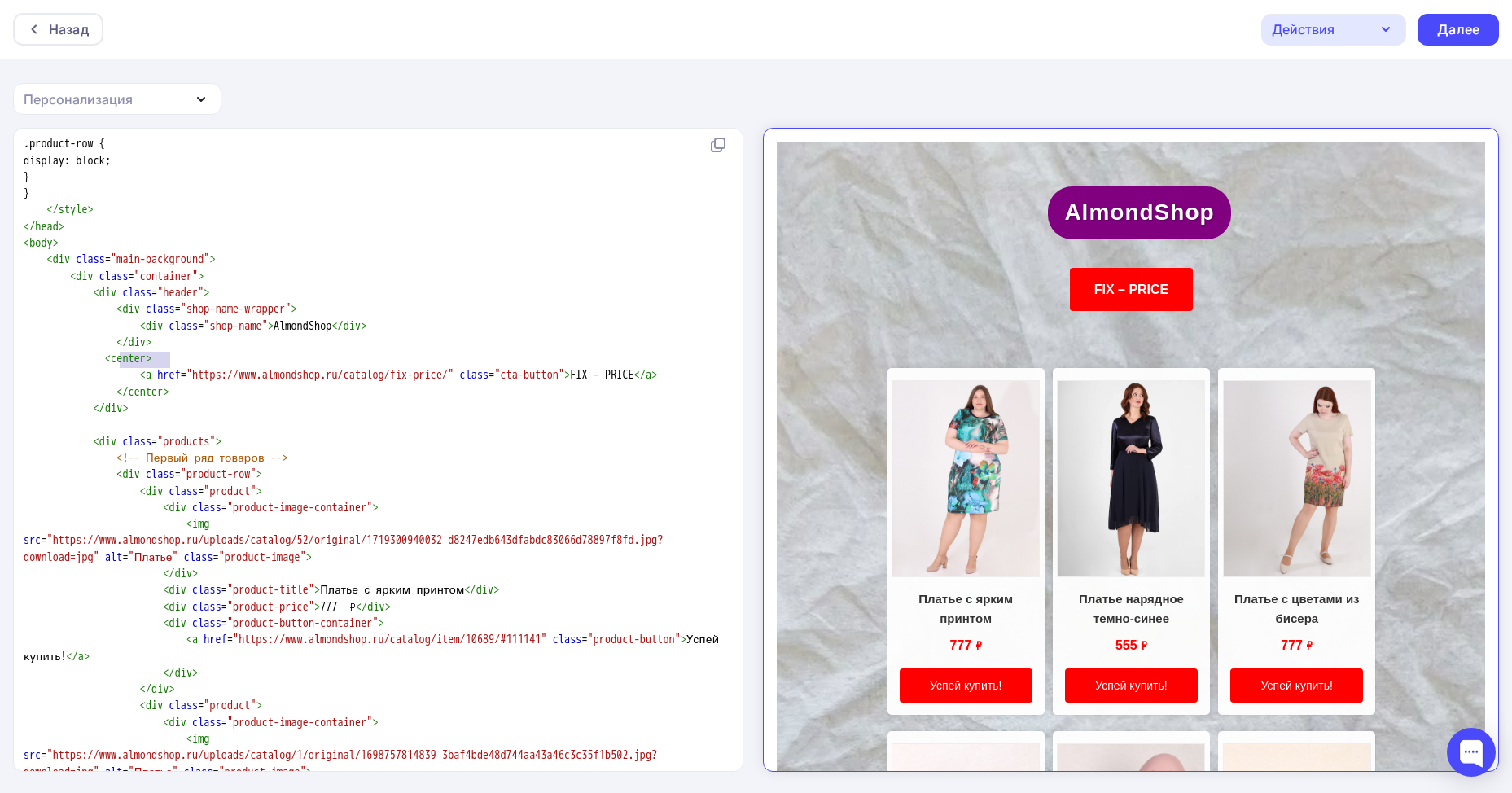 drag, startPoint x: 170, startPoint y: 357, endPoint x: 119, endPoint y: 359, distance: 51.0392 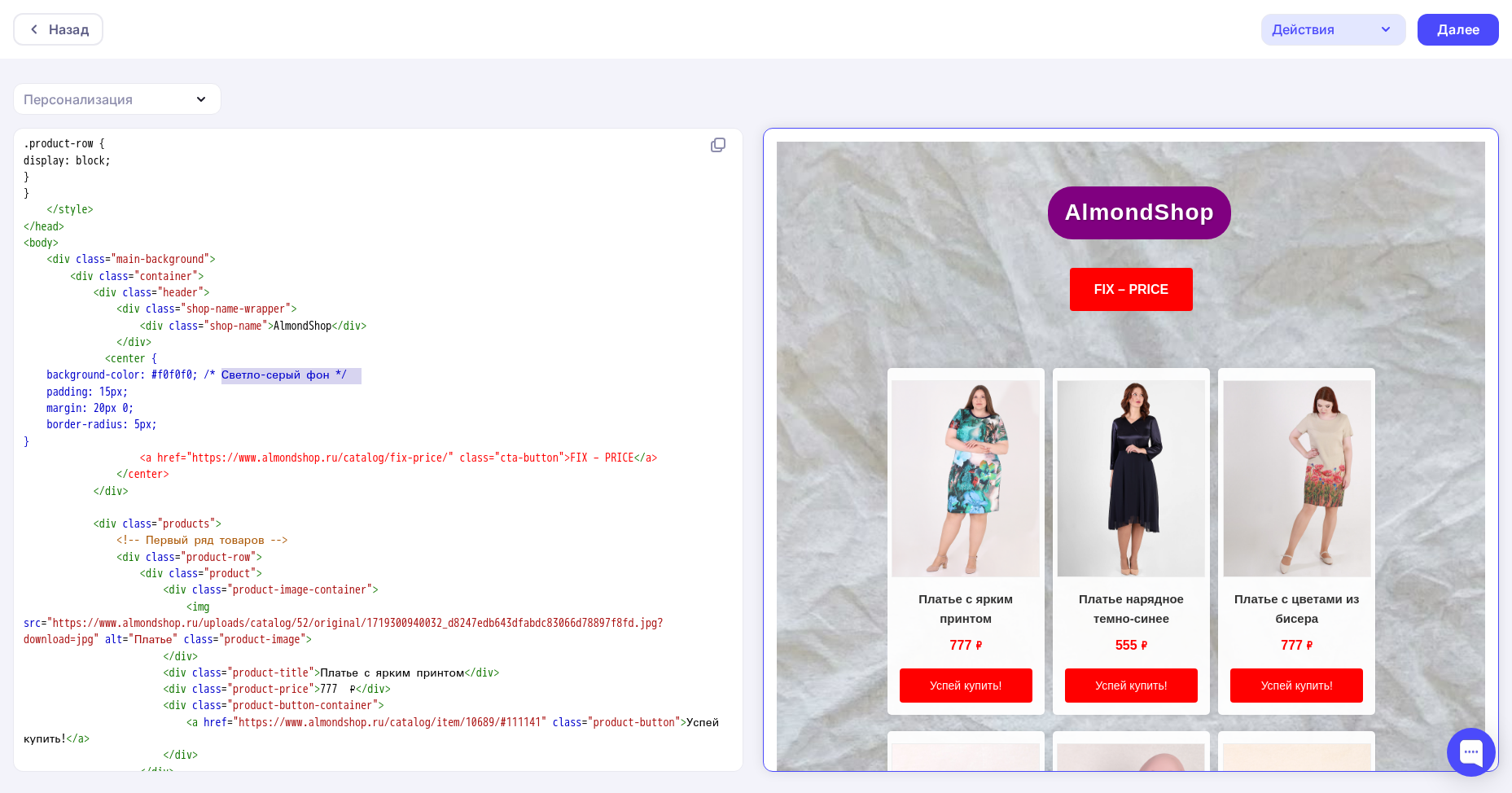 type on "/* Светло-серый фон */" 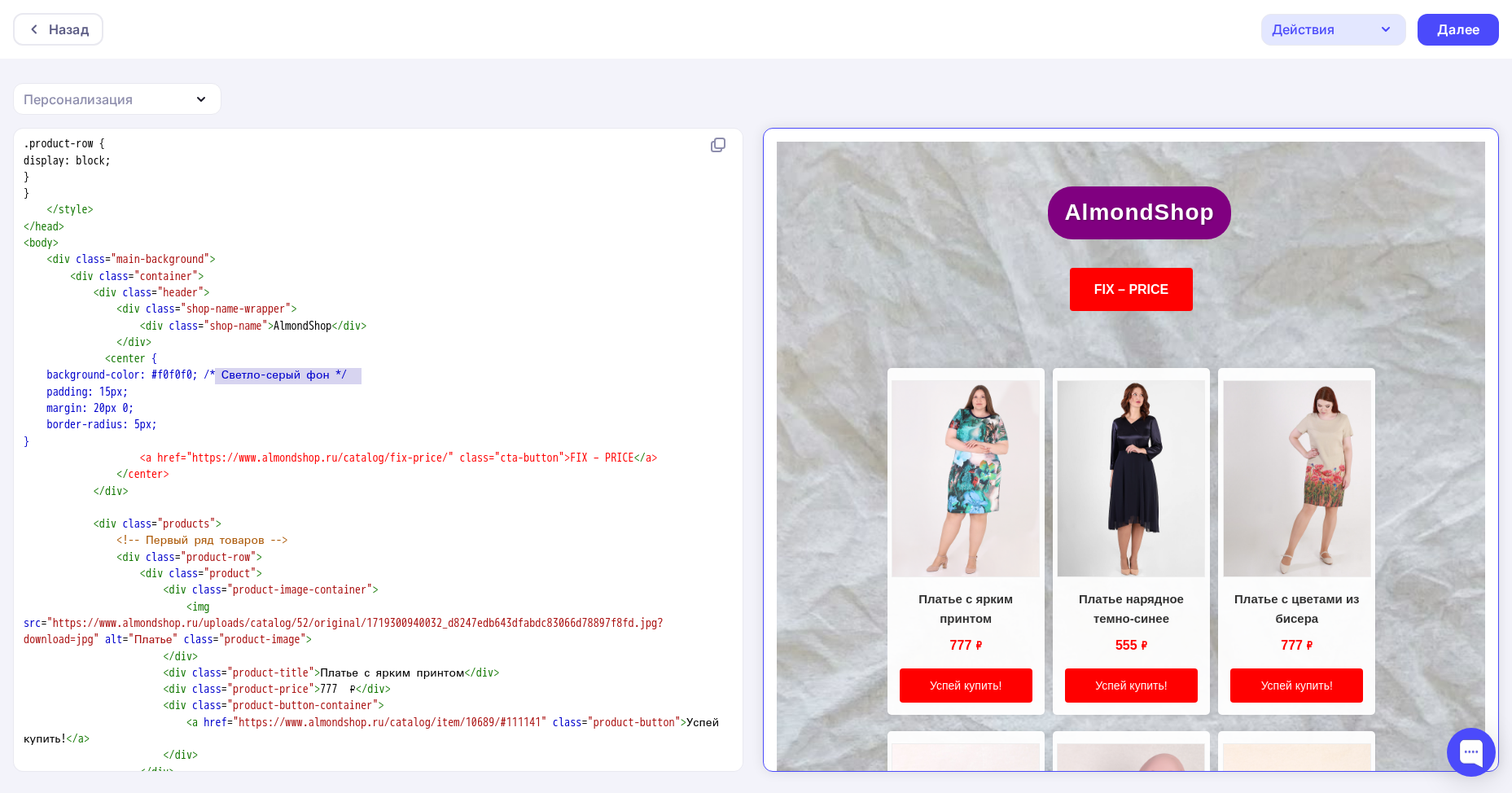 drag, startPoint x: 370, startPoint y: 375, endPoint x: 217, endPoint y: 372, distance: 153.0294 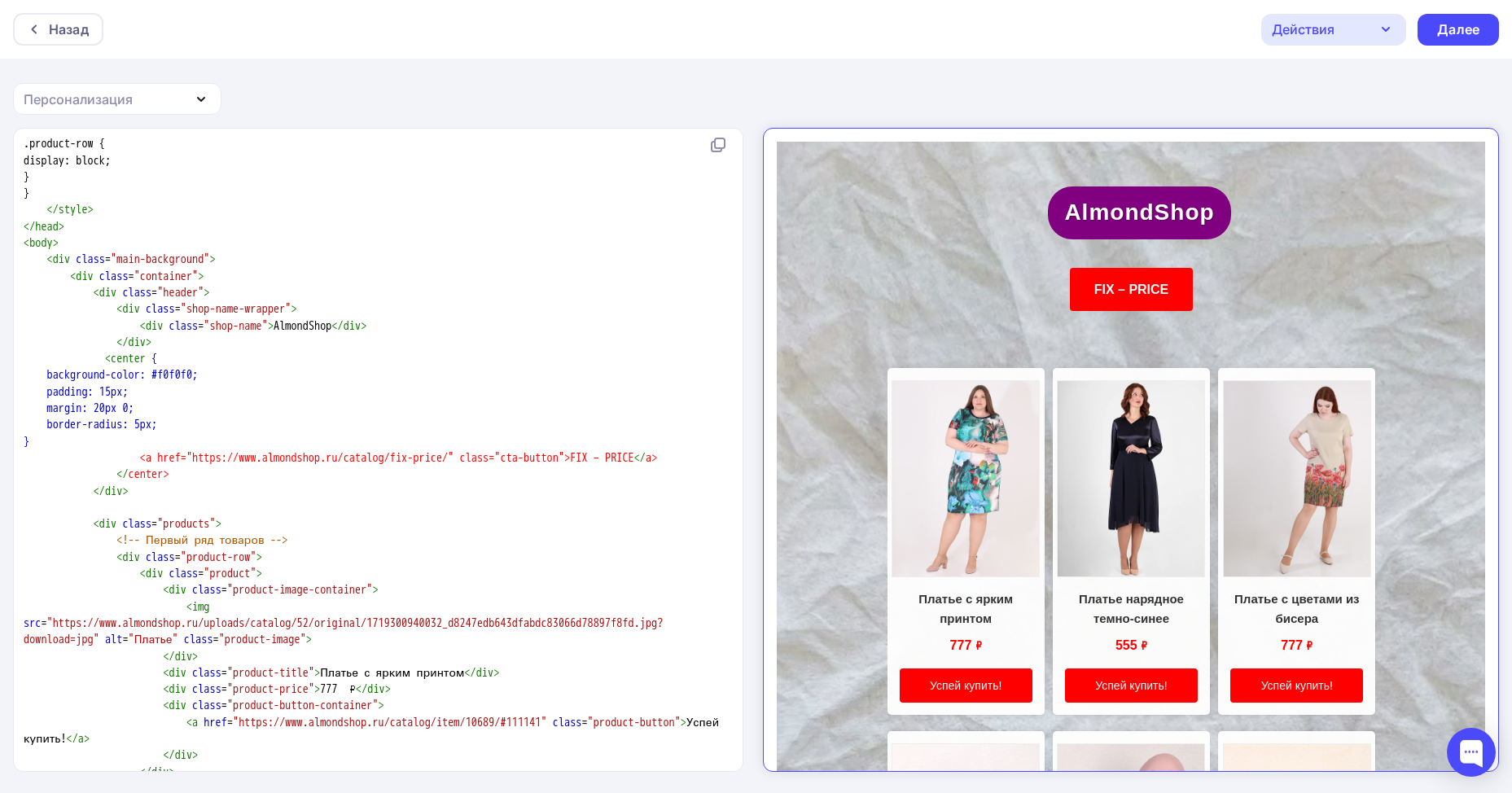 click on "background-color:   #f0f0f0;" at bounding box center (111, 375) 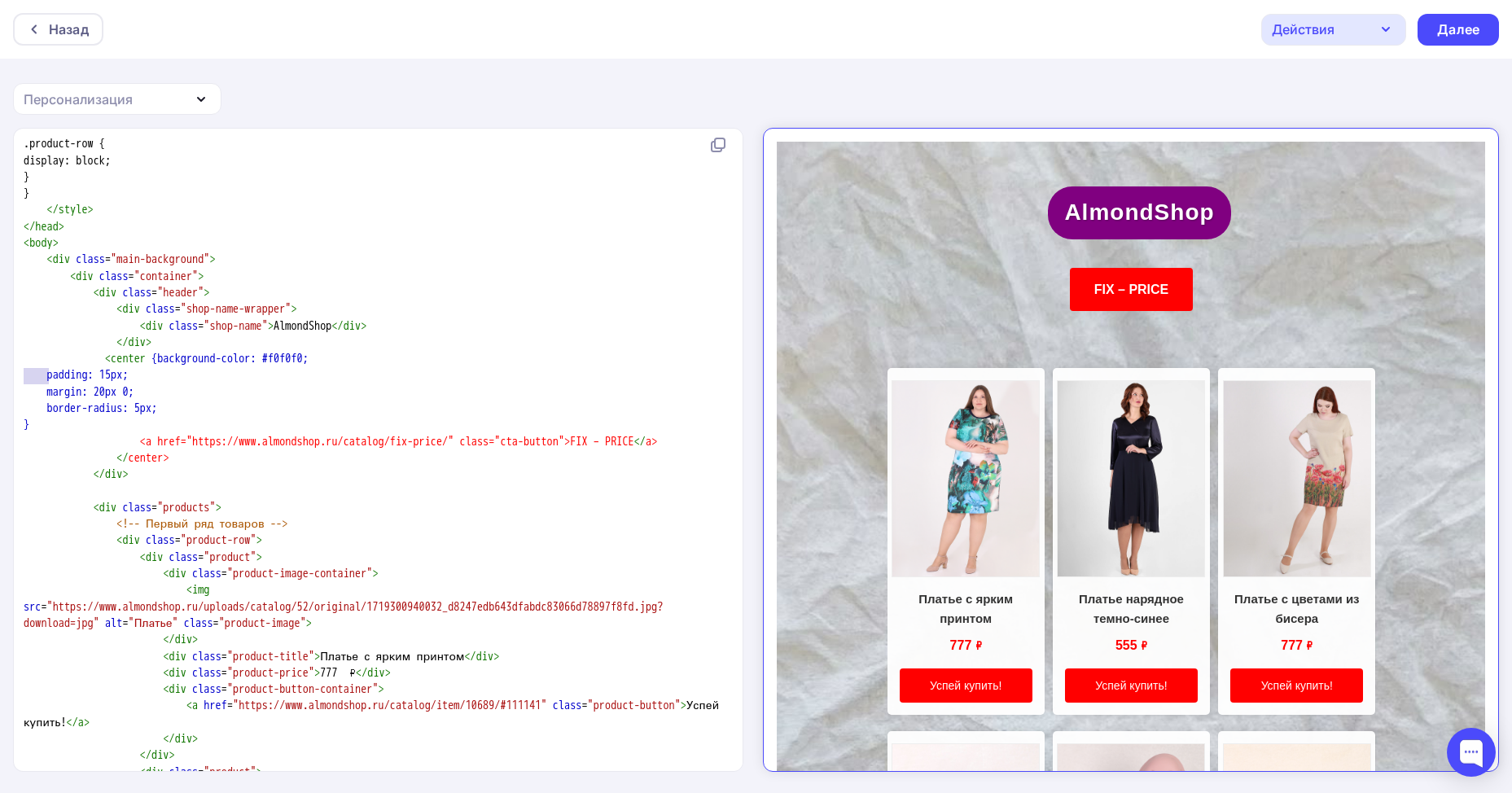 drag, startPoint x: 48, startPoint y: 373, endPoint x: 12, endPoint y: 377, distance: 36.22154 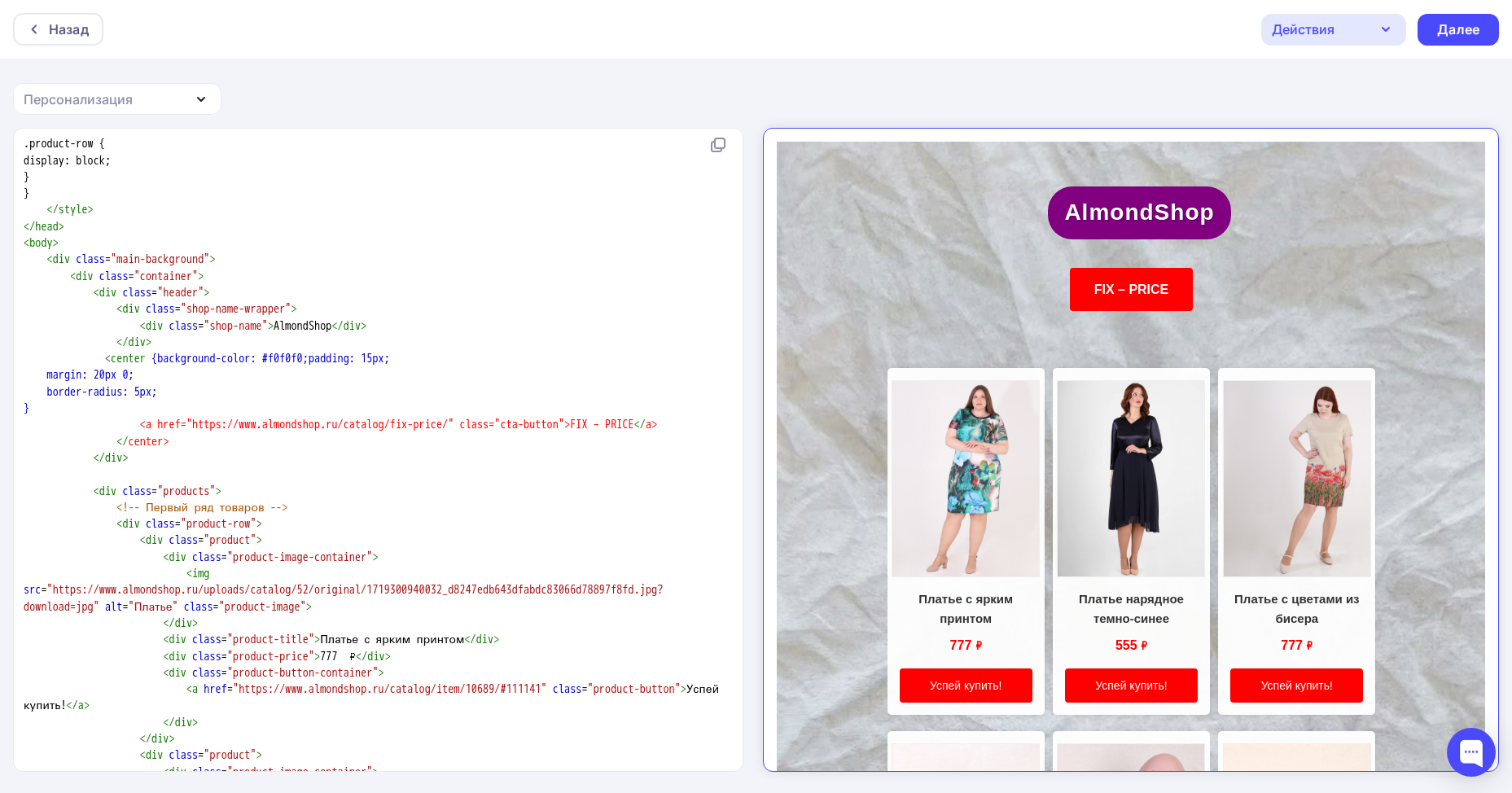 click on "margin:   20px   0;" at bounding box center (79, 375) 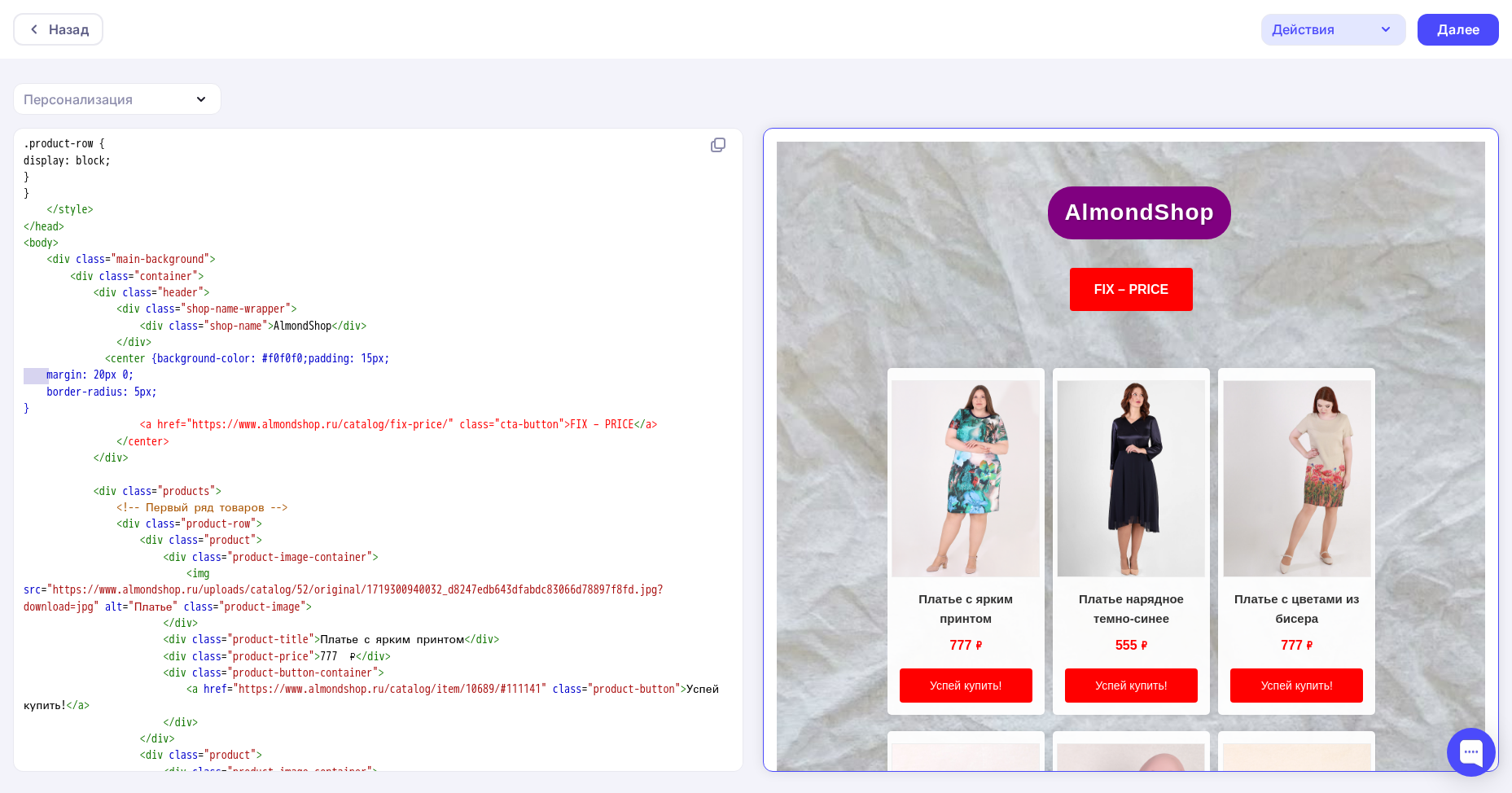 click on "margin:   20px   0;" at bounding box center [79, 375] 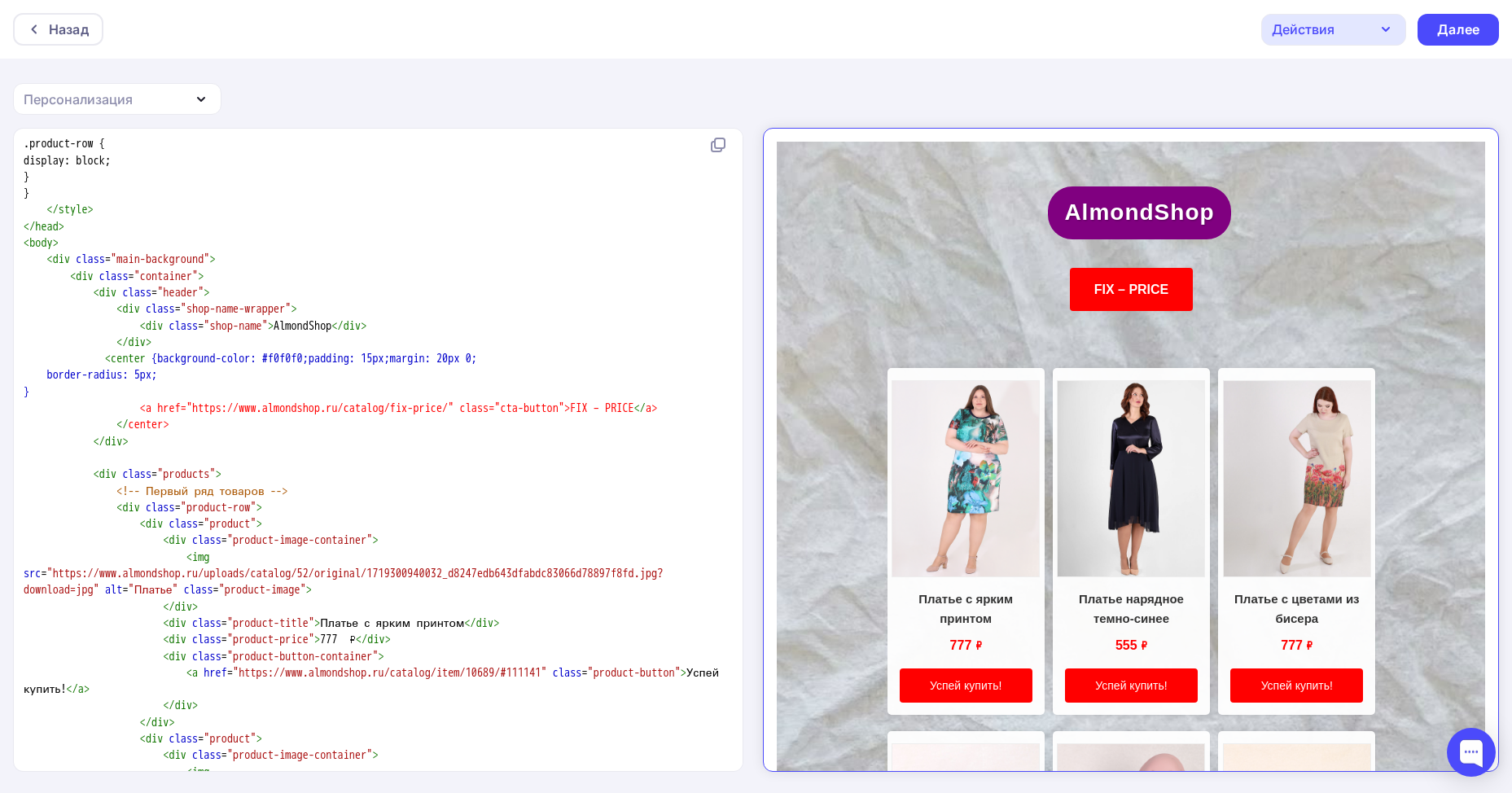 click on "border-radius:   5px;" at bounding box center (90, 375) 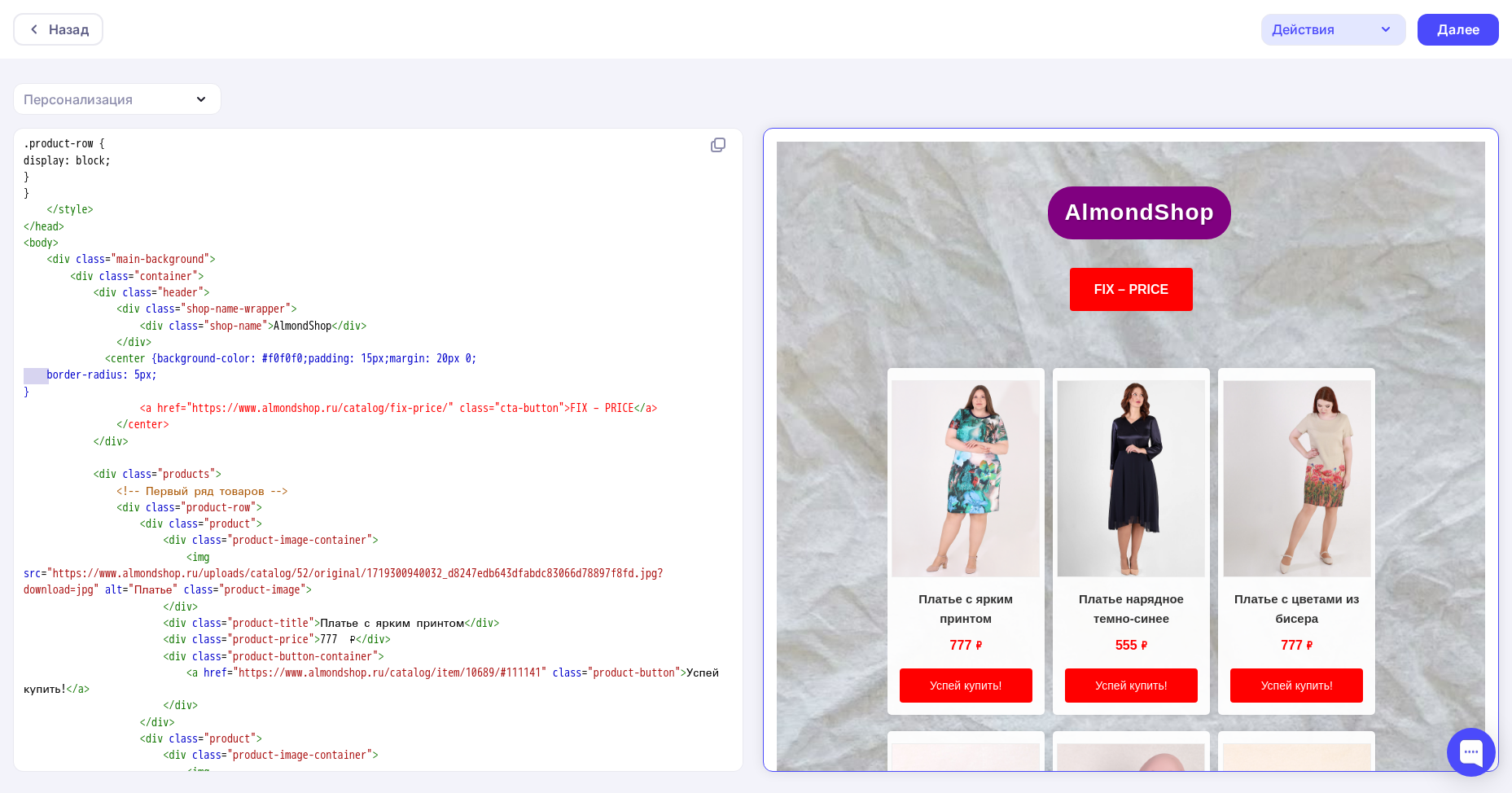 click on "border-radius:   5px;" at bounding box center (90, 375) 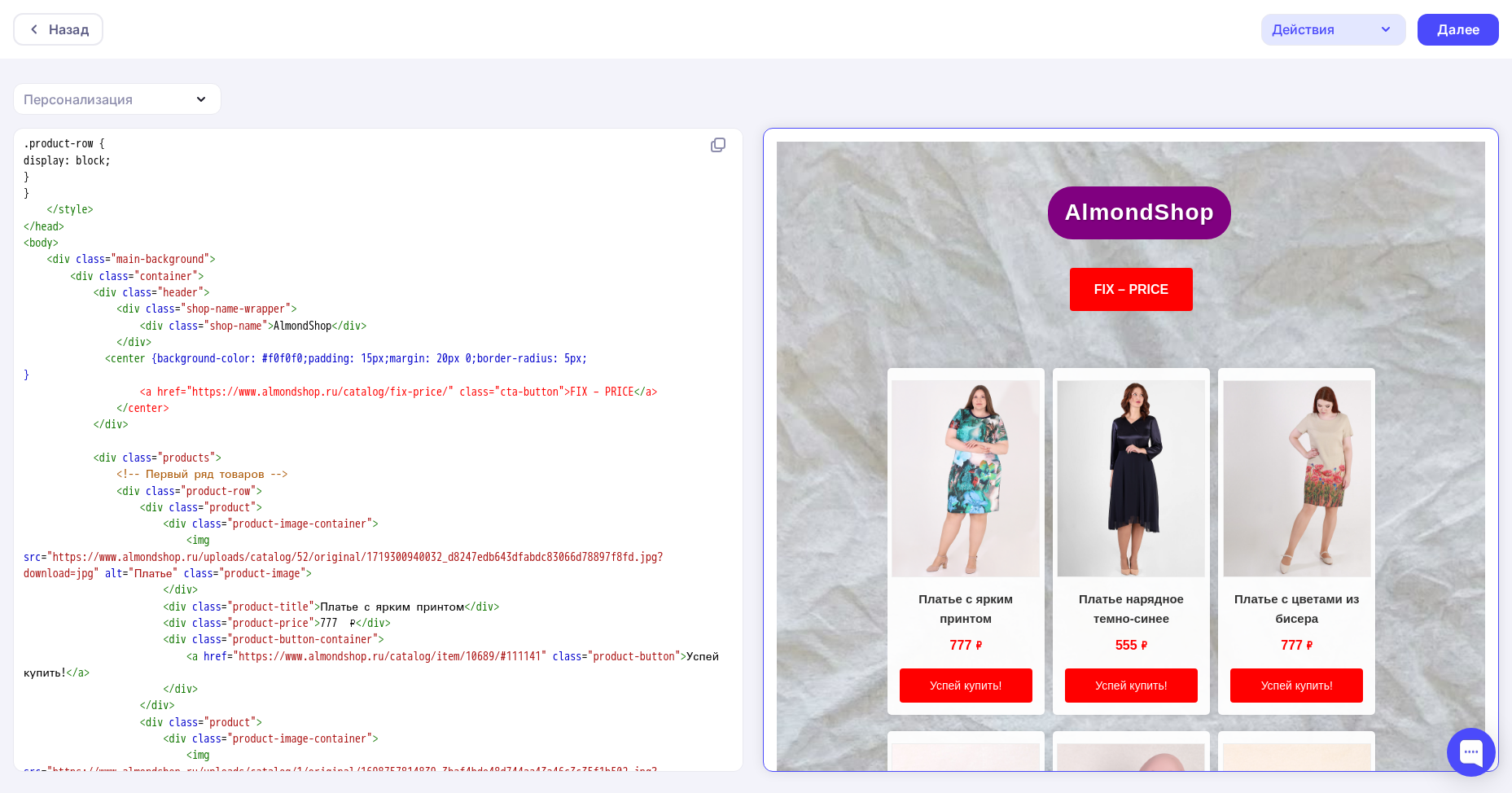 click on "xxxxxxxxxx   < html   lang = "ru" > < head >      < meta   charset = "UTF-8" >      < meta   name = "viewport"   content = "width=device-width, initial-scale=1.0" >      < title > FIX-price </ title >      < style   type = "text/css" >         body {             font-family: 'Arial', sans-serif;             margin: 0;             padding: 0;             background-color: #f5f5f5;             color: #333333;             line-height: 1.6;         }         .main-background {             background-image: url('https://i.pinimg.com/736x/04/50/5c/04505cb0ad7262fefd139b48d5a5231e.jpg');             background-size: cover;             background-attachment: fixed;             padding: 20px 0;         }         .container {             max-width: 600px;             margin: 0 auto;             background: transparent;             box-shadow: none;             border-radius: 0;             overflow: hidden;      </" at bounding box center (379, 449) 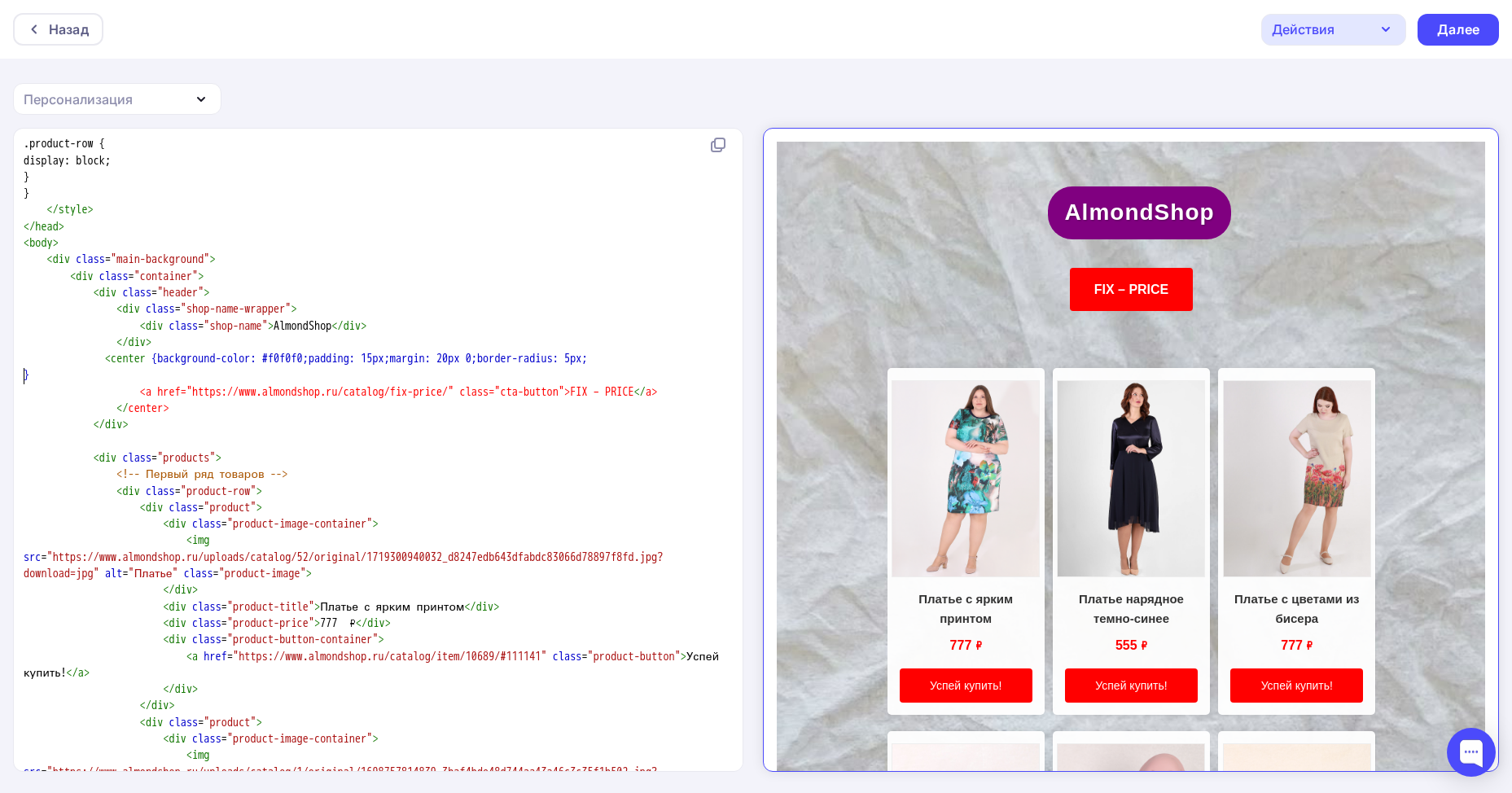 scroll, scrollTop: 6, scrollLeft: 0, axis: vertical 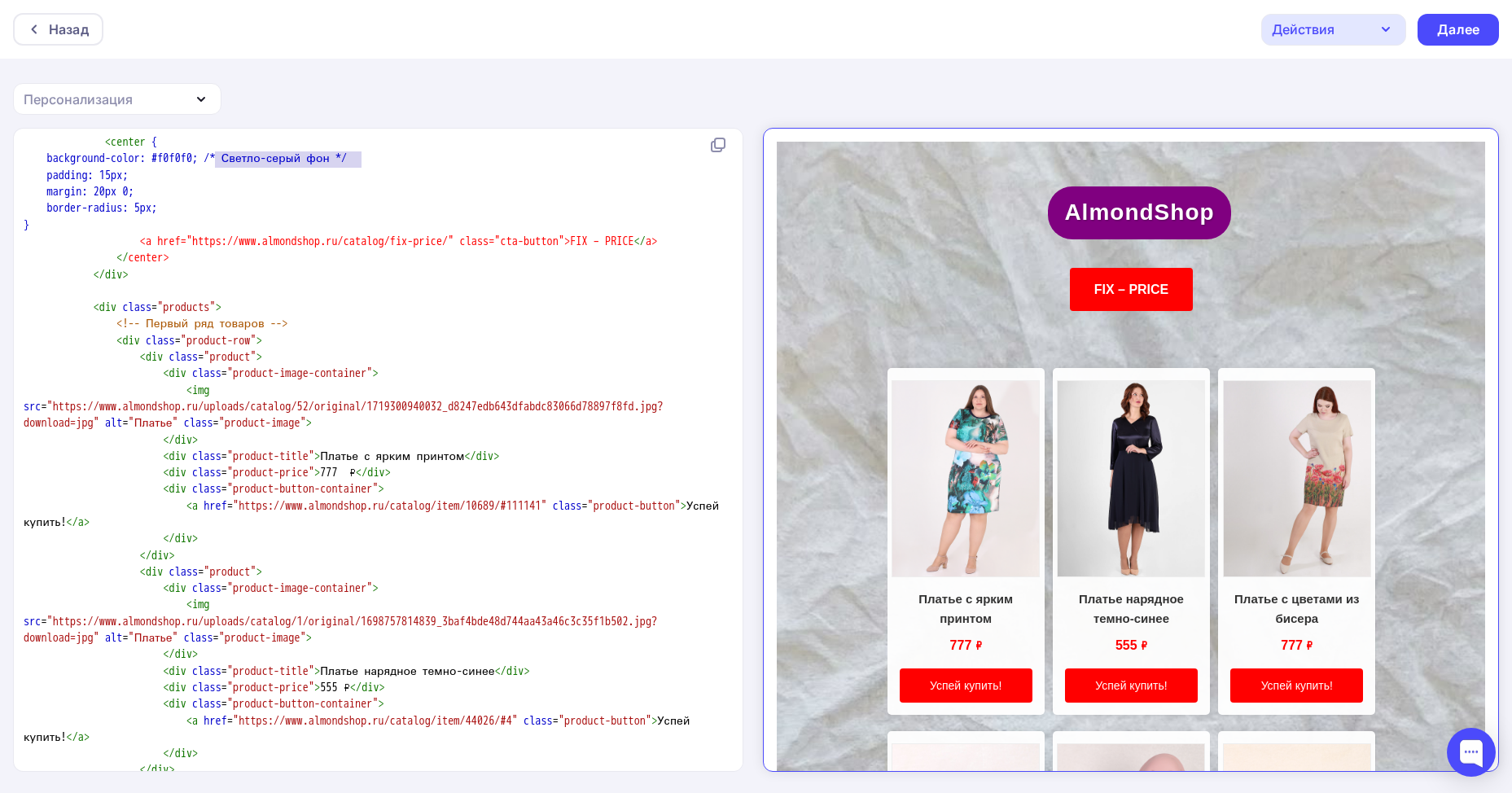 type on "center>" 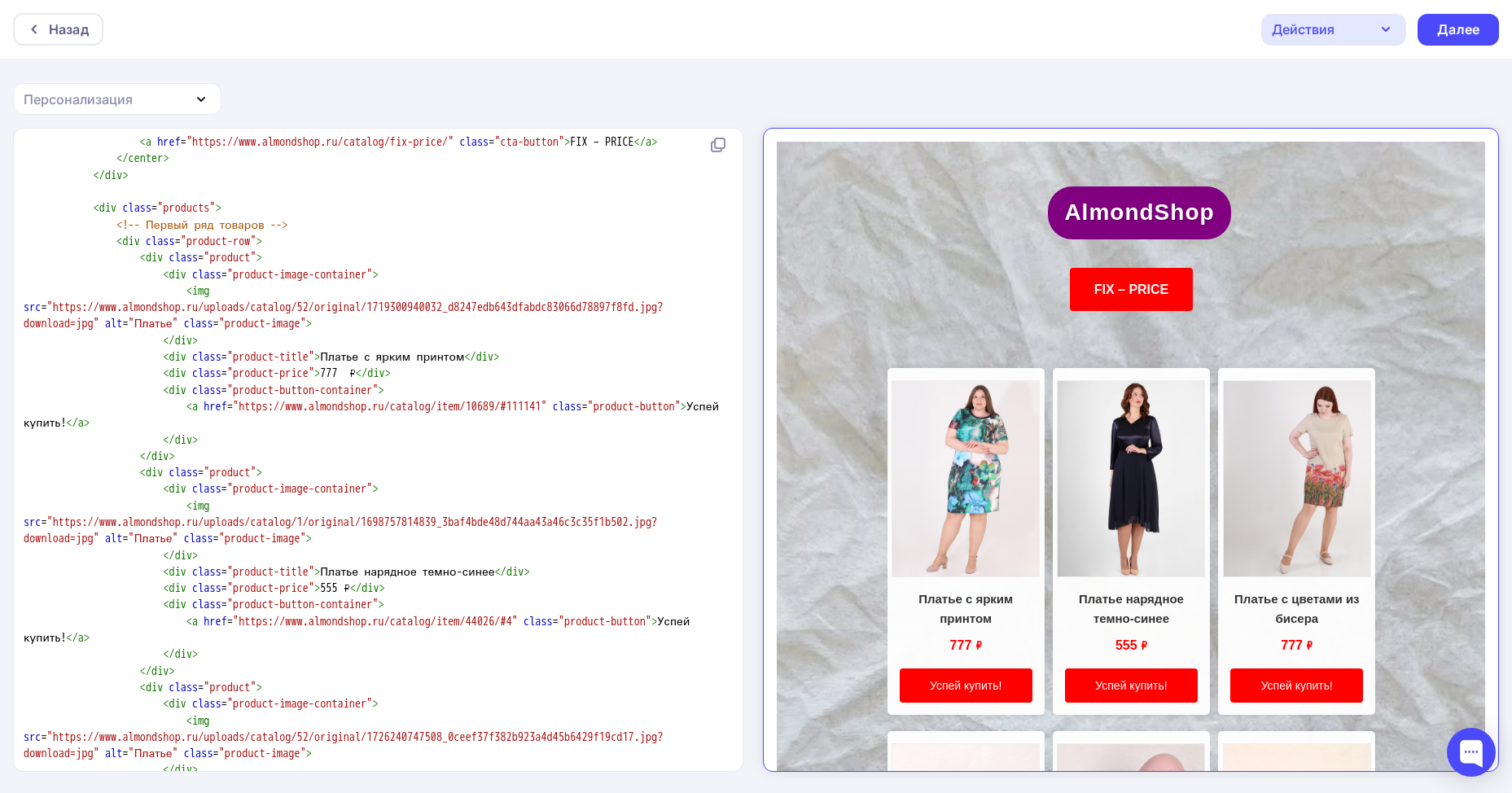 scroll, scrollTop: 3391, scrollLeft: 0, axis: vertical 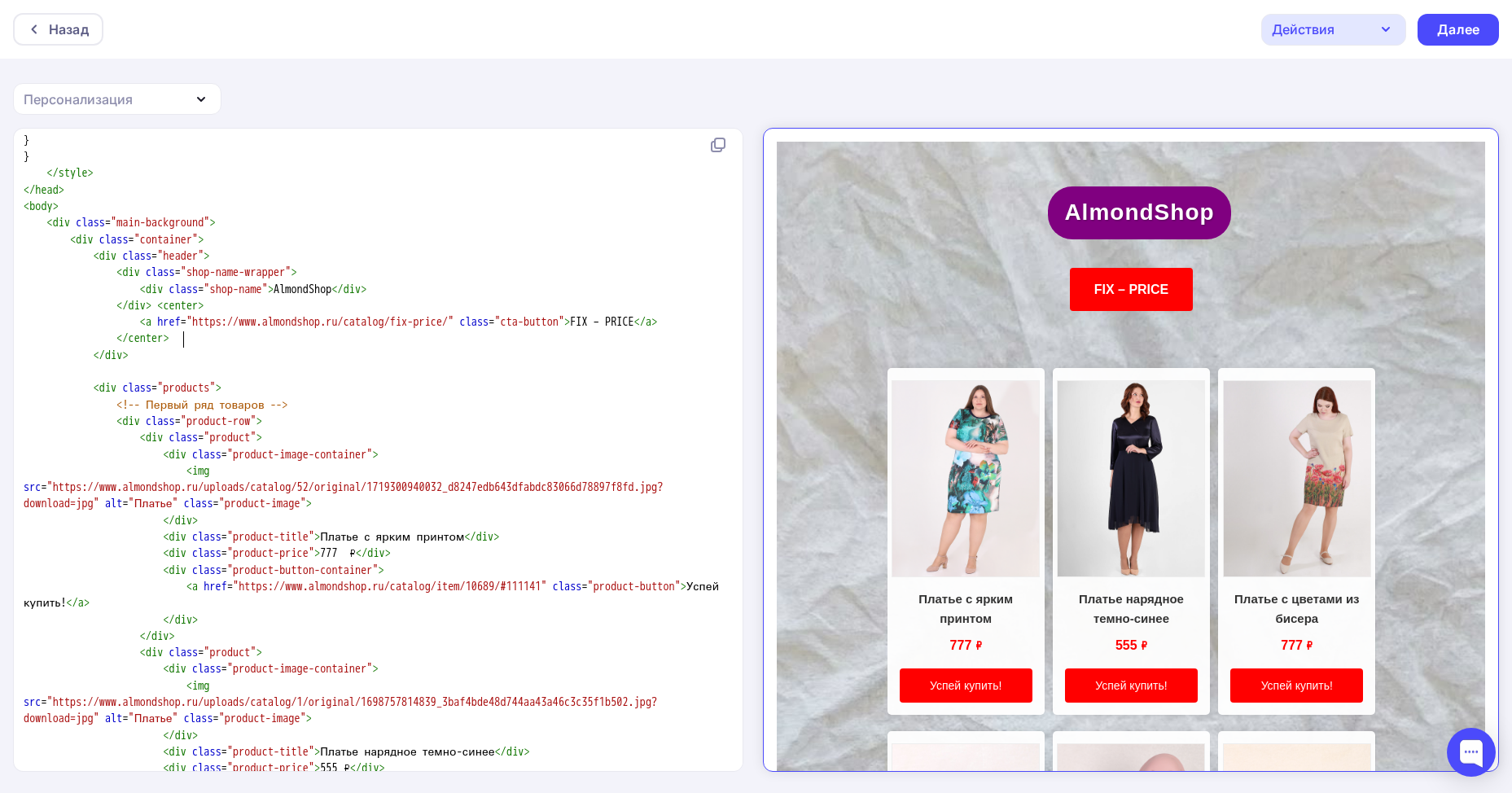 click on "</ center >" at bounding box center (375, 339) 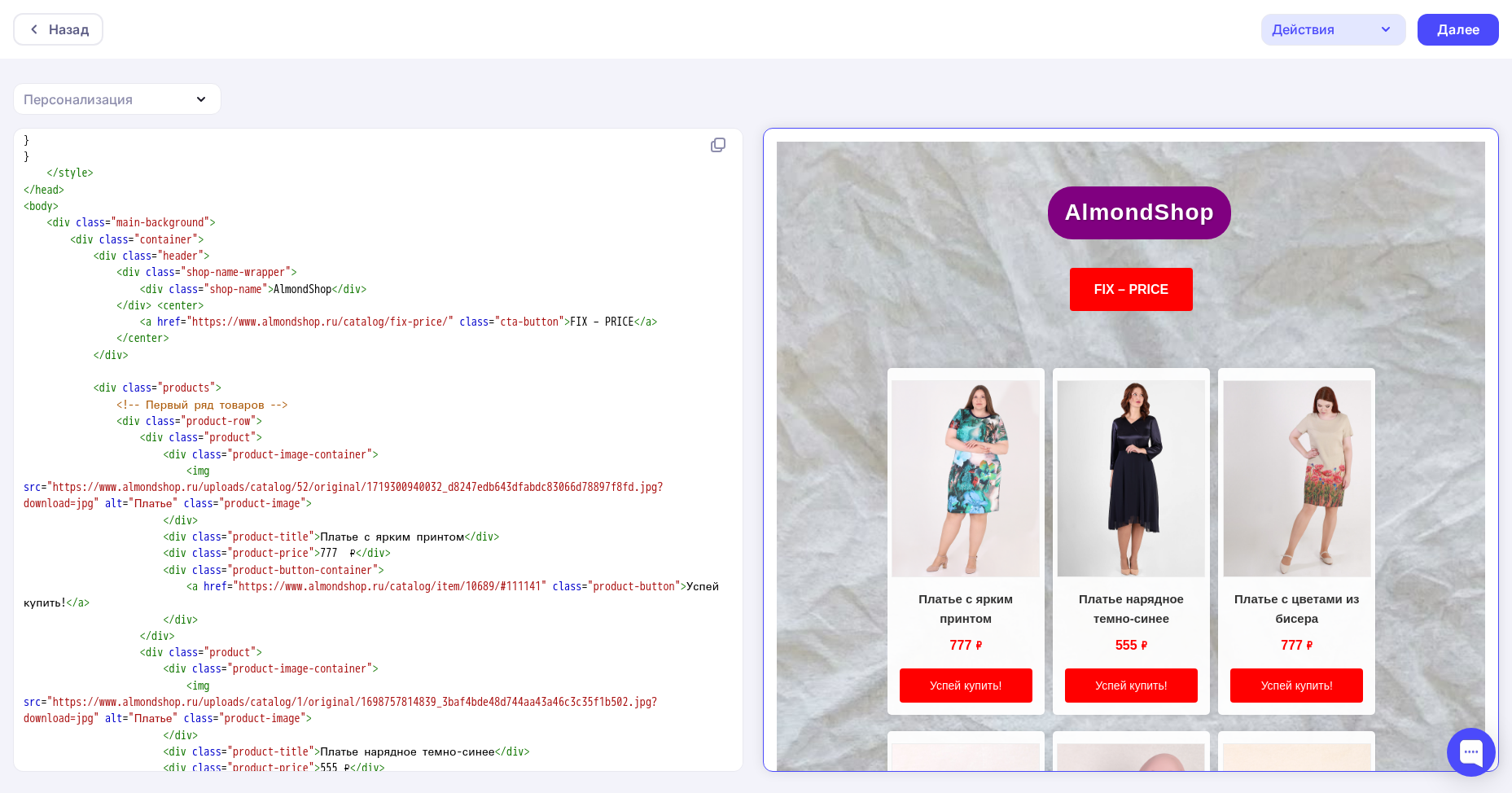 click on "</ div >   < center >" at bounding box center (375, 306) 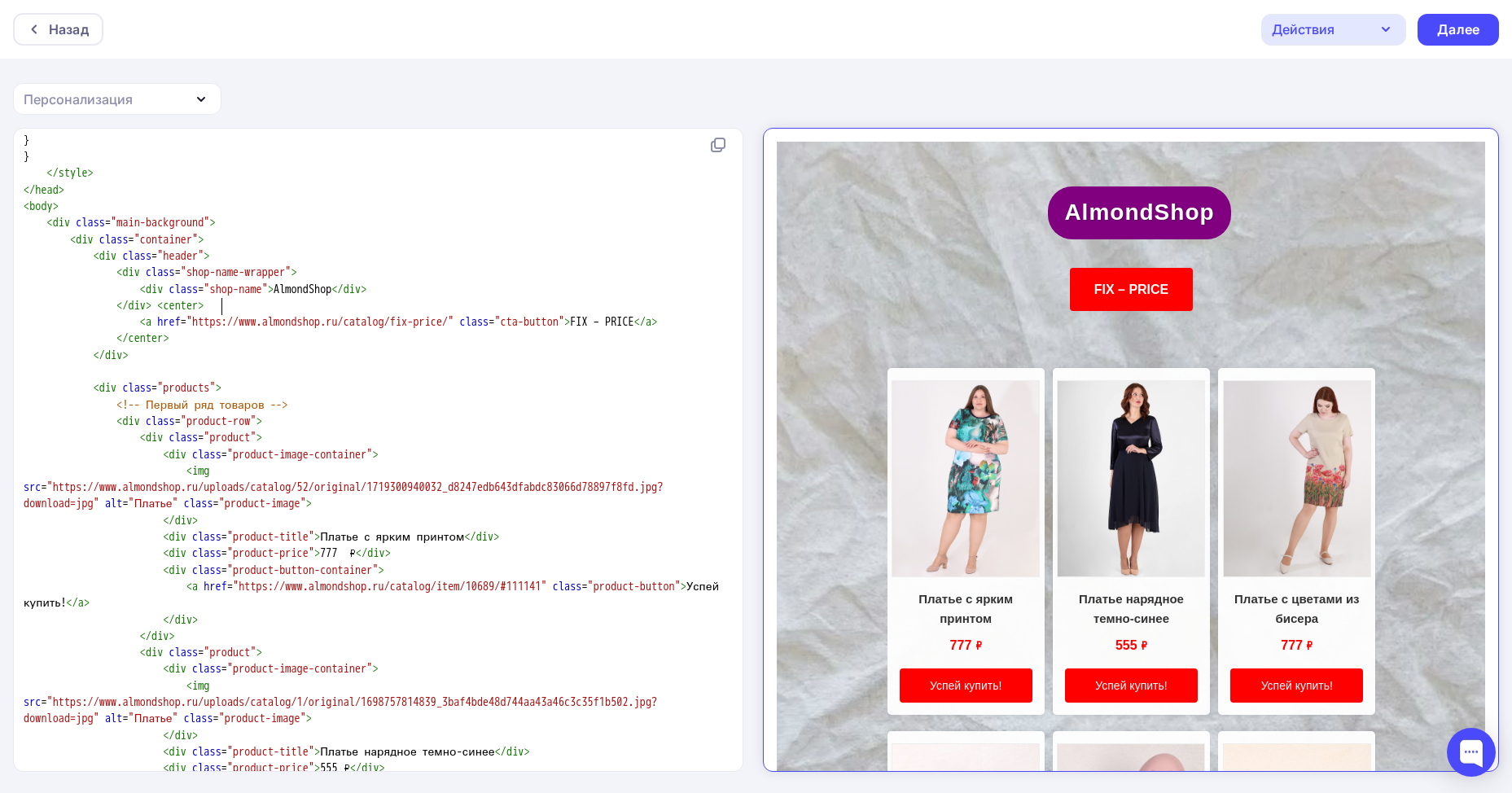 click on ">" at bounding box center [148, 305] 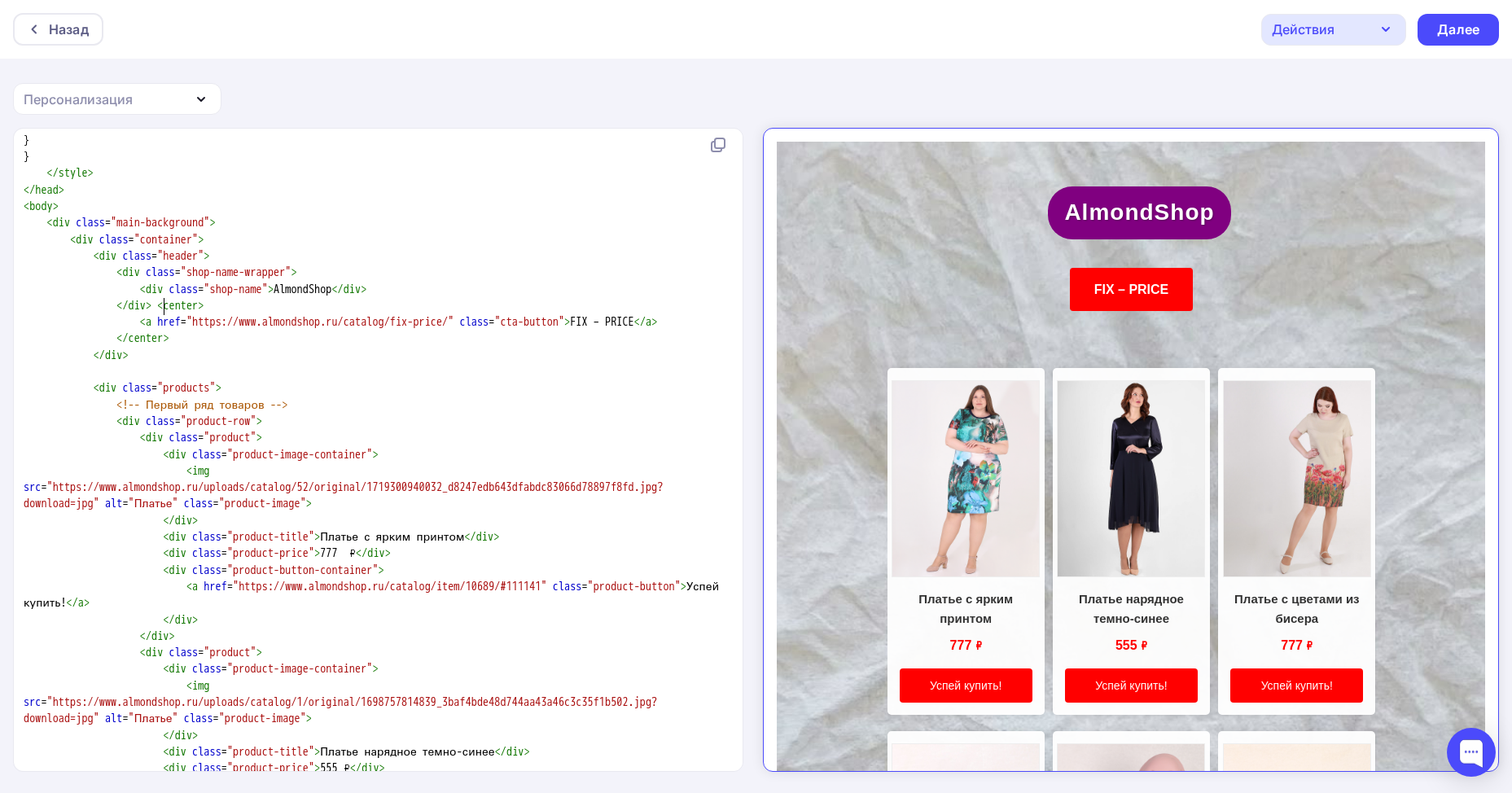 click on "center" at bounding box center [180, 305] 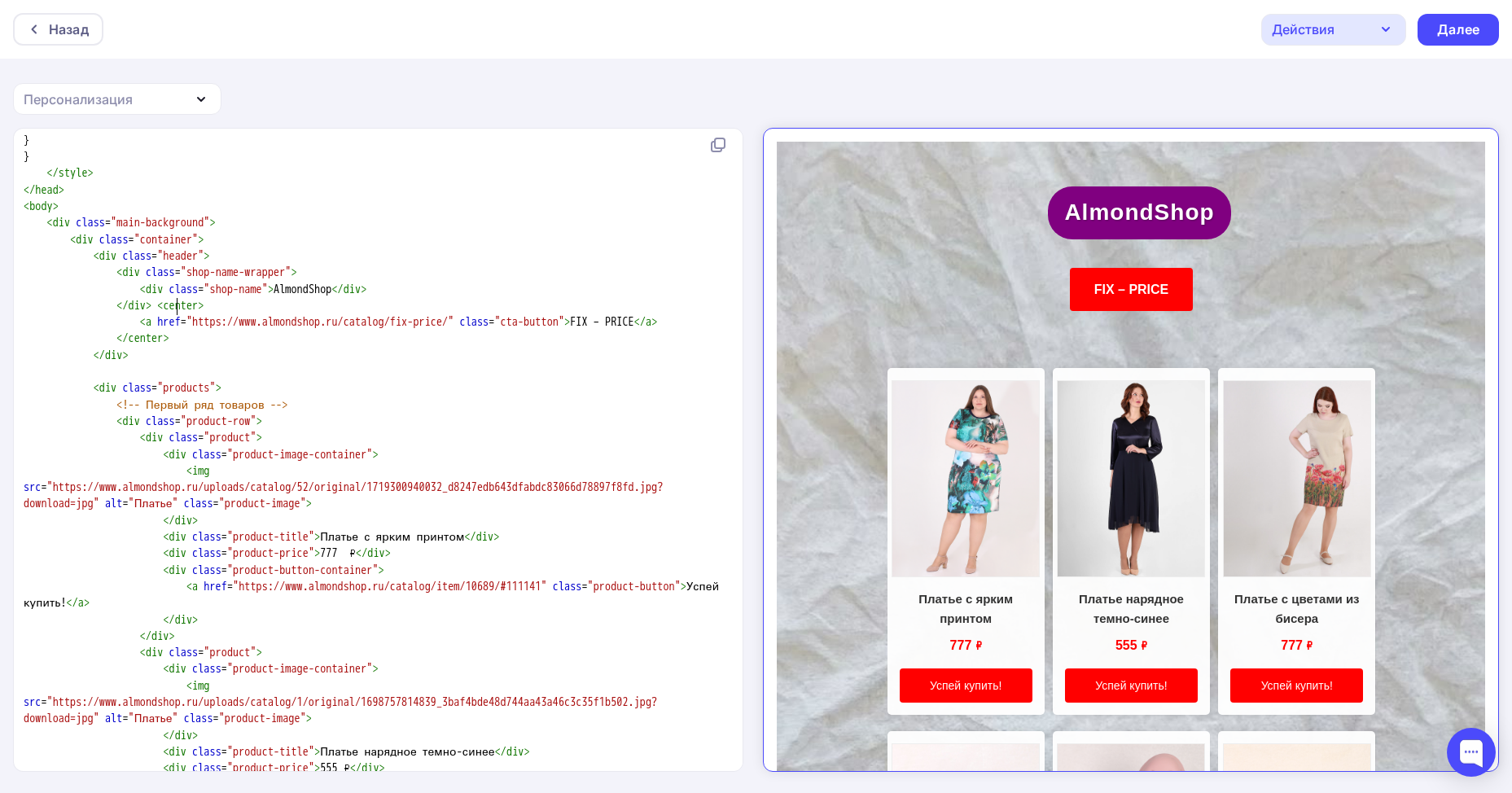 paste 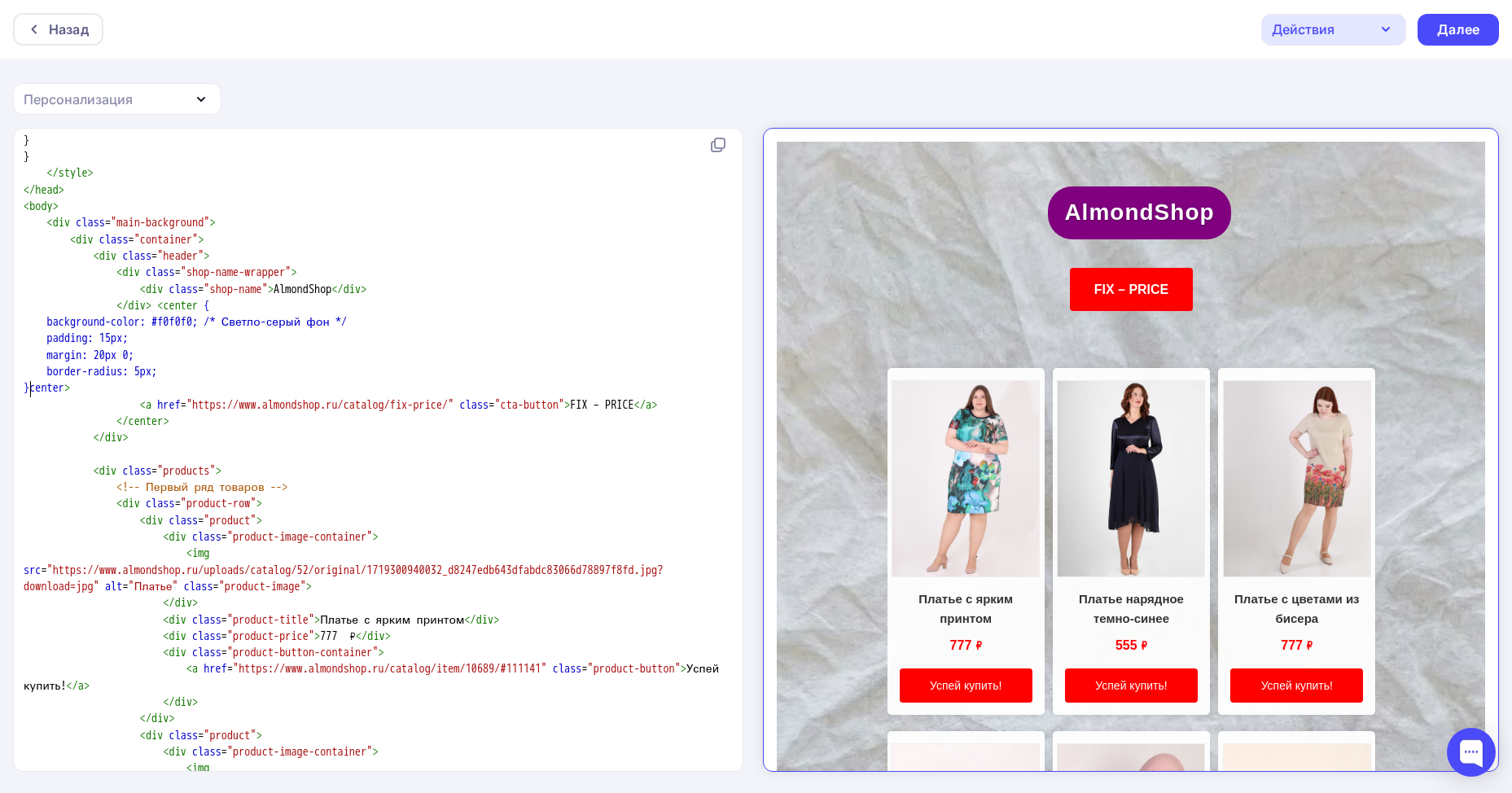 scroll, scrollTop: 6, scrollLeft: 5, axis: both 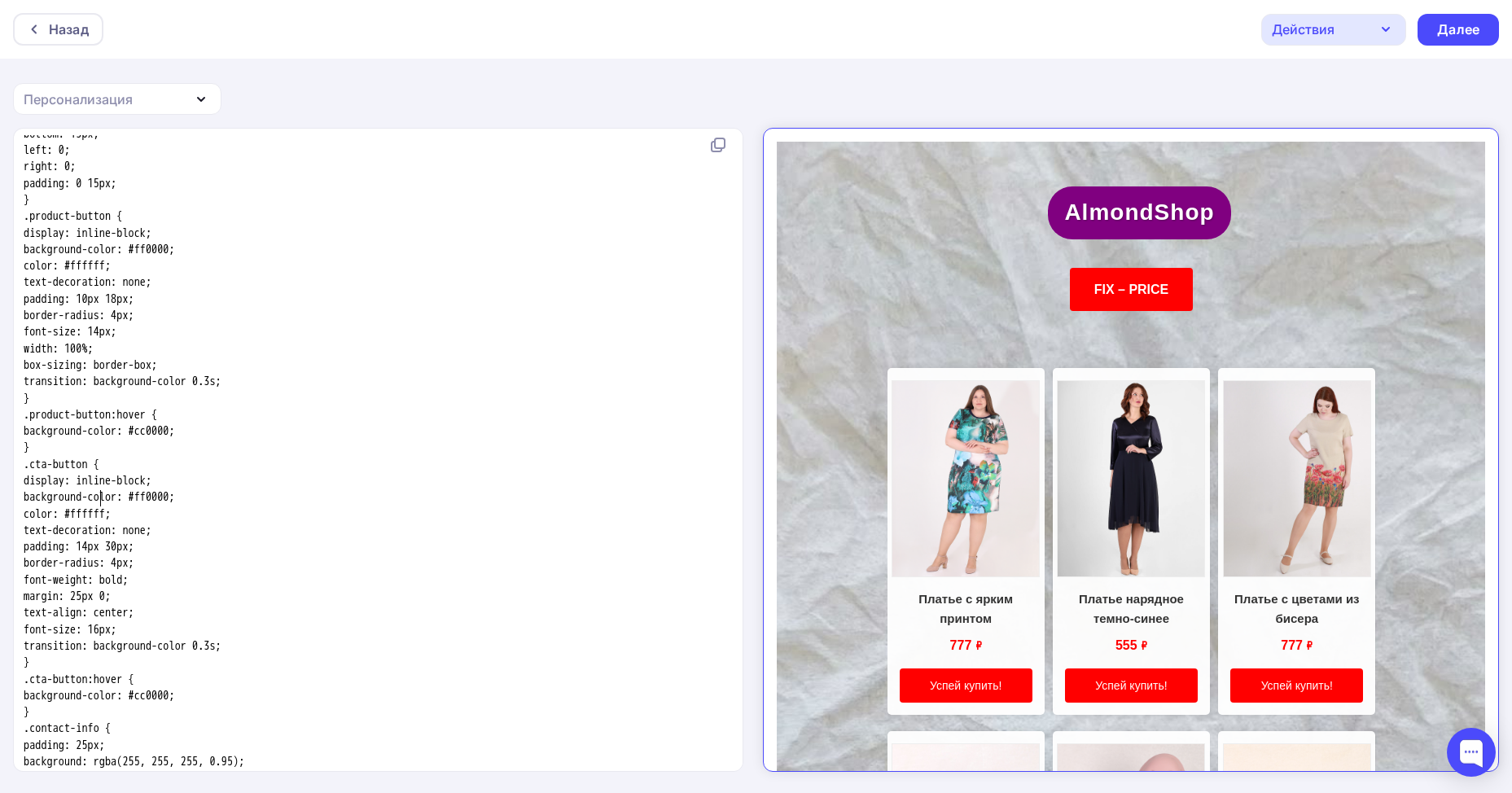 click on "background-color: #ff0000;" at bounding box center [99, 497] 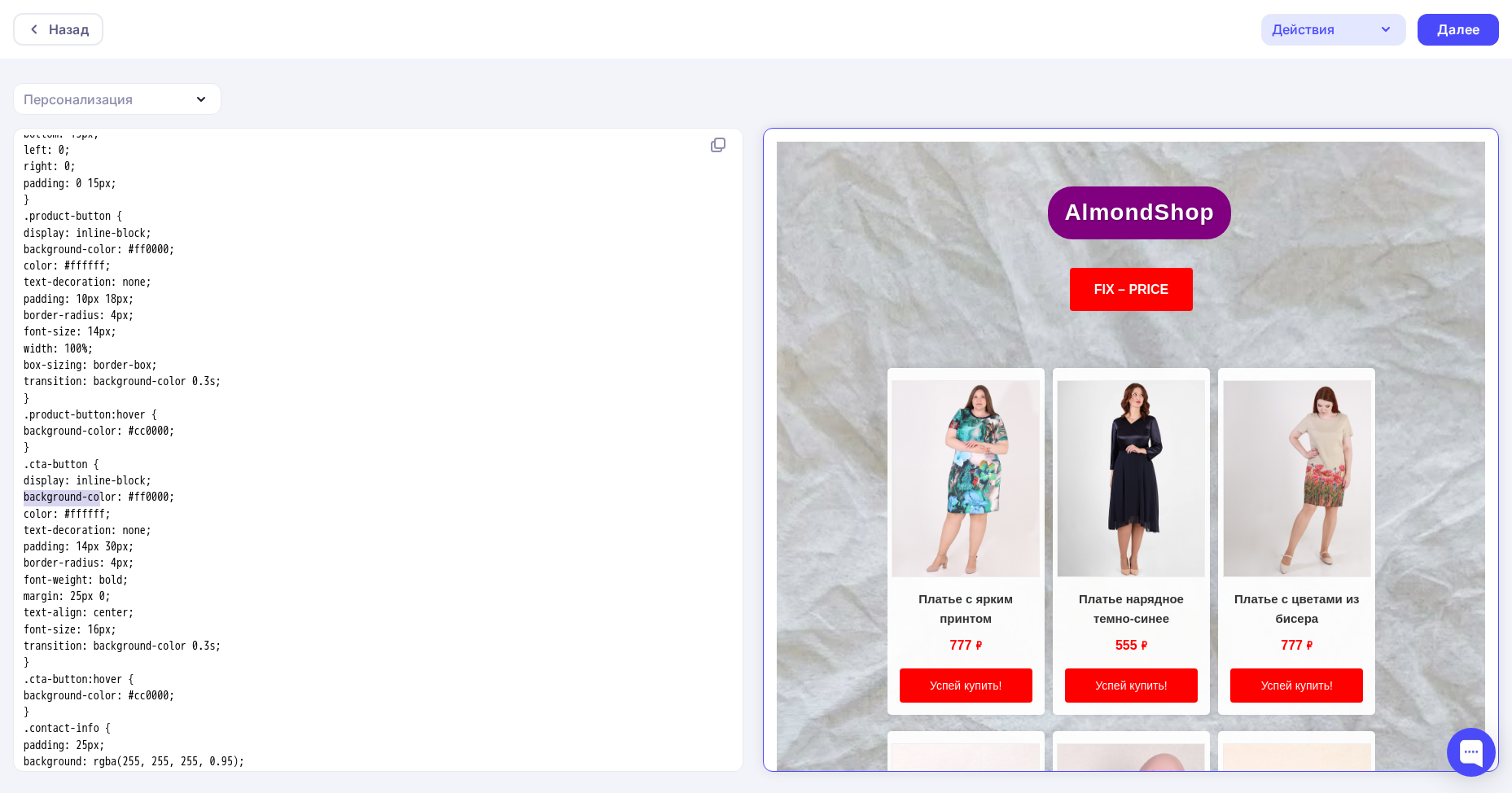 type on "background" 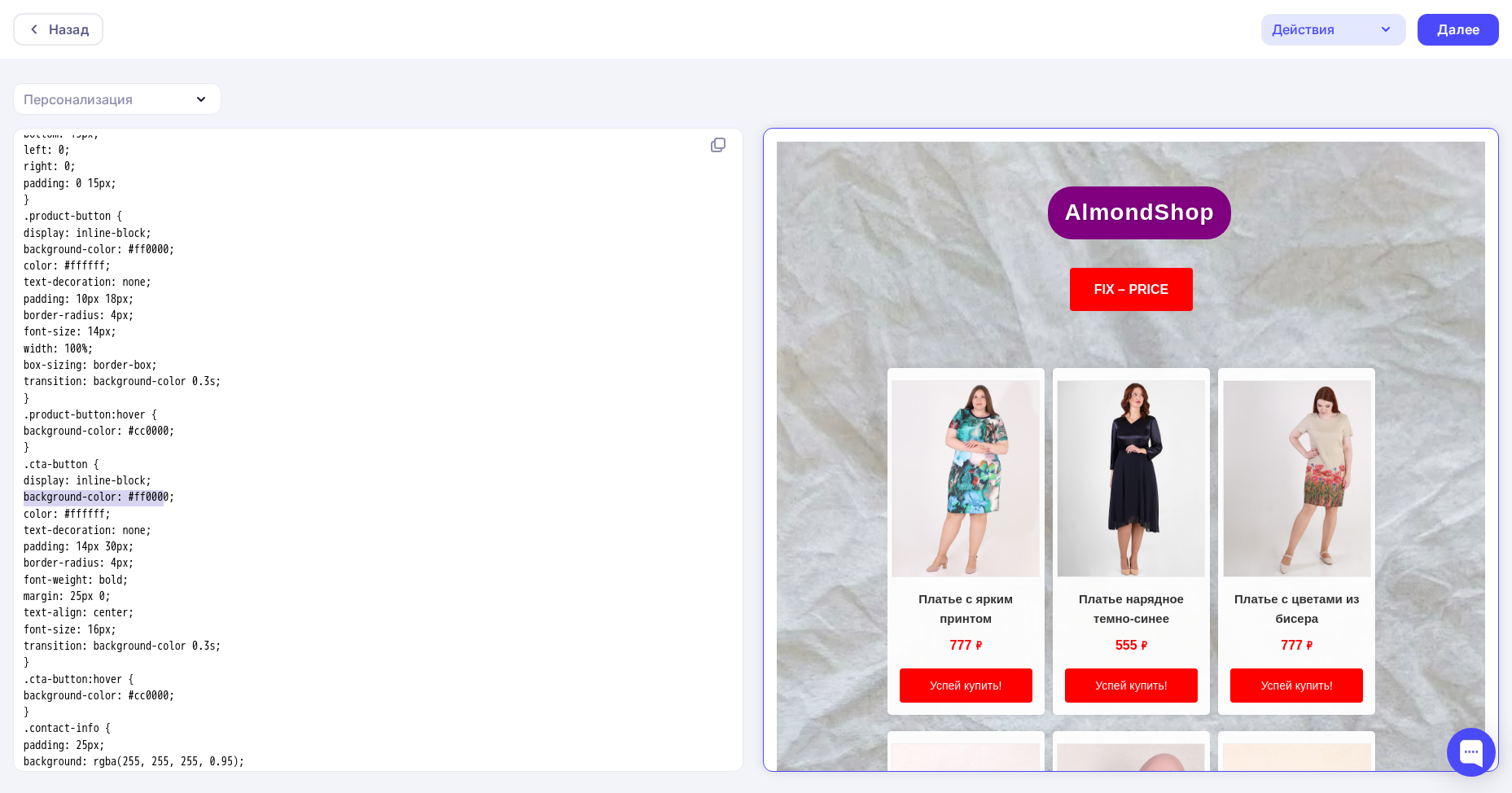drag, startPoint x: 101, startPoint y: 502, endPoint x: 134, endPoint y: 502, distance: 33 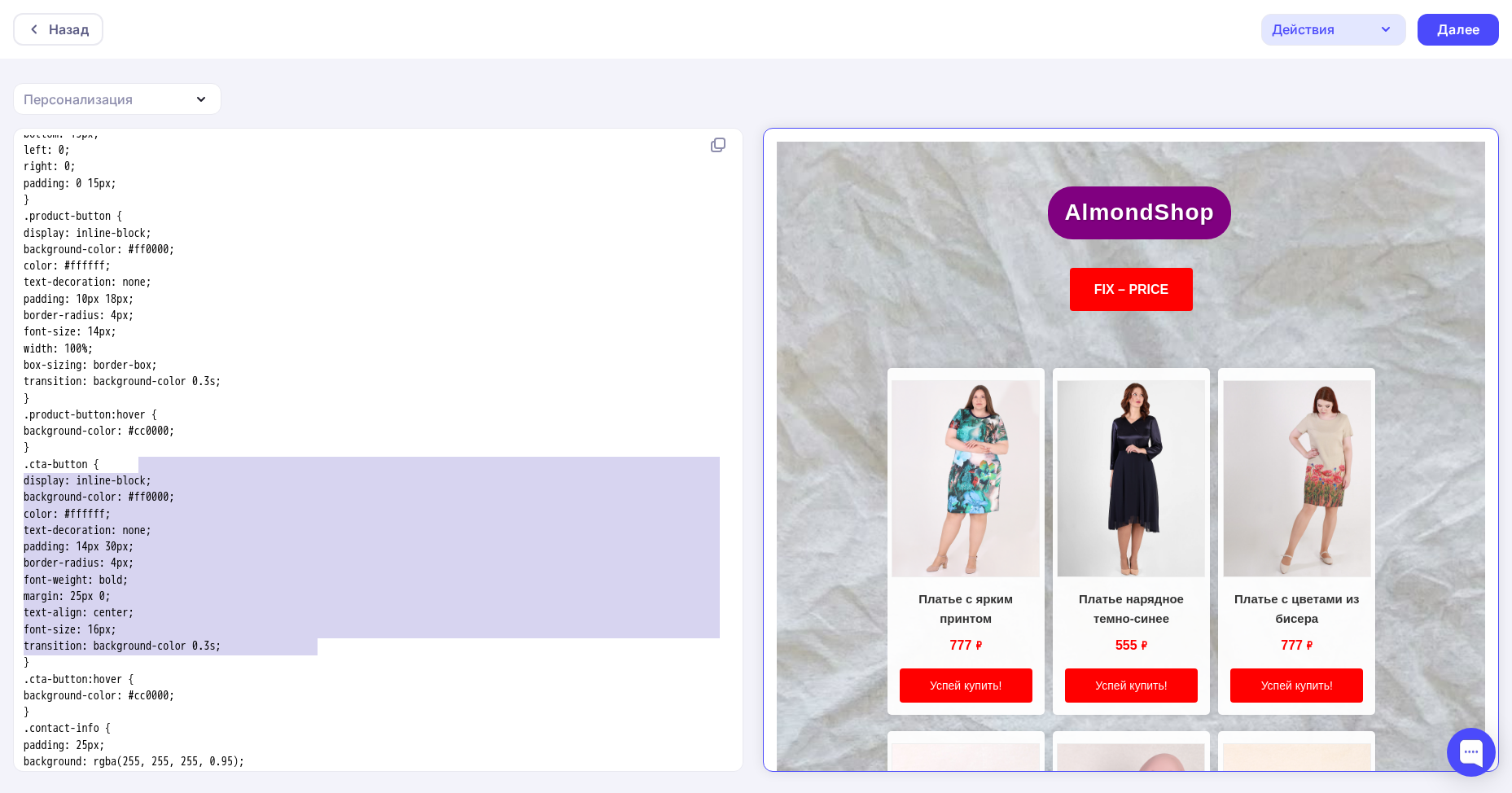 type on "{
display: inline-block;
background-color: #ff0000;
color: #ffffff;
text-decoration: none;
padding: 14px 30px;
border-radius: 4px;
font-weight: bold;
margin: 25px 0;
text-align: center;
font-size: 16px;
transition: background-color 0.3s;" 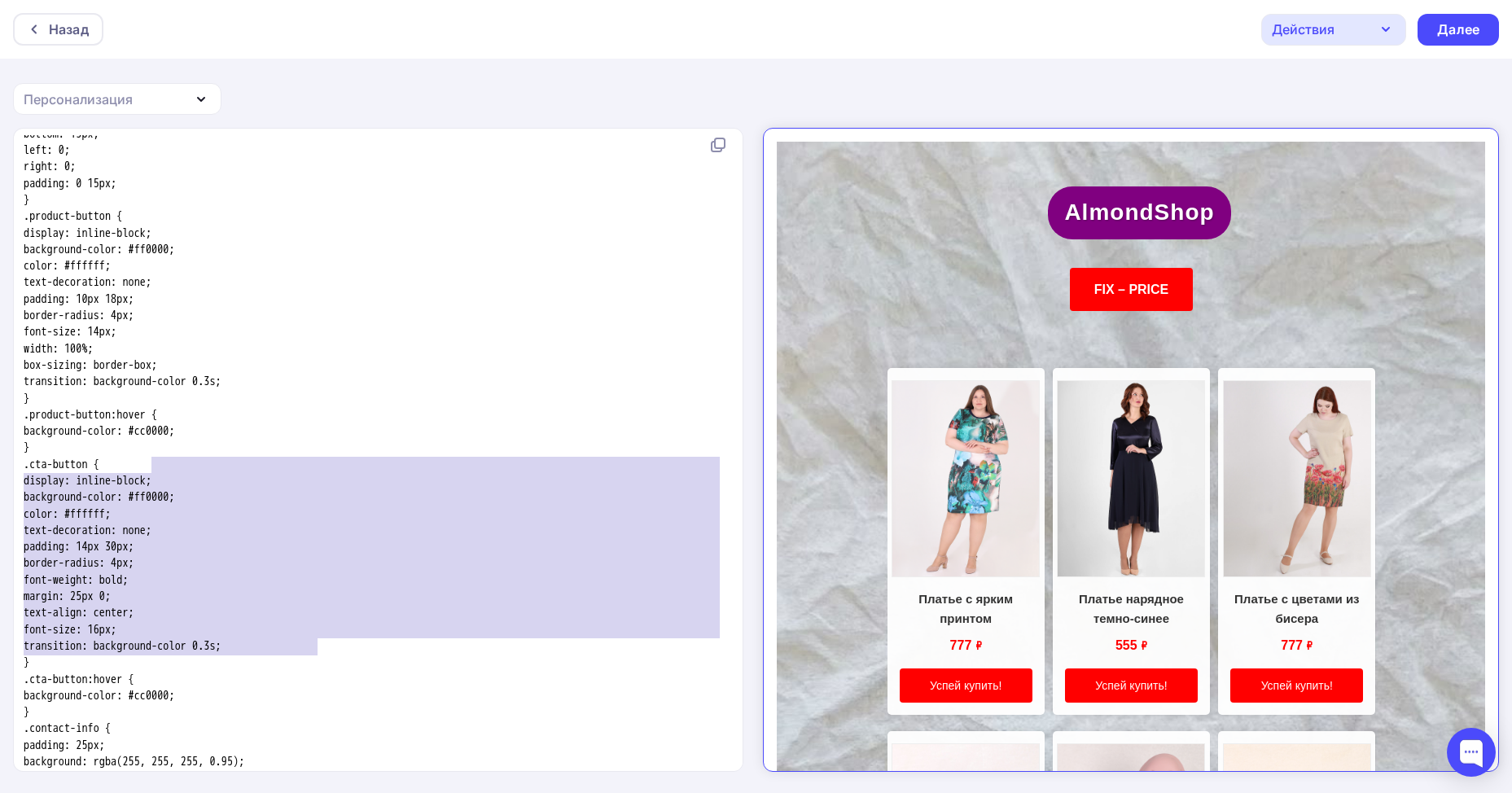 drag, startPoint x: 333, startPoint y: 648, endPoint x: 154, endPoint y: 460, distance: 260 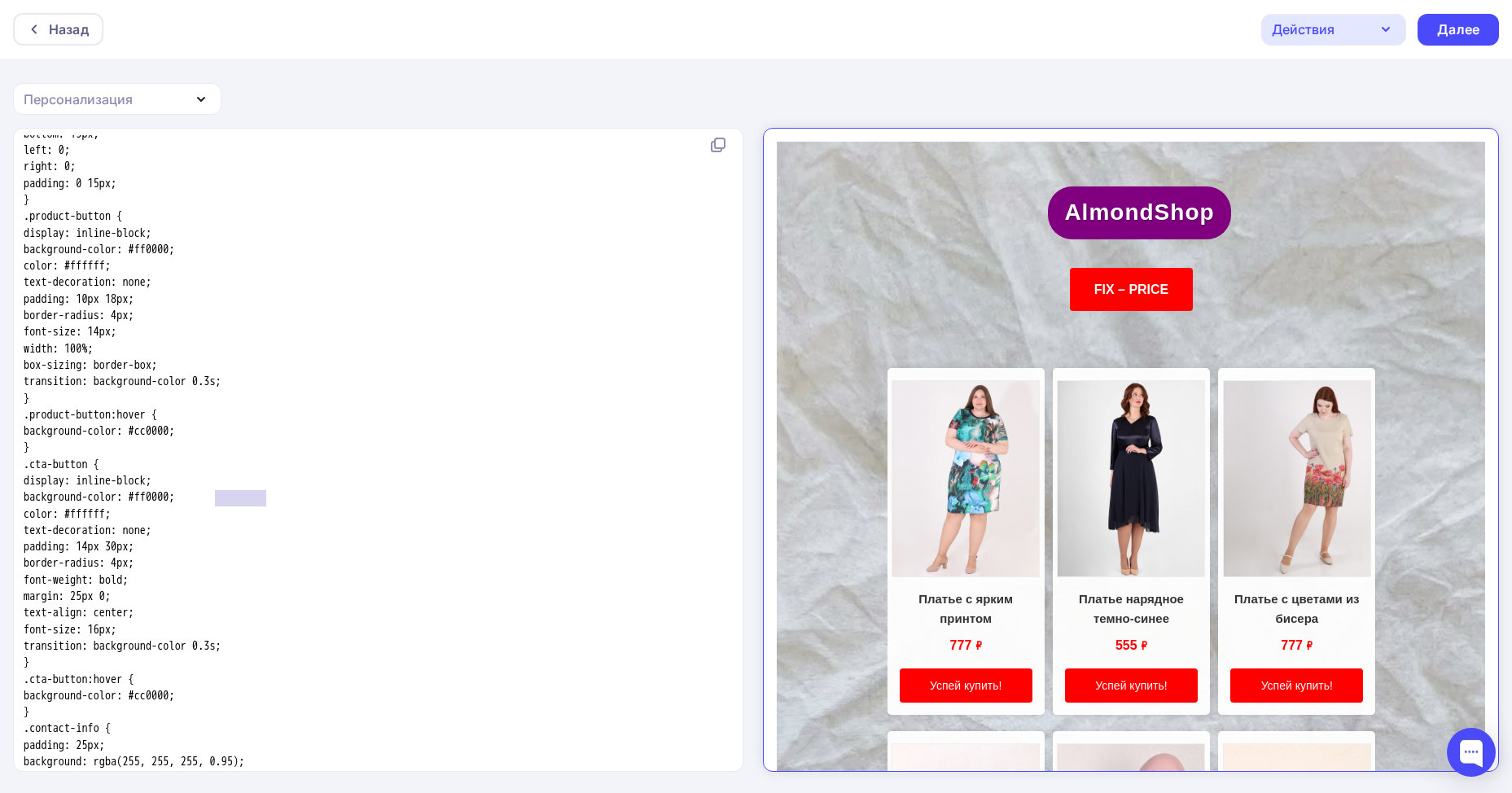 type on "#ff0000;" 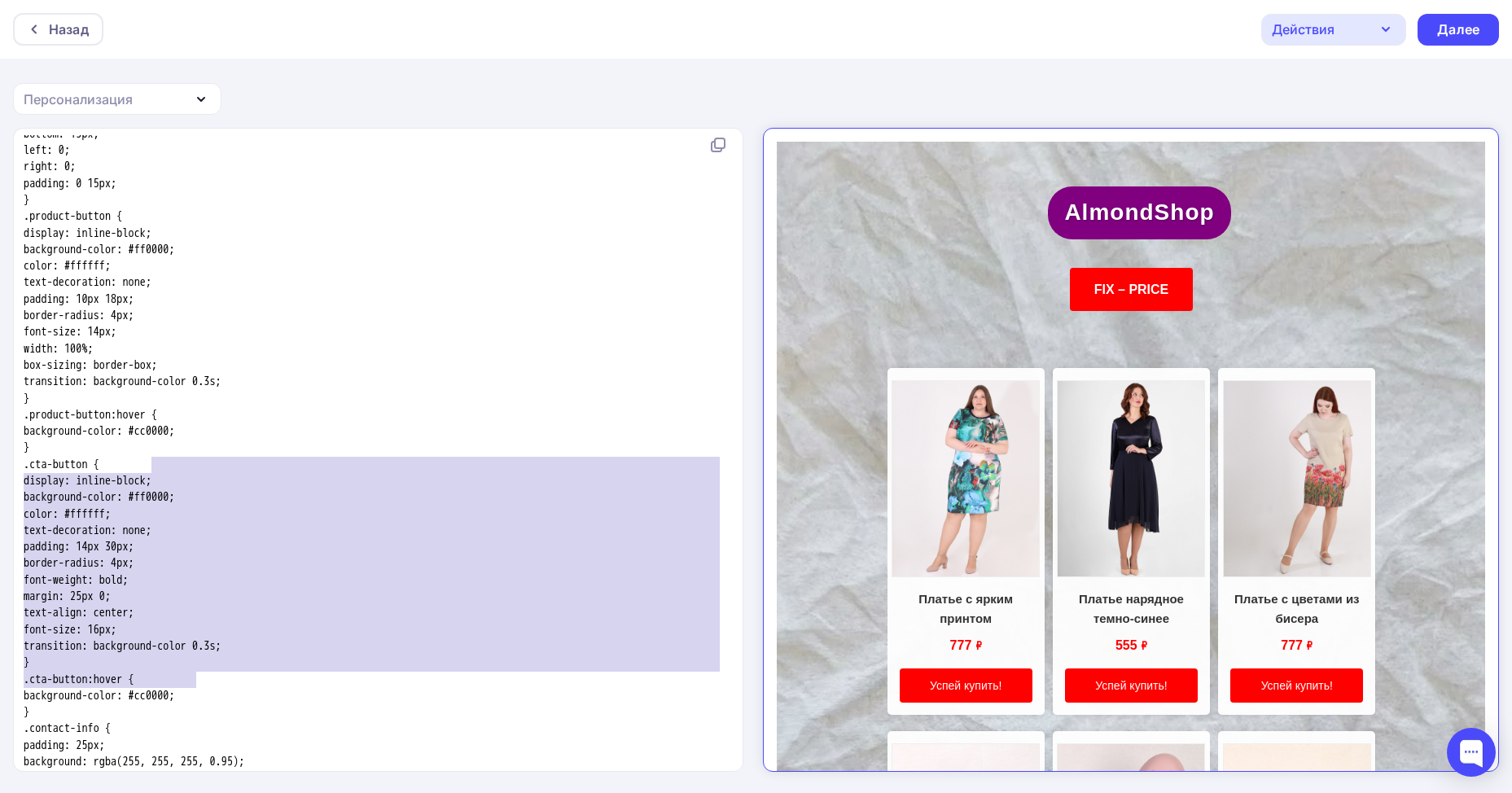 type on "{
display: inline-block;
background-color: #ff0000;
color: #ffffff;
text-decoration: none;
padding: 14px 30px;
border-radius: 4px;
font-weight: bold;
margin: 25px 0;
text-align: center;
font-size: 16px;
transition: background-color 0.3s;
}" 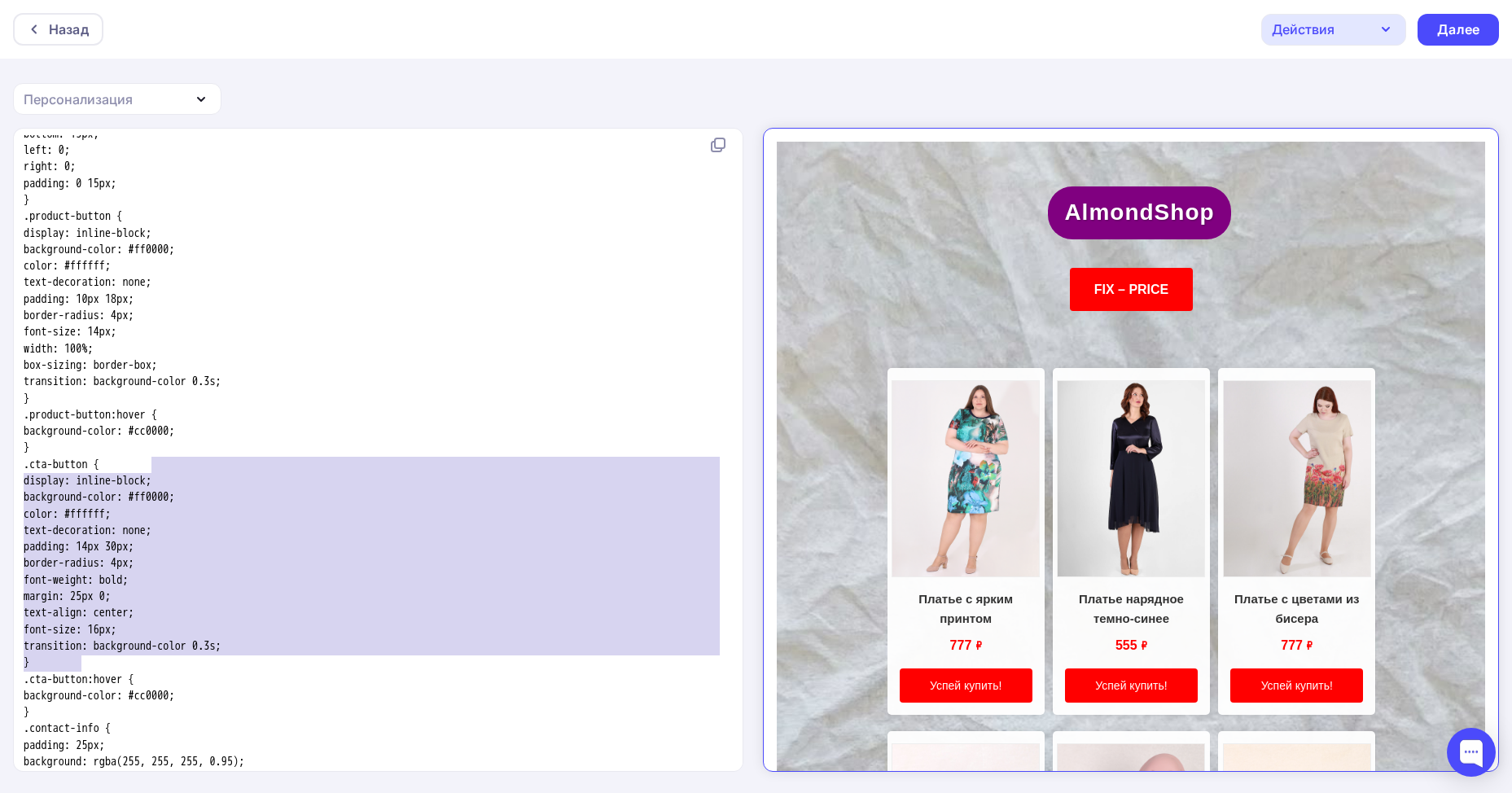 drag, startPoint x: 153, startPoint y: 462, endPoint x: 263, endPoint y: 667, distance: 232.6478 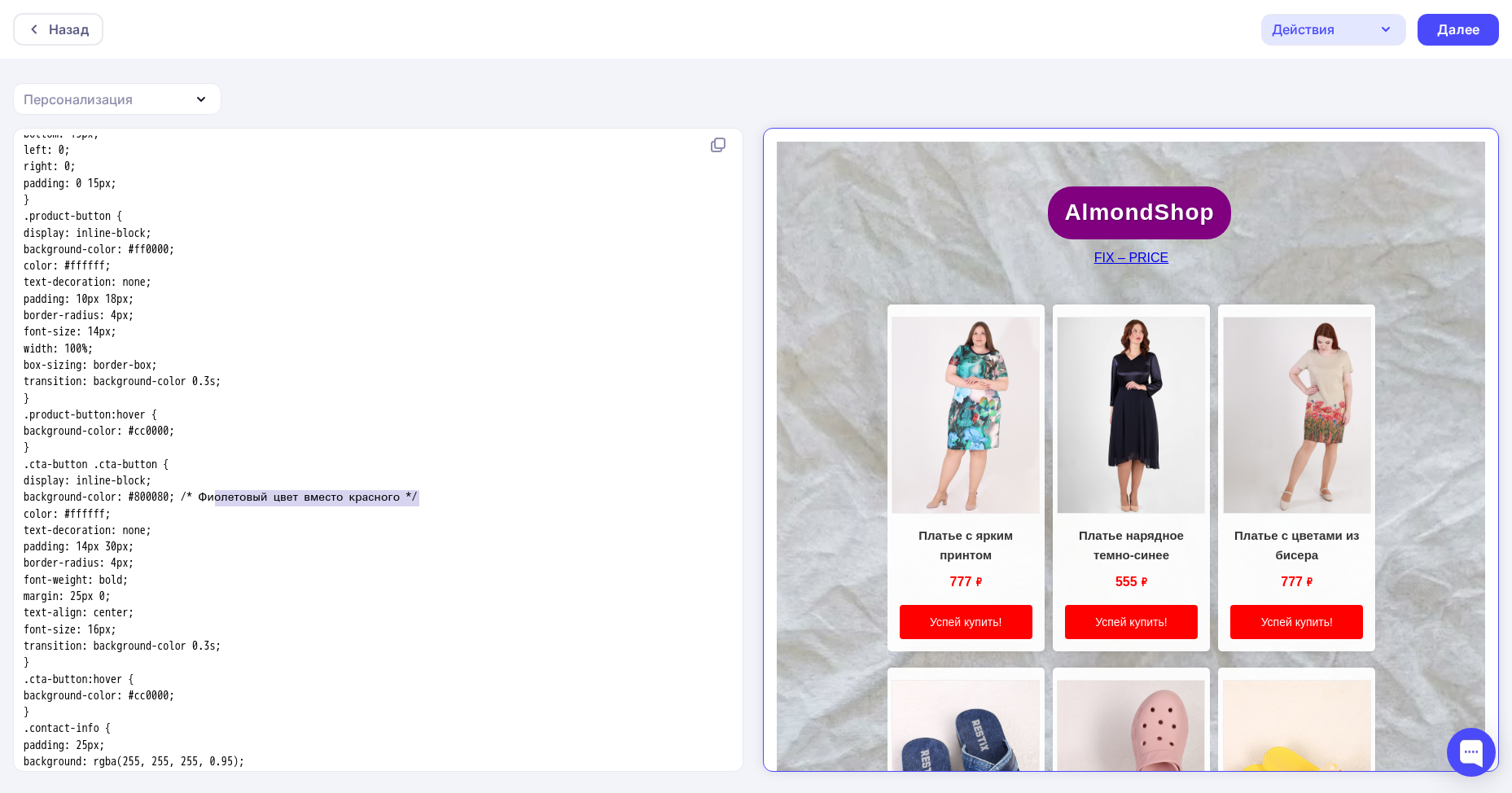 type on "/* Фиолетовый цвет вместо красного */" 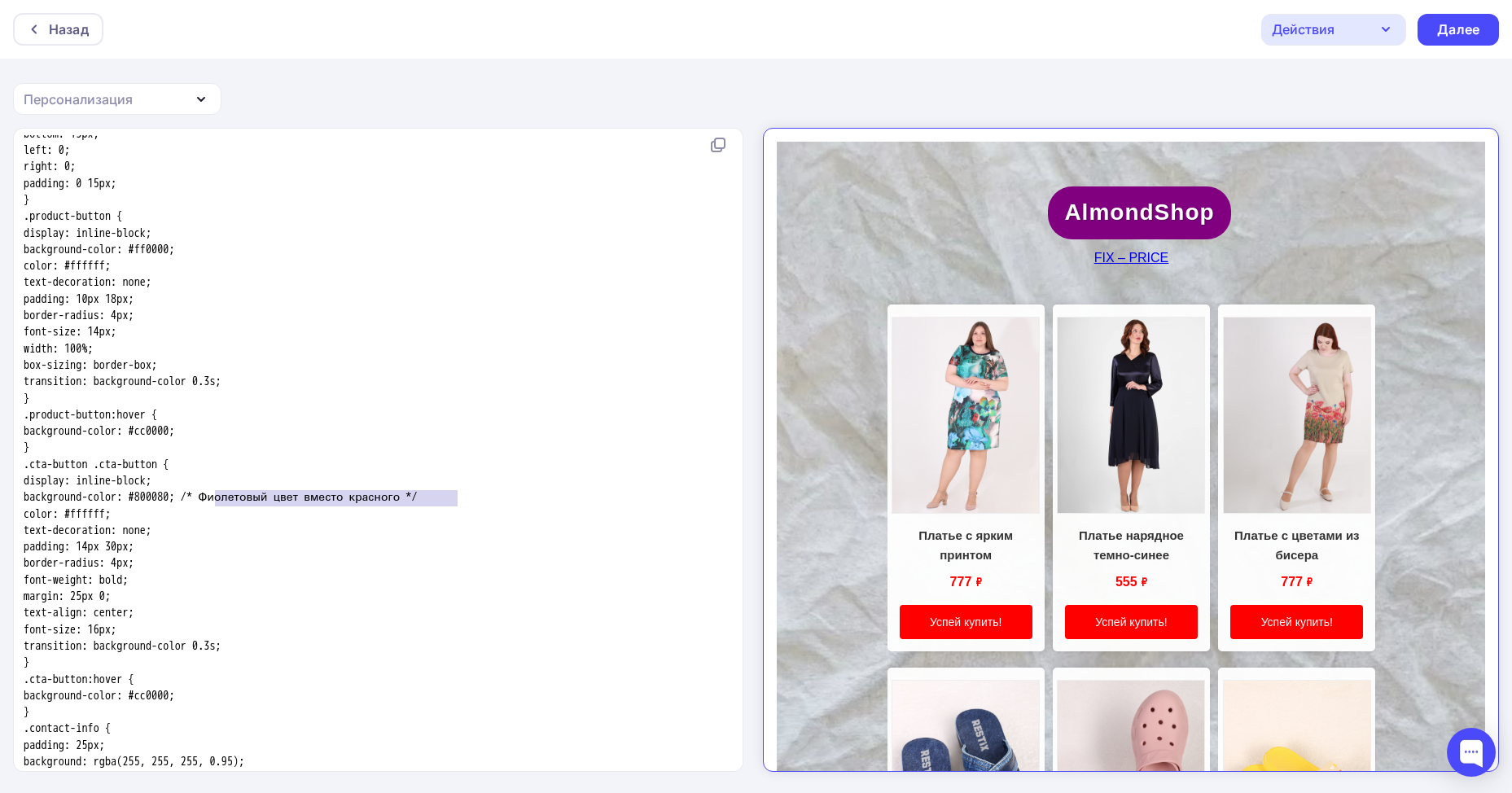 drag, startPoint x: 223, startPoint y: 493, endPoint x: 570, endPoint y: 495, distance: 347.0058 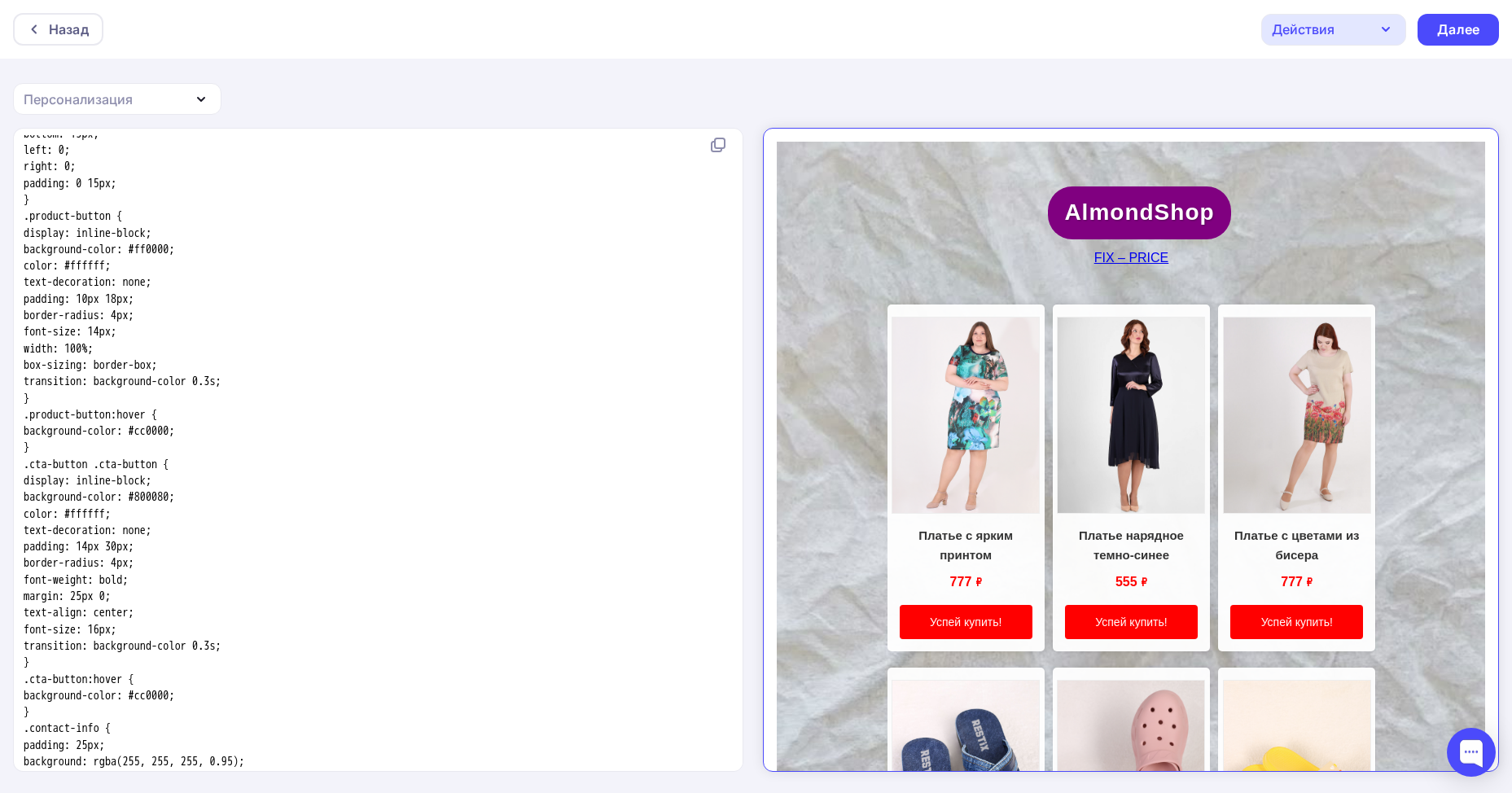 scroll, scrollTop: 2106, scrollLeft: 0, axis: vertical 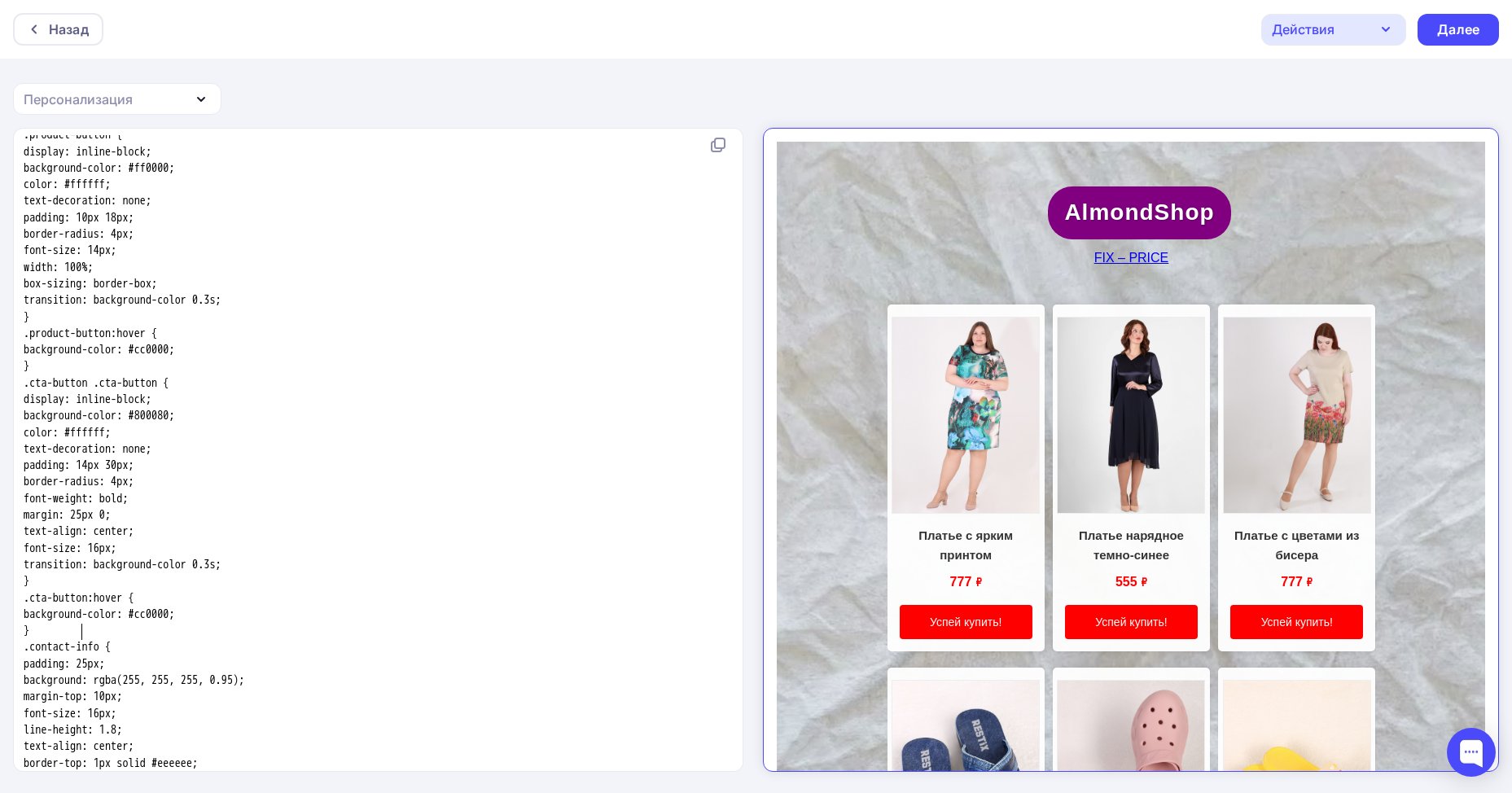 type on "background-color: #cc0000;
}" 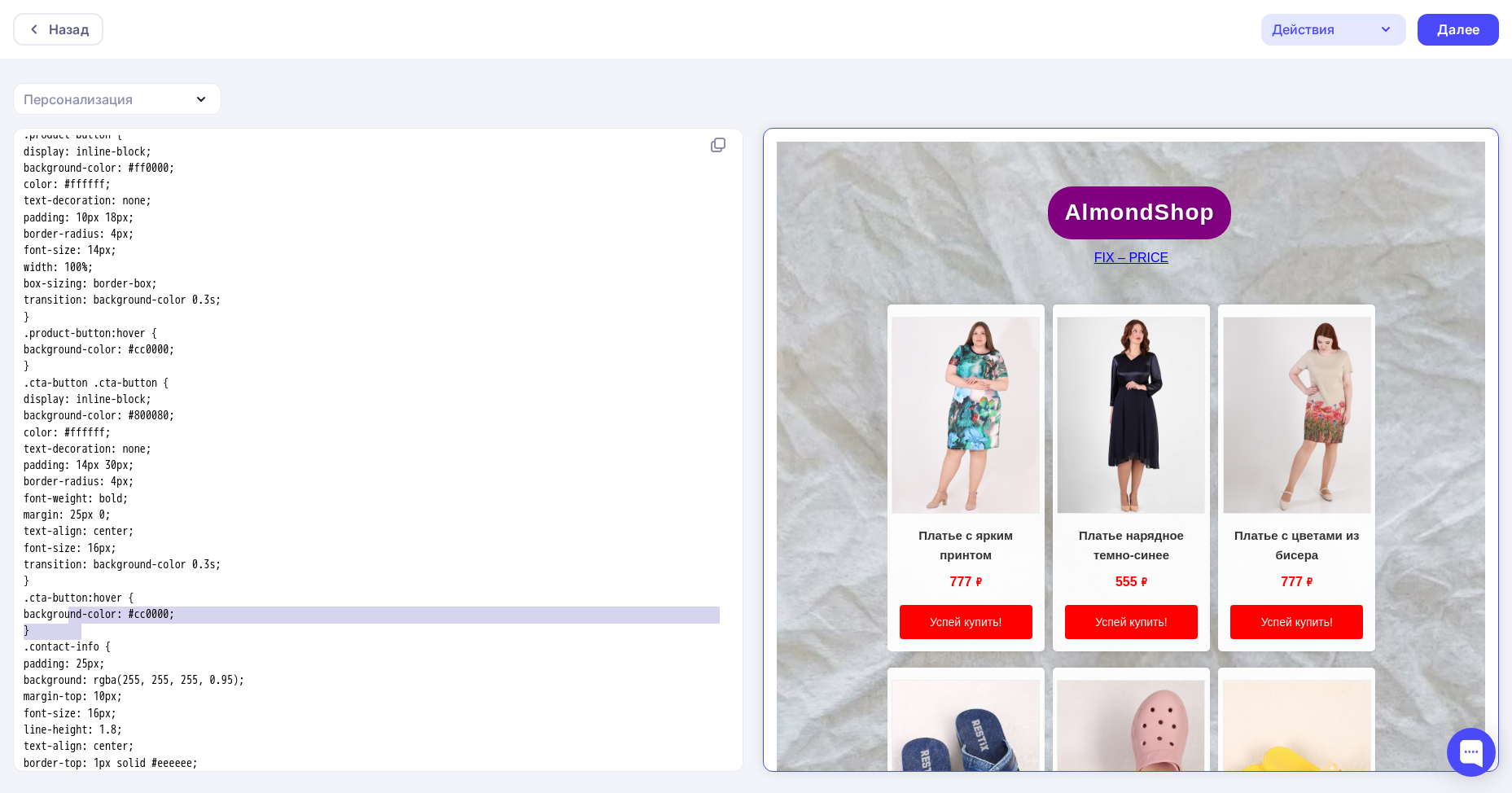 drag, startPoint x: 103, startPoint y: 633, endPoint x: 70, endPoint y: 608, distance: 41.40048 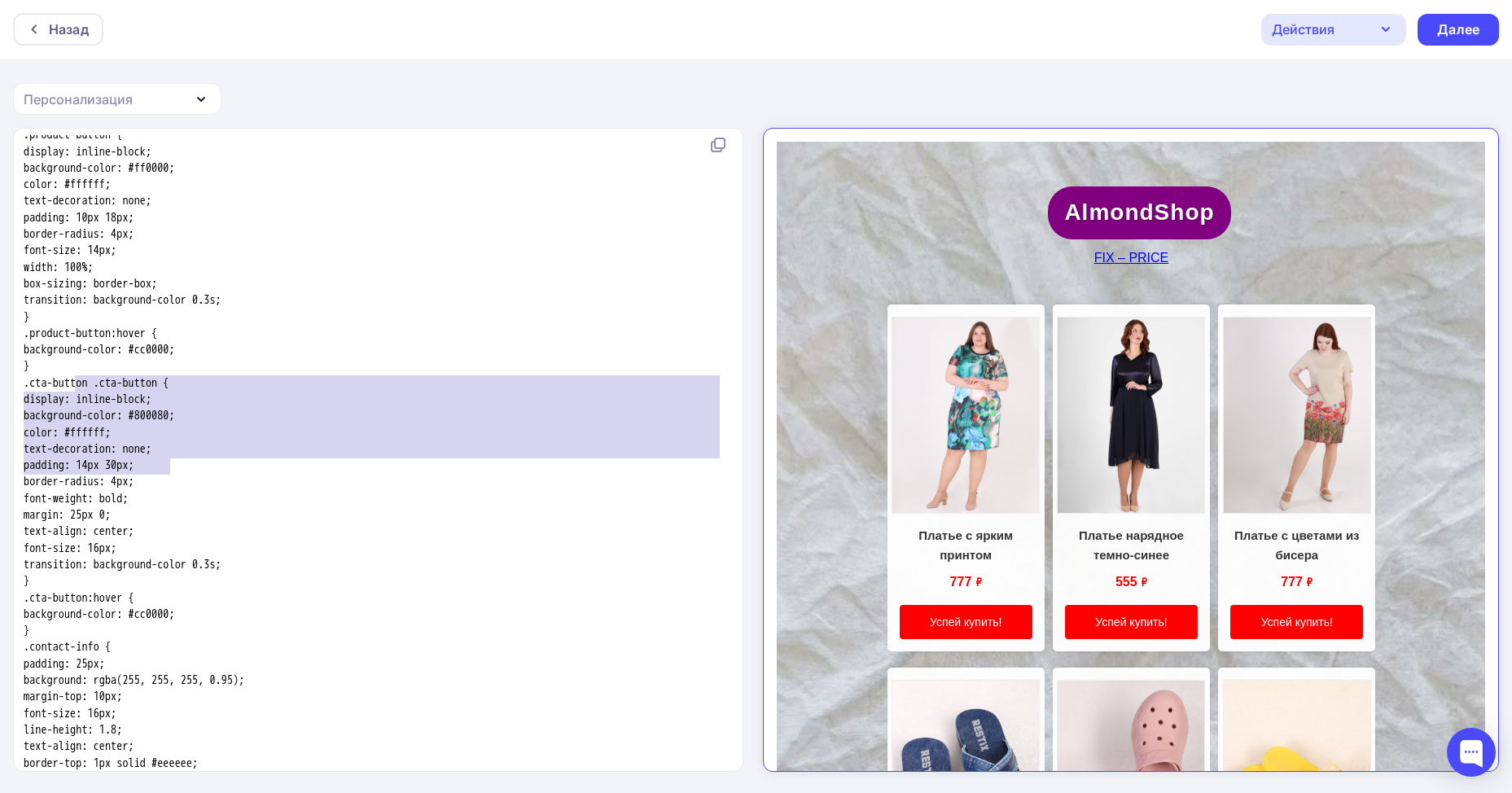type on ".cta-button .cta-button {
display: inline-block;
background-color: #800080;
color: #ffffff;
text-decoration: none;
padding: 14px 30px;
border-radius: 4px;
font-weight: bold;
margin: 25px 0;
text-align: center;
font-size: 16px;
transition: background-color 0.3s;
}" 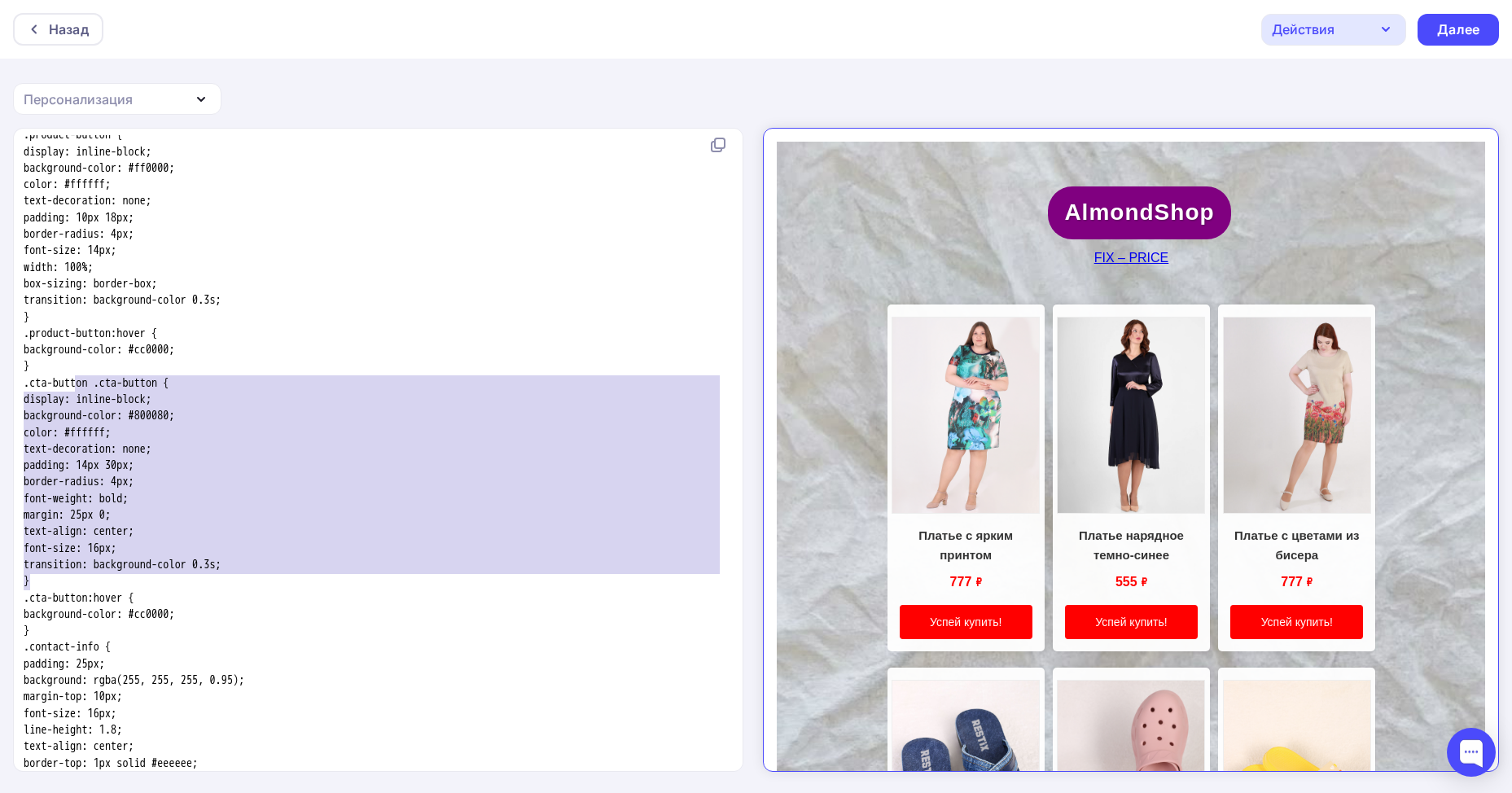 drag, startPoint x: 72, startPoint y: 379, endPoint x: 252, endPoint y: 584, distance: 272.80946 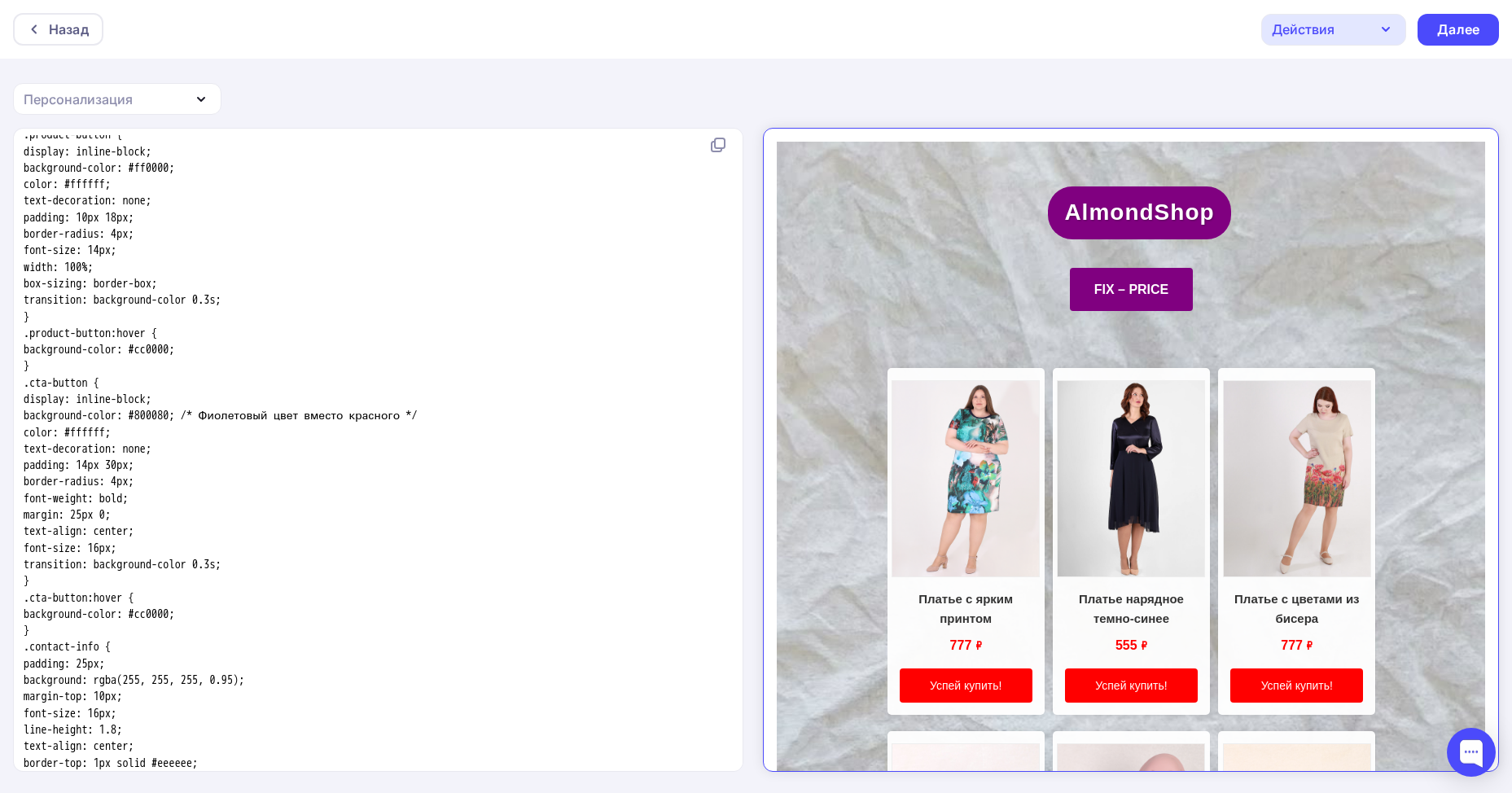 click on "background-color: #cc0000;" at bounding box center [99, 614] 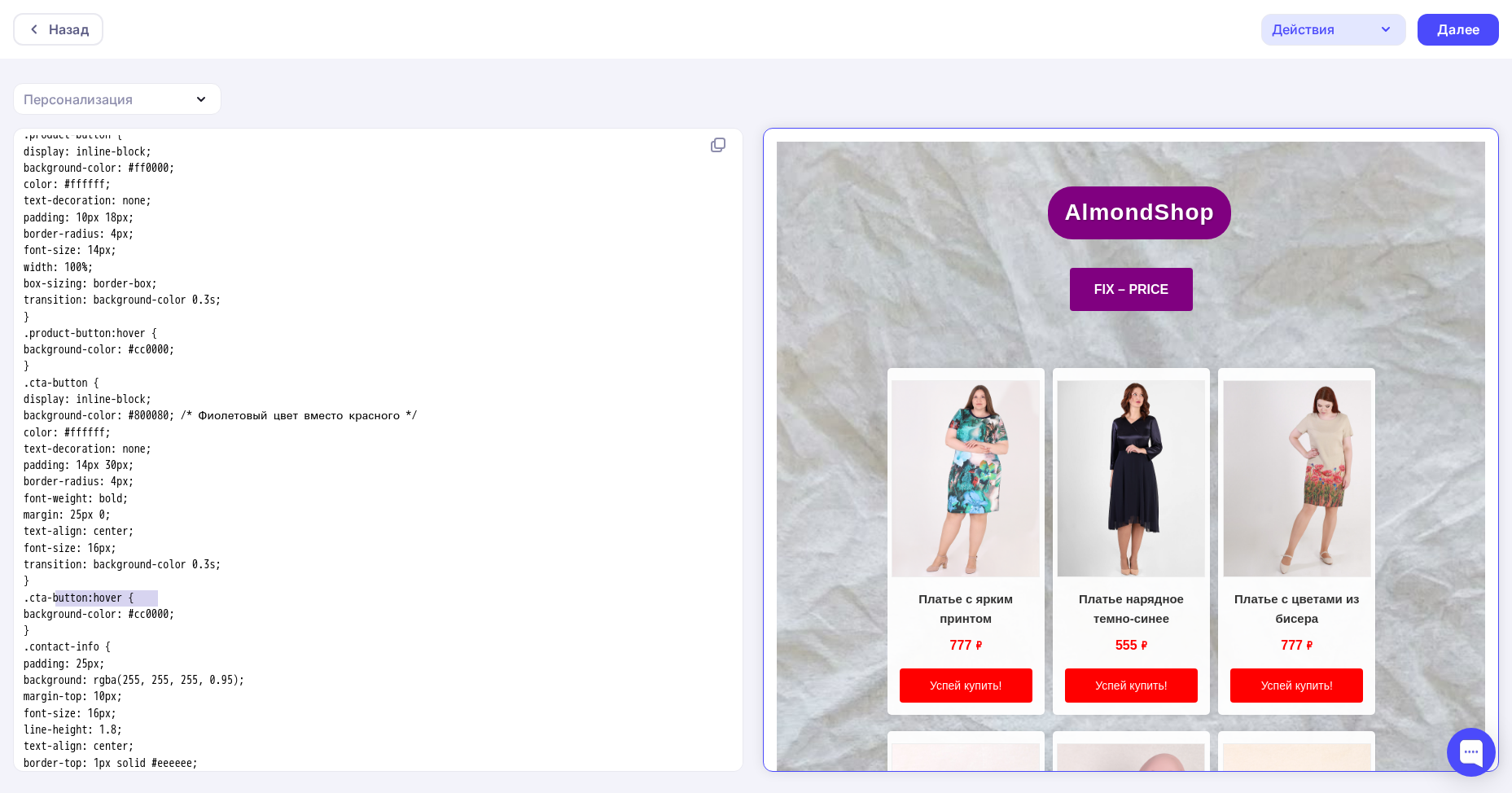 type on ".cta-button:hover {
background-color: #cc0000;
}" 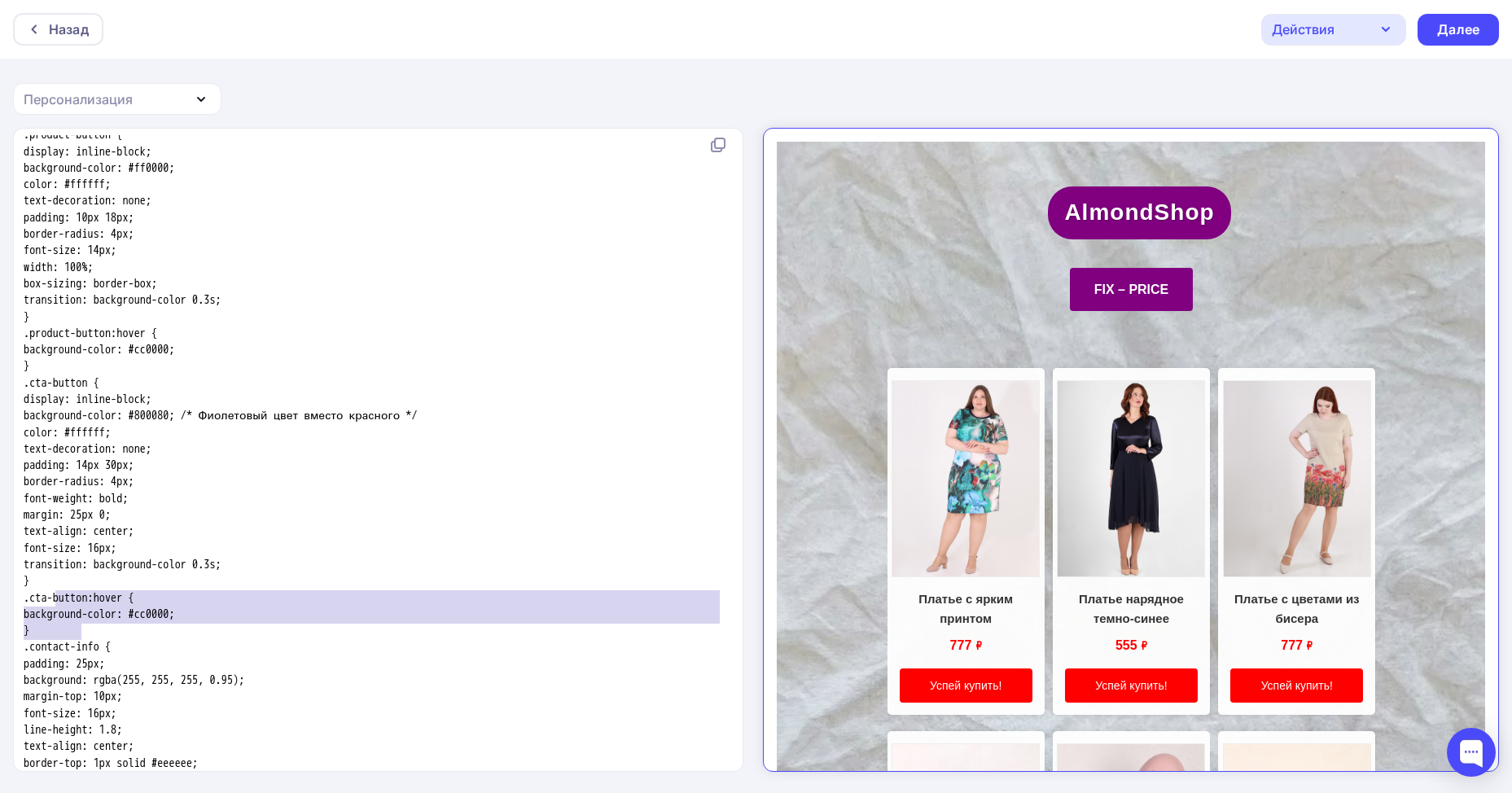 drag, startPoint x: 55, startPoint y: 600, endPoint x: 281, endPoint y: 624, distance: 227.271 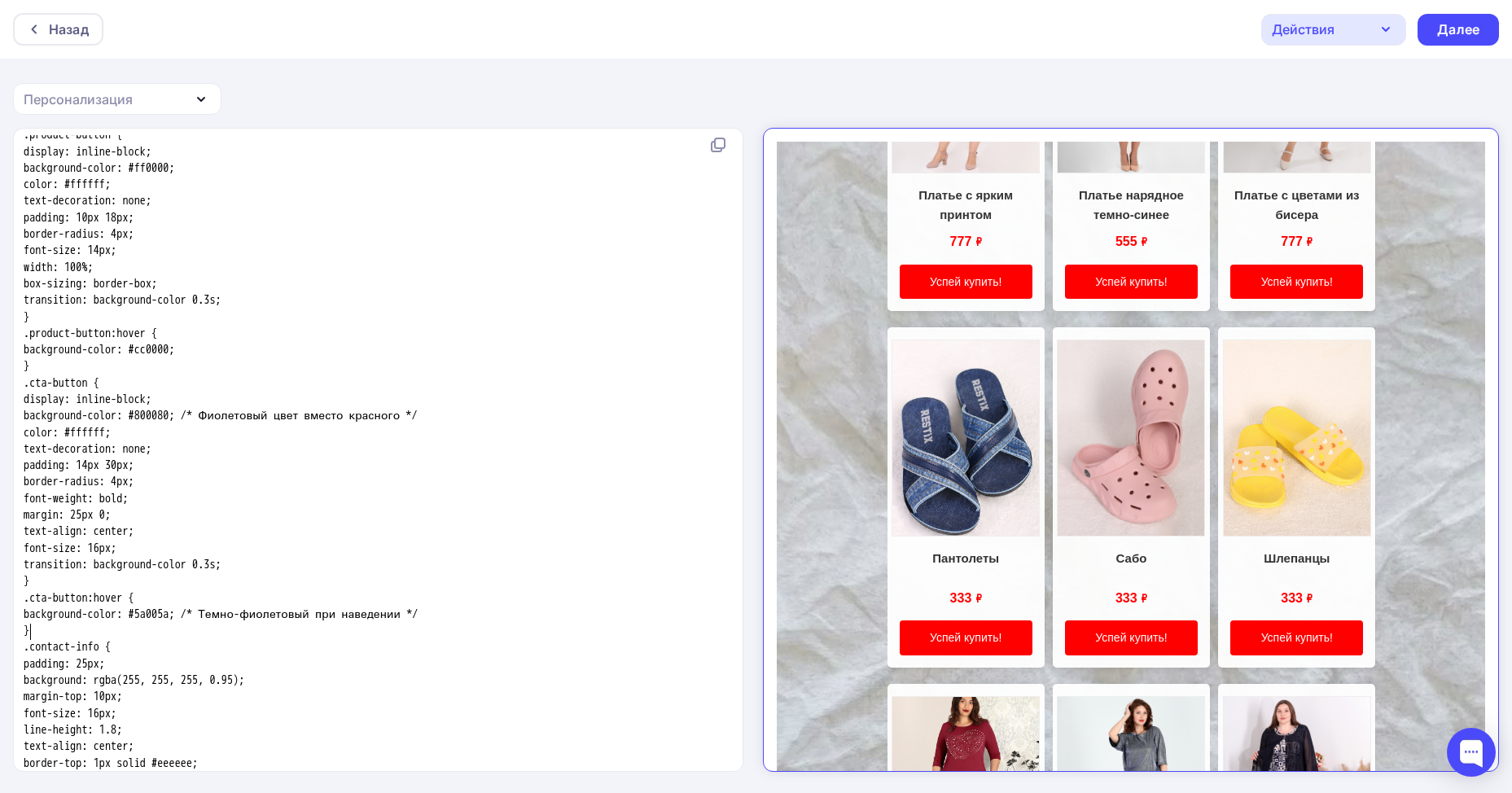 scroll, scrollTop: 160, scrollLeft: 0, axis: vertical 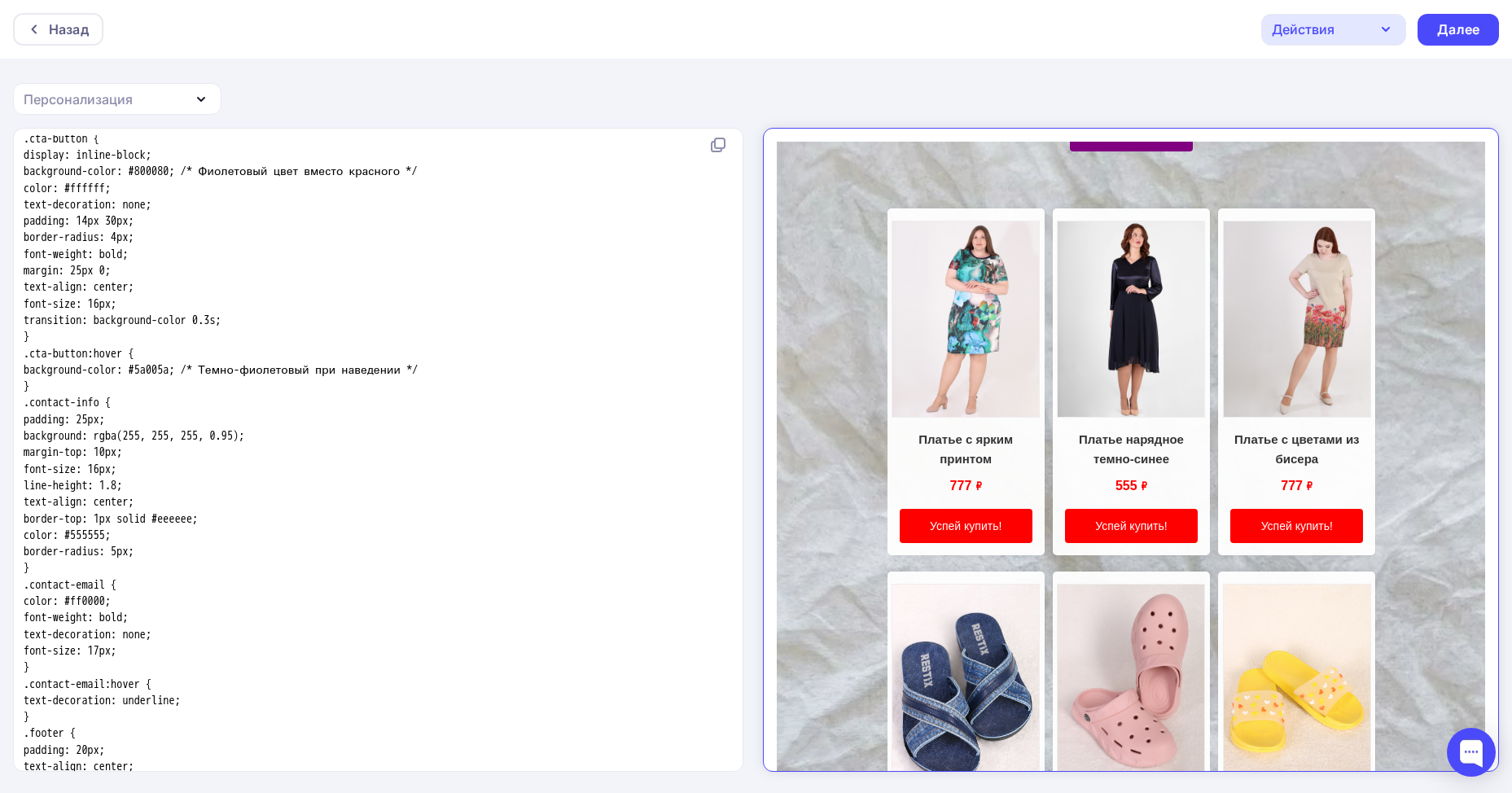 click on "color: #555555;" at bounding box center (67, 535) 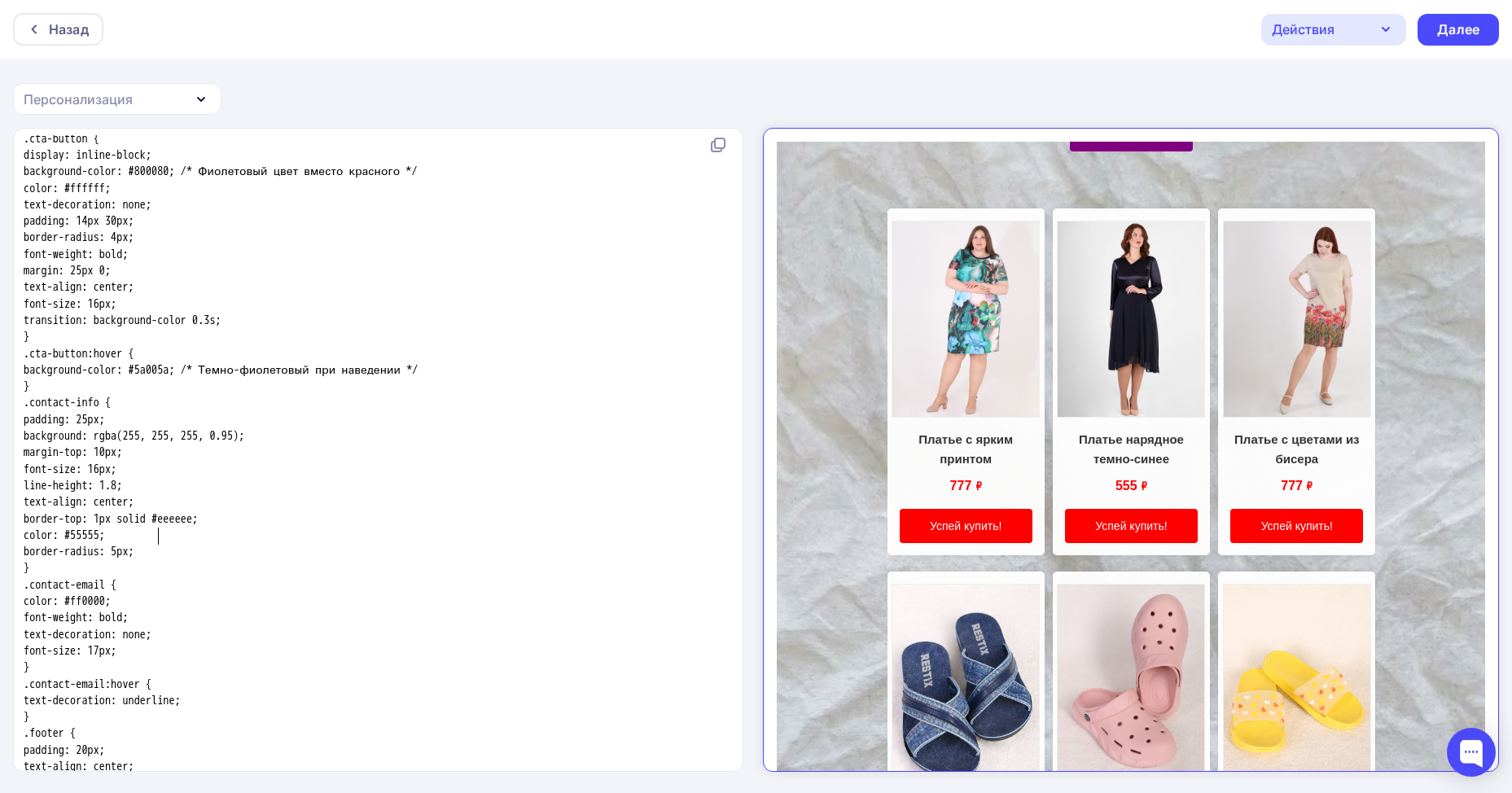 type on "3" 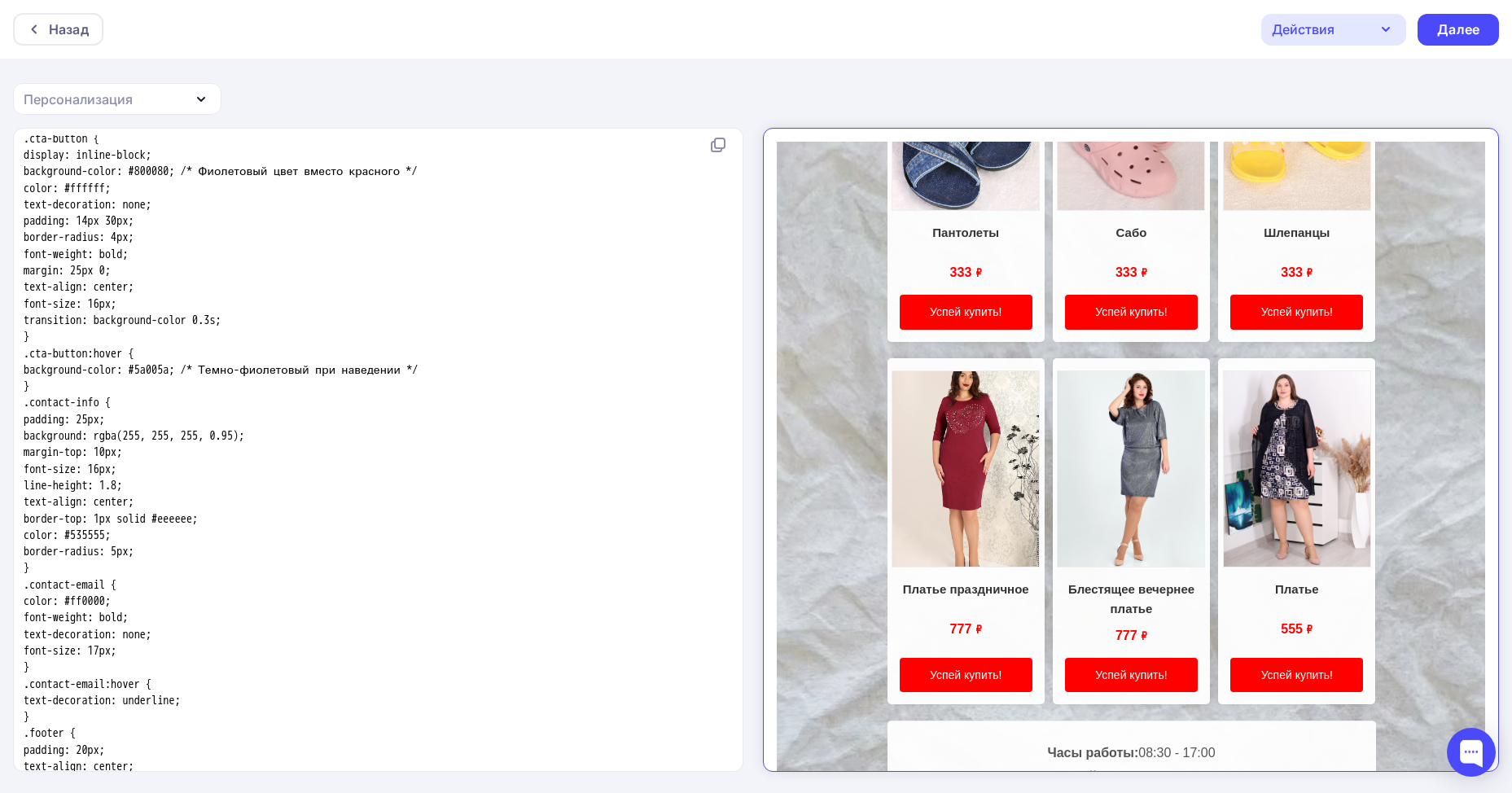 scroll, scrollTop: 567, scrollLeft: 0, axis: vertical 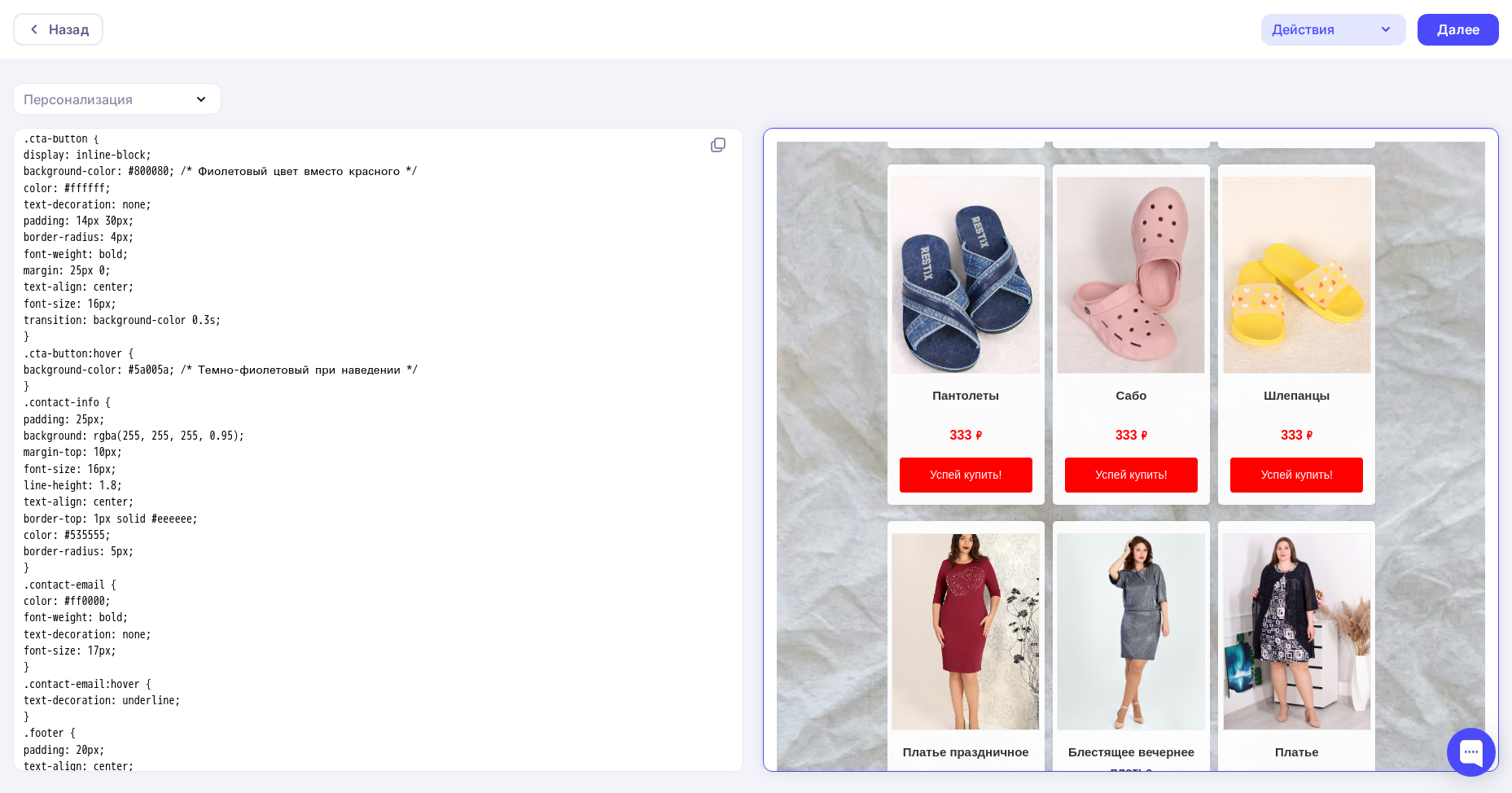 click on "color: #535555;" at bounding box center (67, 535) 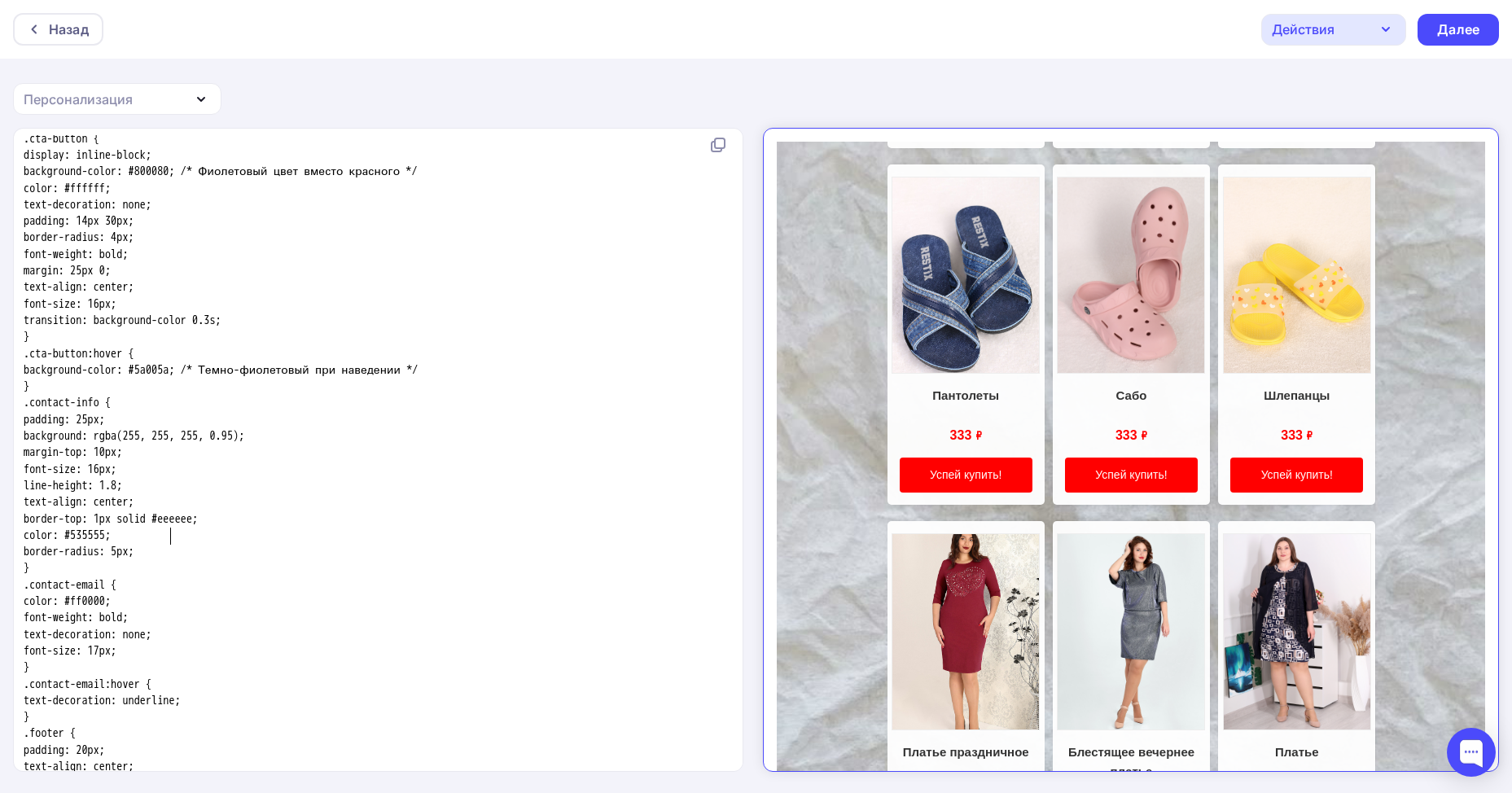 click on "color: #535555;" at bounding box center [67, 535] 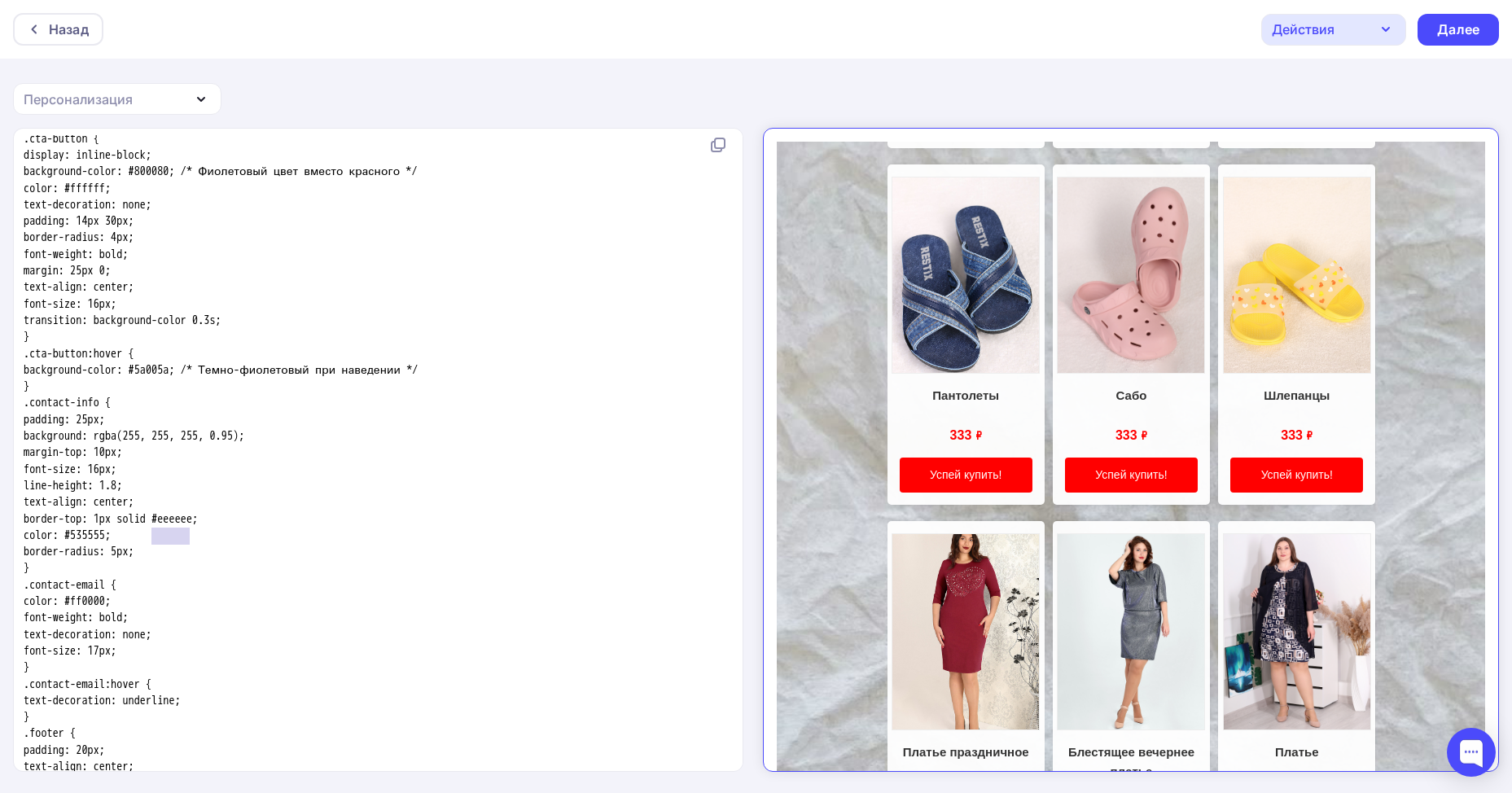 type on "535555" 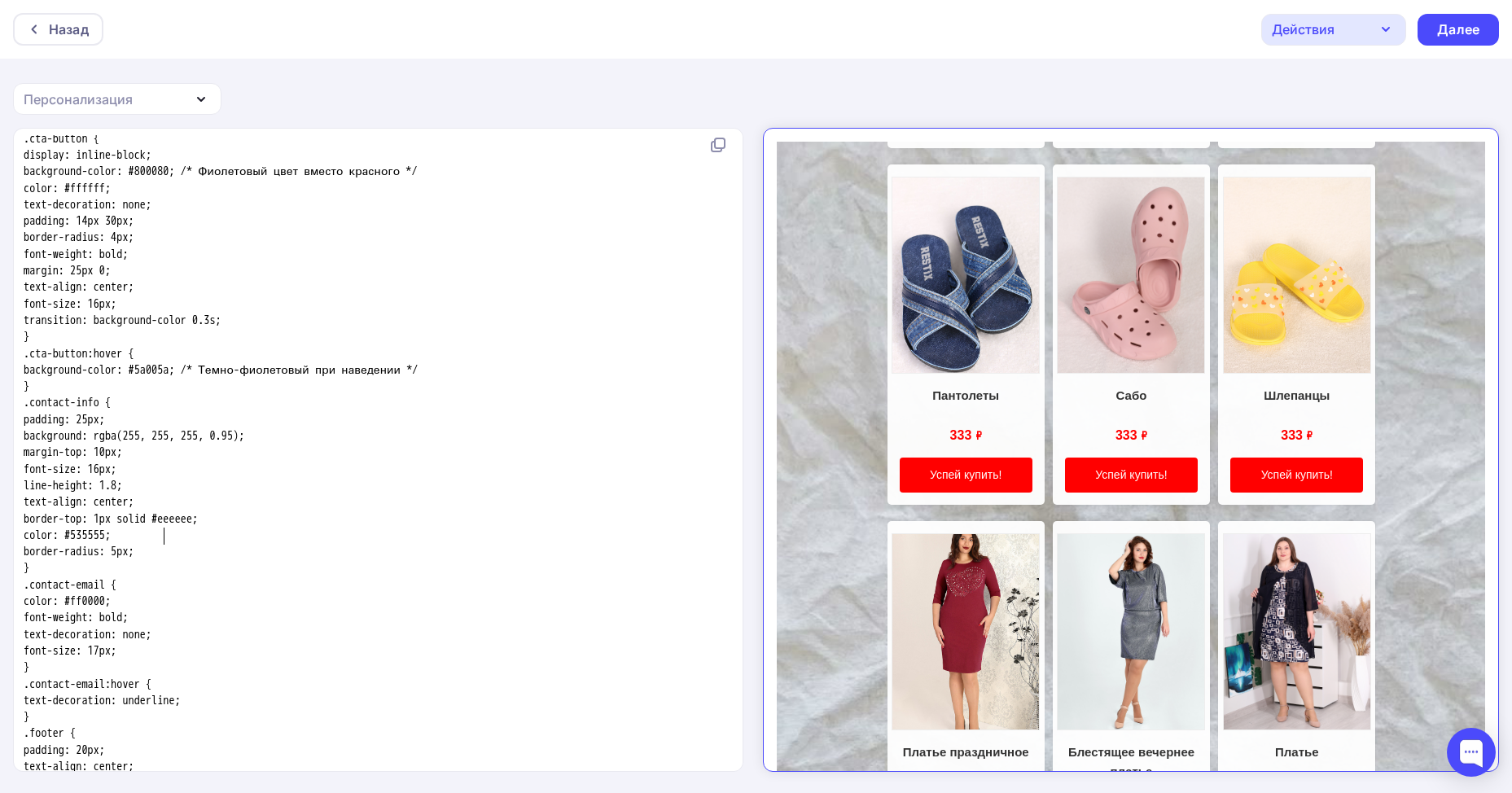 click on "color: #535555;" at bounding box center [67, 535] 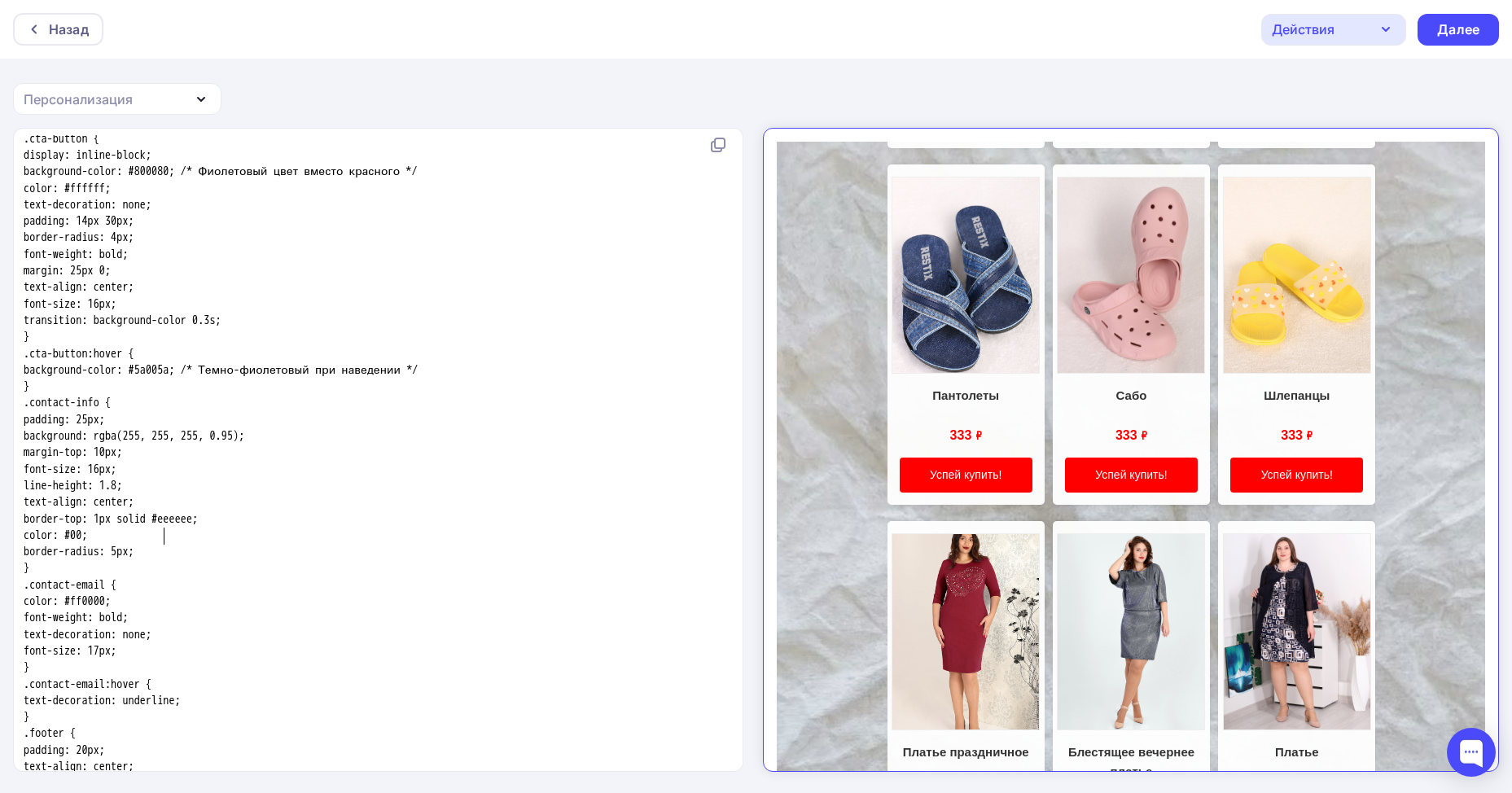 scroll, scrollTop: 0, scrollLeft: 0, axis: both 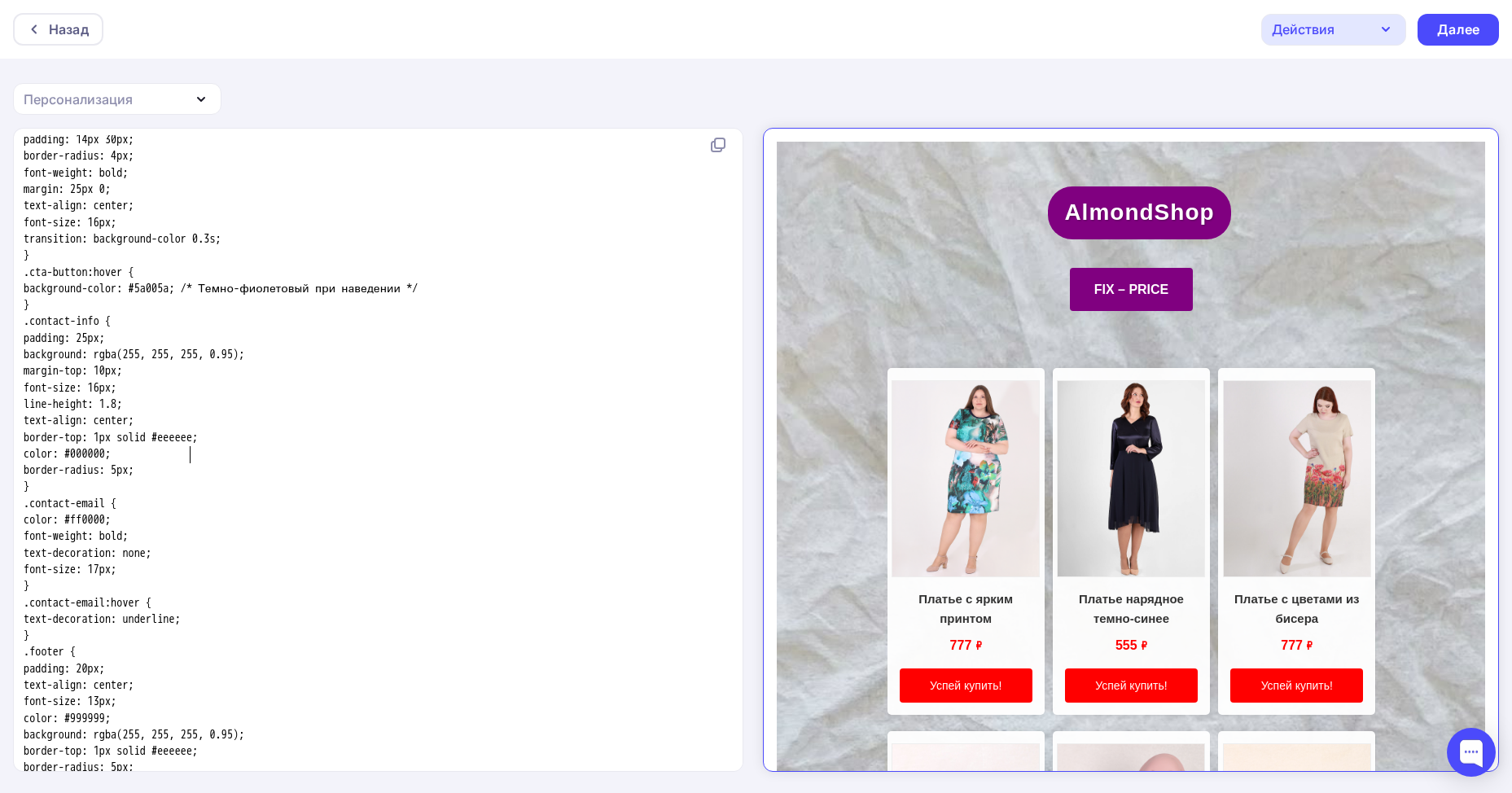 type on "535555" 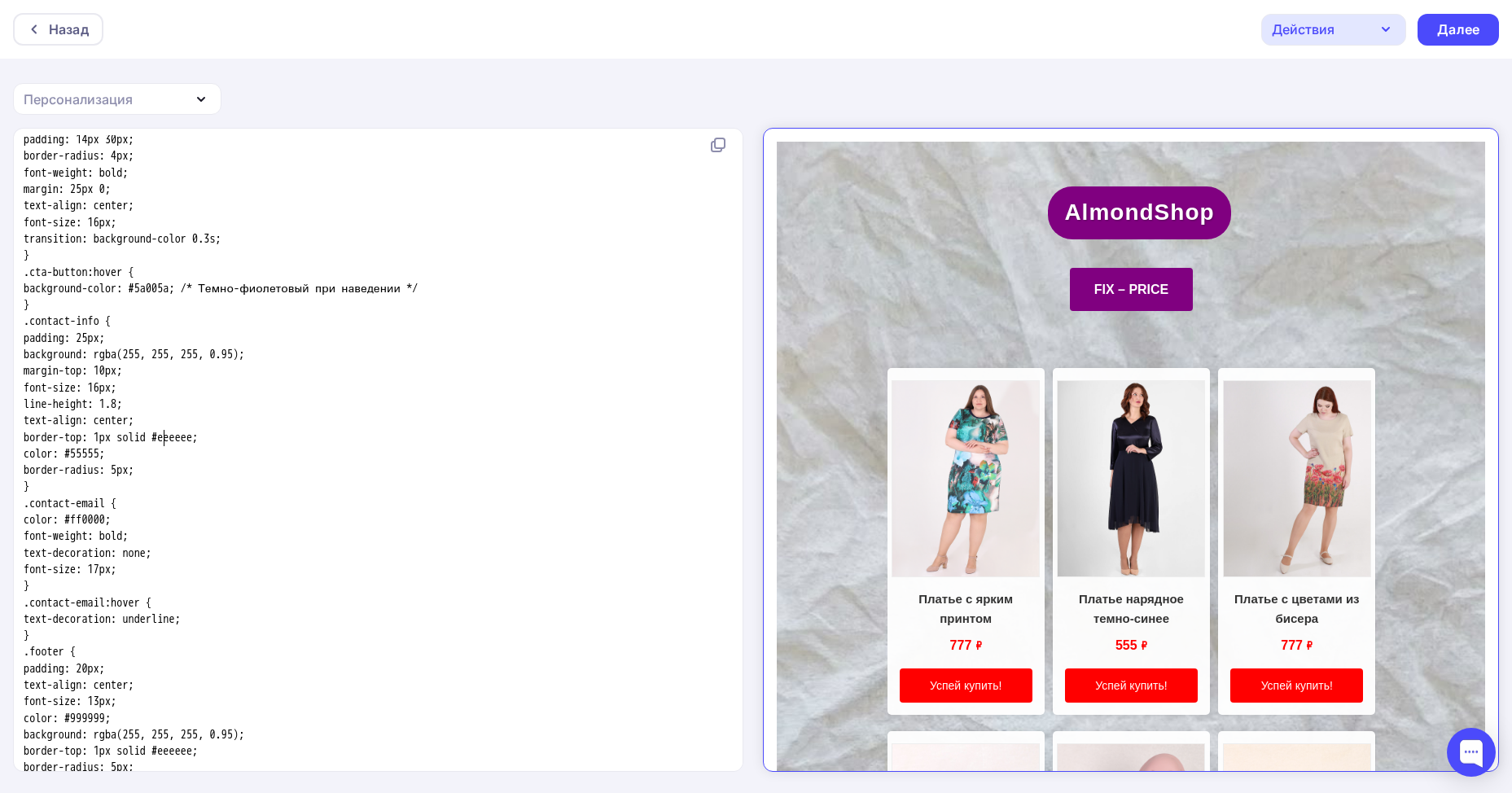 click on "border-top: 1px solid #eeeeee;" at bounding box center [111, 437] 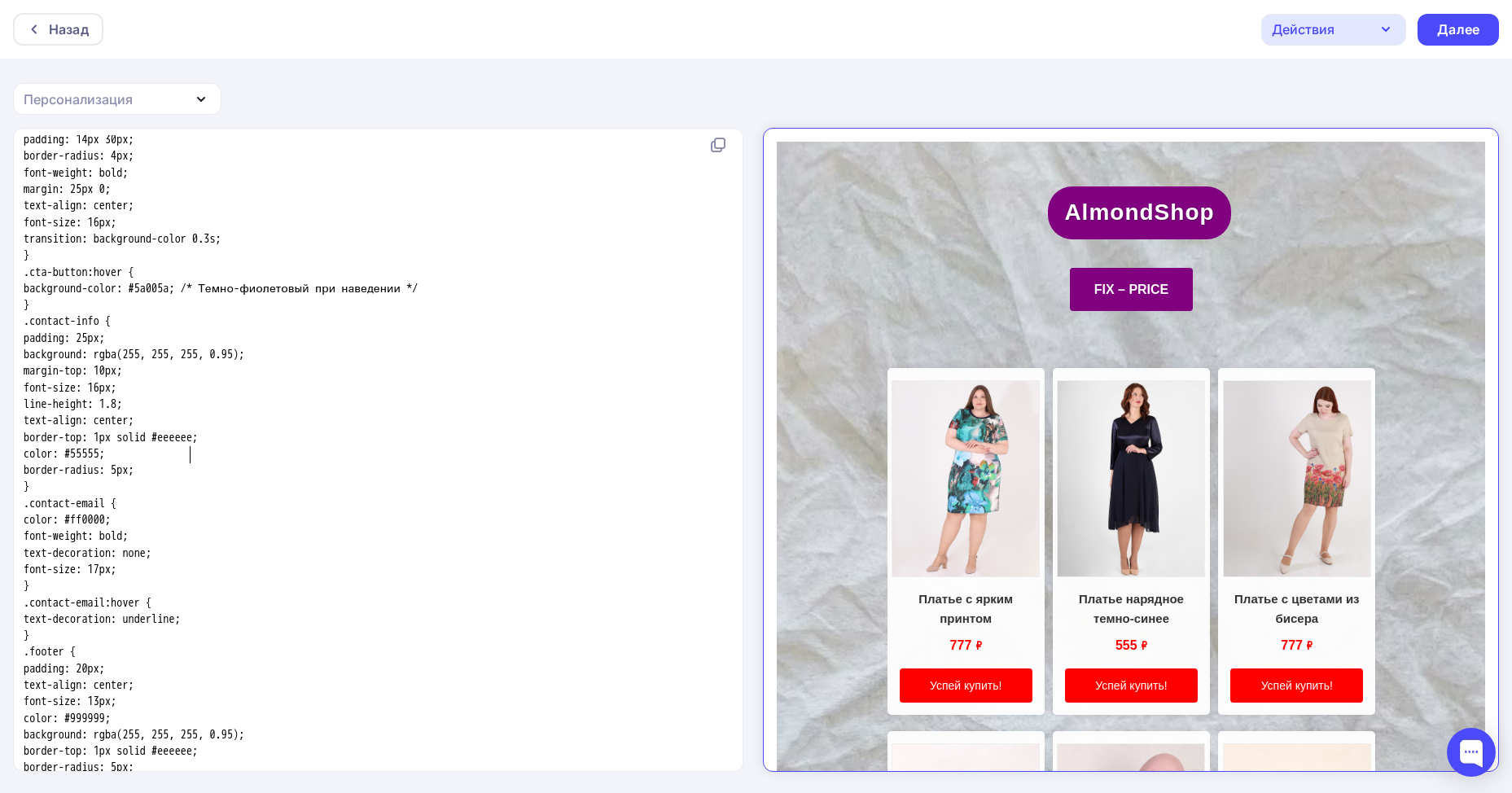 click on "color: #55555;" at bounding box center (375, 454) 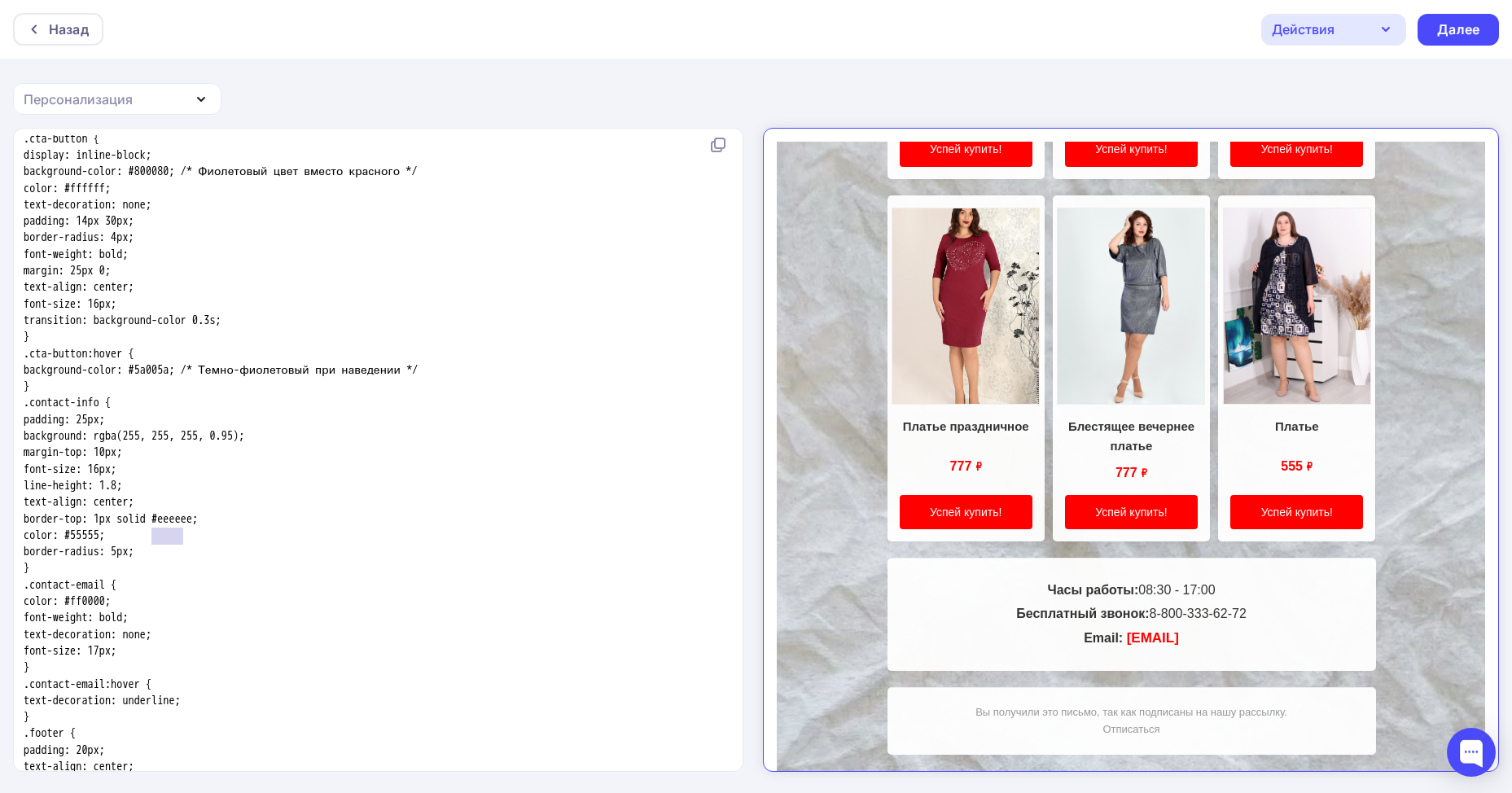 drag, startPoint x: 150, startPoint y: 539, endPoint x: 184, endPoint y: 538, distance: 34.0147 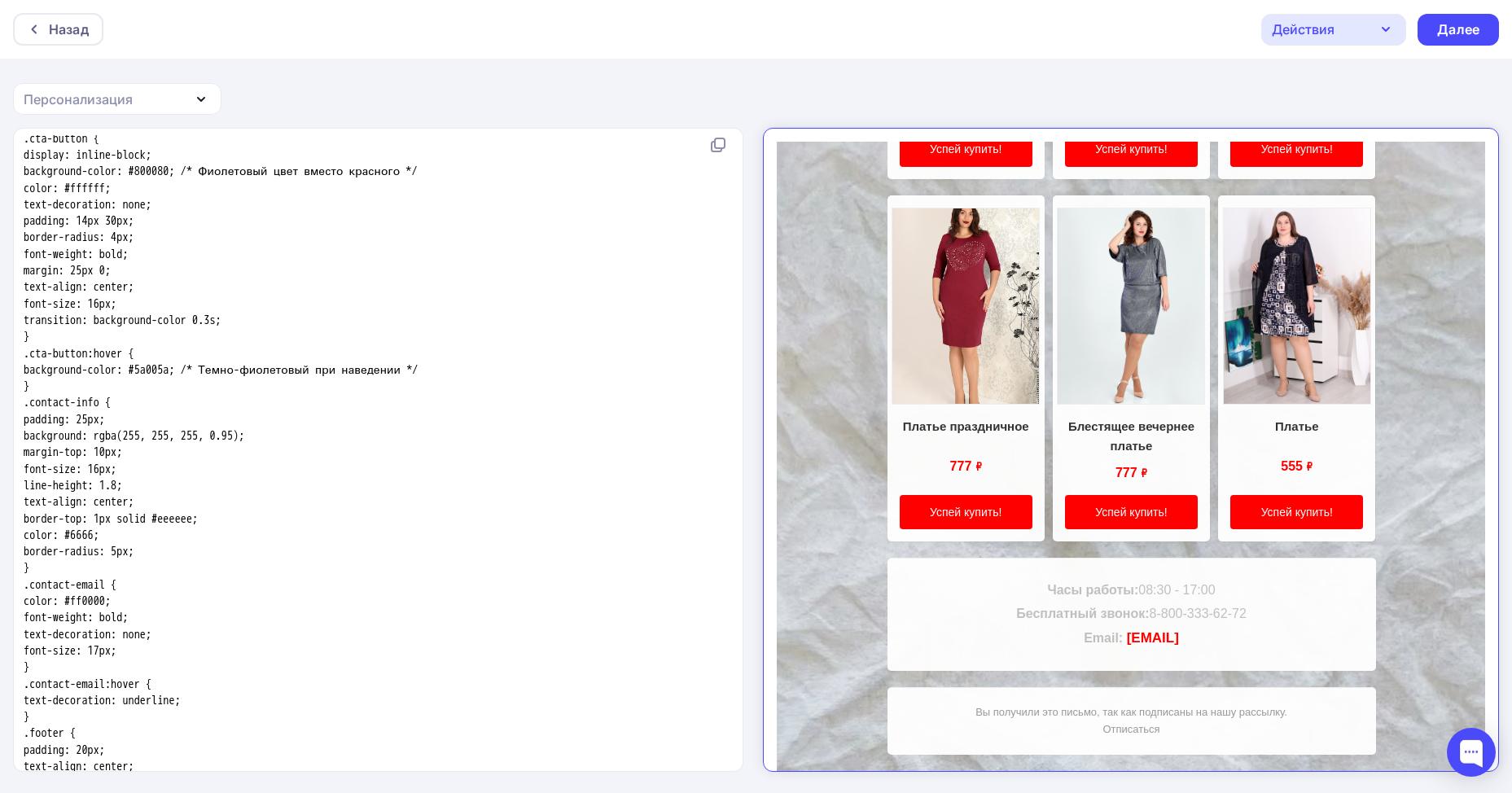 type on "66666" 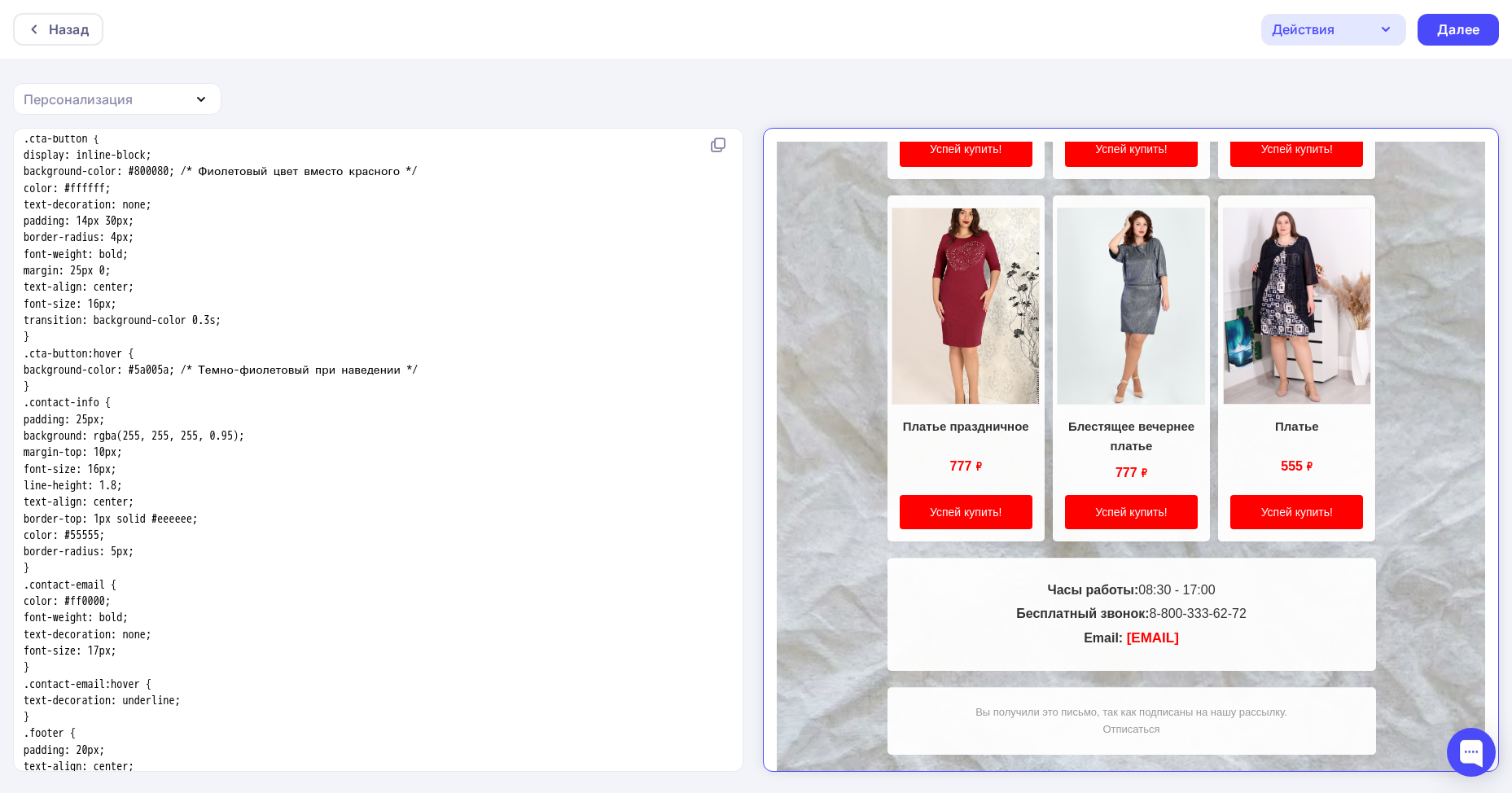 type on "555555" 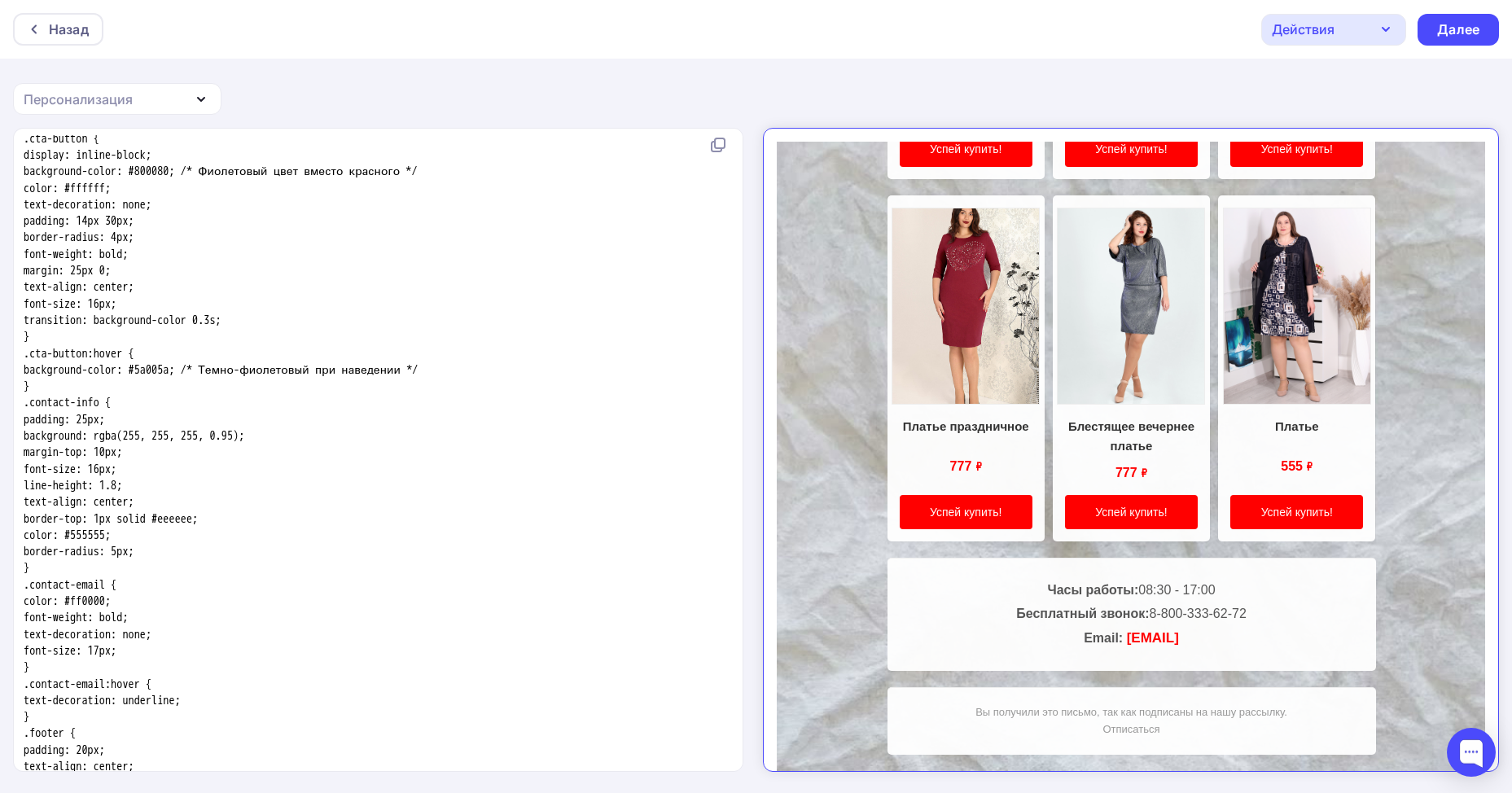 click on "color: #555555;" at bounding box center (67, 535) 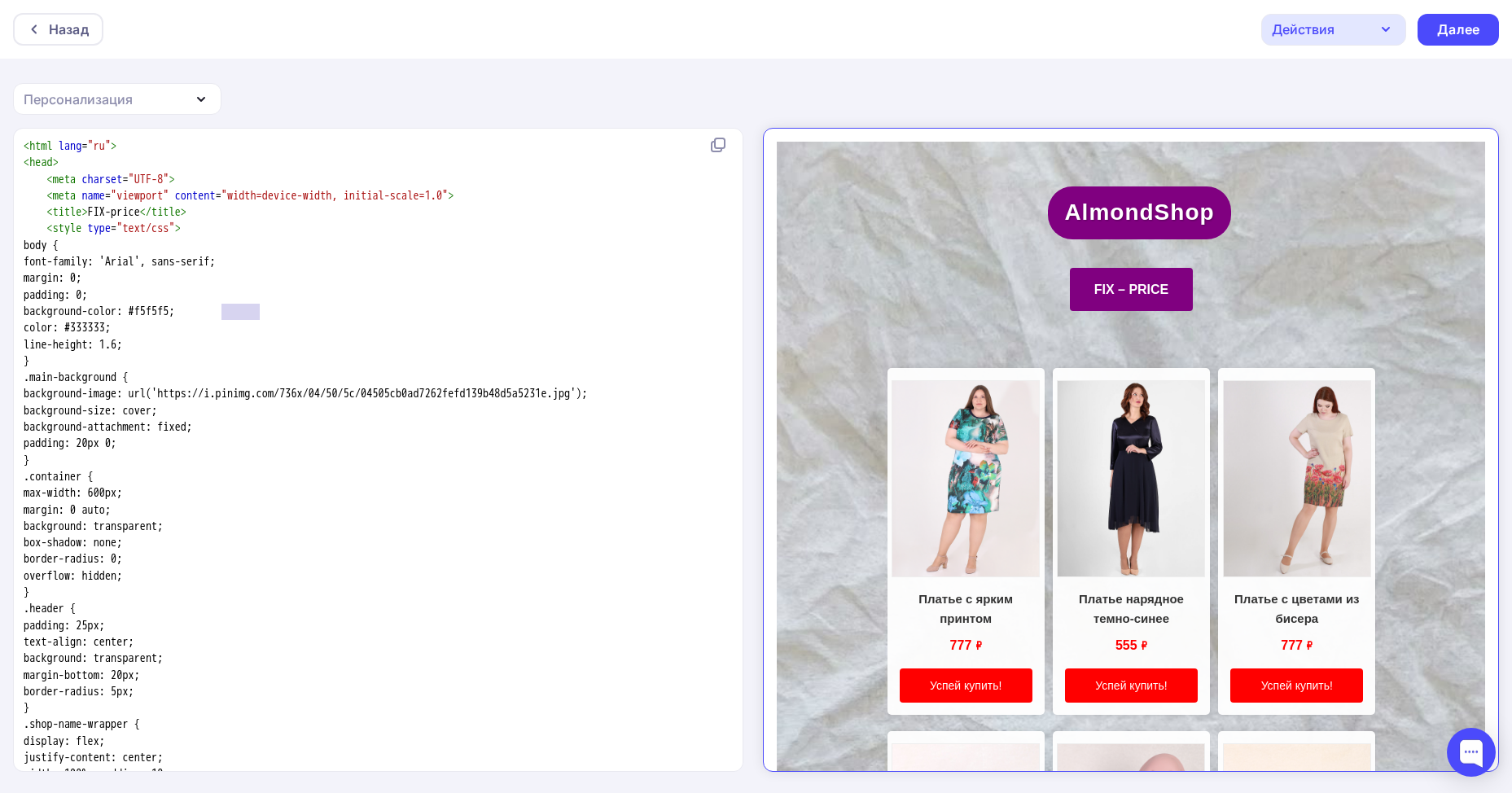 drag, startPoint x: 222, startPoint y: 311, endPoint x: 260, endPoint y: 314, distance: 38.118237 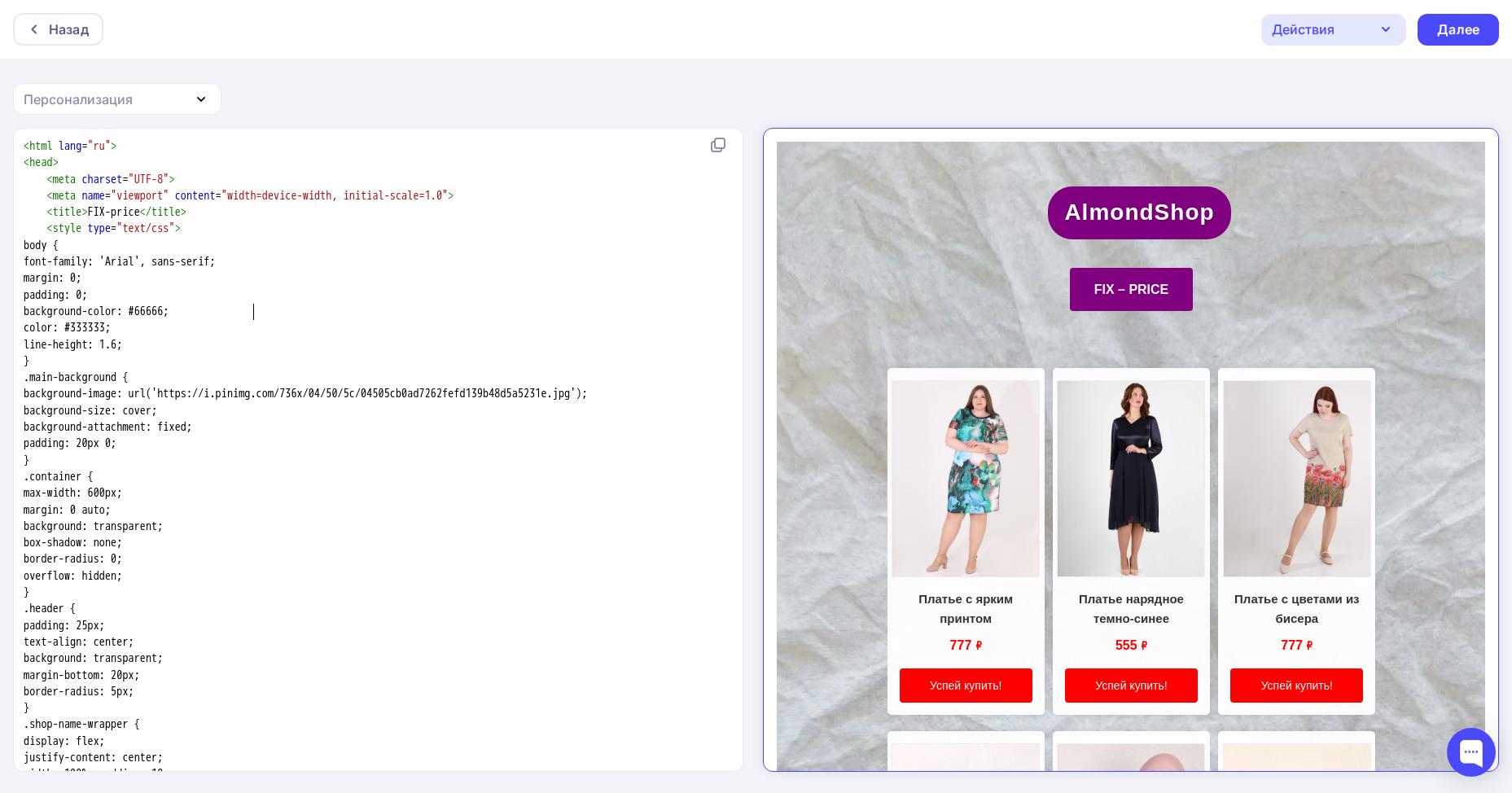 type on "666666" 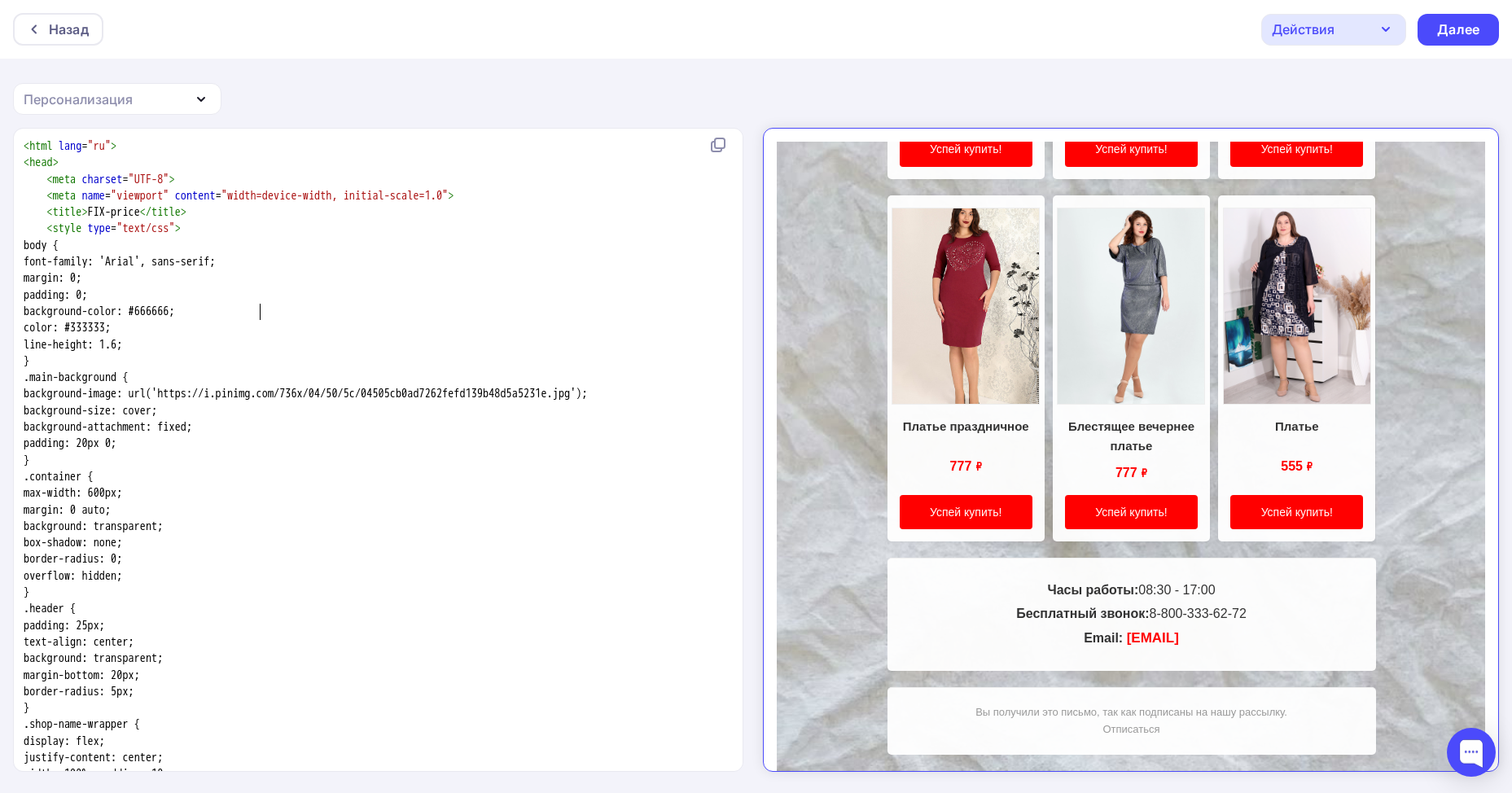 type on "f5f5f5" 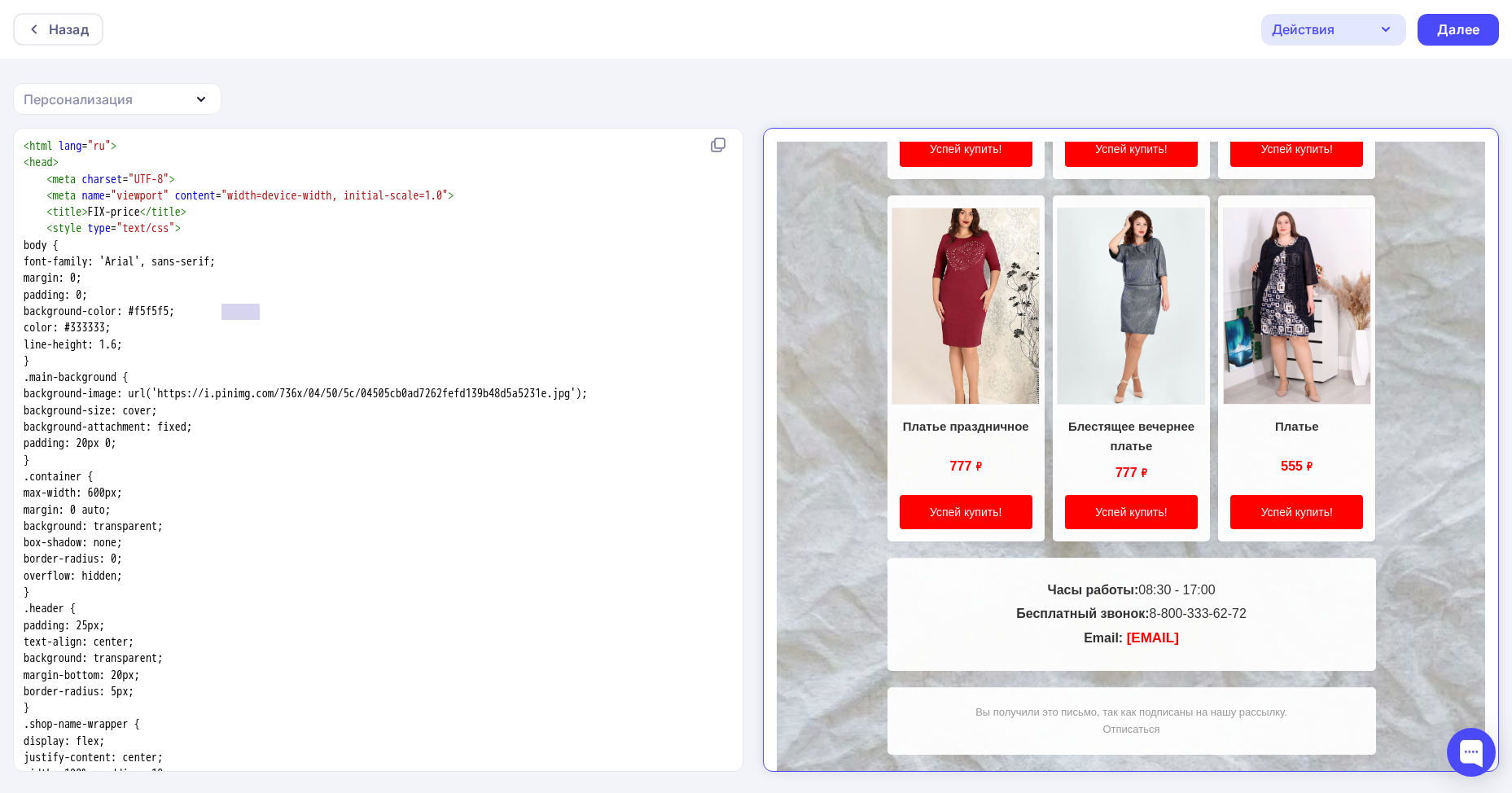 click on "color: #333333;" at bounding box center (67, 327) 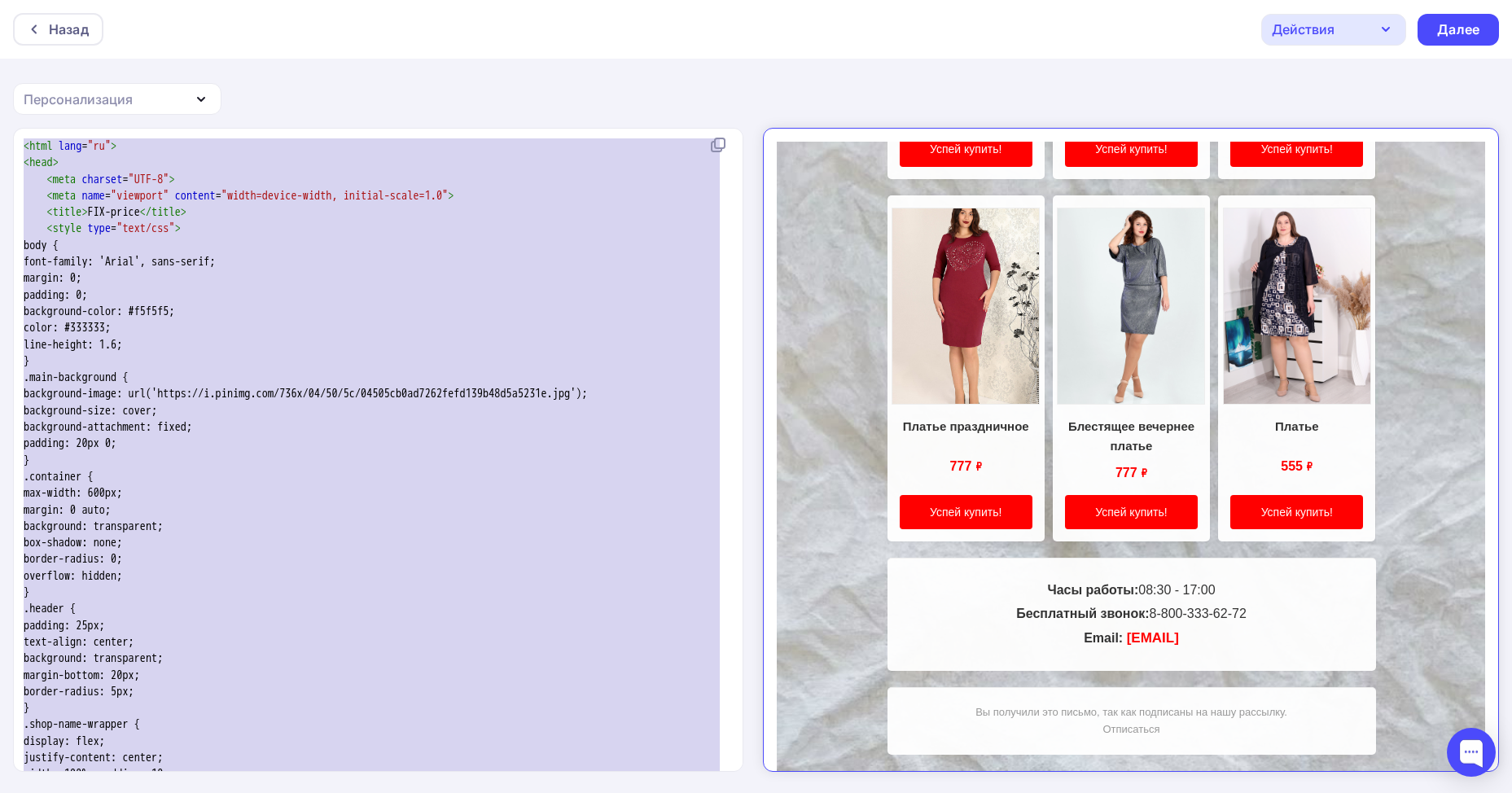 type on "<html lang="ru">
<head>
<meta charset="UTF-8">
<meta name="viewport" content="width=device-width, initial-scale=1.0">
<title>FIX-price</title>
<style type="text/css">
body {
font-family: 'Arial', sans-serif;
margin: 0;
padding: 0;
background-color: #f5f5f5;
color: #333333;
line-height: 1.6;
}
.main-background {
background-image: url('https://i.pinimg.com/736x/04/50/5c/04505cb0ad7262fefd139b48d5a5231e.jpg');
background-size: cover;
background-attachment: fixed;
padding: 20px 0;
}
.container {
max-width: 600px;
margin: 0 auto;
background: transparent;
box-shadow: none;
border-radius: 0;
overflow: hidden;
}
.header {
padding: 25px;
text-align: center;
background: transparent;
margin-bottom: 20px;
..." 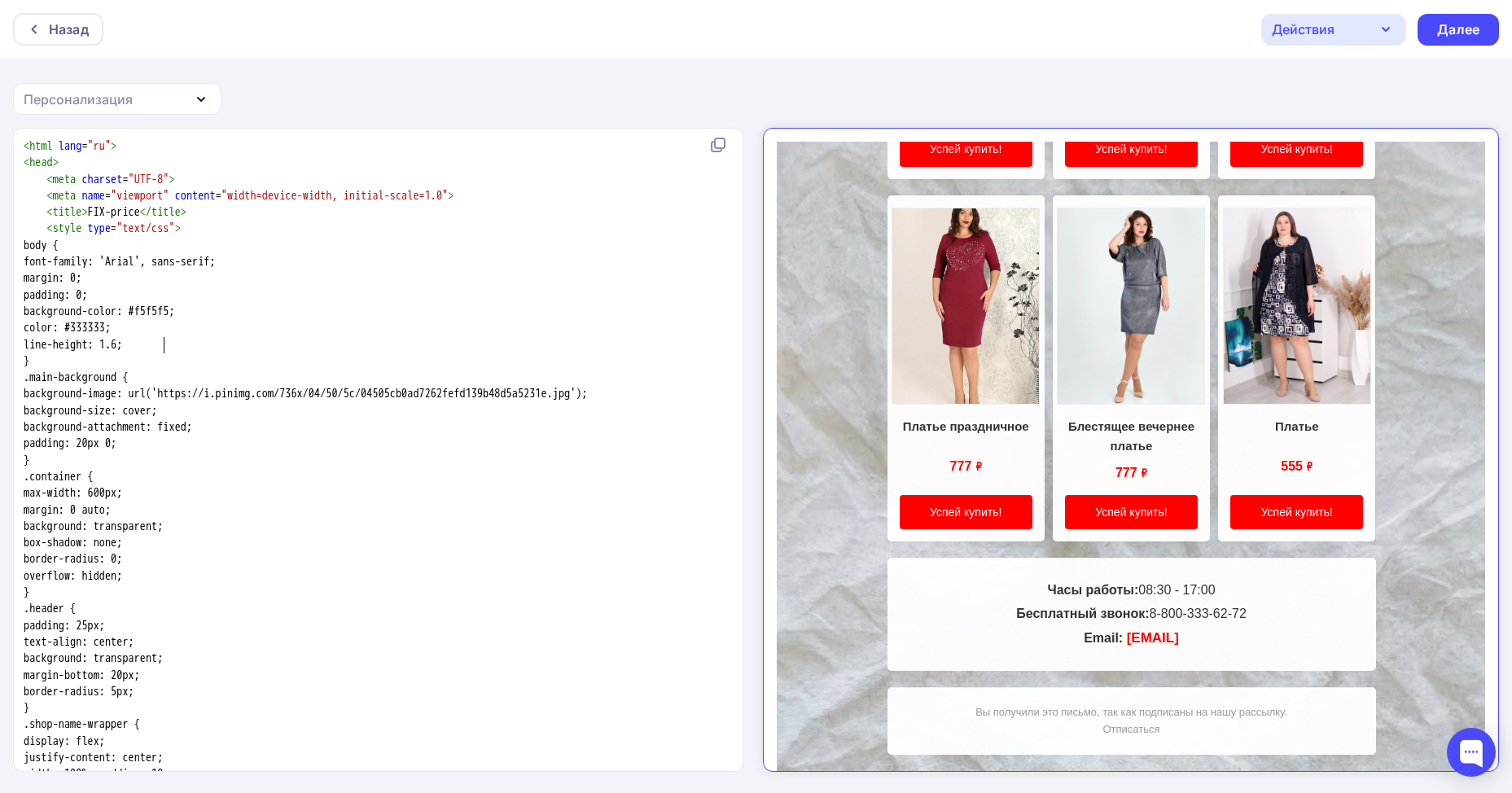 click on "color: #333333;" at bounding box center [67, 327] 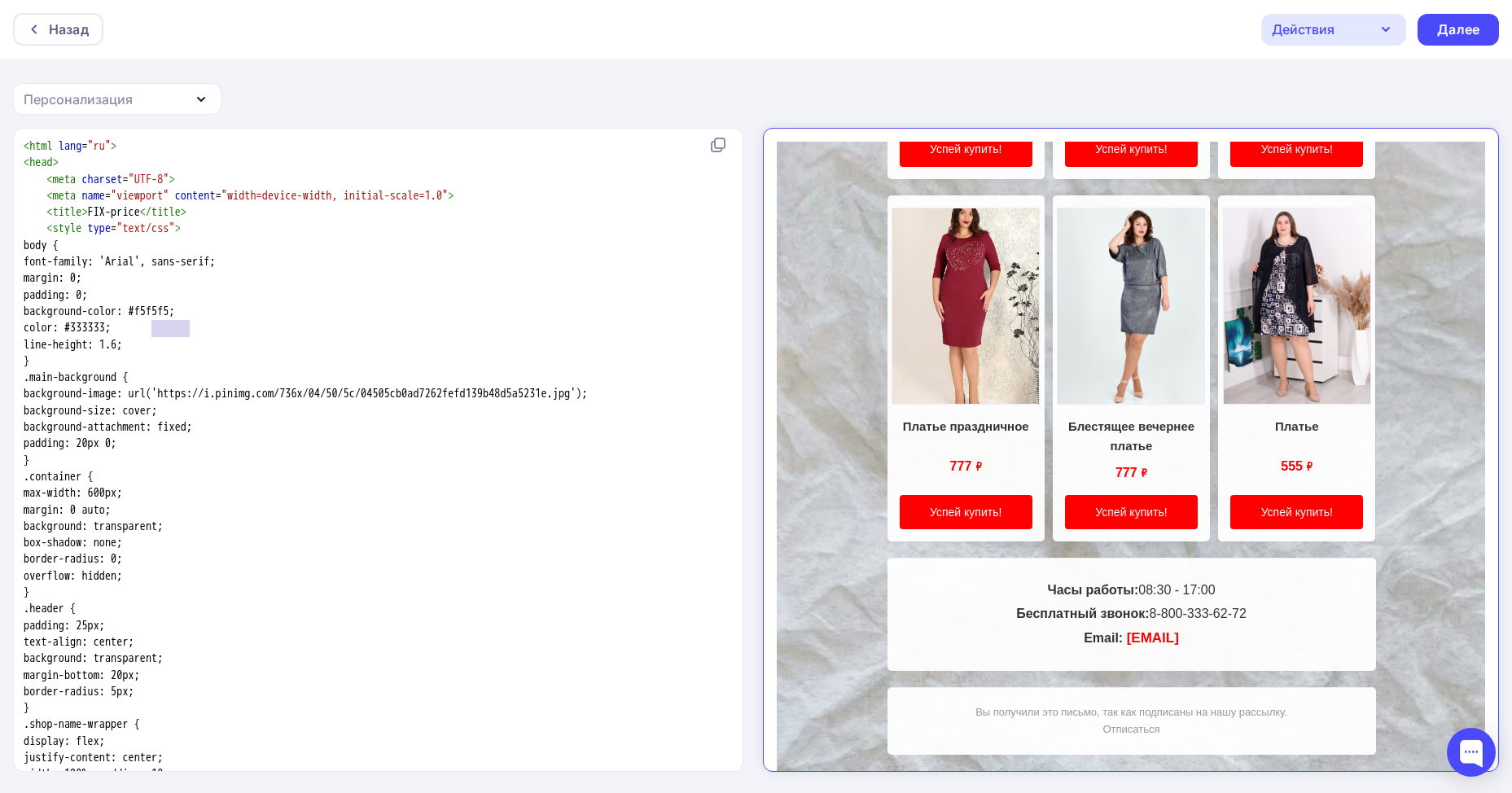 click on "color: #333333;" at bounding box center (67, 327) 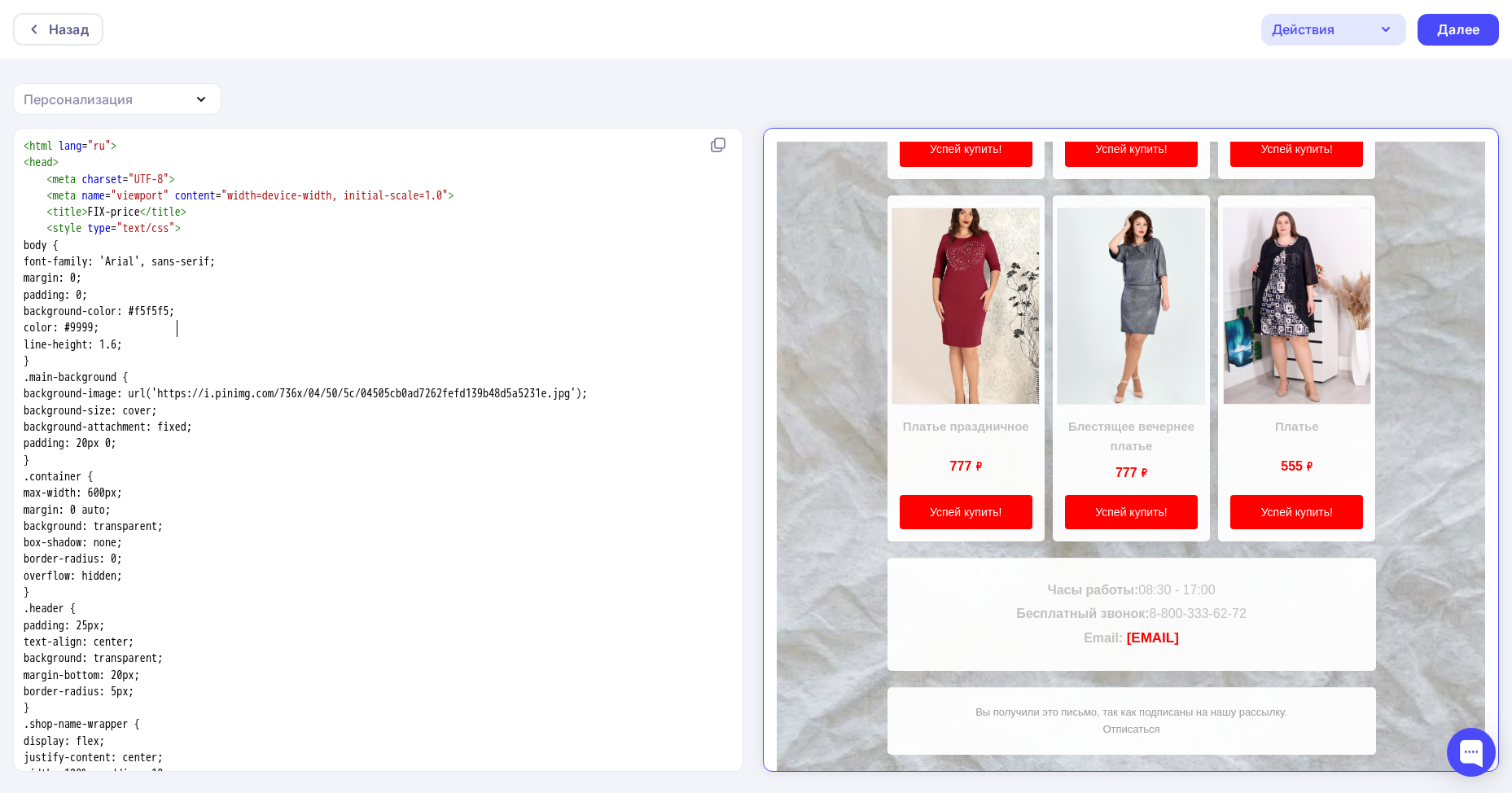 type on "99999" 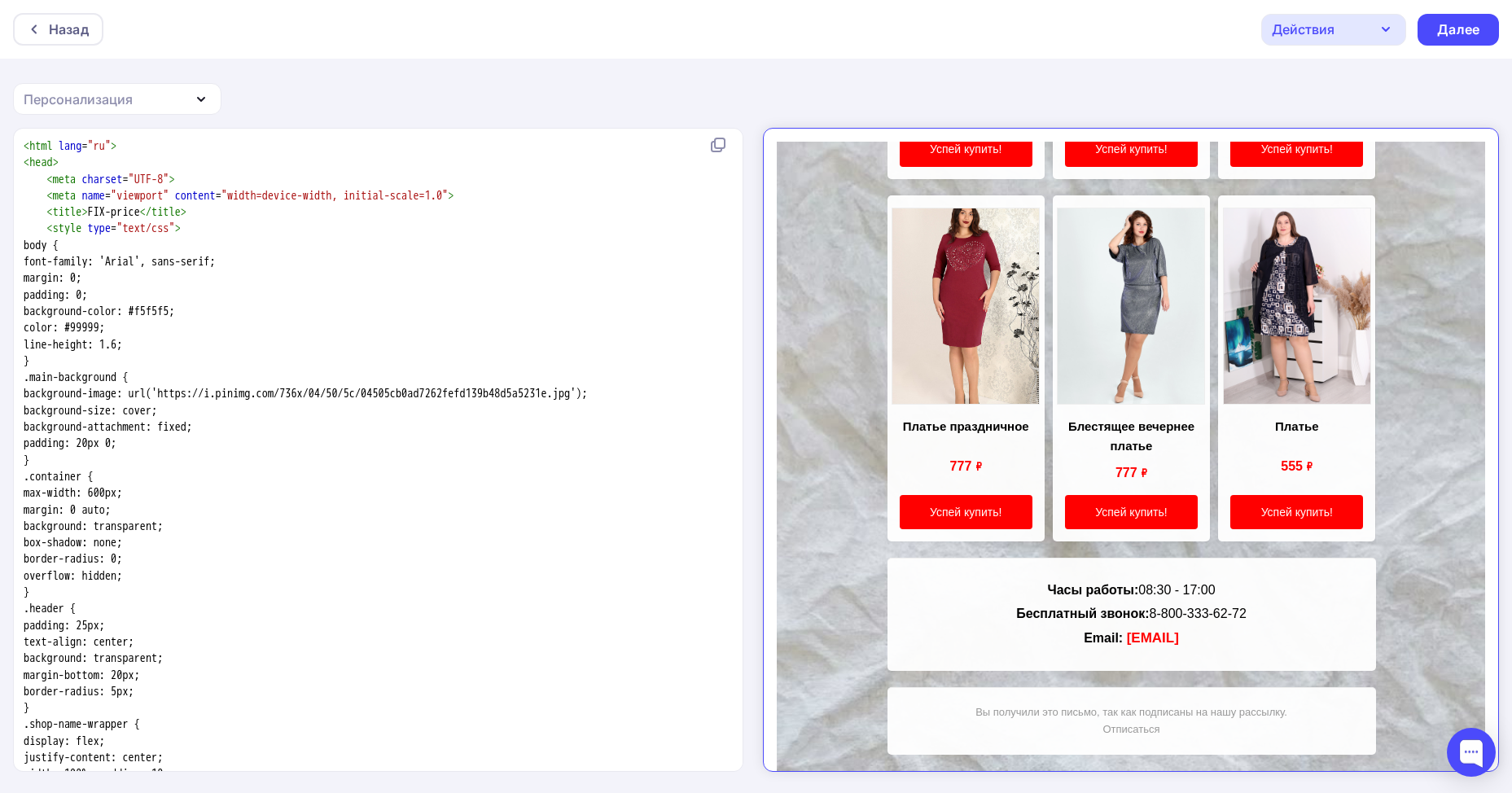 click on "color: #99999;" at bounding box center [64, 327] 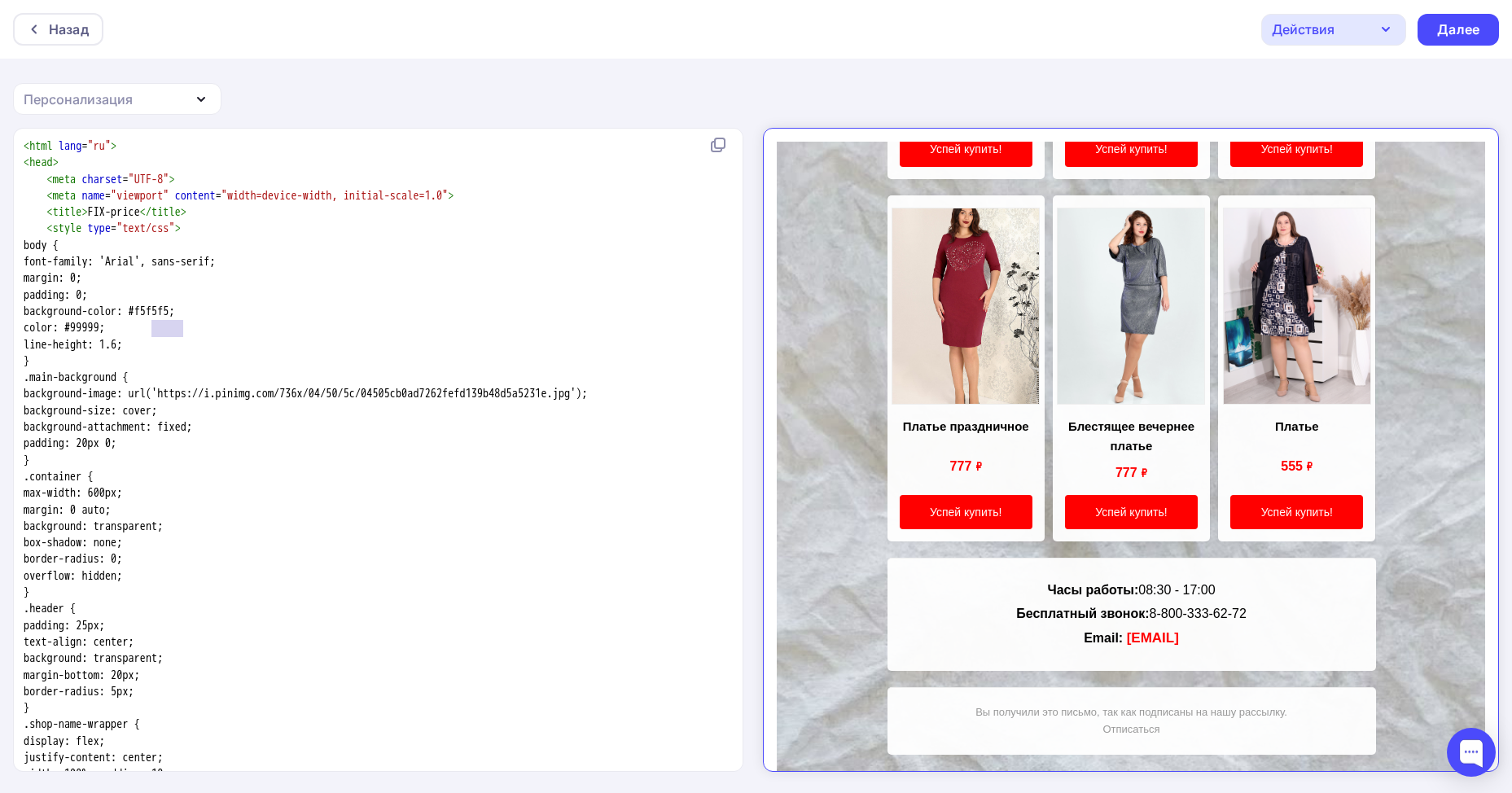click on "color: #99999;" at bounding box center (64, 327) 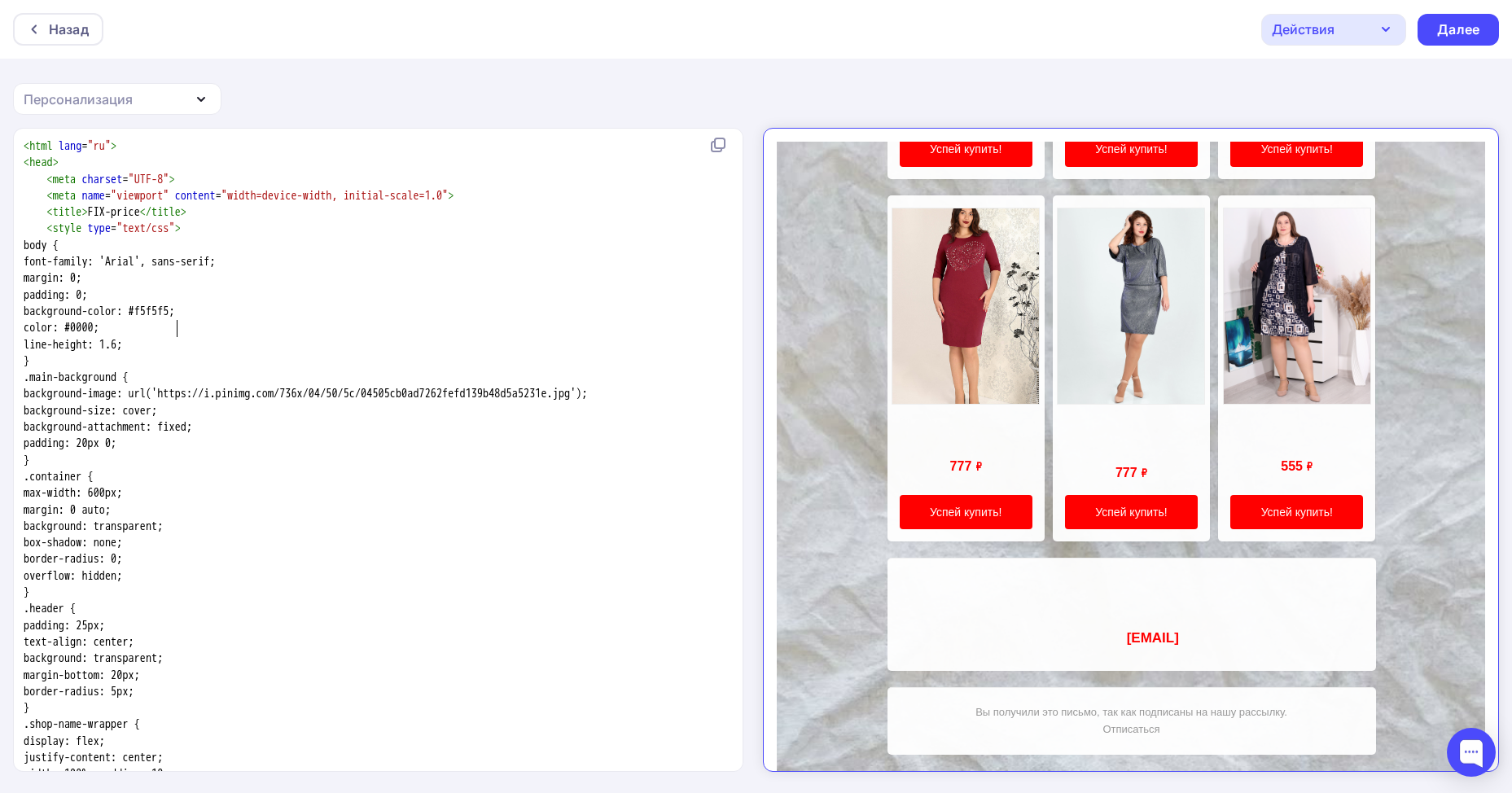 type on "00000" 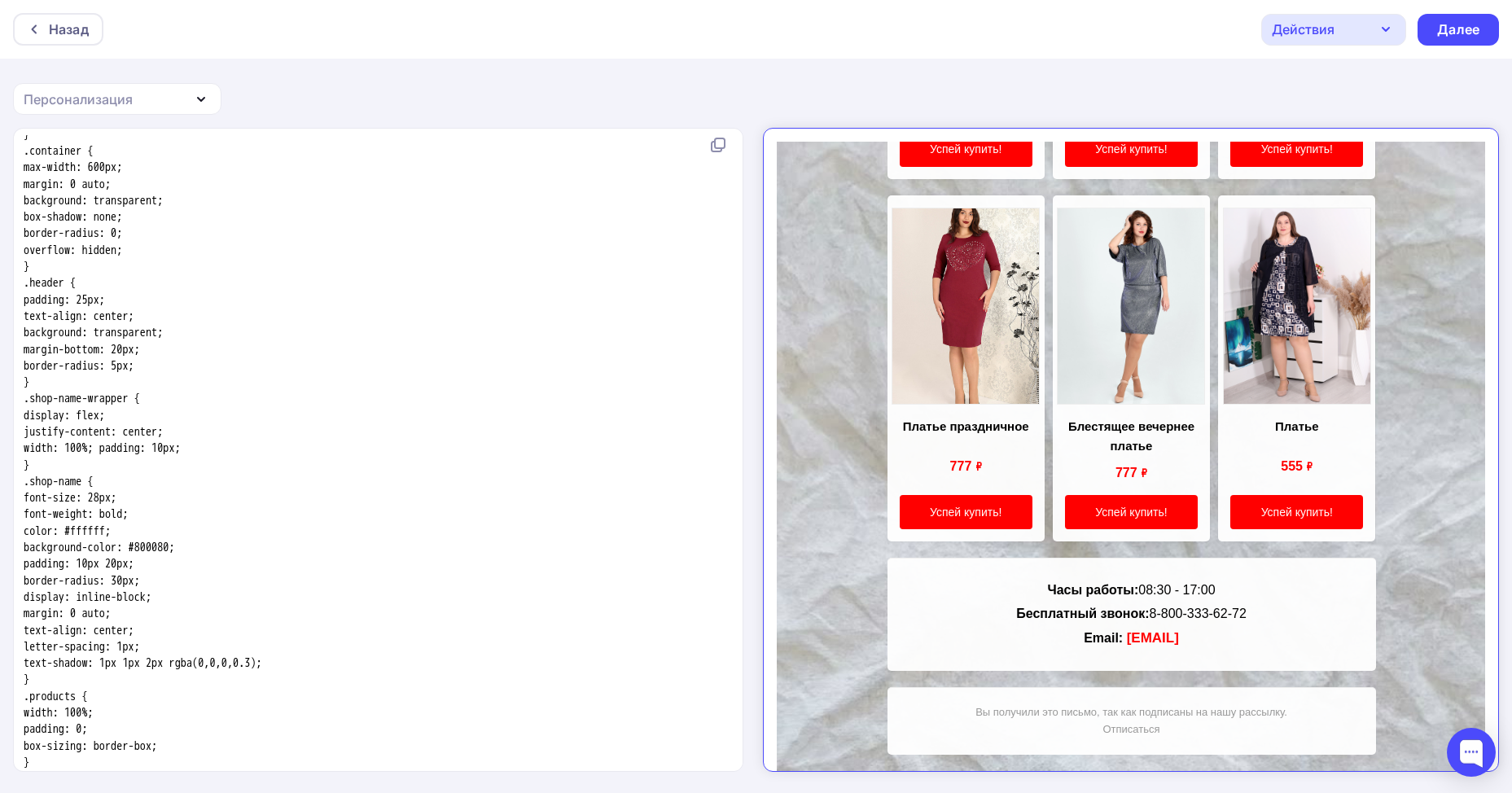 click on "background-color: #800080;" at bounding box center [99, 547] 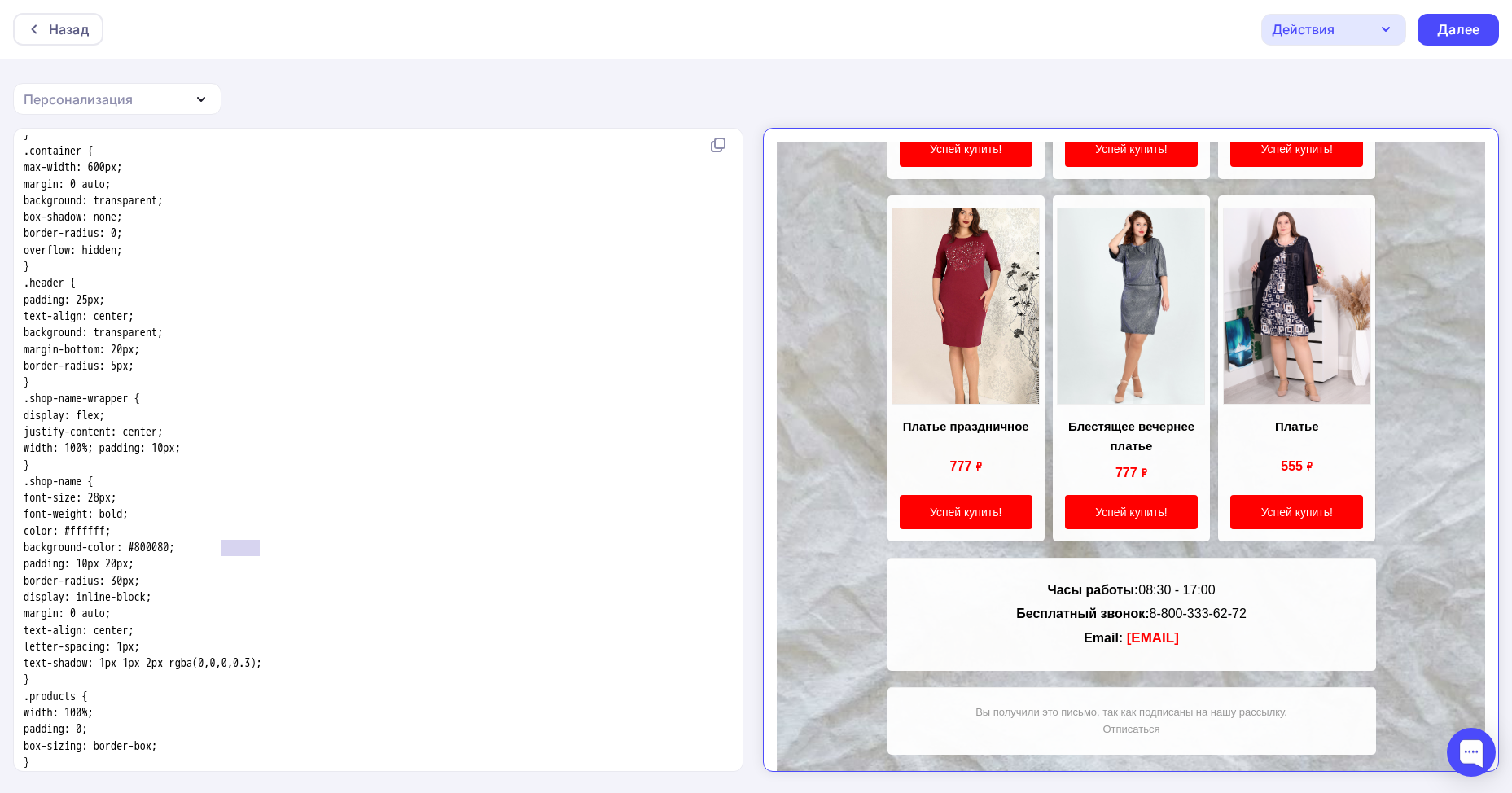 click on "background-color: #800080;" at bounding box center [99, 547] 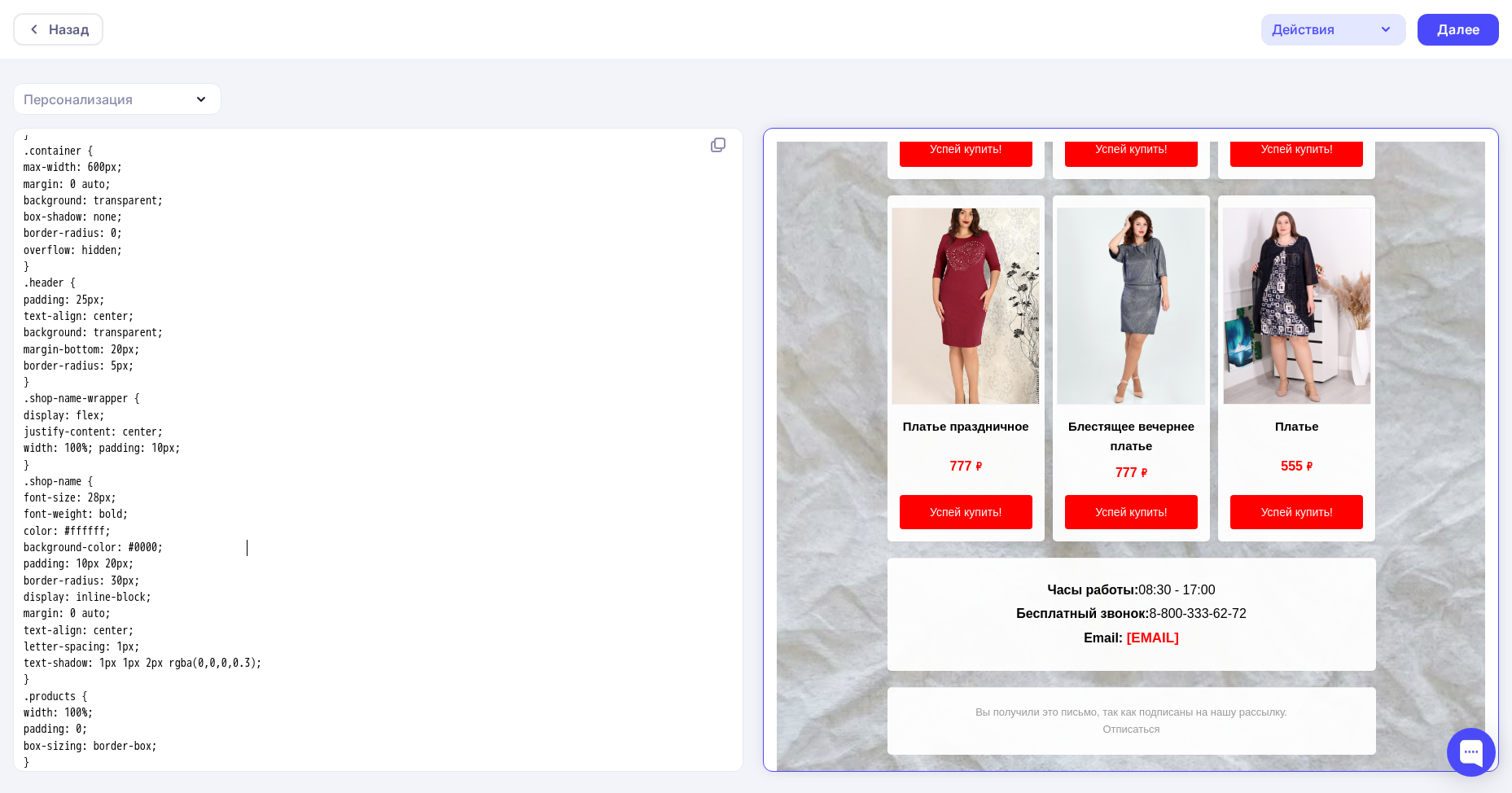 type on "00000" 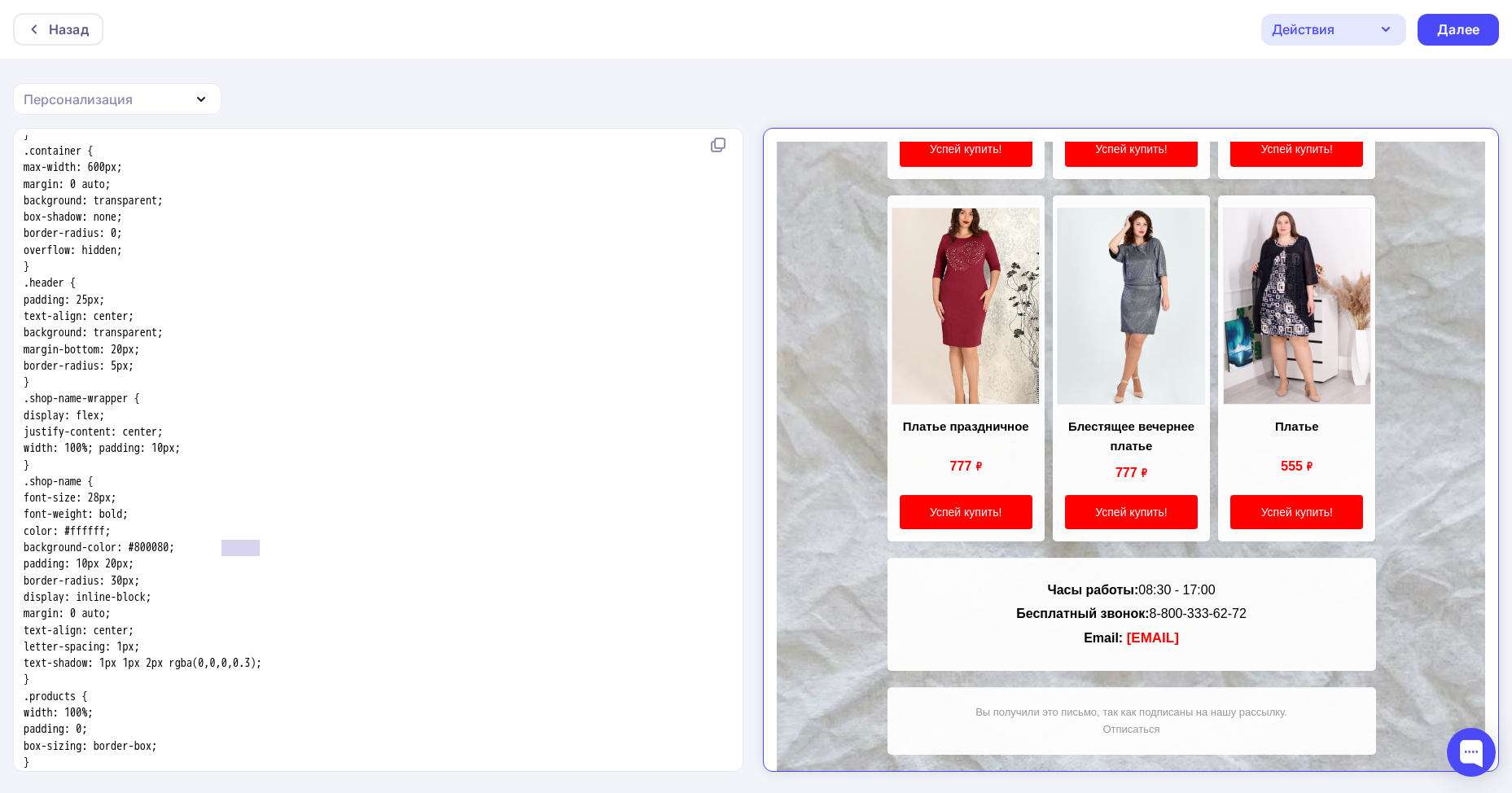 click on "padding: 10px 20px;" at bounding box center [375, 564] 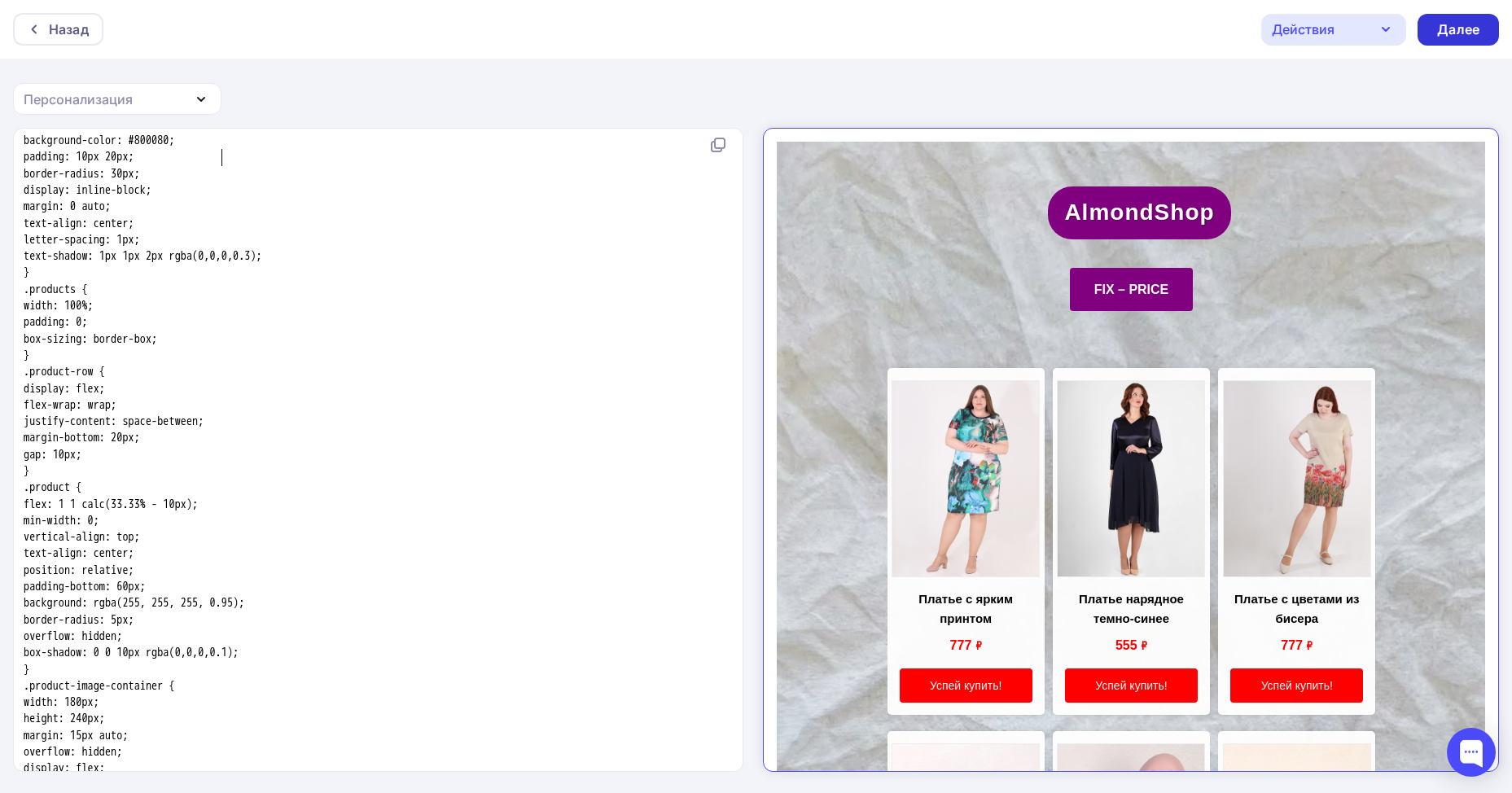 type 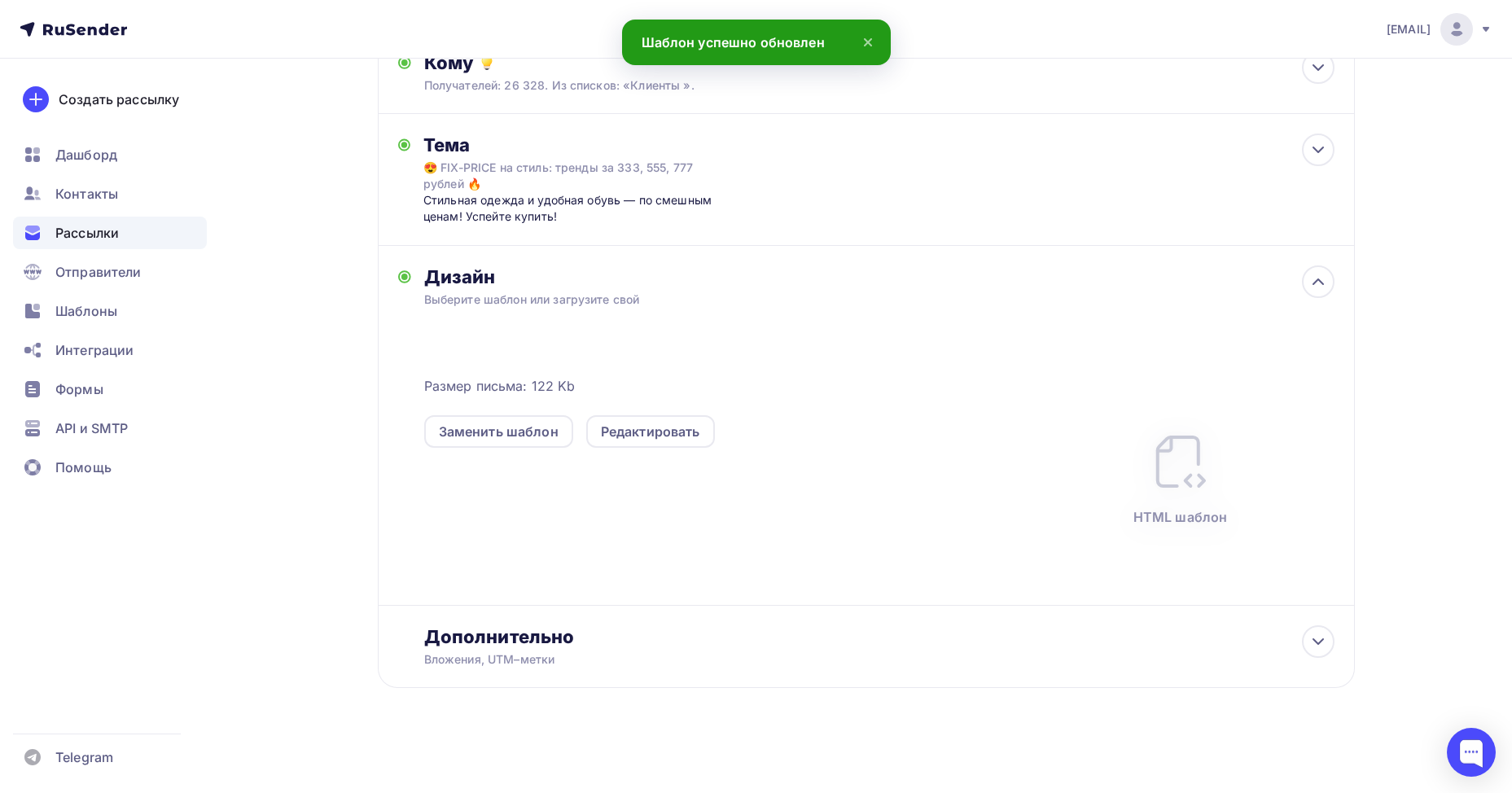 click on "Назад
Соня делала, опять я да да 040825
Соня делала, опять я да да 040825
Закончить позже
Переименовать рассылку
Удалить
Далее
Отправитель
AlmondShop - одежда больших размеров
Email  *
mailing@almondshop.ru
mailing@almondshop.ru           olg.melihova2017@yandex.ru               Добавить отправителя
Рекомендуем  добавить почту на домене , чтобы рассылка не попала в «Спам»
Имя                 Сохранить
12:45" at bounding box center [866, 306] 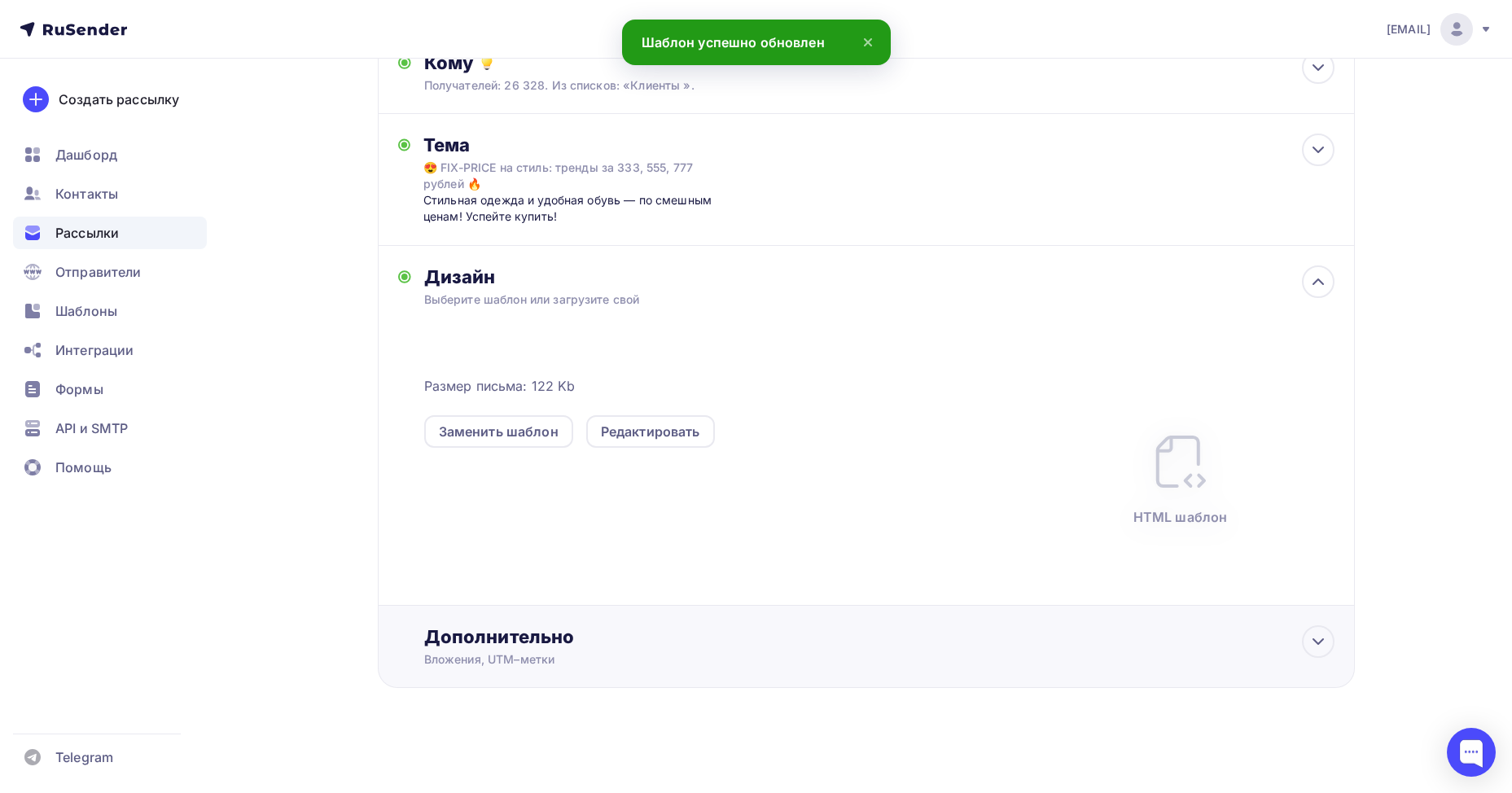 click on "Вложения, UTM–метки" at bounding box center [834, 659] 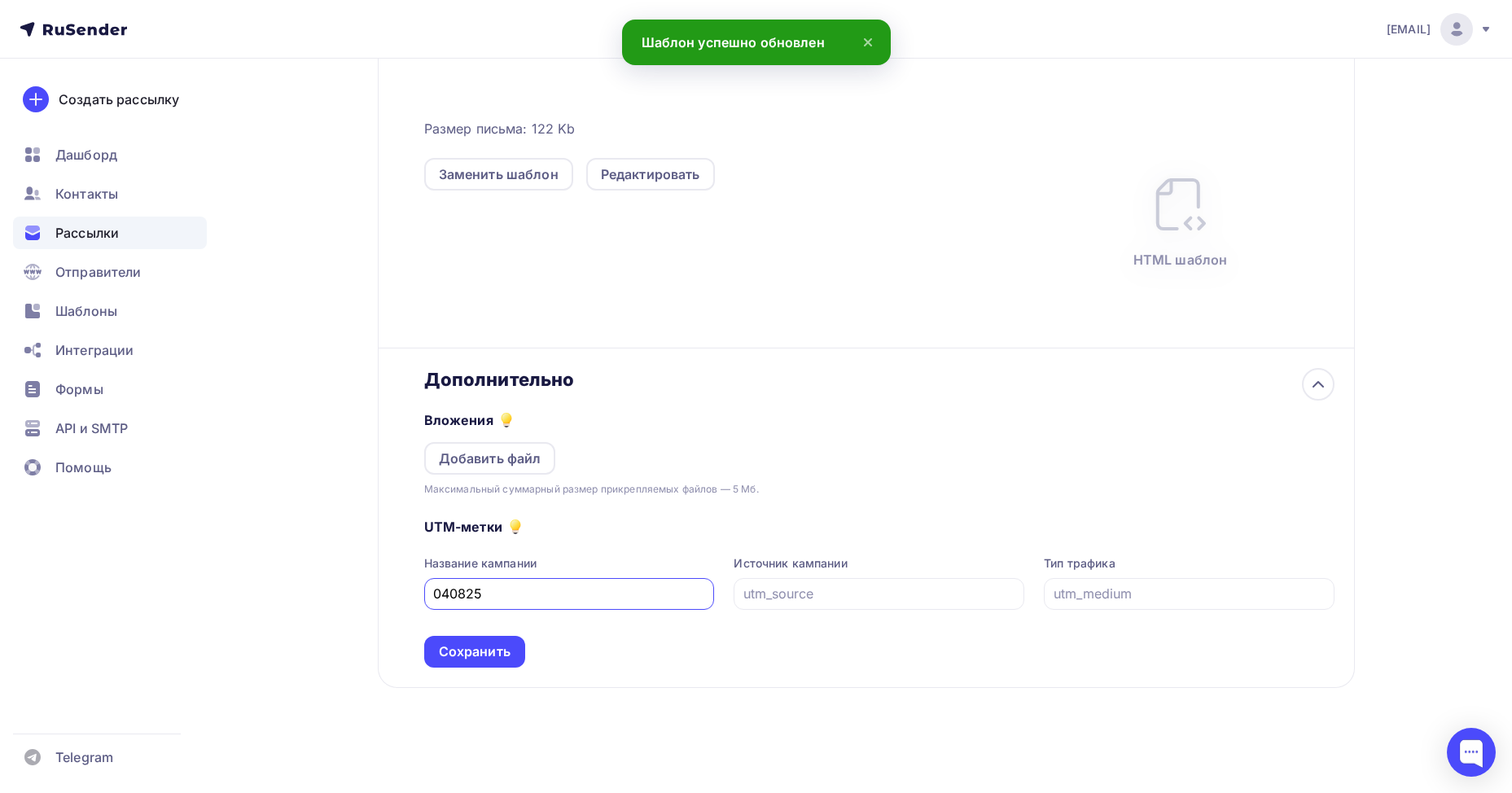 click on "Дополнительно" at bounding box center [879, 379] 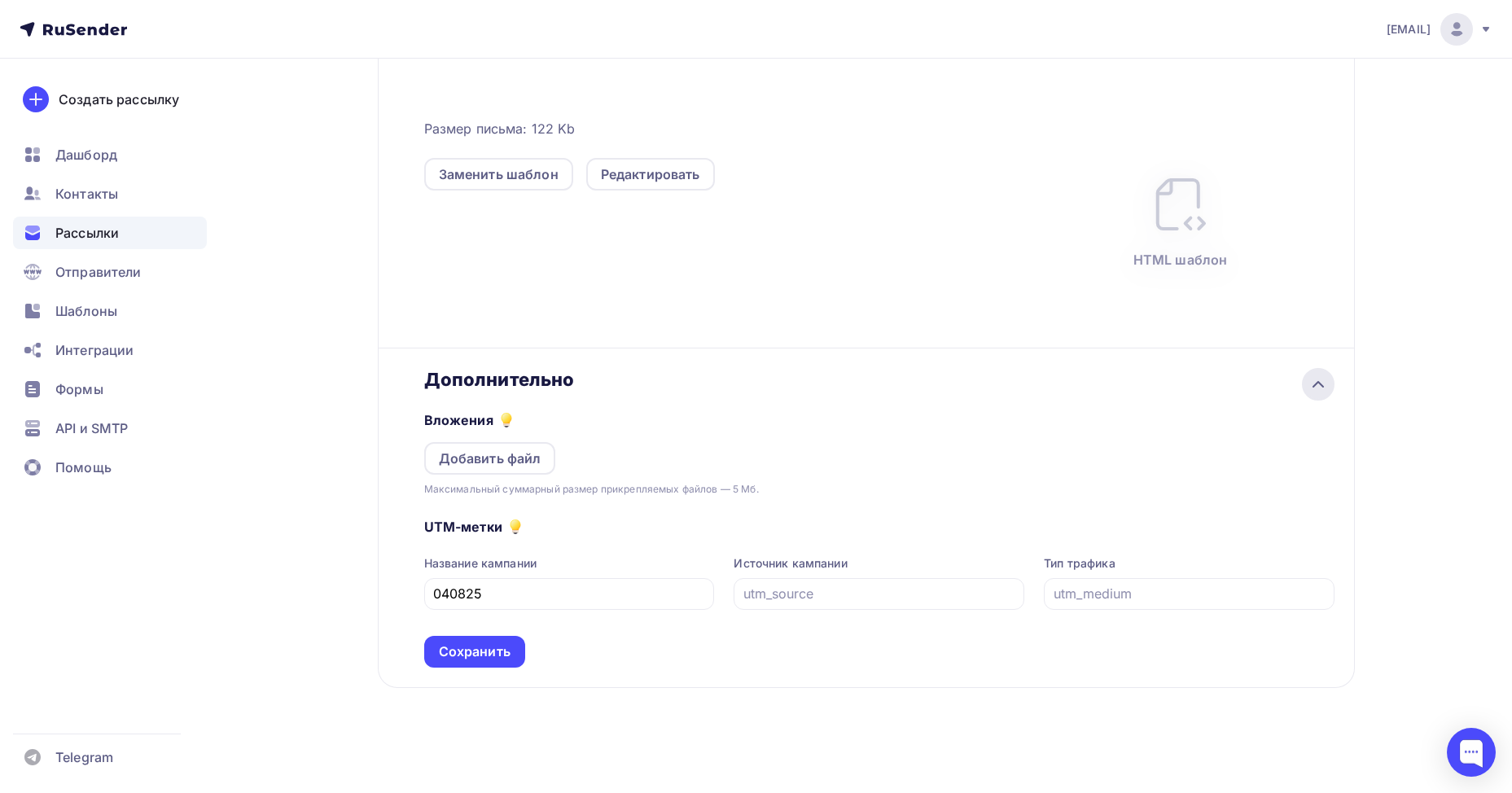 click 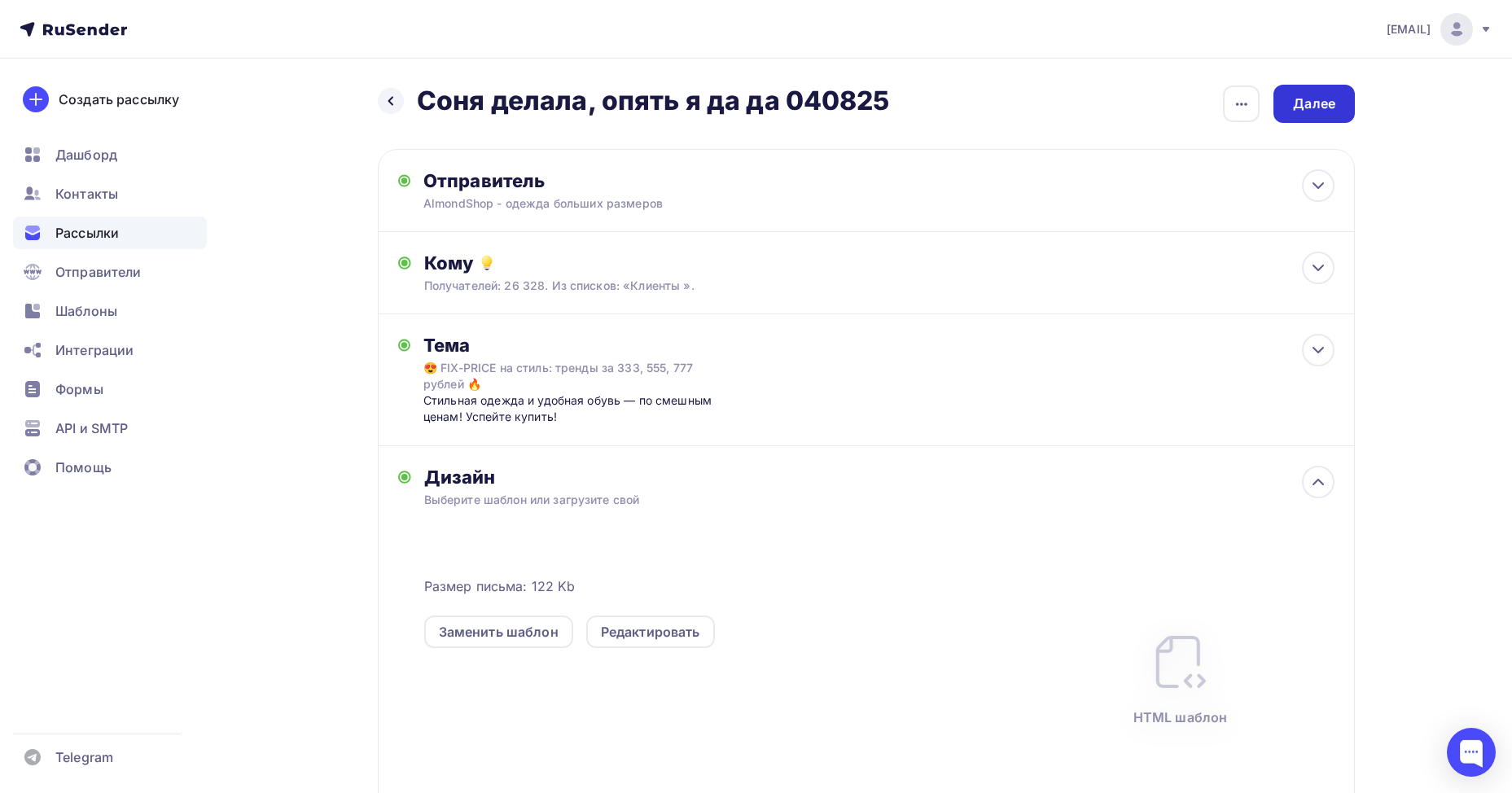 click on "Далее" at bounding box center [1314, 103] 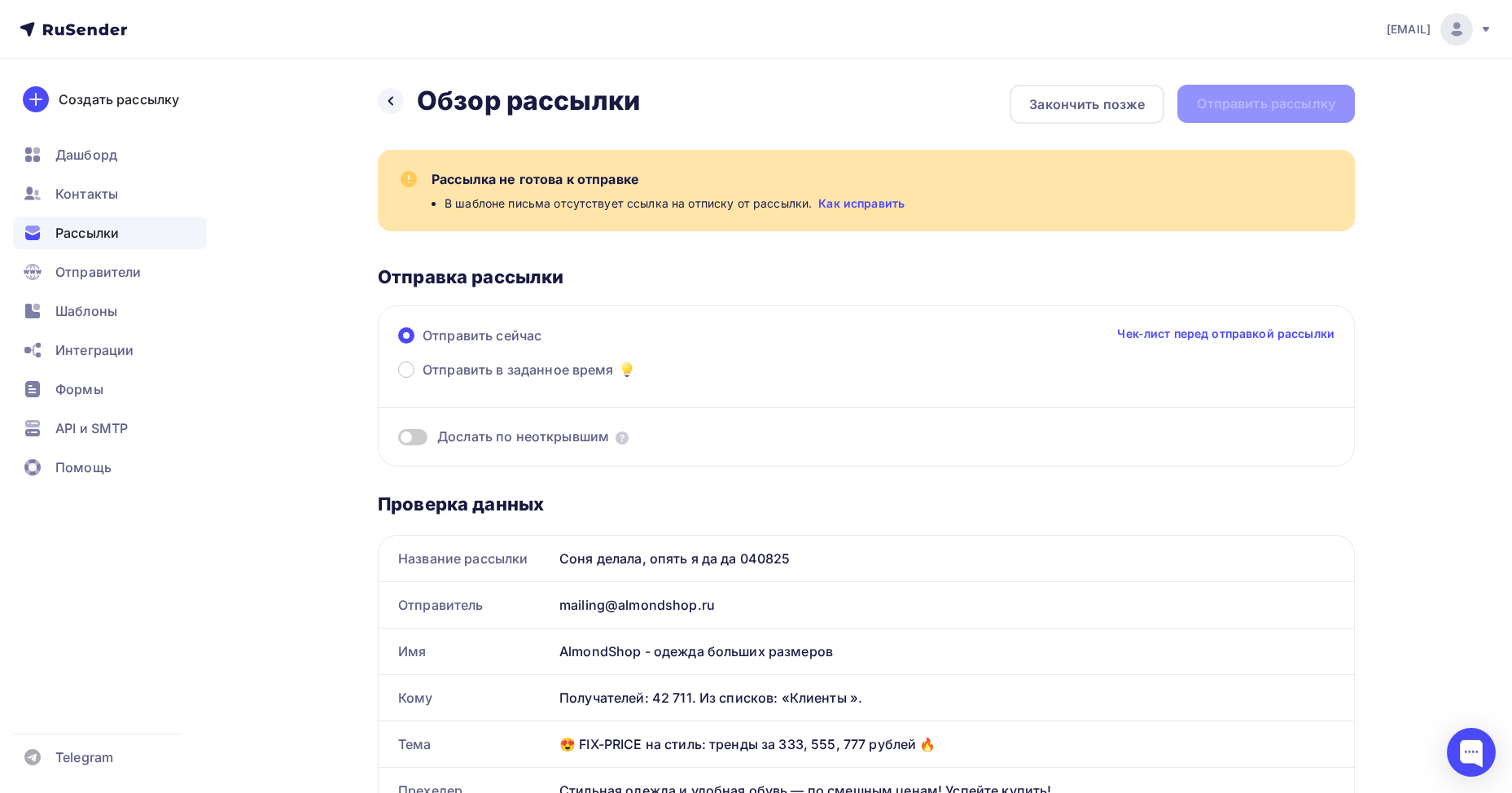click on "Как исправить" at bounding box center (861, 204) 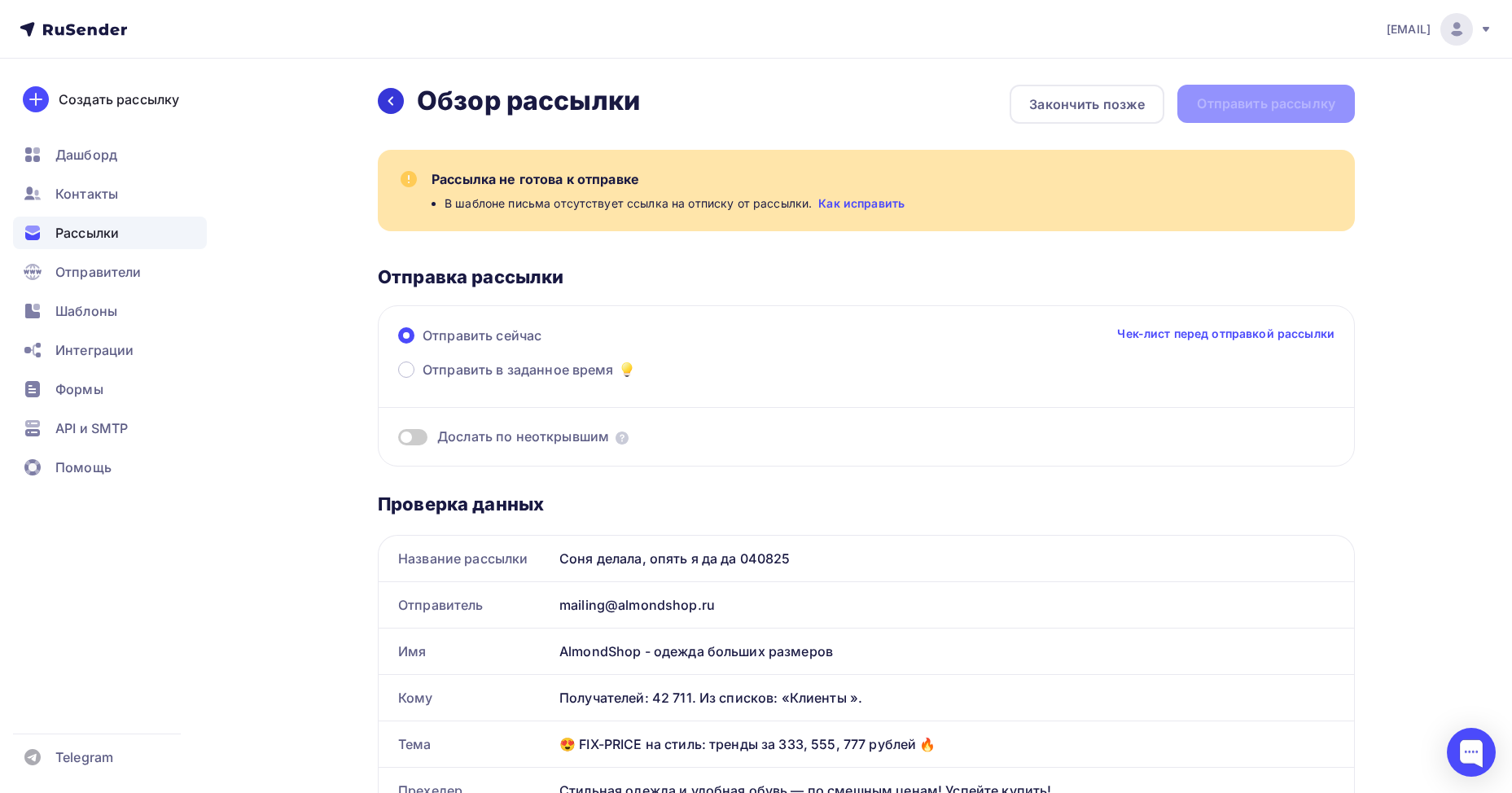 click 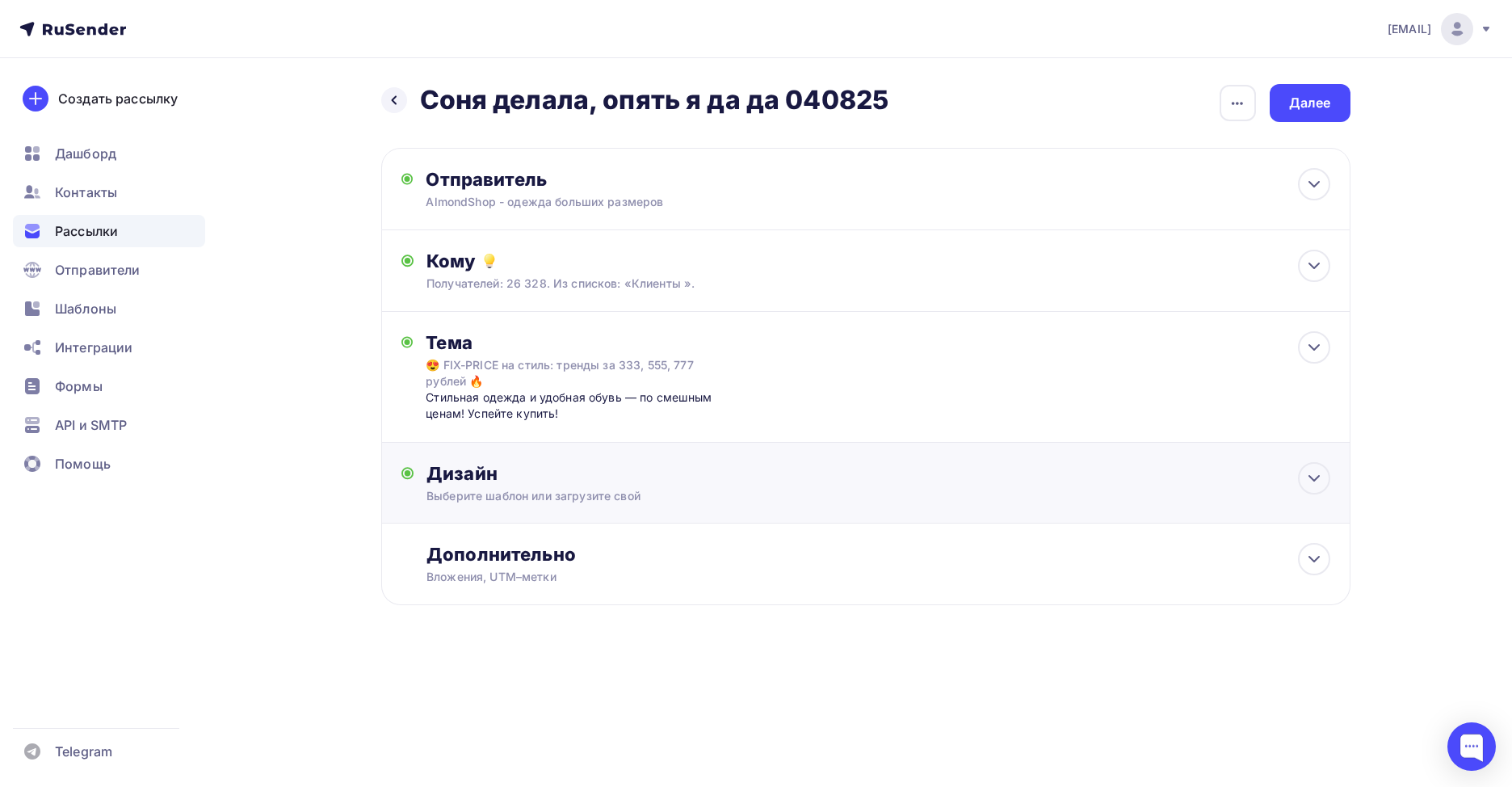 click on "Дизайн" at bounding box center (878, 473) 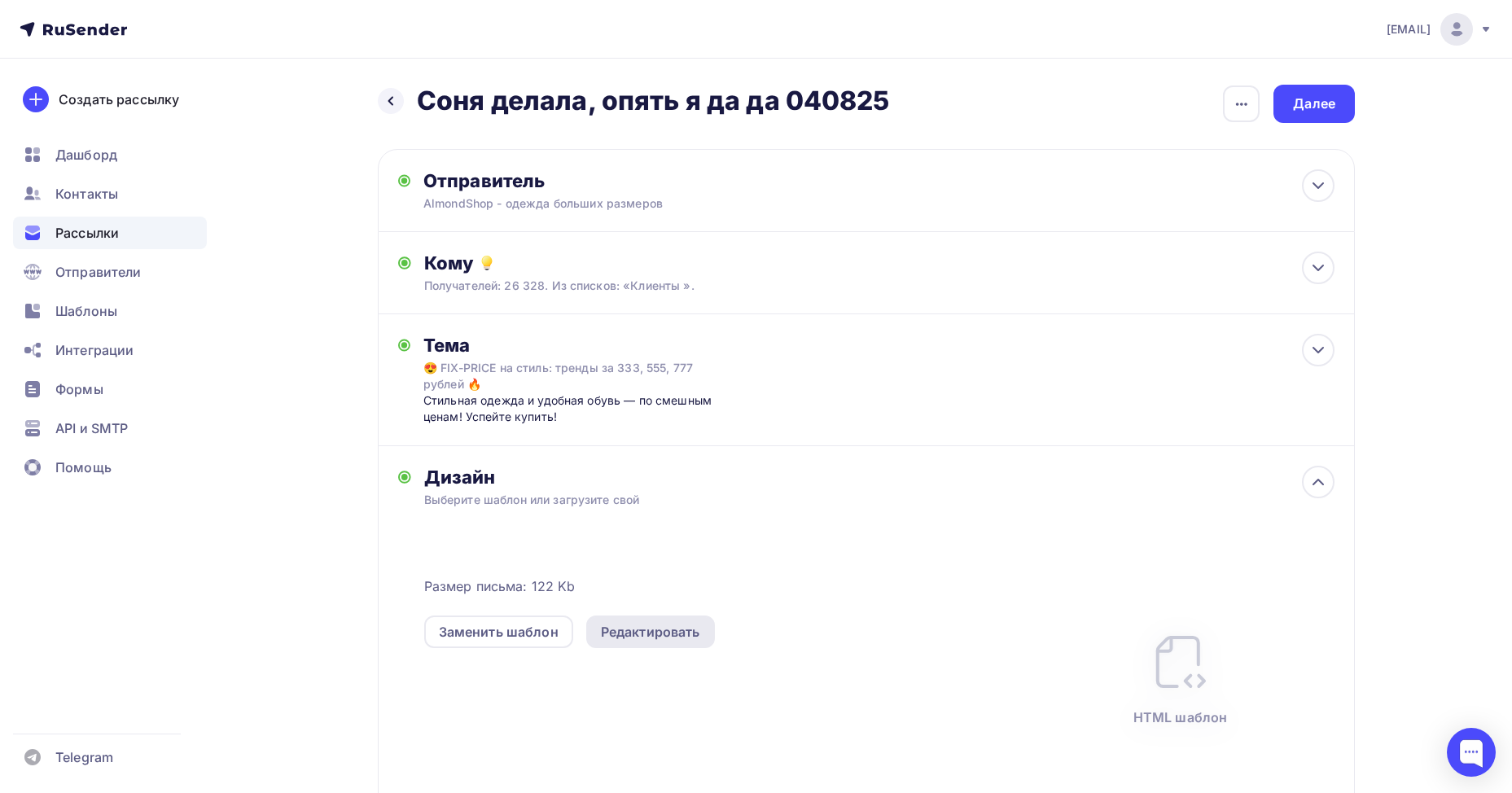 click on "Редактировать" at bounding box center (651, 632) 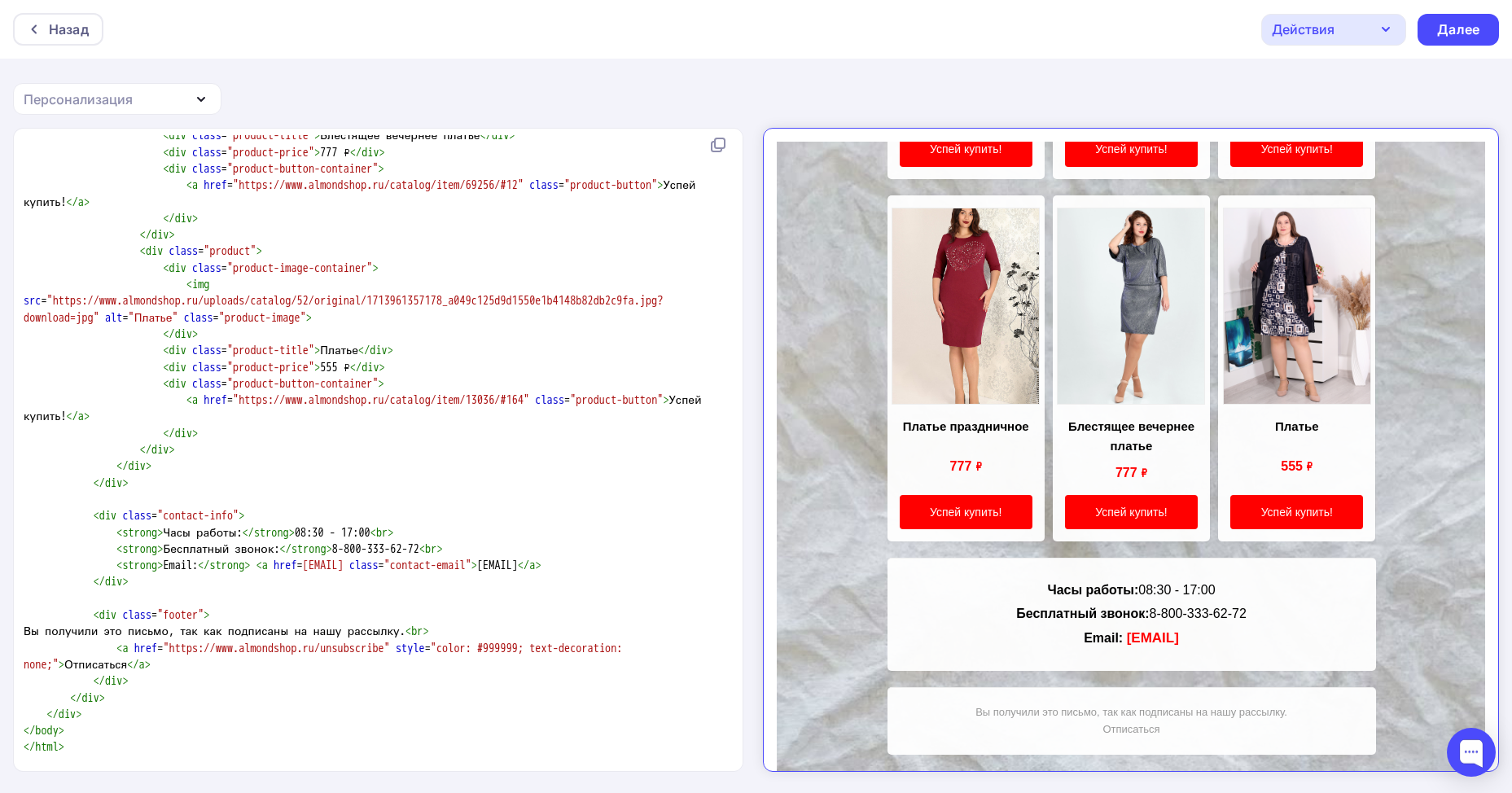 scroll, scrollTop: 2, scrollLeft: 0, axis: vertical 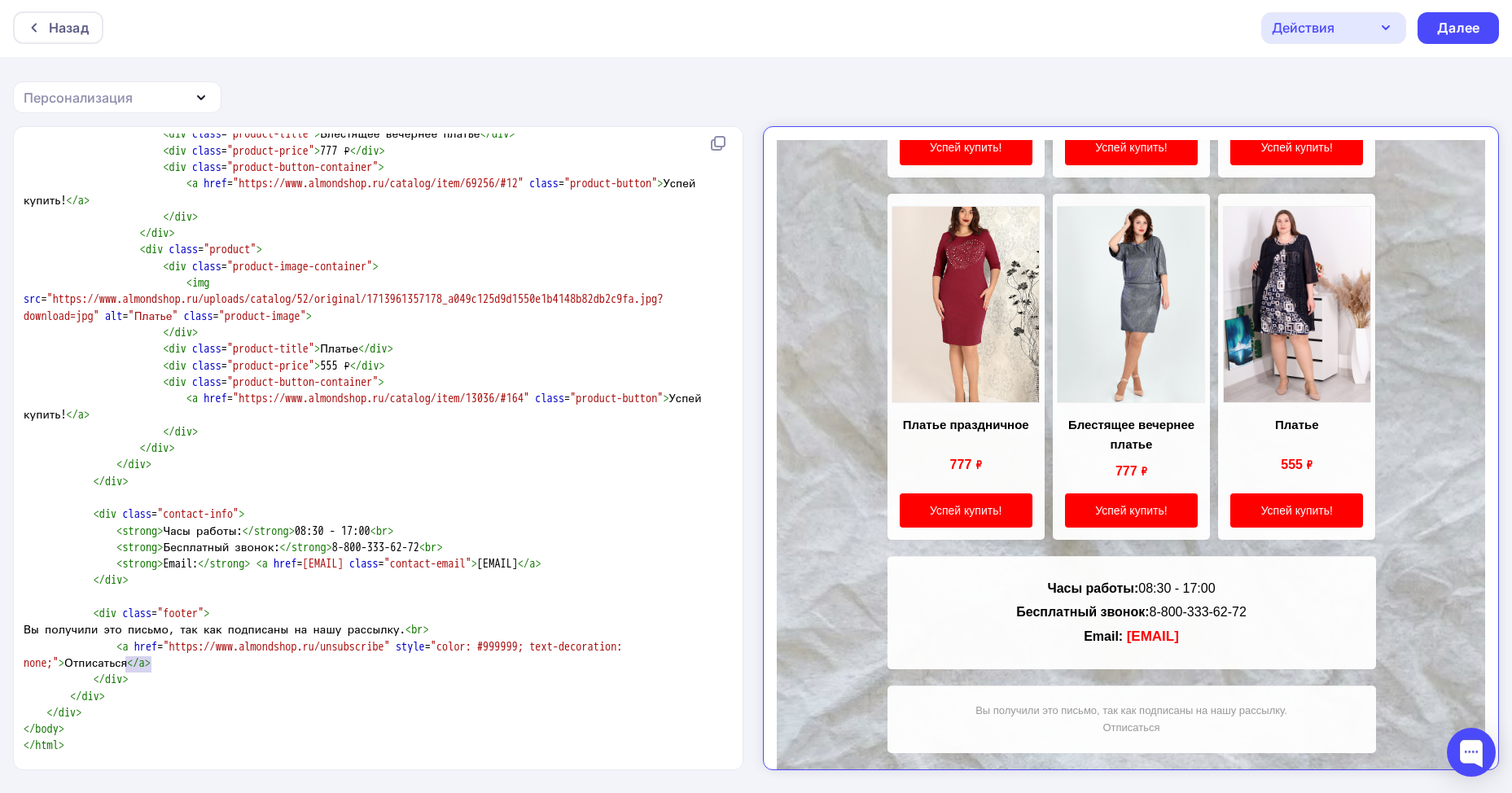 type on "<a href="https://www.almondshop.ru/unsubscribe" style="color: #999999; text-decoration: none;">Отписаться</a>" 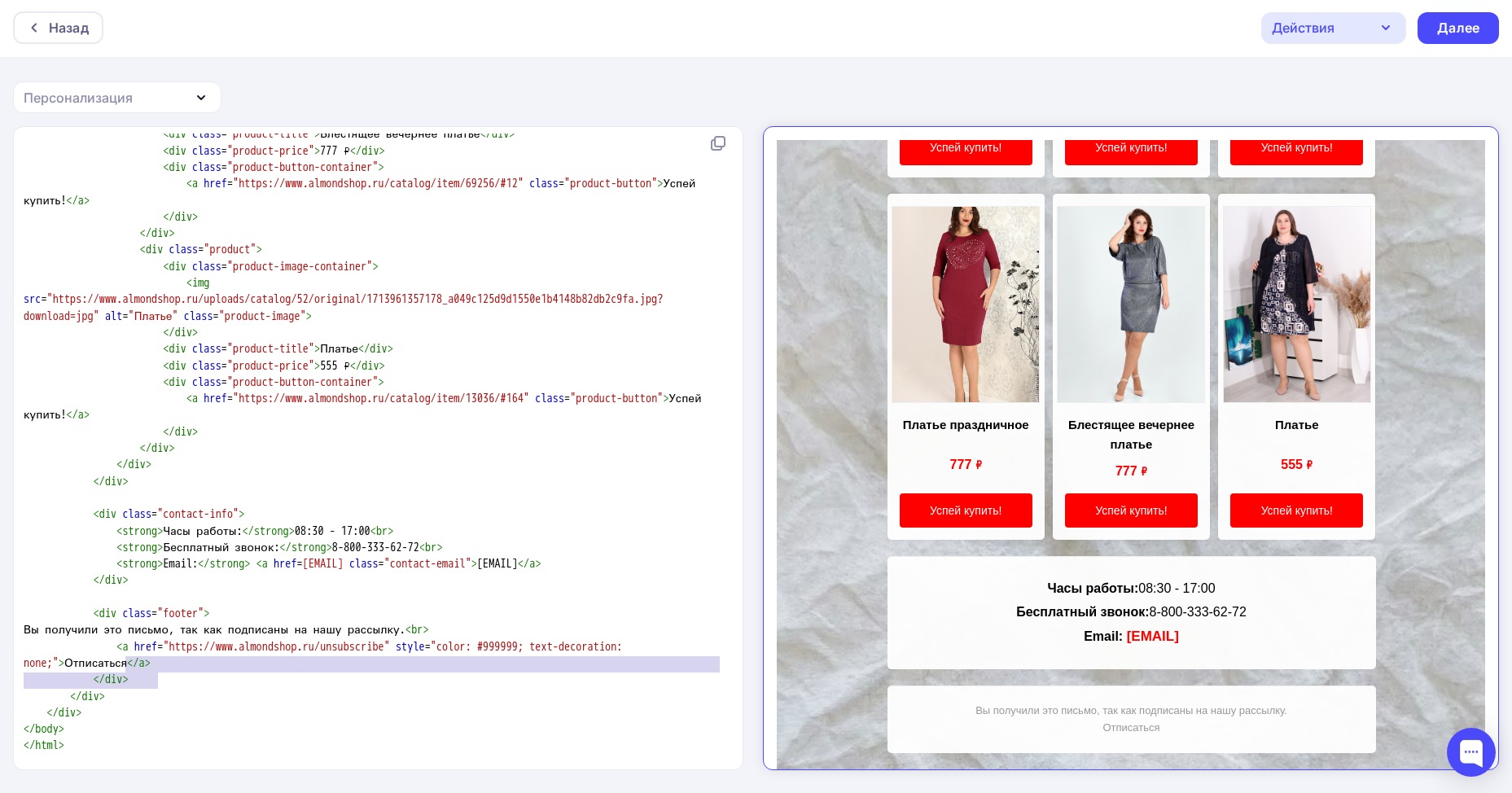 drag, startPoint x: 141, startPoint y: 651, endPoint x: 159, endPoint y: 671, distance: 26.90725 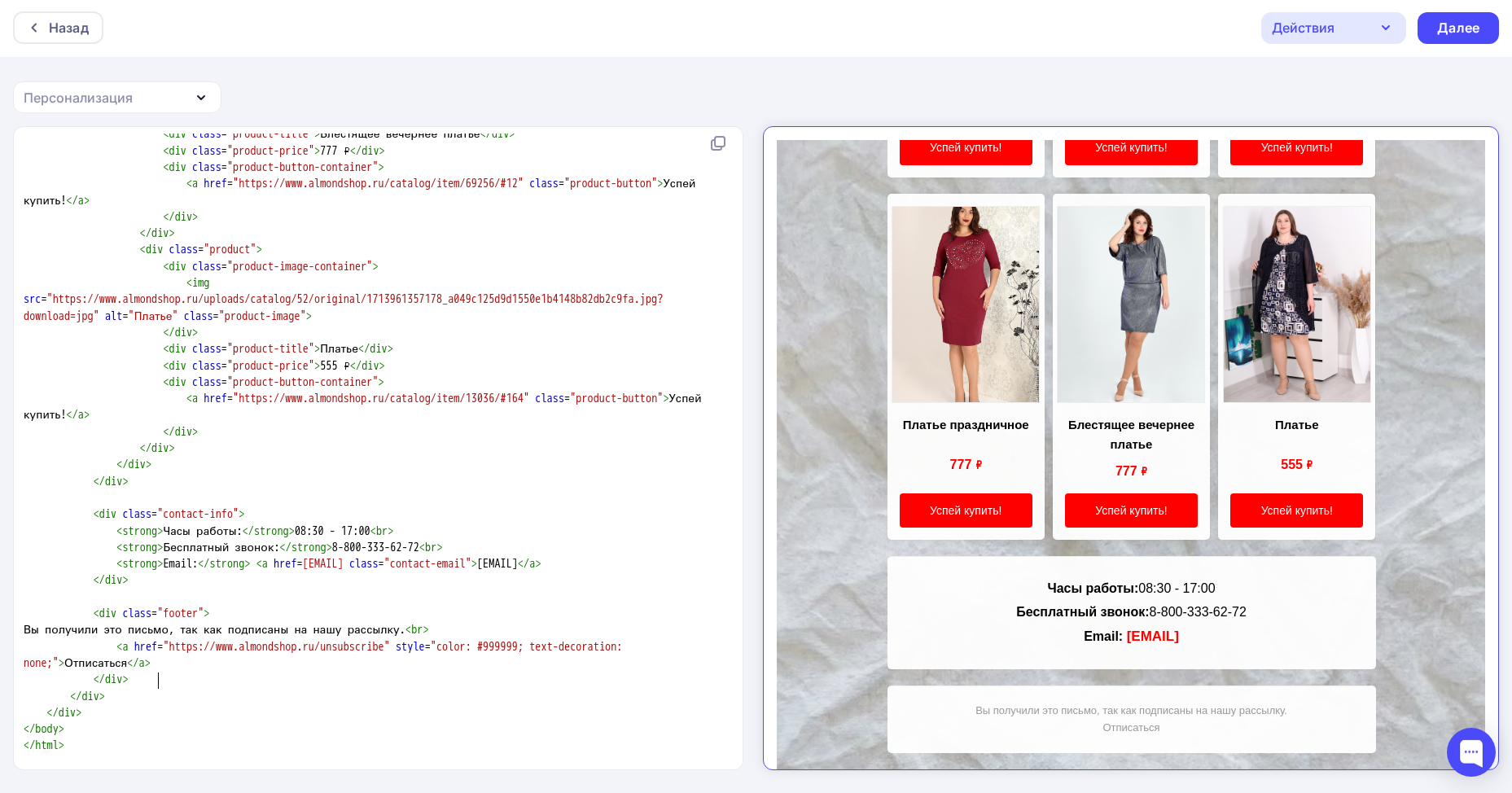 scroll, scrollTop: 892, scrollLeft: 0, axis: vertical 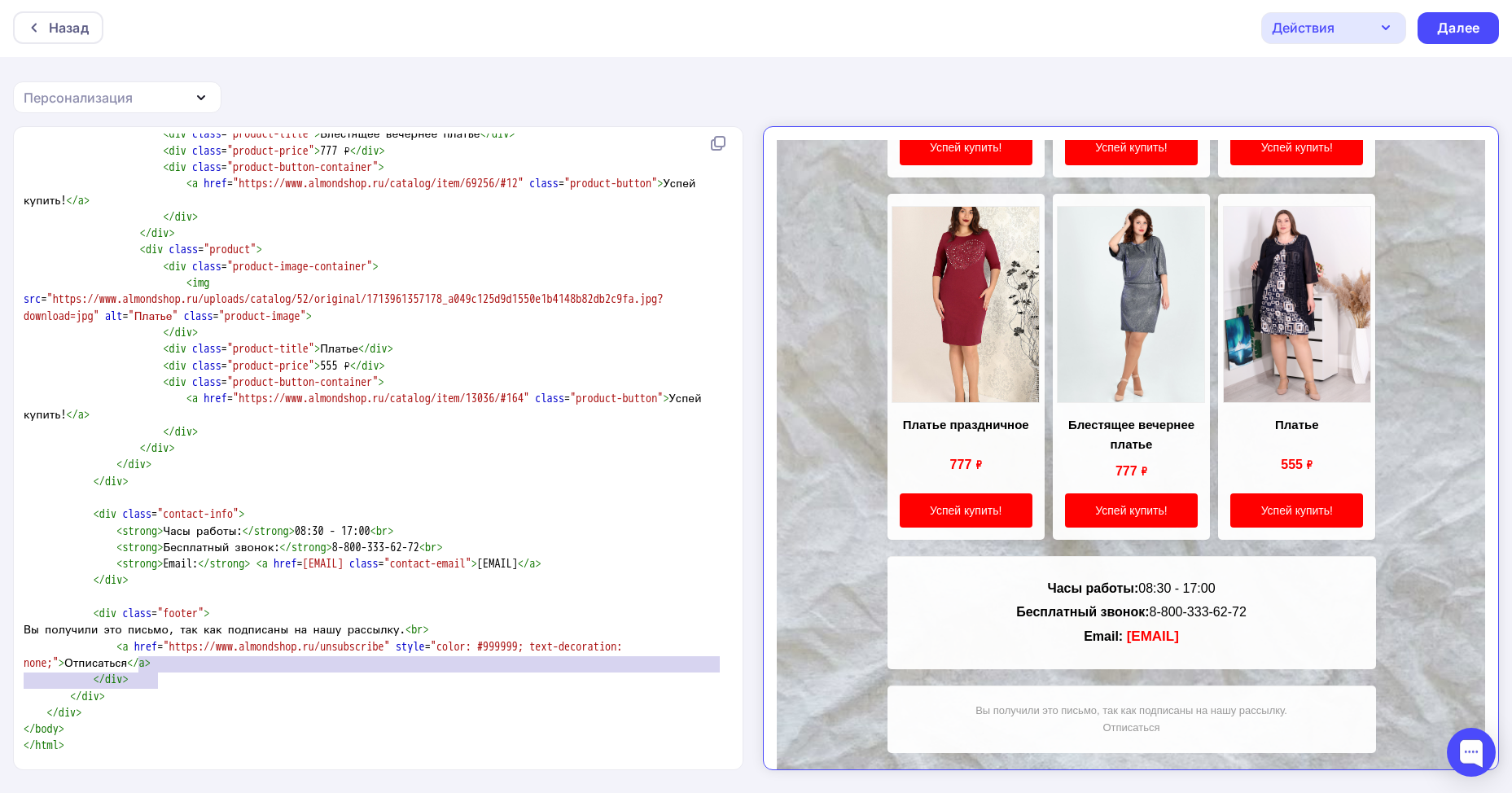 type on "<a href="https://www.almondshop.ru/unsubscribe" style="color: #999999; text-decoration: none;">Отписаться</a>" 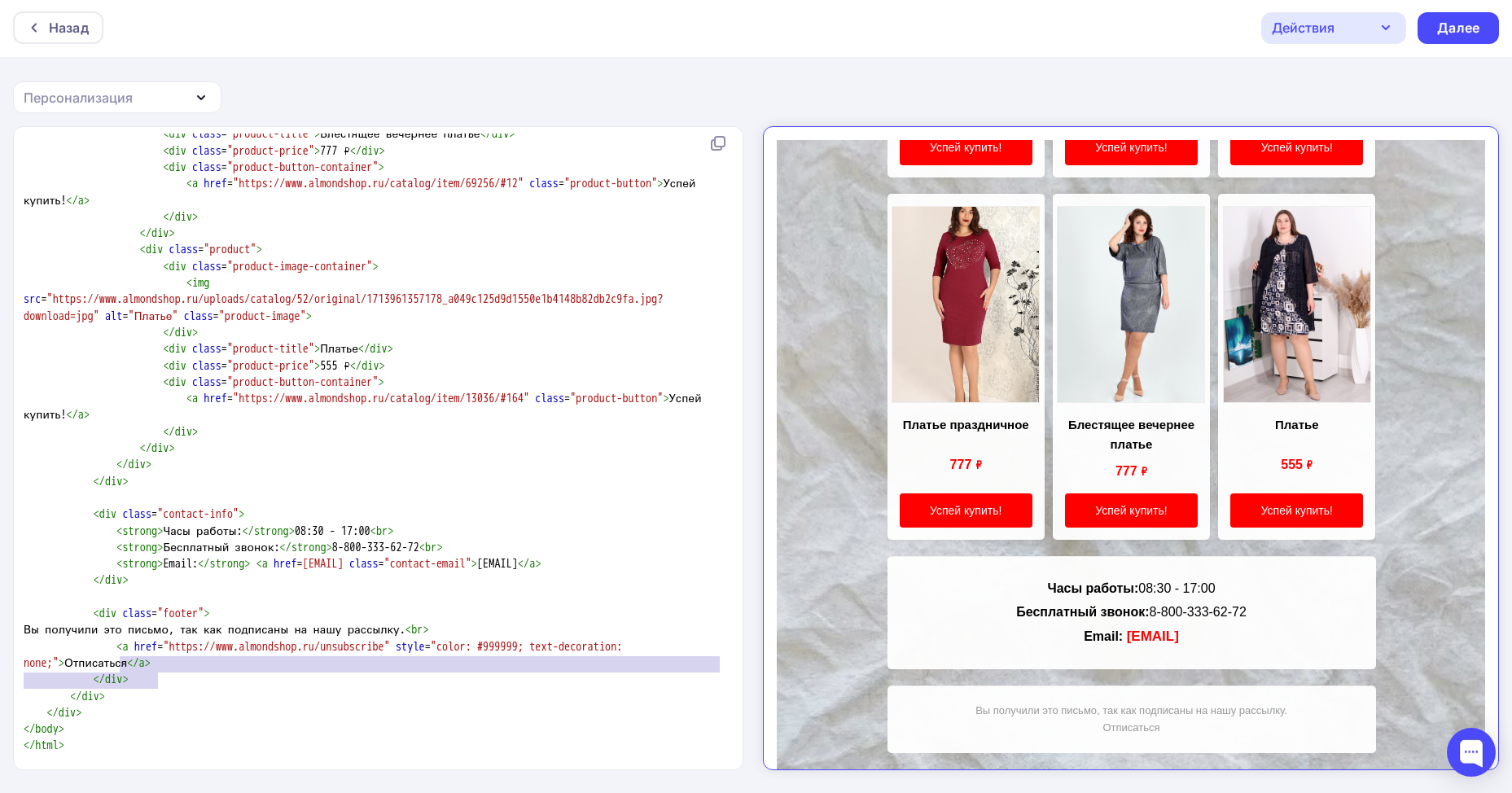 drag, startPoint x: 175, startPoint y: 666, endPoint x: 120, endPoint y: 644, distance: 59.2368 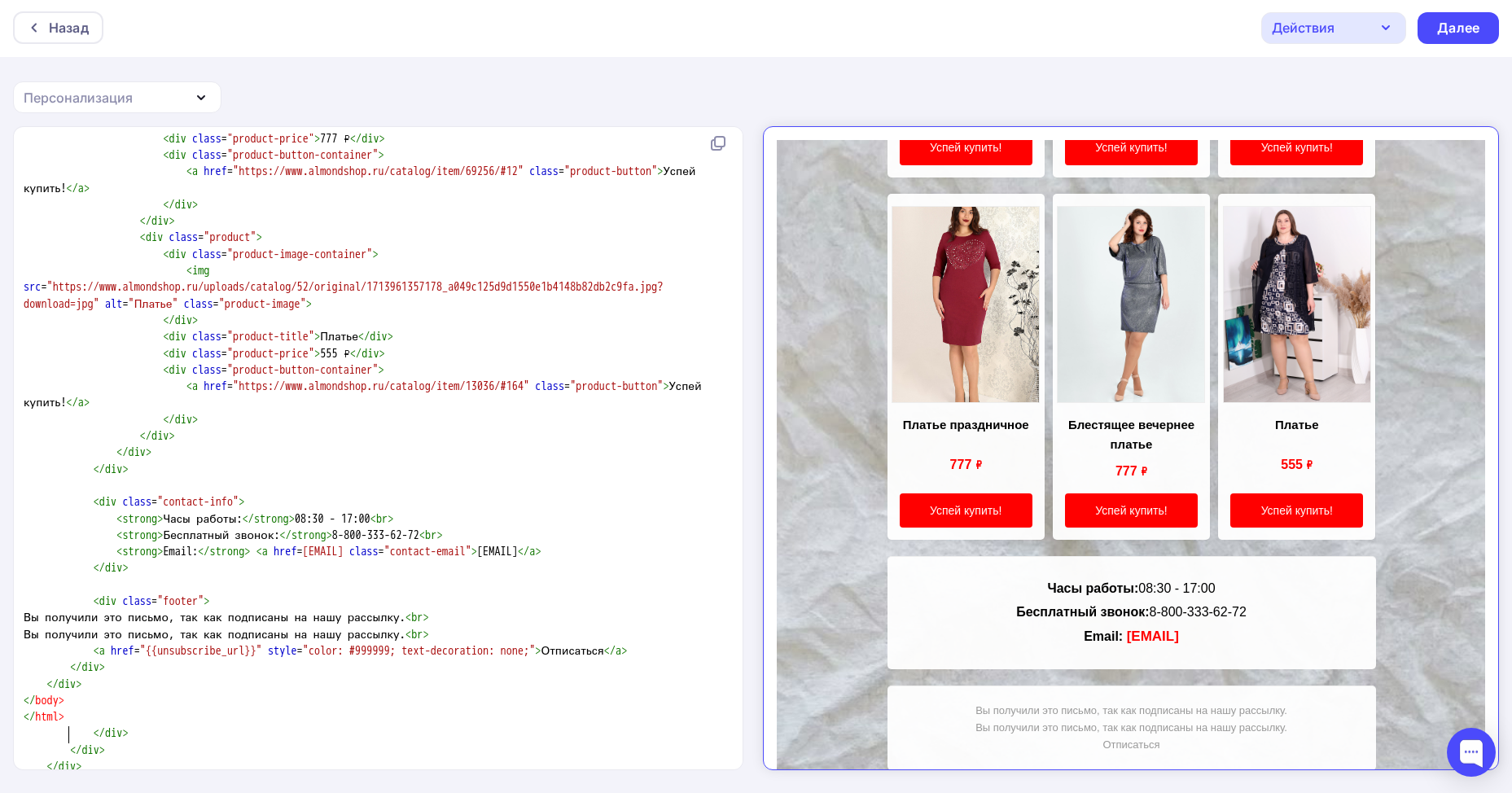 scroll, scrollTop: 892, scrollLeft: 0, axis: vertical 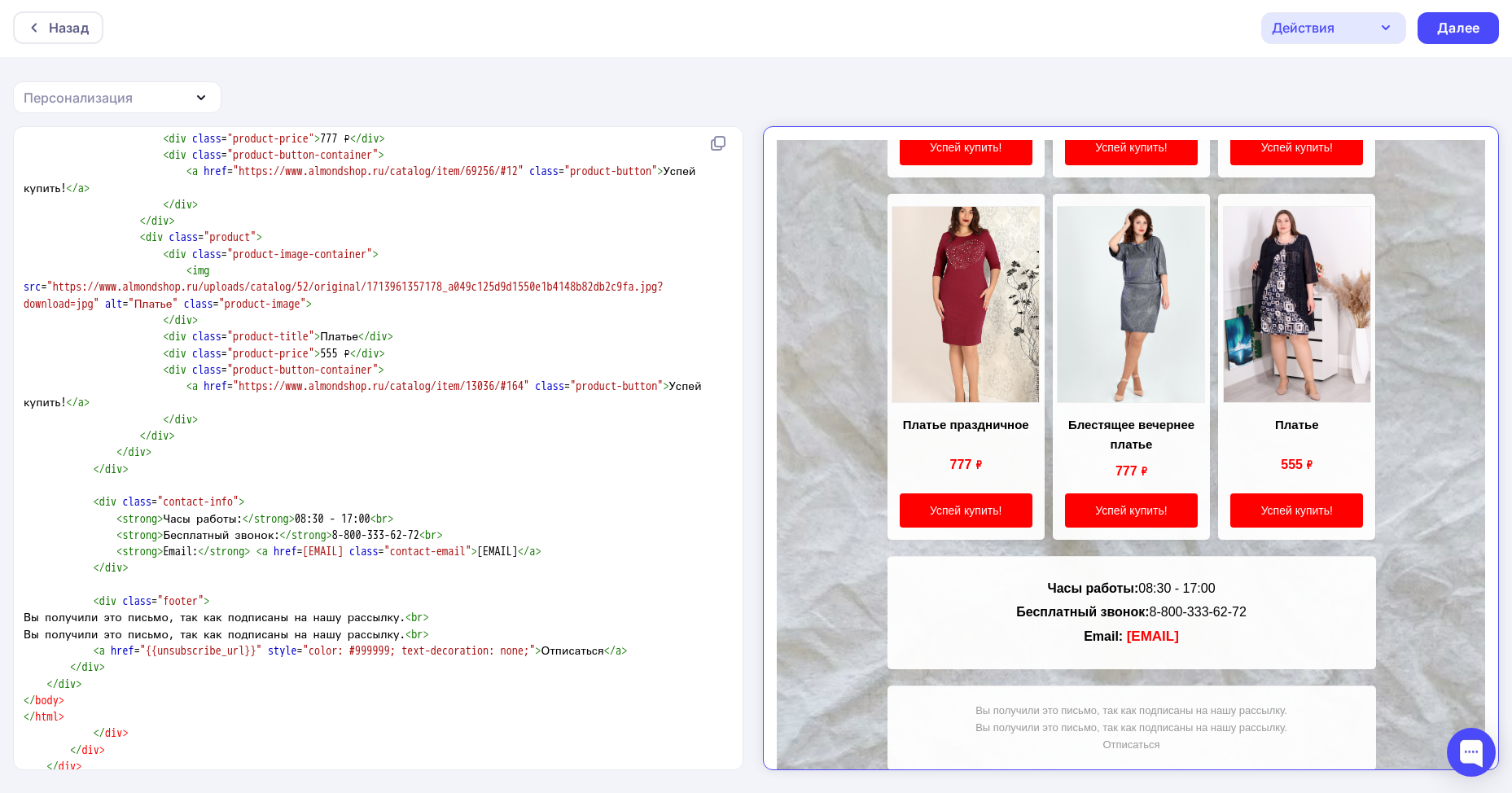 type on "">" 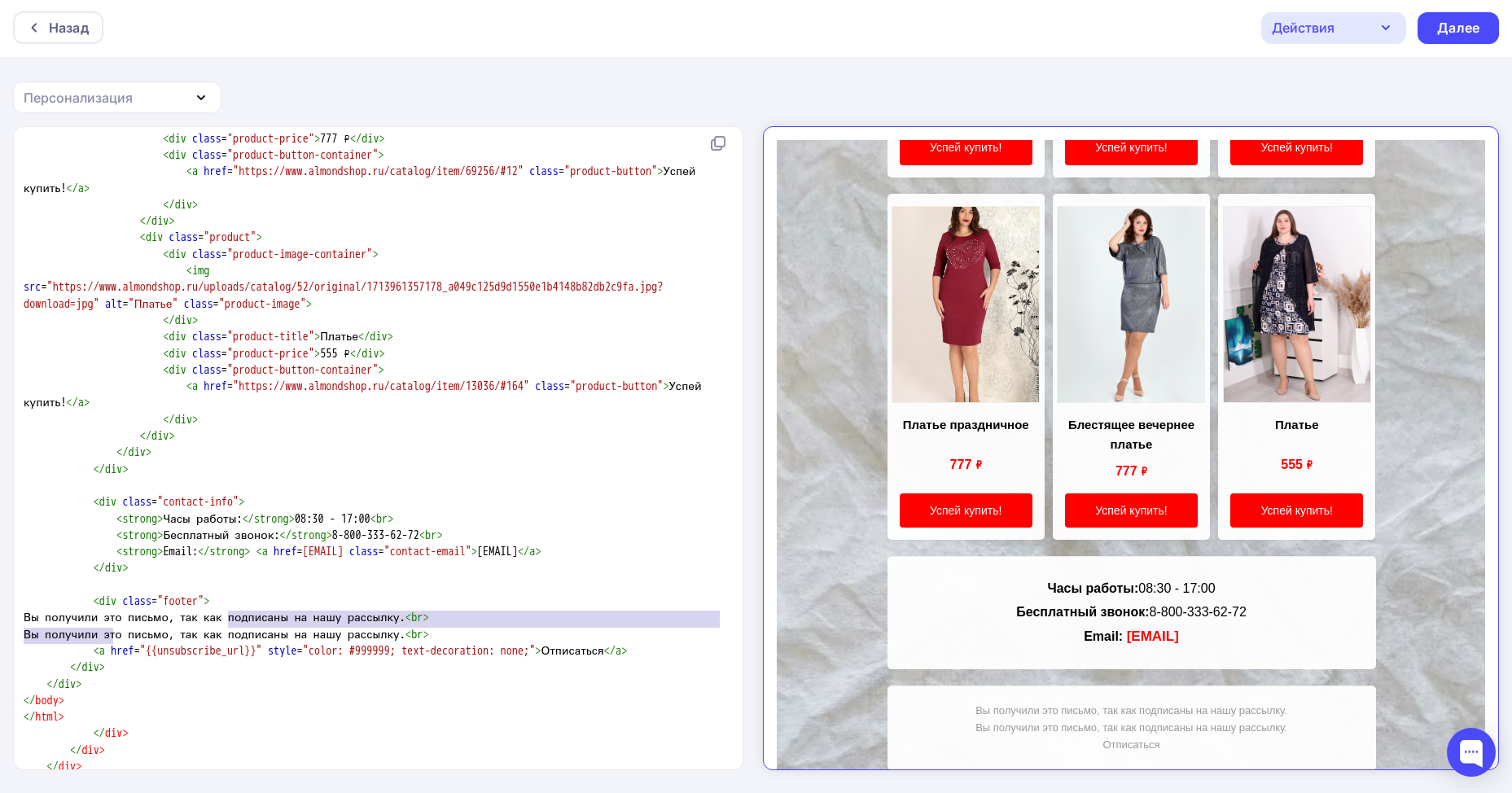 type on "Вы получили это письмо, так как подписаны на нашу рассылку.<br>" 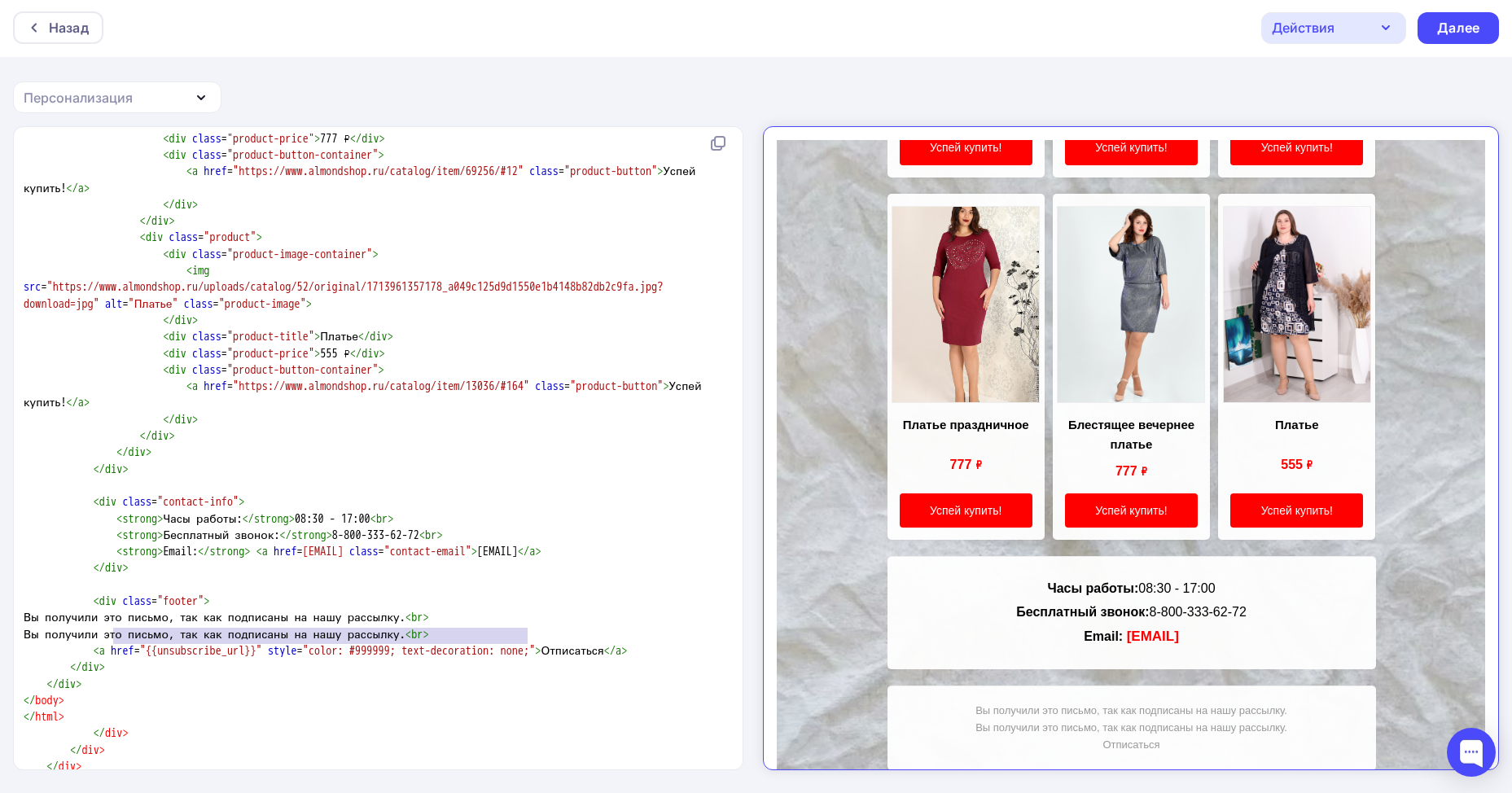 drag, startPoint x: 115, startPoint y: 633, endPoint x: 585, endPoint y: 635, distance: 470.0043 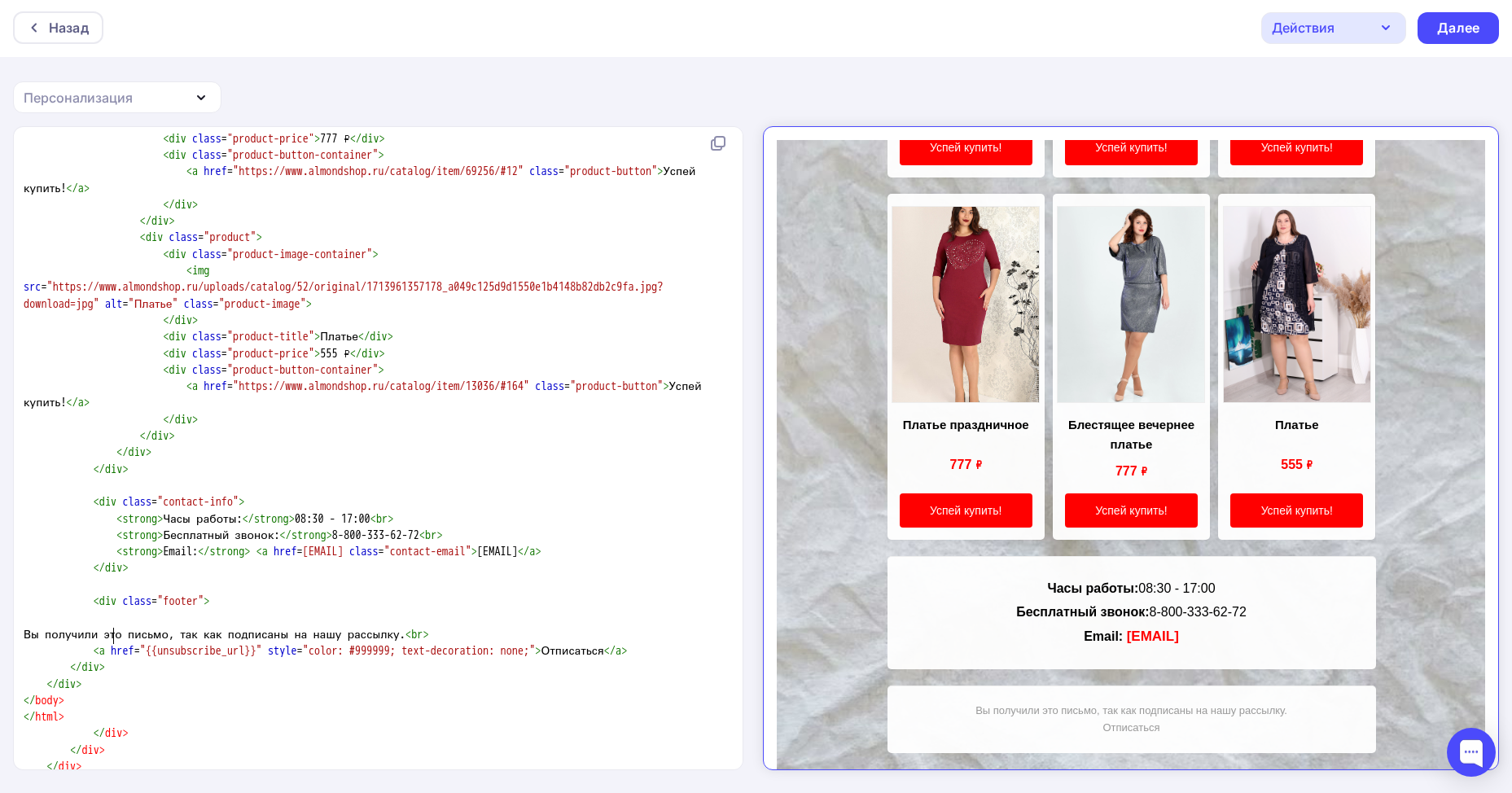 scroll, scrollTop: 892, scrollLeft: 0, axis: vertical 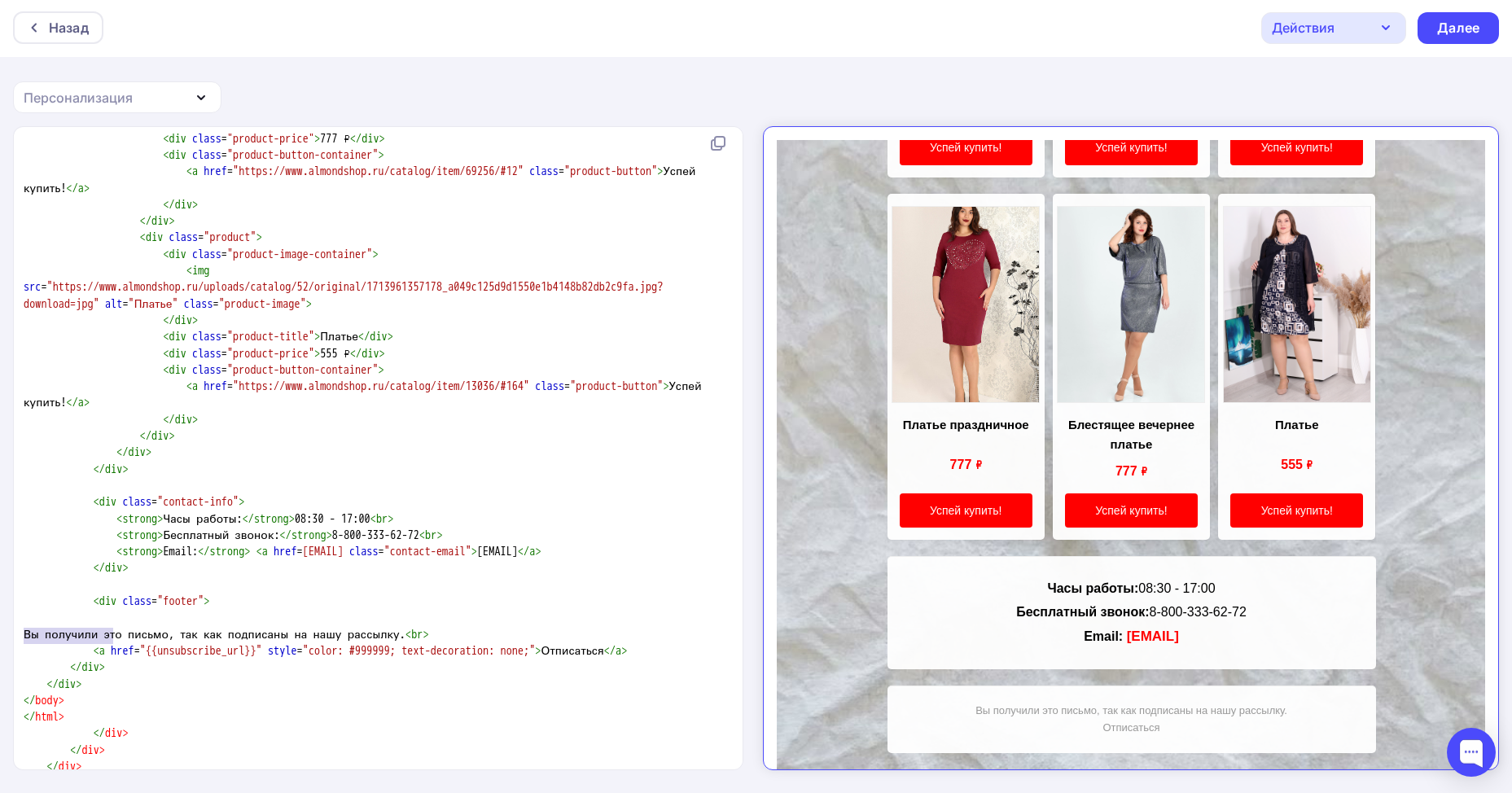 type 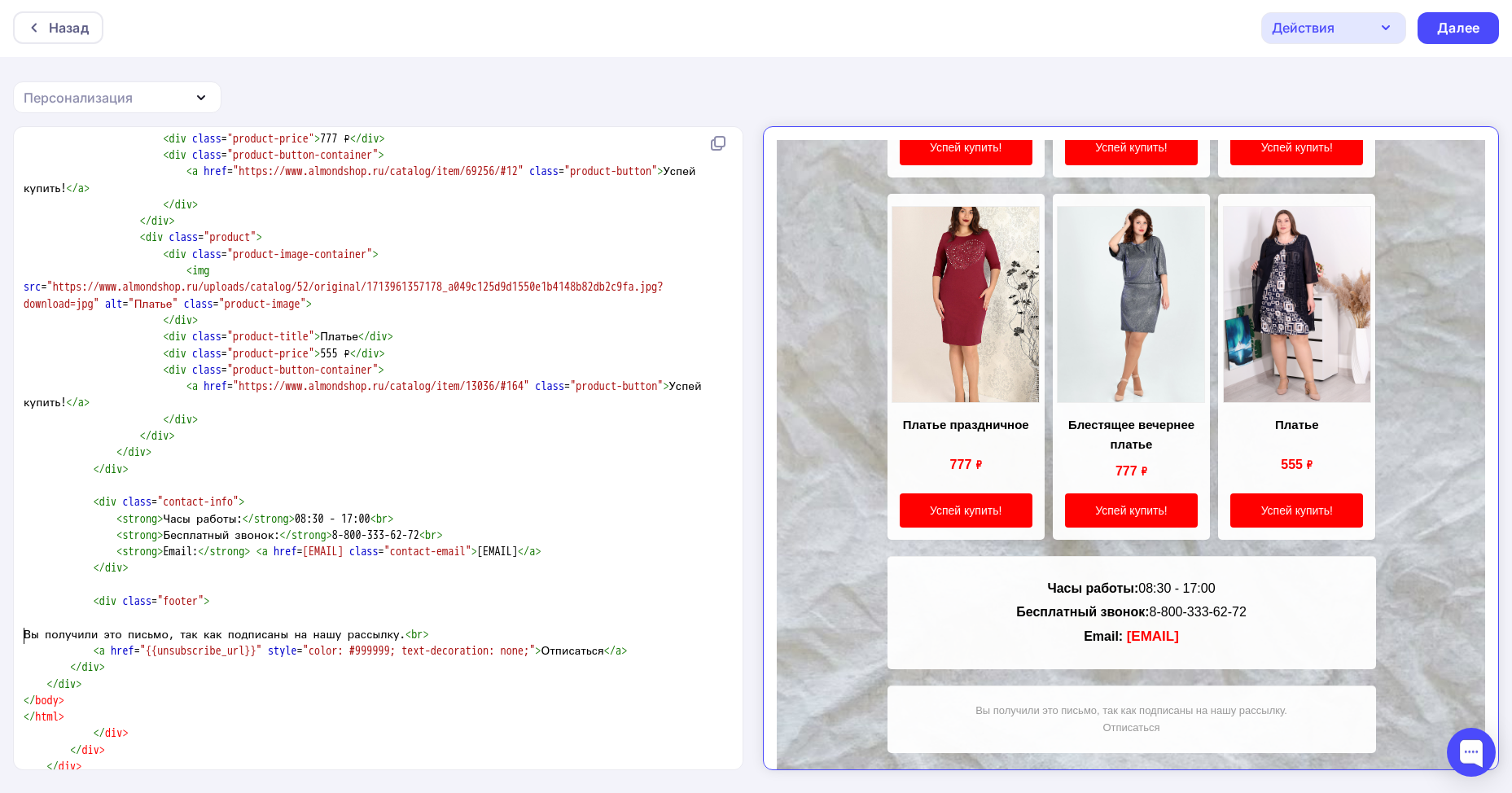 scroll, scrollTop: 892, scrollLeft: 0, axis: vertical 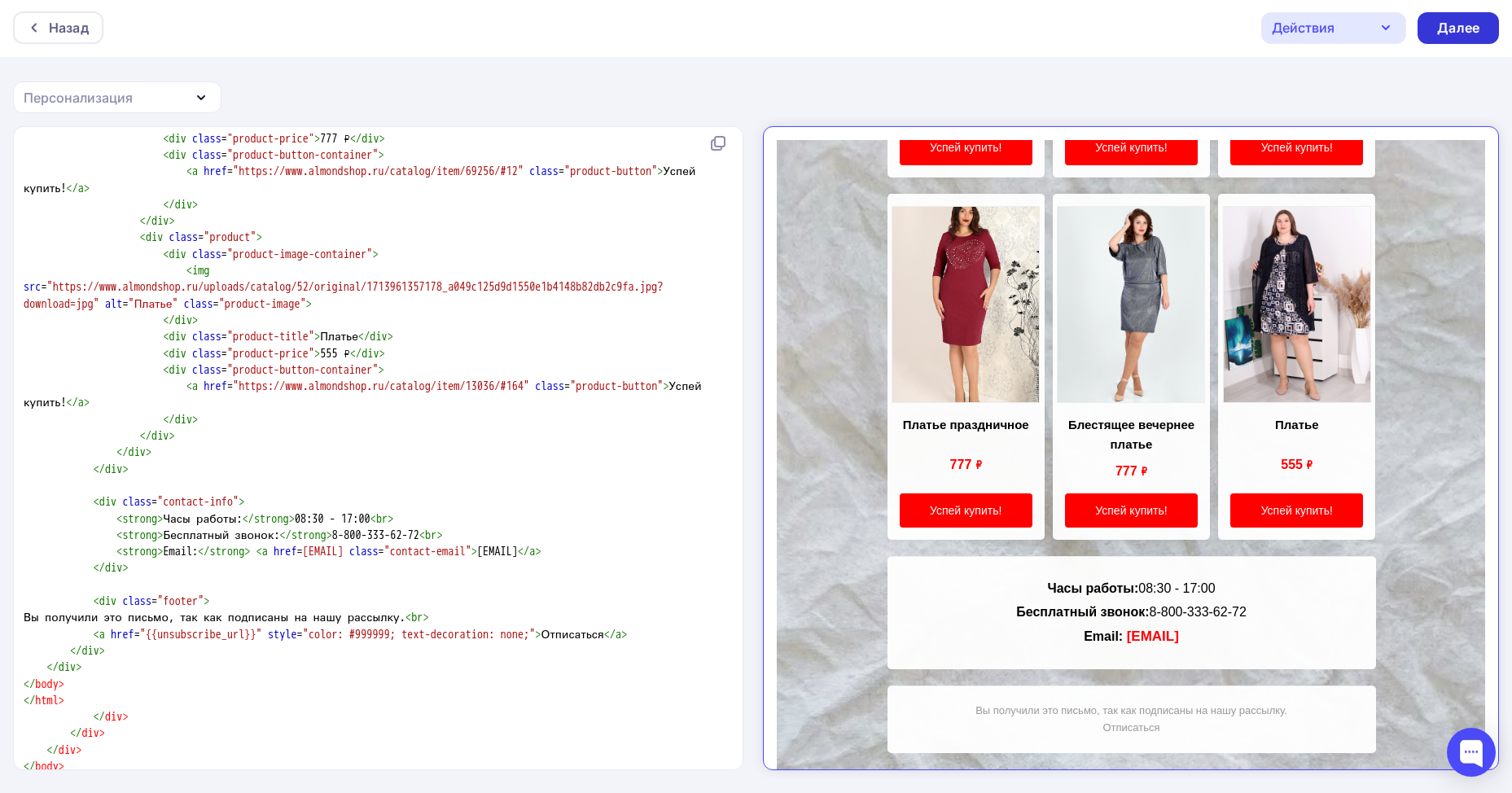 click on "Далее" at bounding box center (1458, 28) 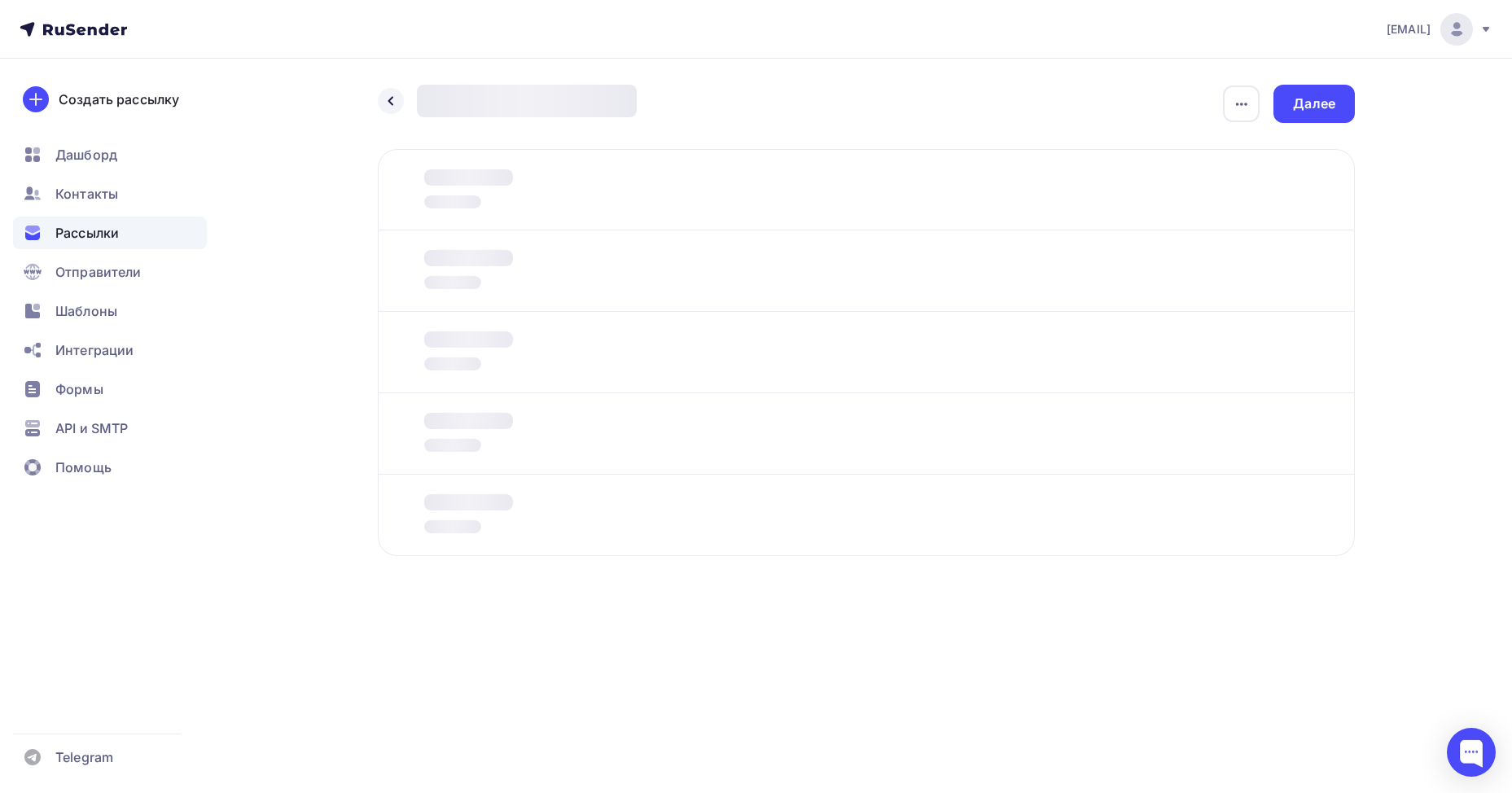scroll, scrollTop: 0, scrollLeft: 0, axis: both 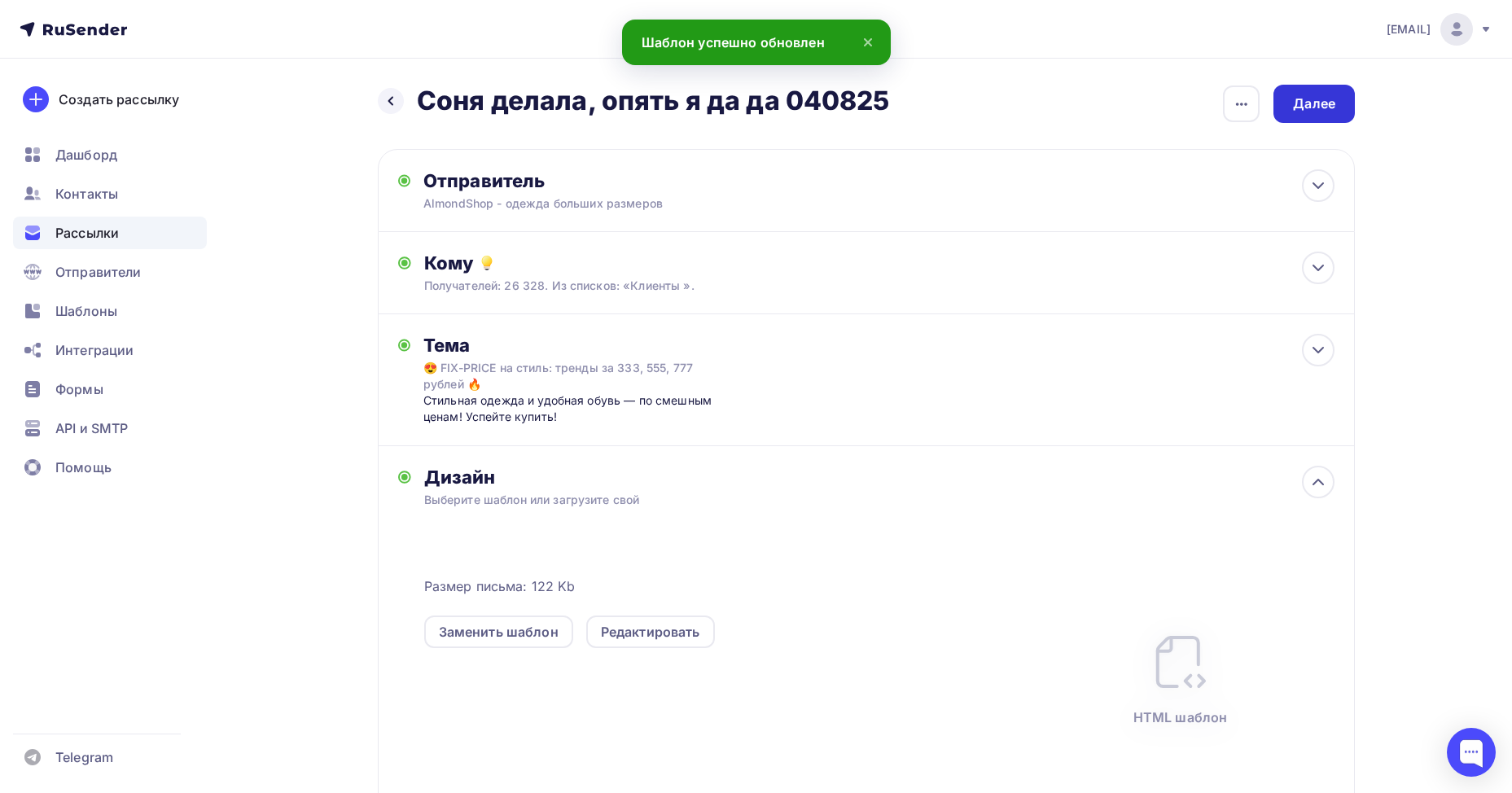 click on "Далее" at bounding box center (1314, 103) 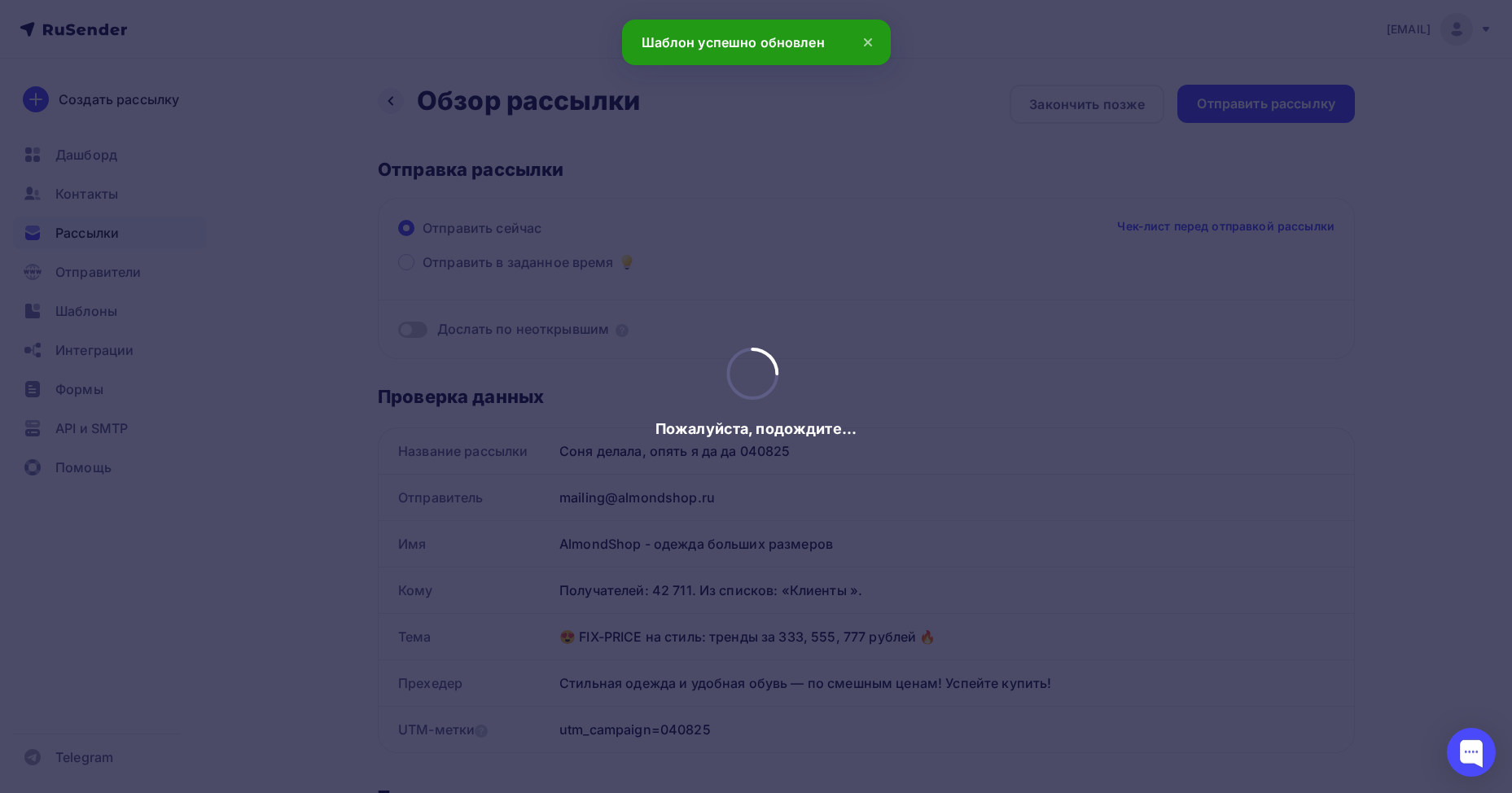 scroll, scrollTop: 0, scrollLeft: 0, axis: both 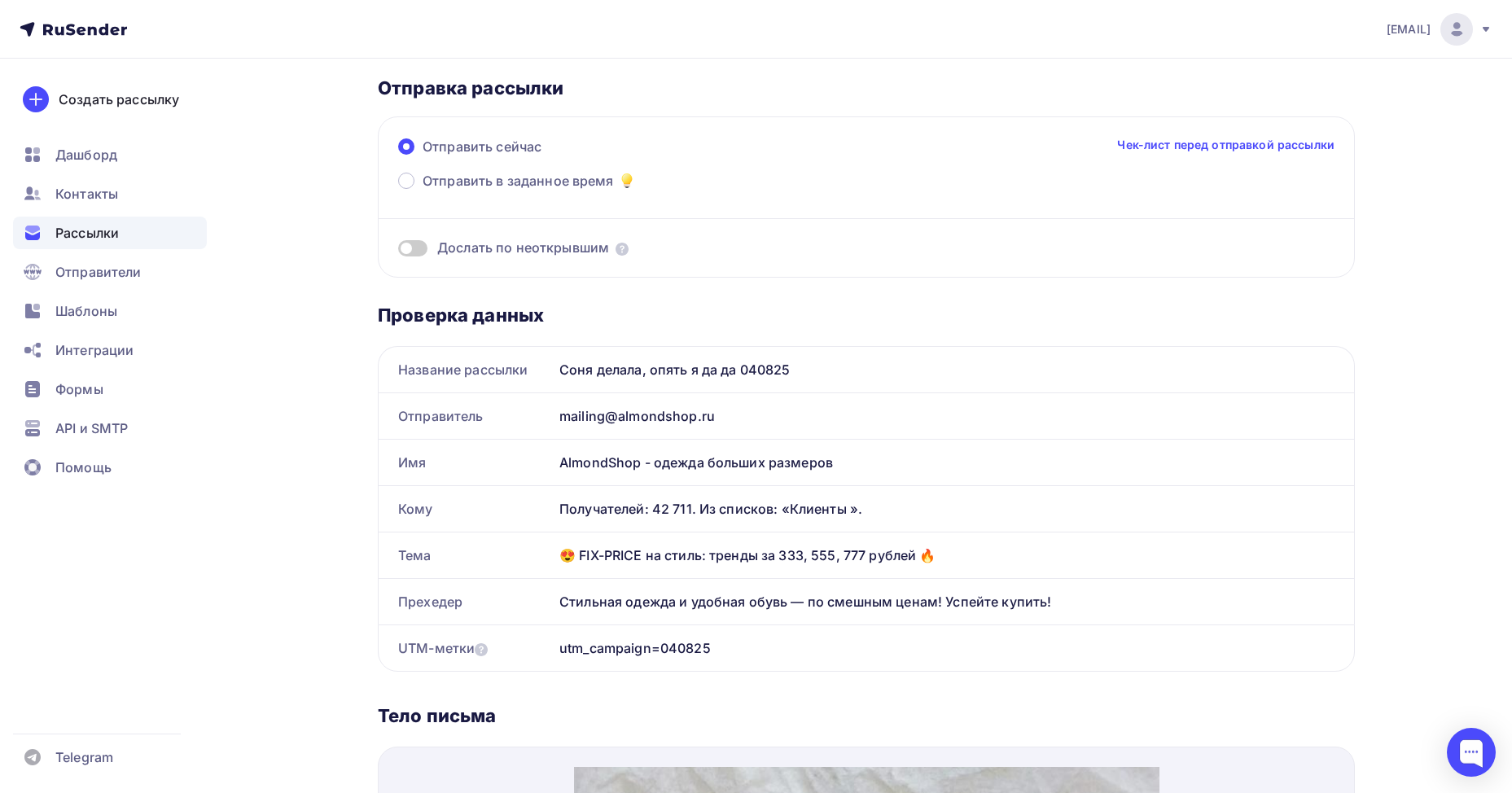 click at bounding box center (413, 248) 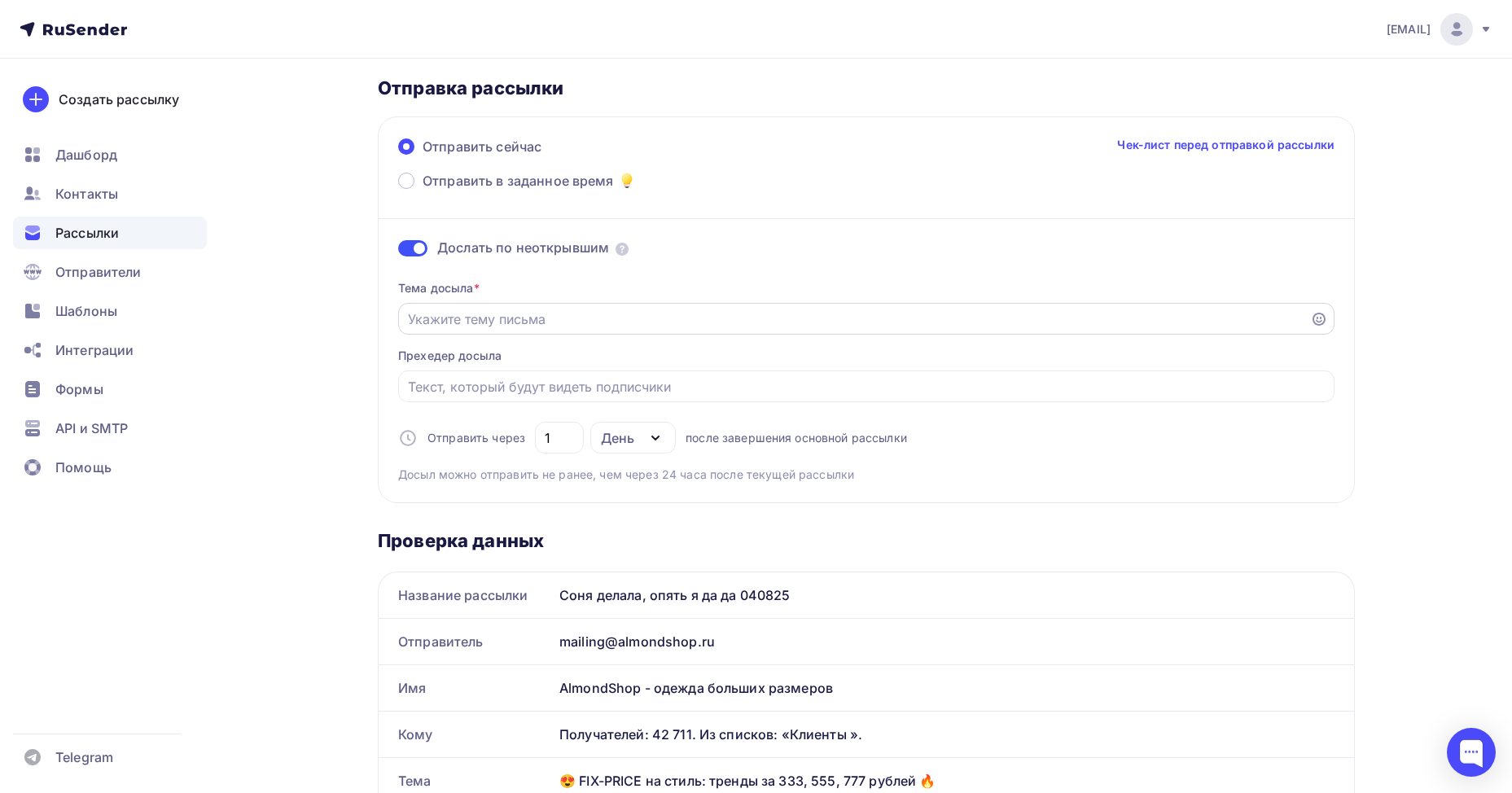 click on "Отправить в заданное время" at bounding box center [854, 319] 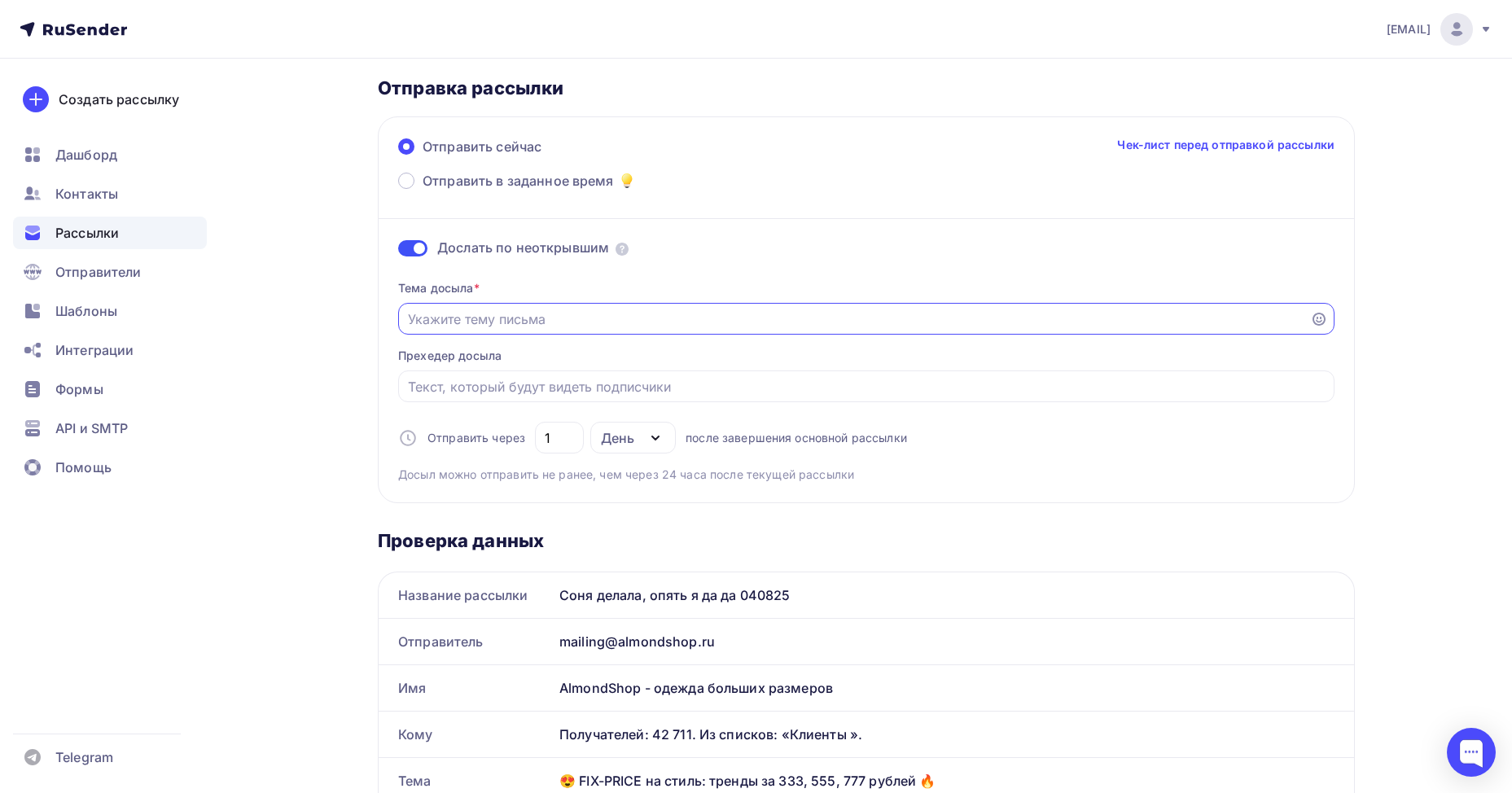 scroll, scrollTop: 163, scrollLeft: 0, axis: vertical 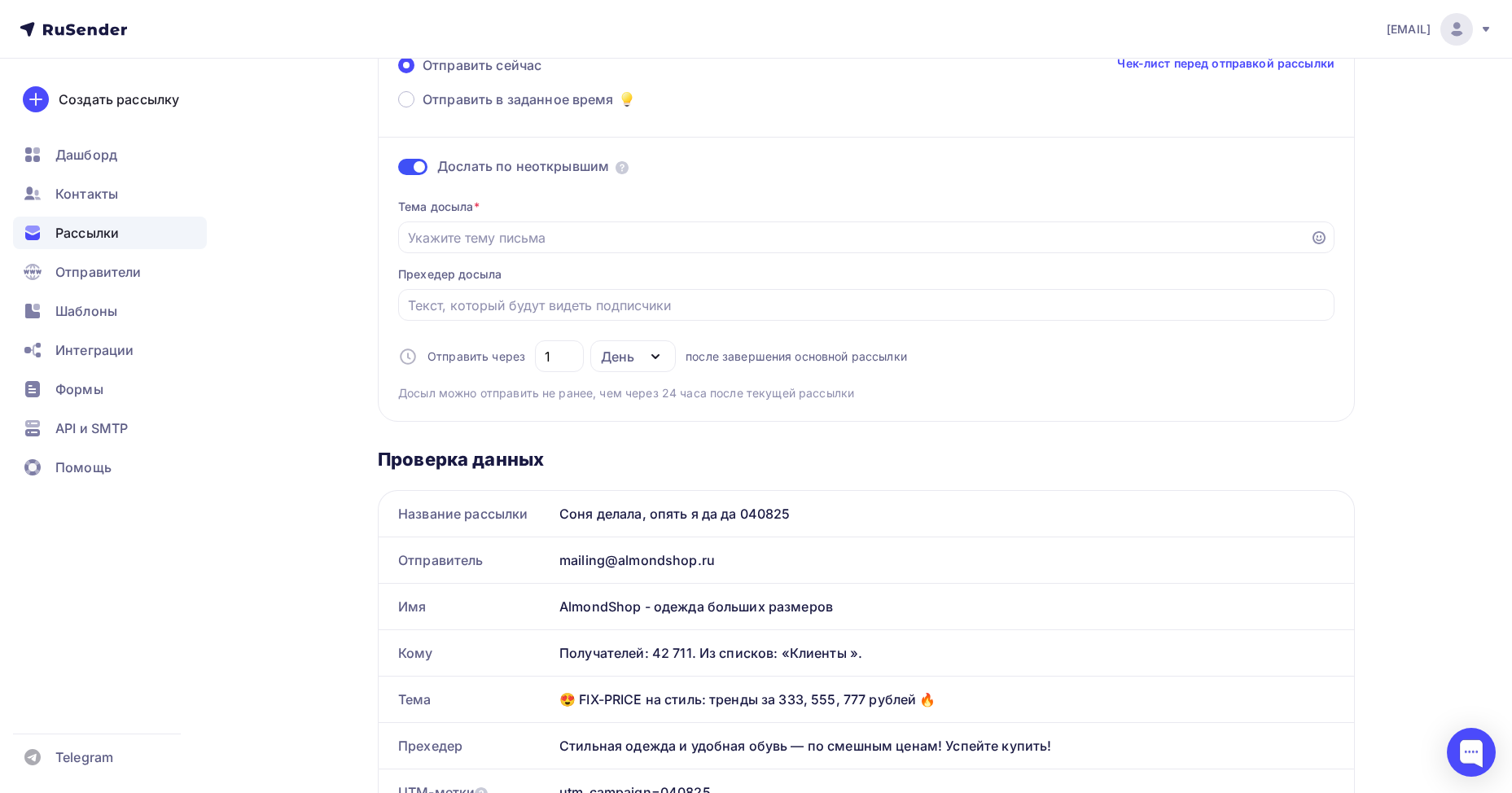 drag, startPoint x: 554, startPoint y: 705, endPoint x: 1024, endPoint y: 699, distance: 470.0383 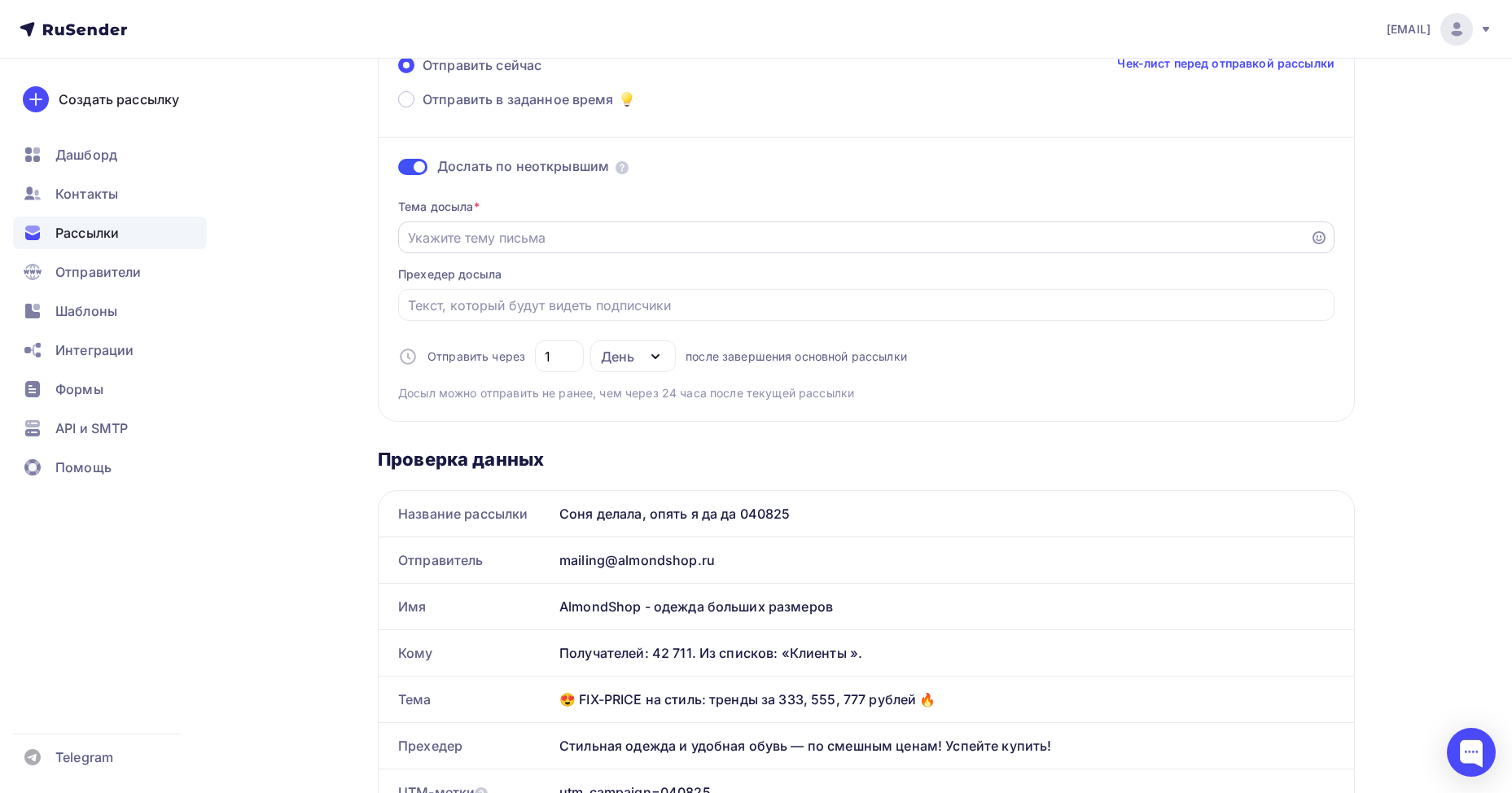 click on "Отправить в заданное время" at bounding box center (854, 238) 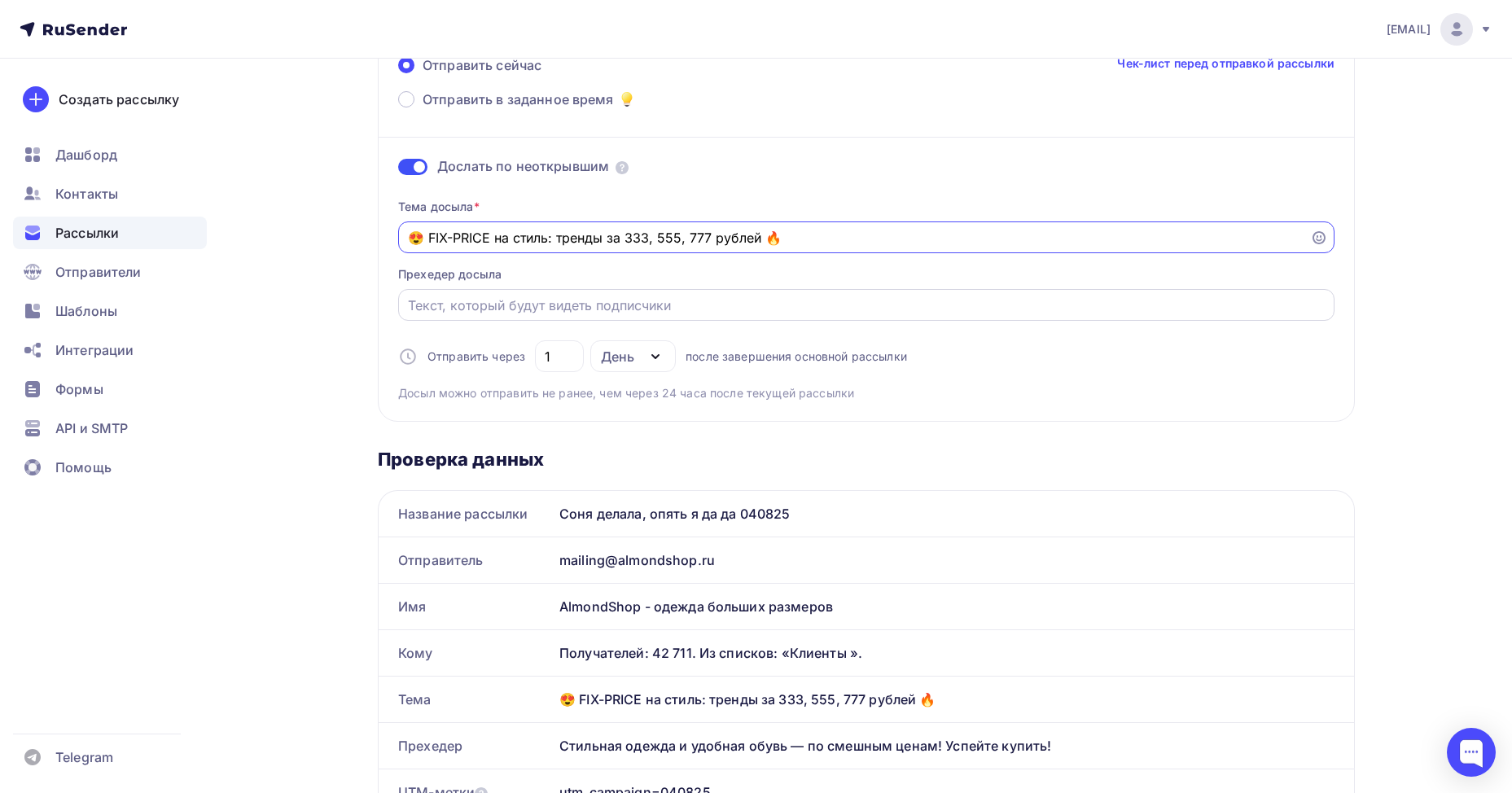 type on "😍 FIX-PRICE на стиль: тренды за 333, 555, 777 рублей 🔥" 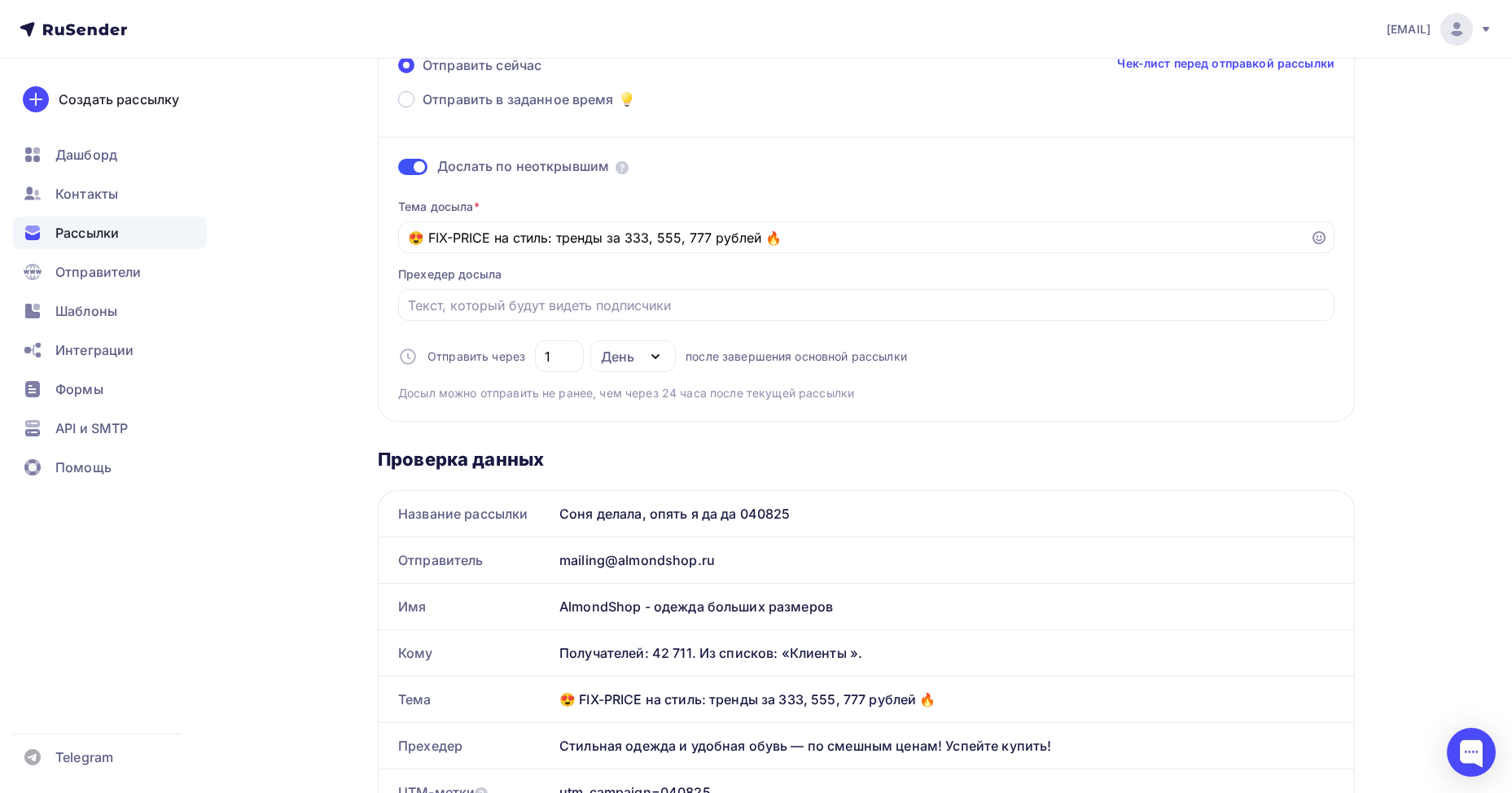drag, startPoint x: 546, startPoint y: 736, endPoint x: 1132, endPoint y: 747, distance: 586.1032 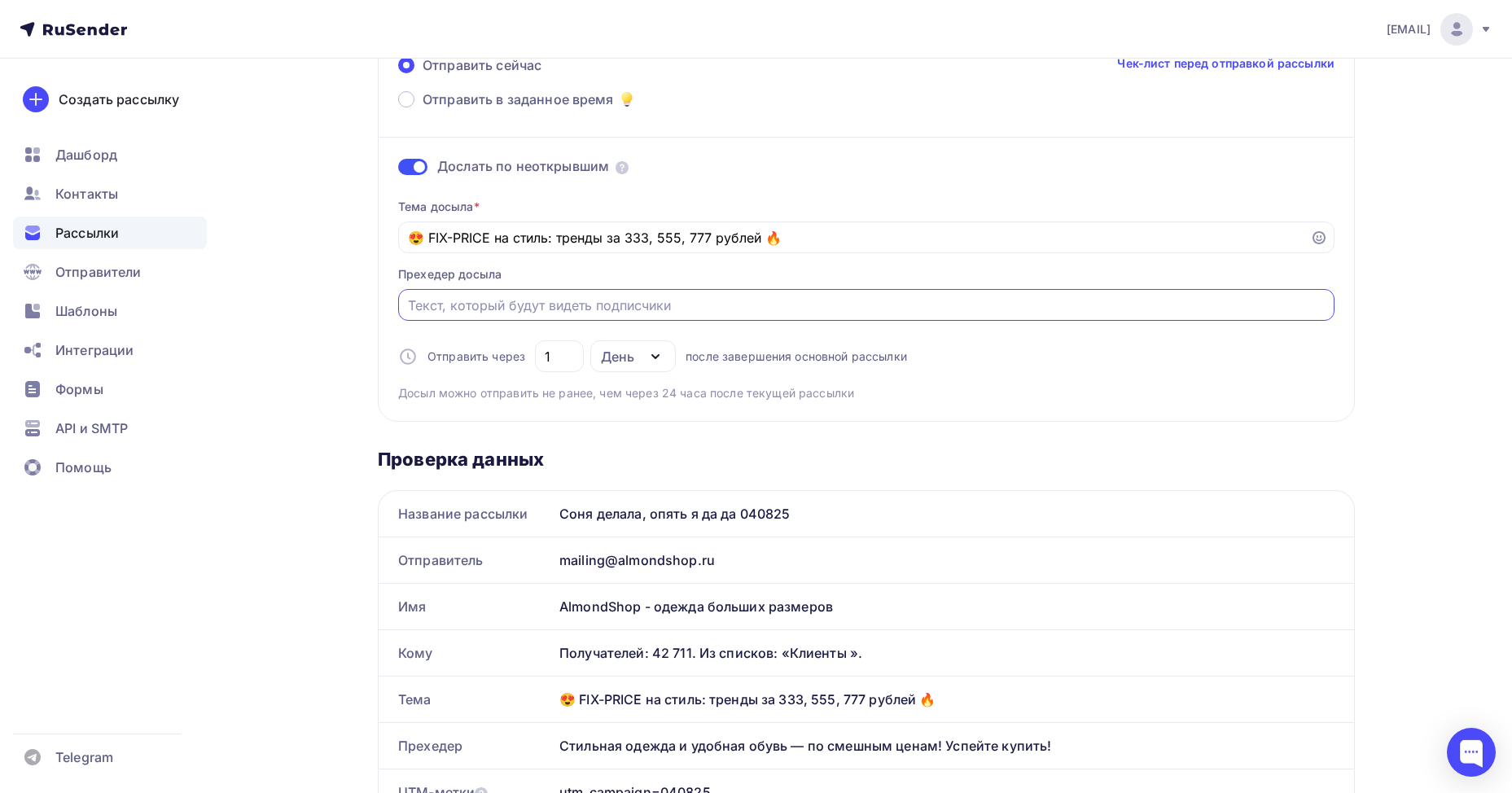 click on "Отправить в заданное время" at bounding box center (866, 305) 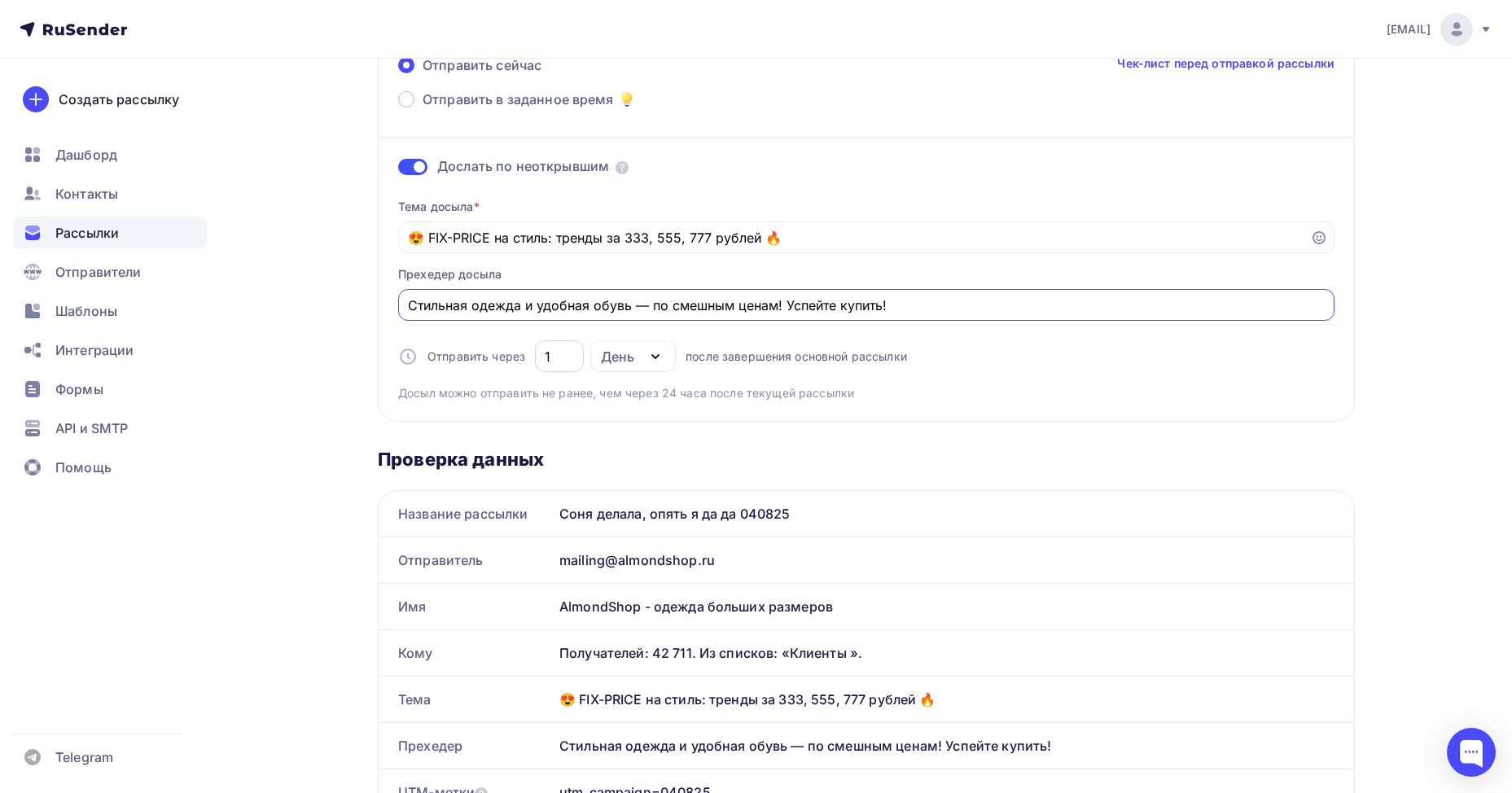 type on "Стильная одежда и удобная обувь — по смешным ценам! Успейте купить!" 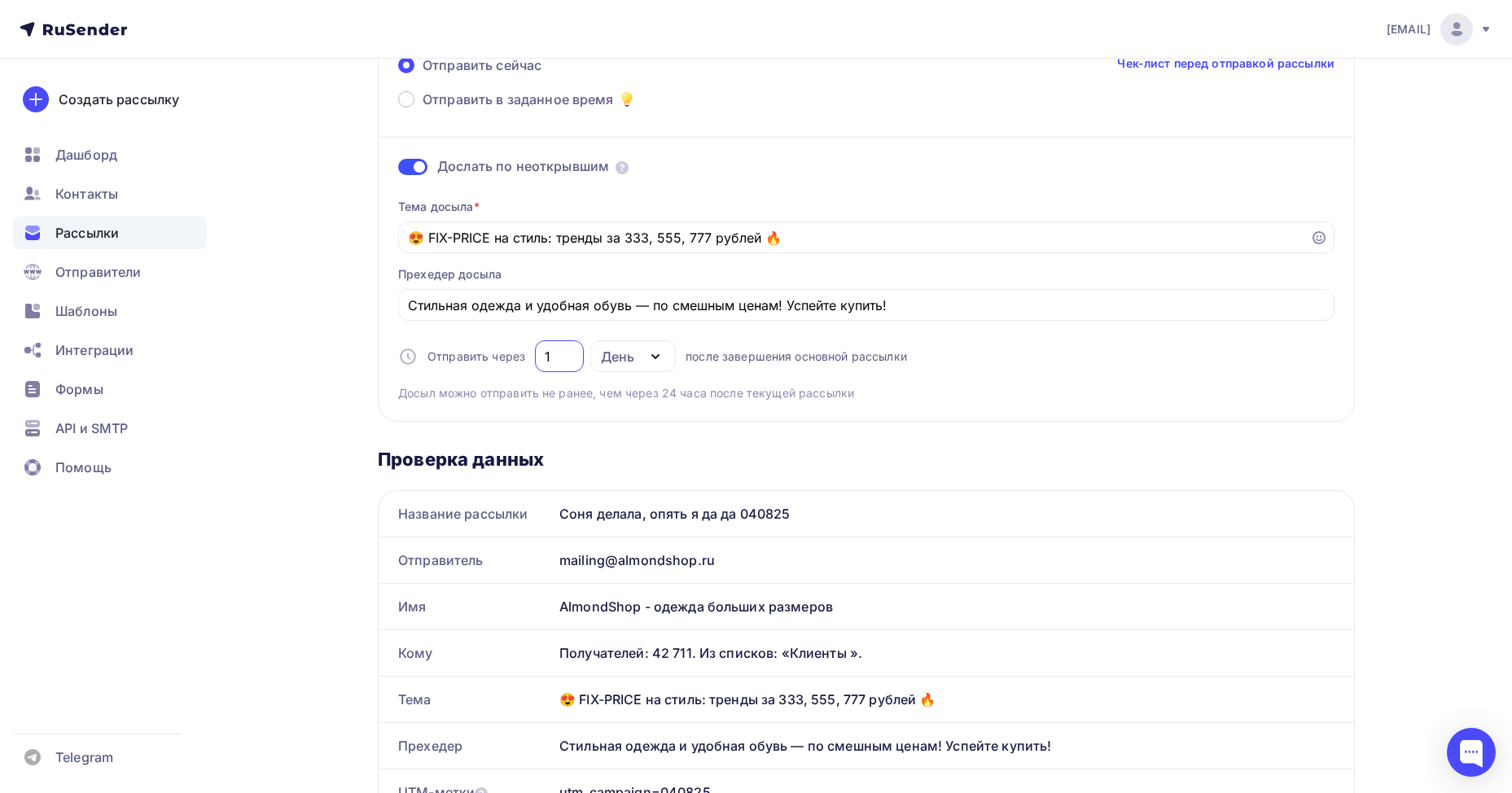click on "День" at bounding box center (617, 357) 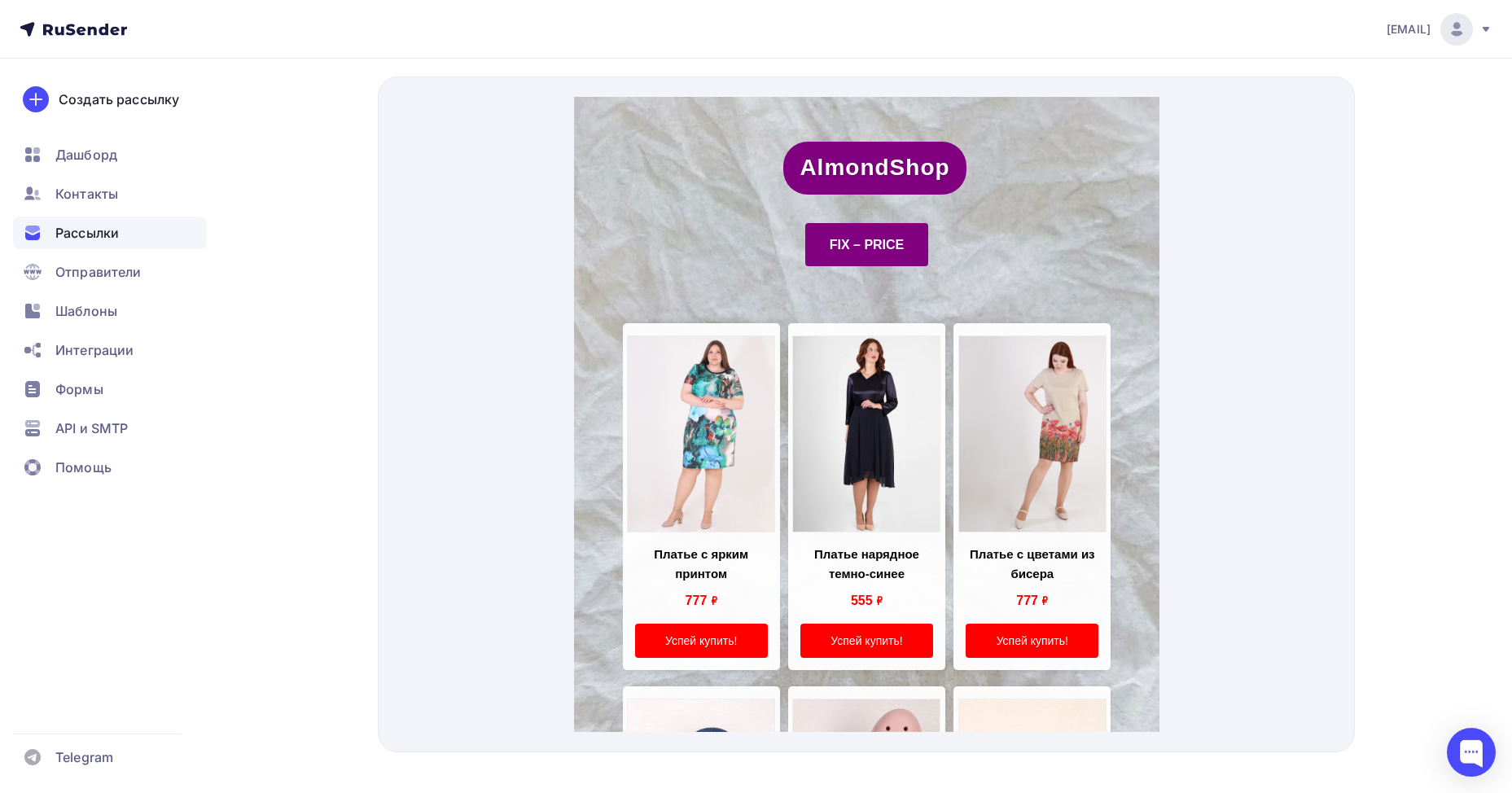 scroll, scrollTop: 1001, scrollLeft: 0, axis: vertical 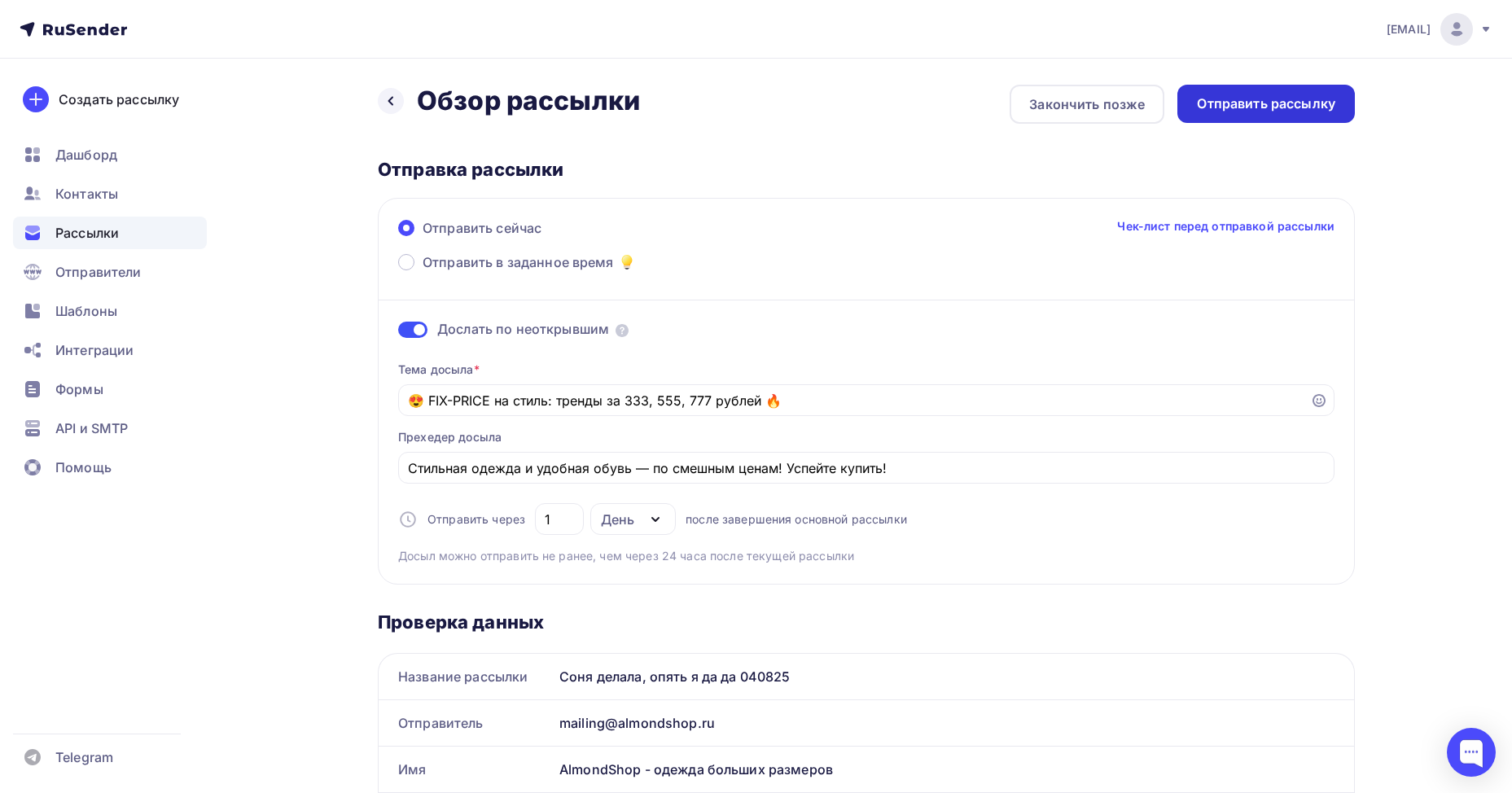 click on "Отправить рассылку" at bounding box center (1266, 103) 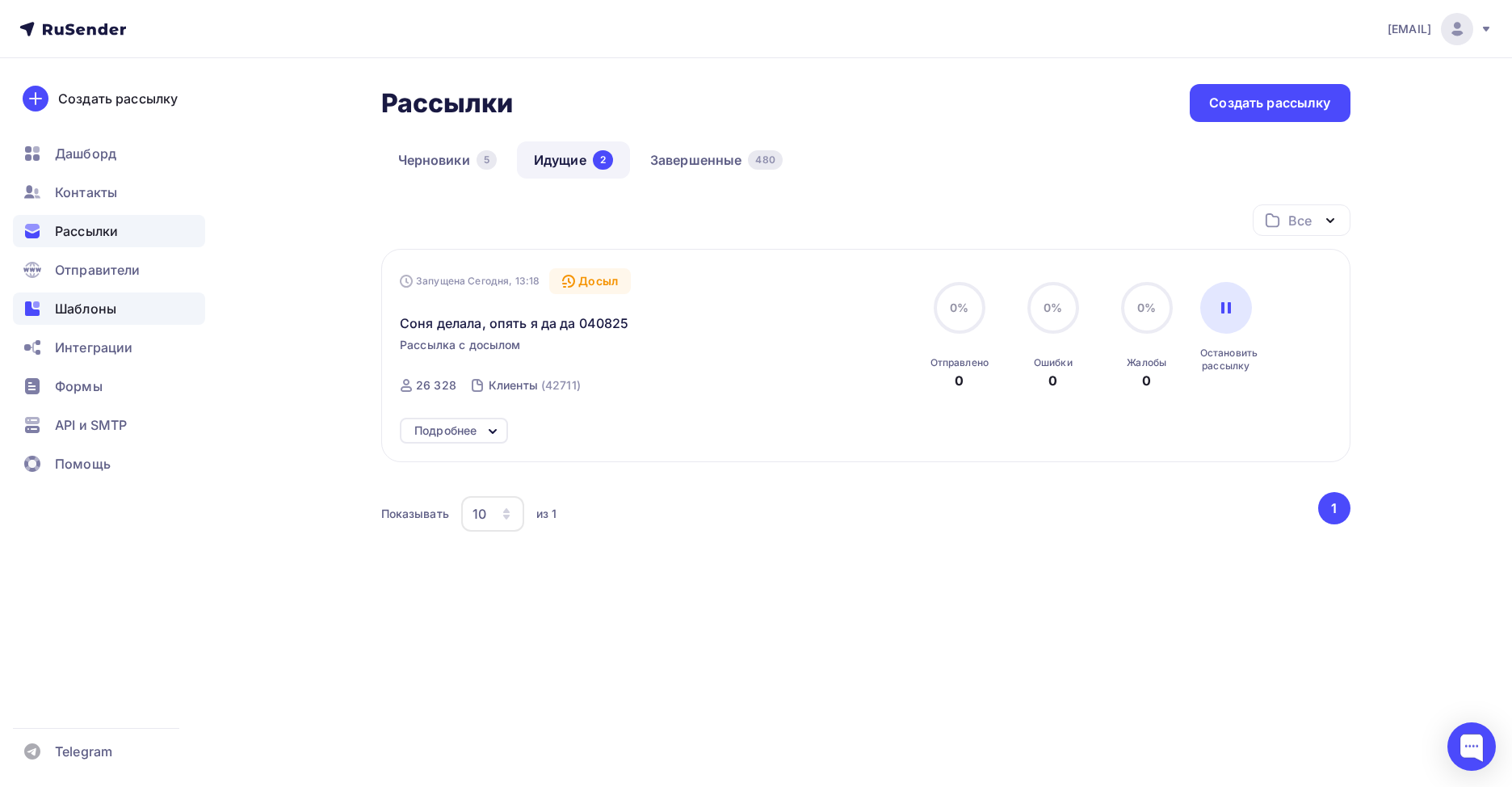 click on "Шаблоны" at bounding box center (109, 309) 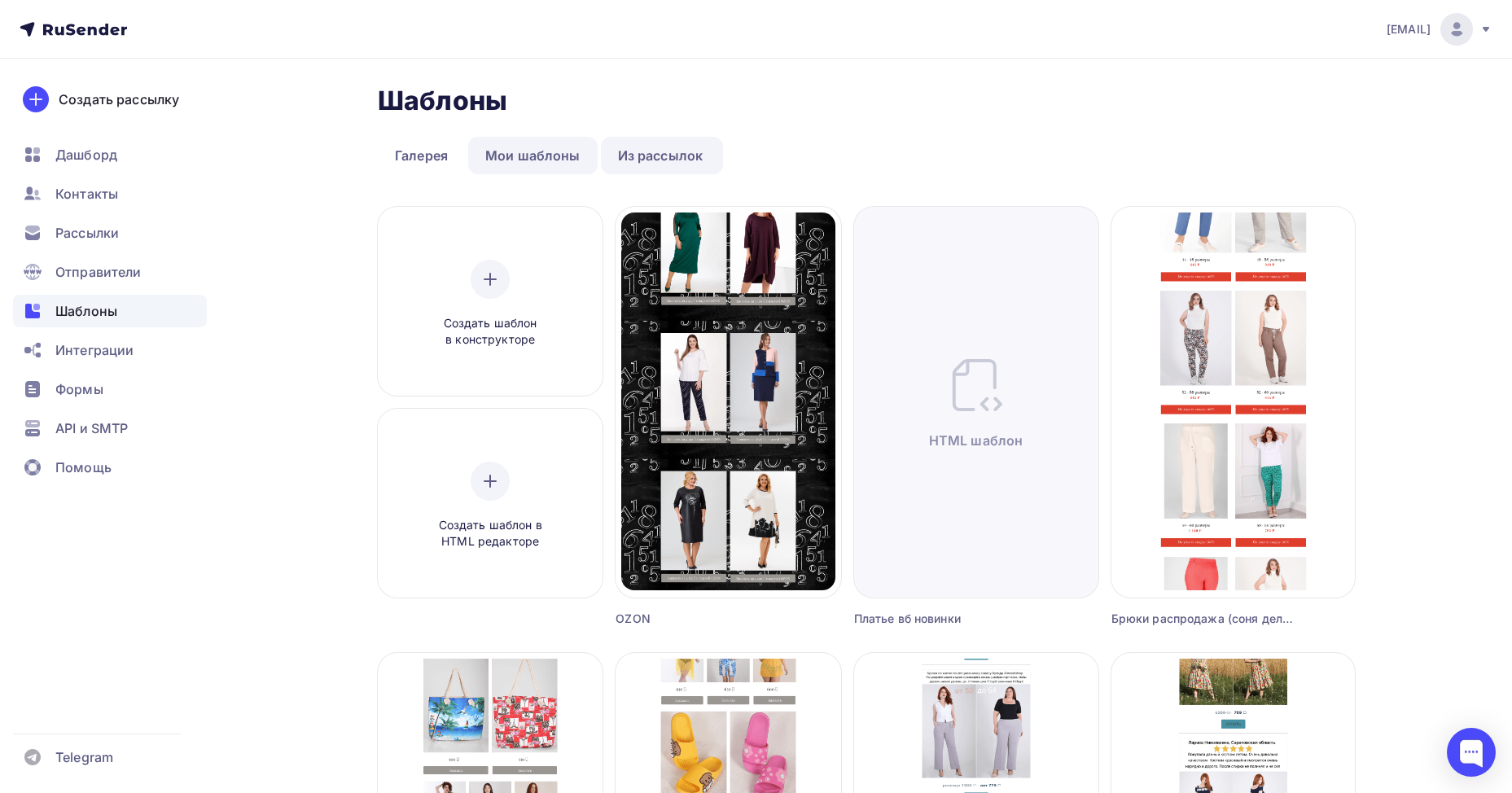click on "Мои шаблоны" at bounding box center (532, 156) 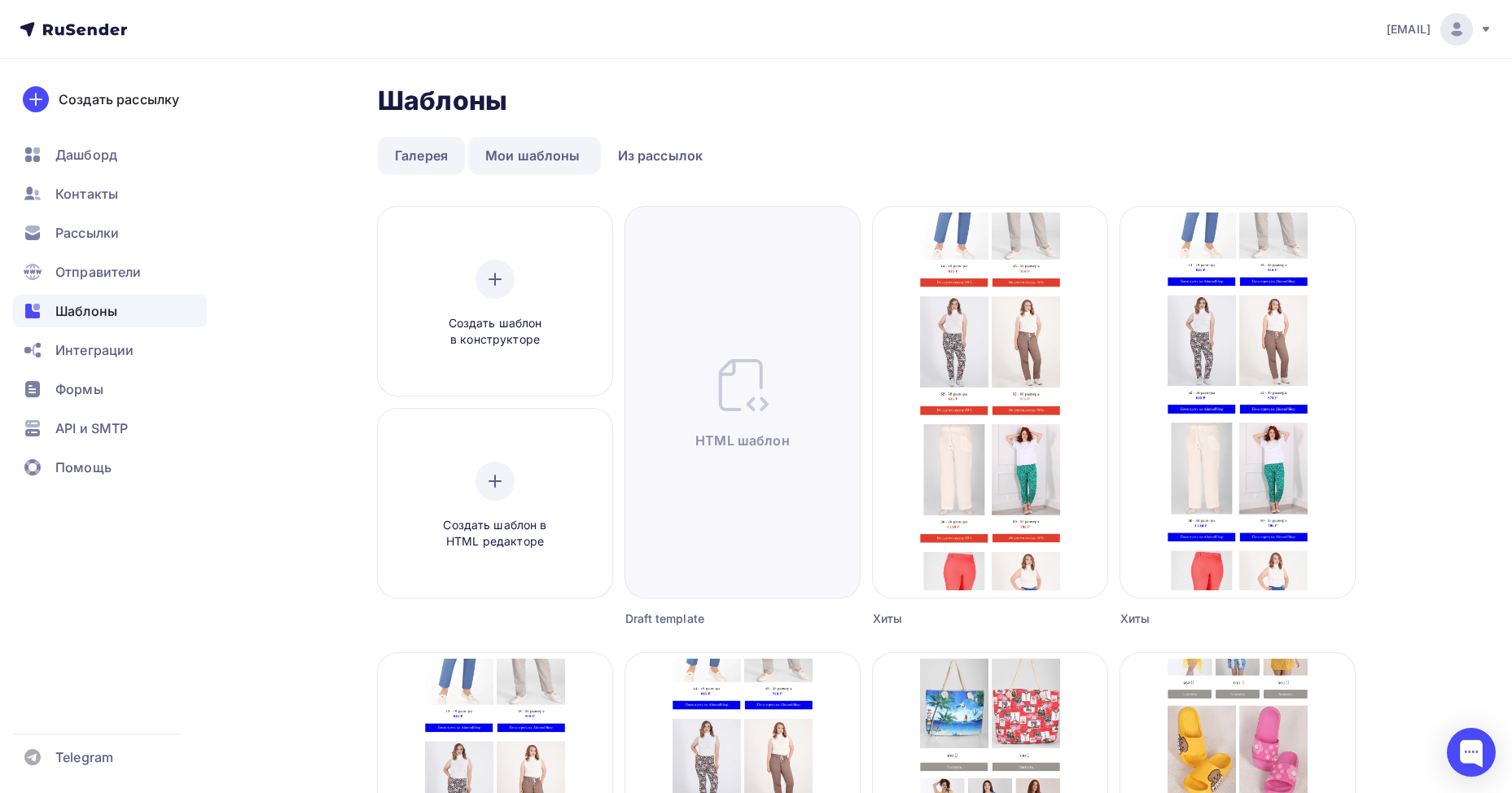 click on "Галерея" at bounding box center [421, 156] 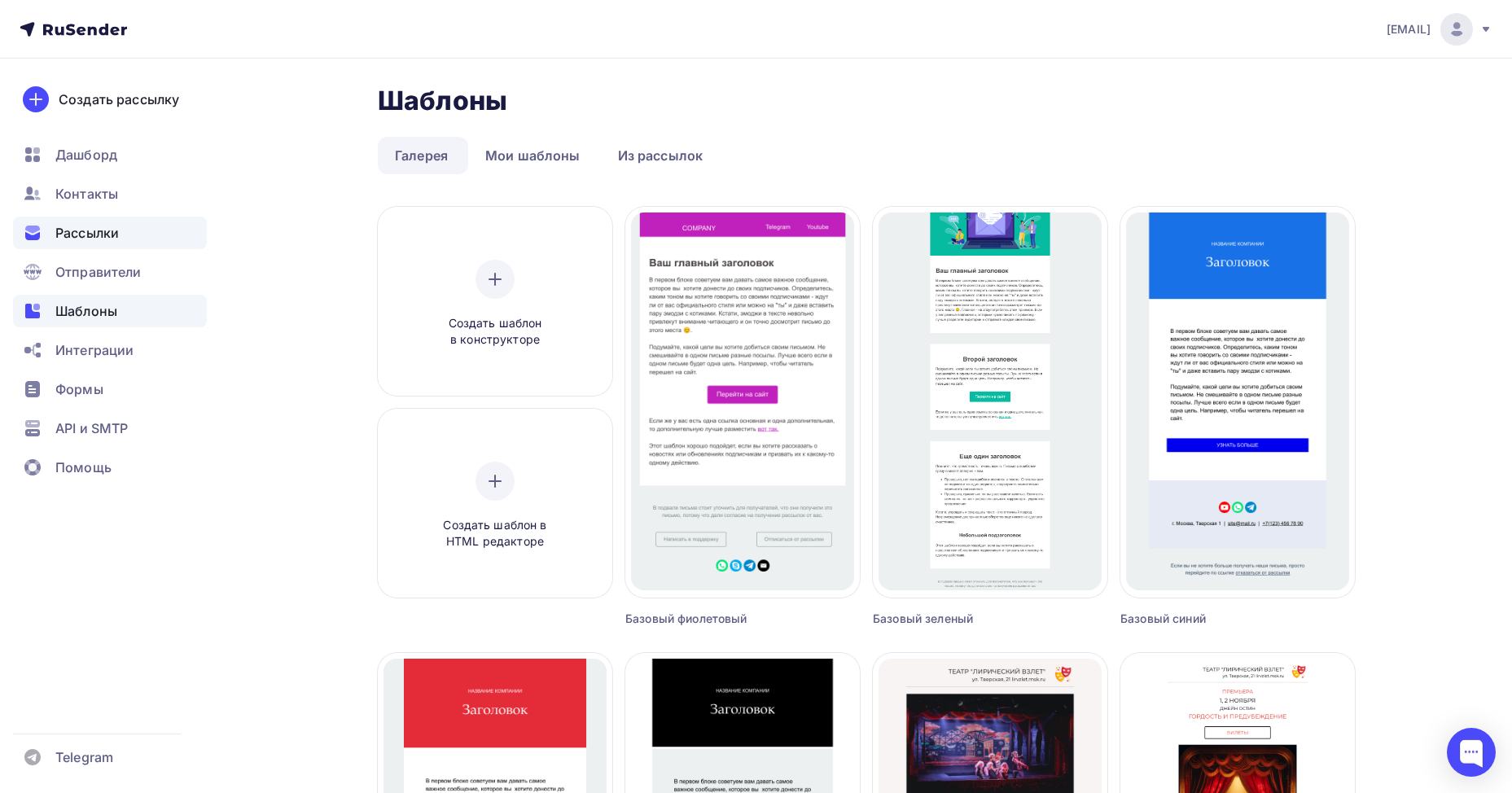 click on "Рассылки" at bounding box center (87, 233) 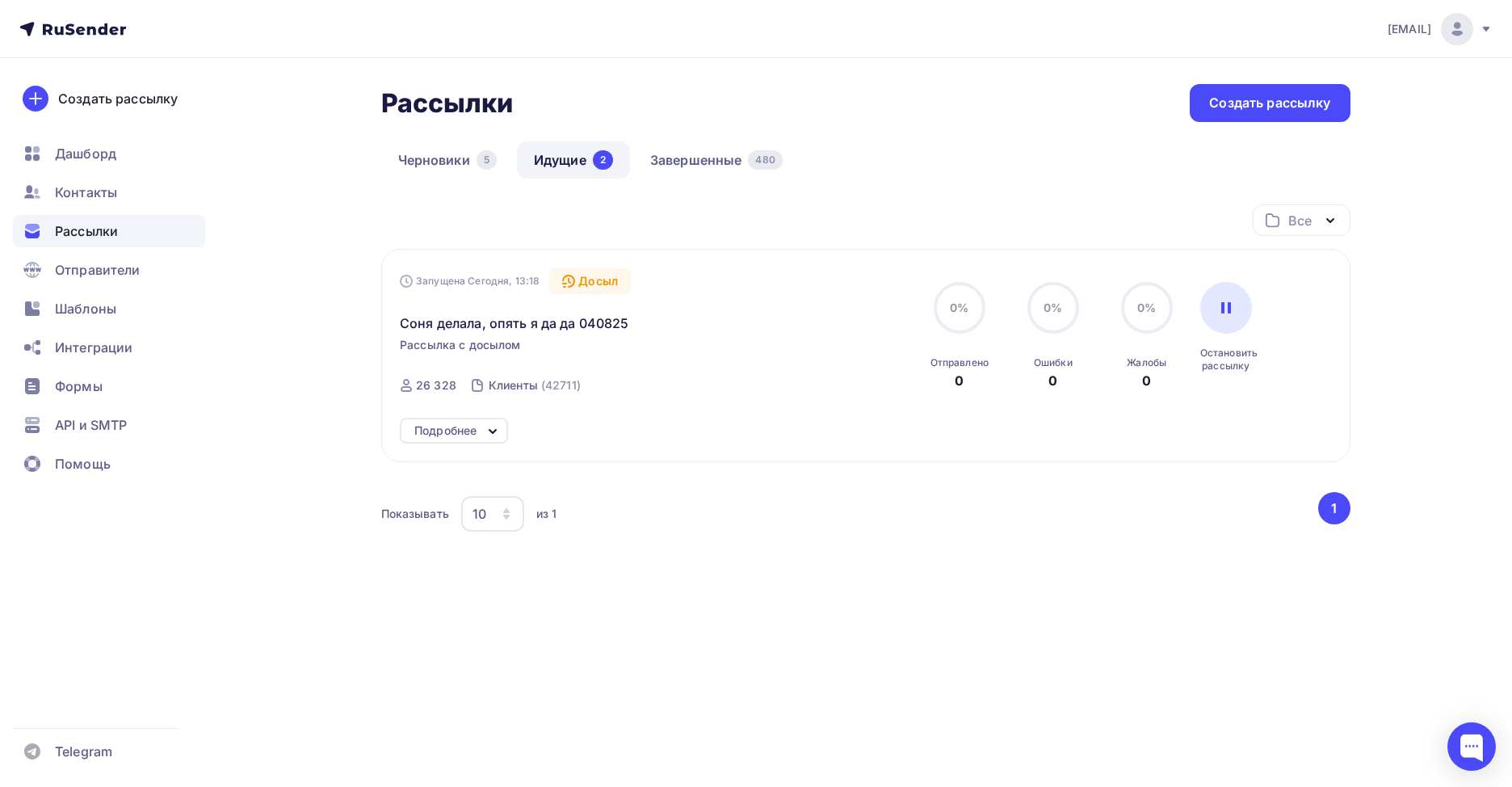click on "Подробнее" at bounding box center [445, 431] 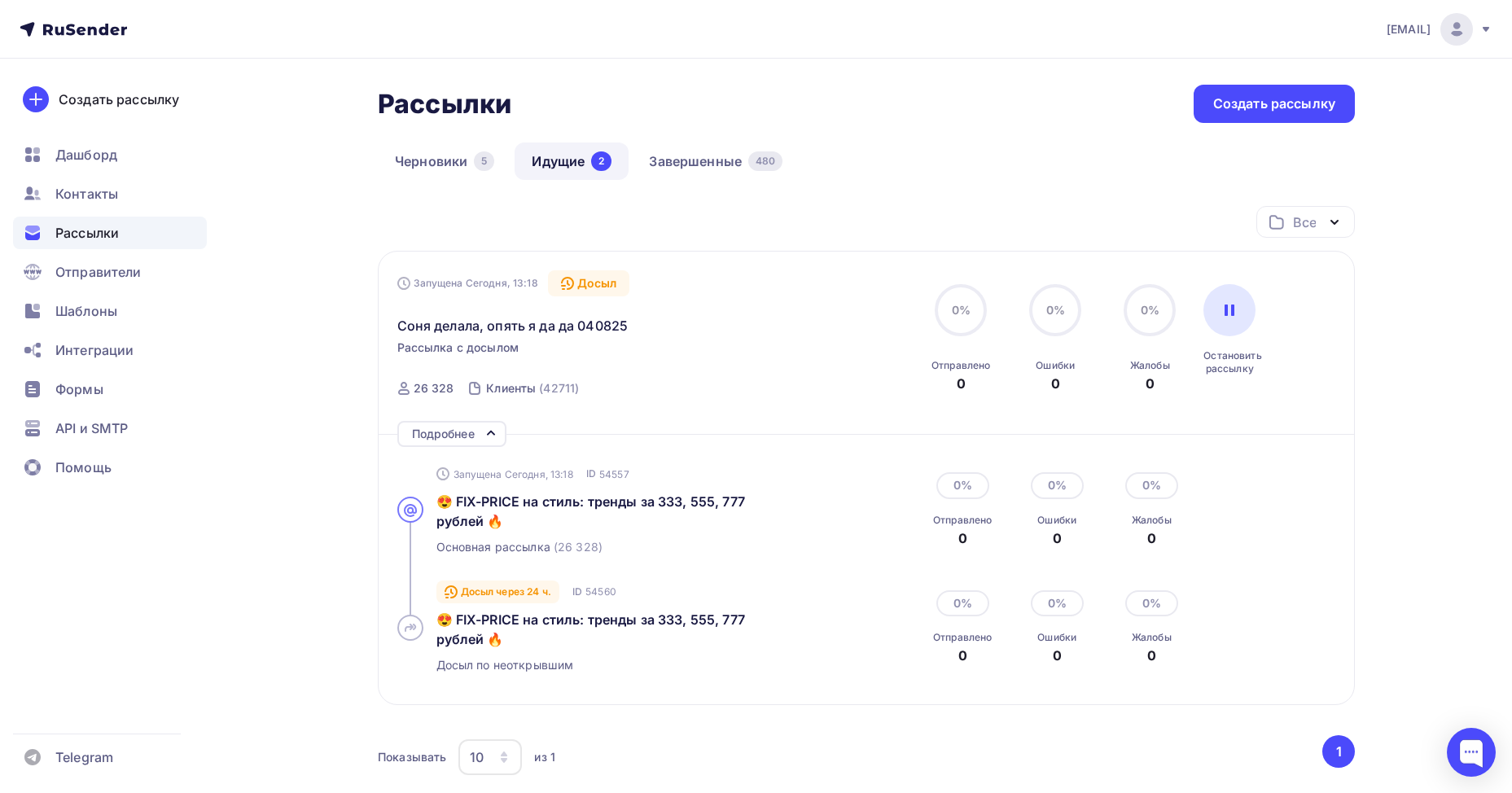 scroll, scrollTop: 148, scrollLeft: 0, axis: vertical 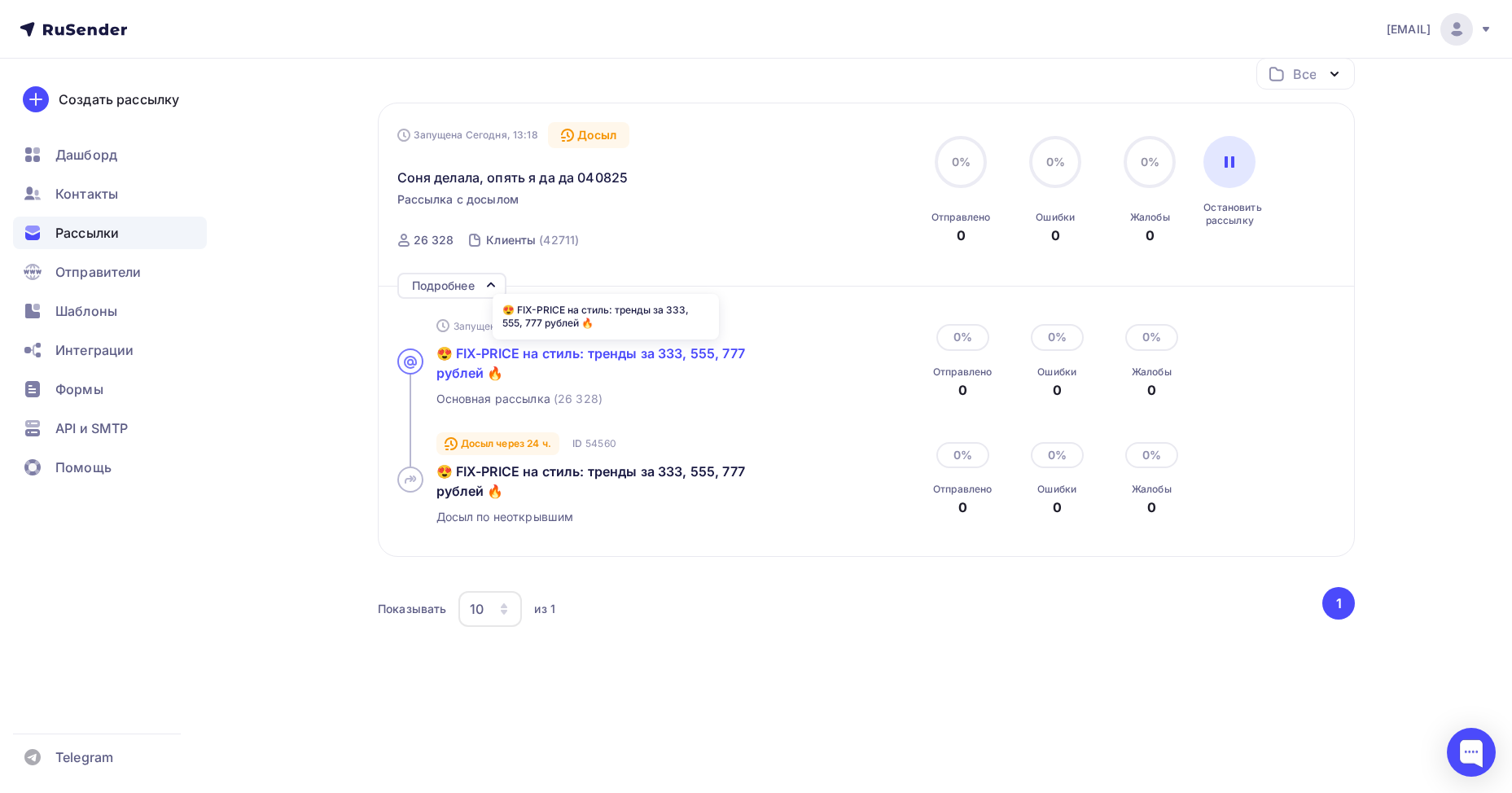 click on "😍 FIX-PRICE на стиль: тренды за 333, 555, 777 рублей 🔥" at bounding box center (590, 363) 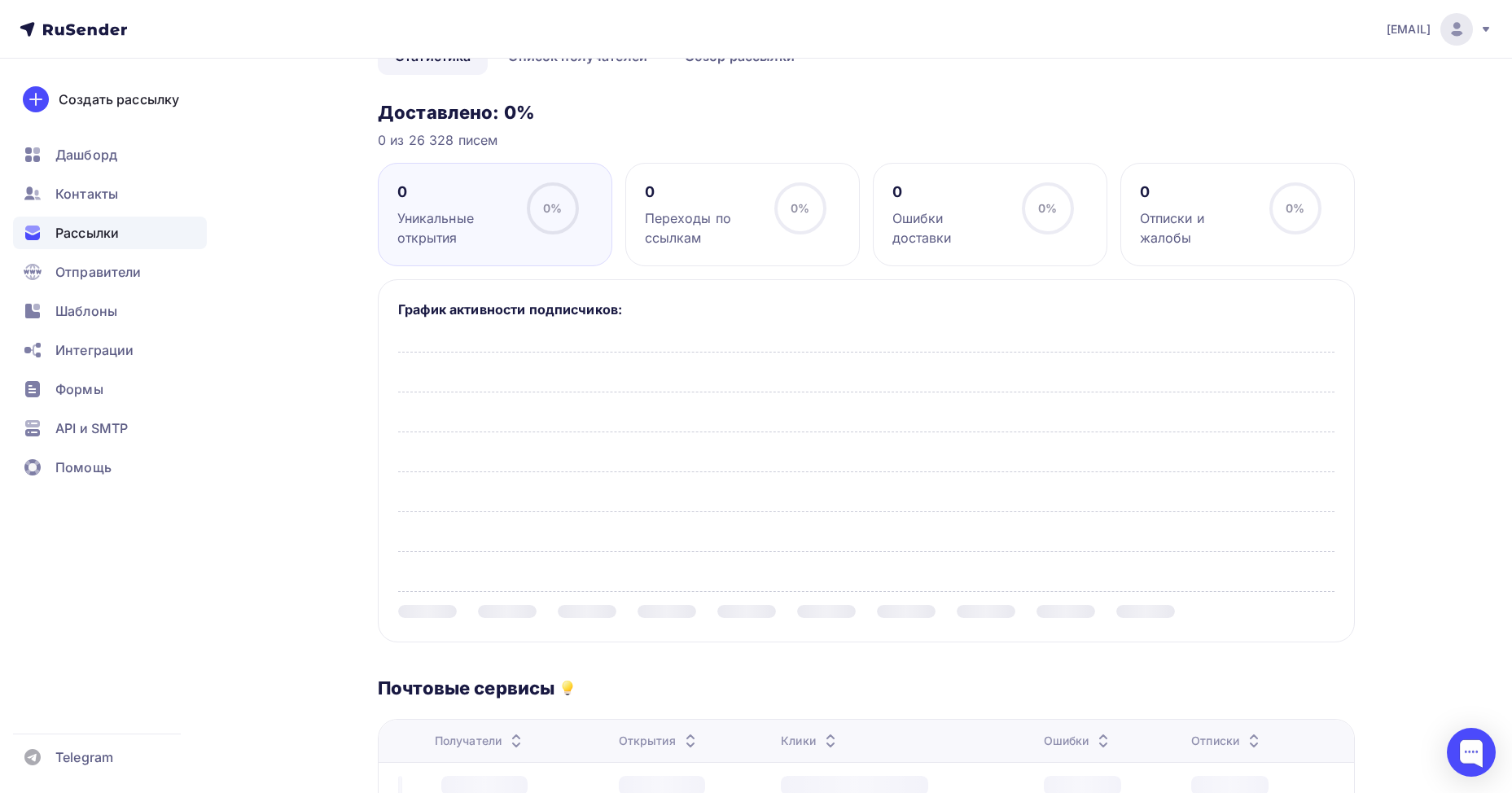 scroll, scrollTop: 0, scrollLeft: 0, axis: both 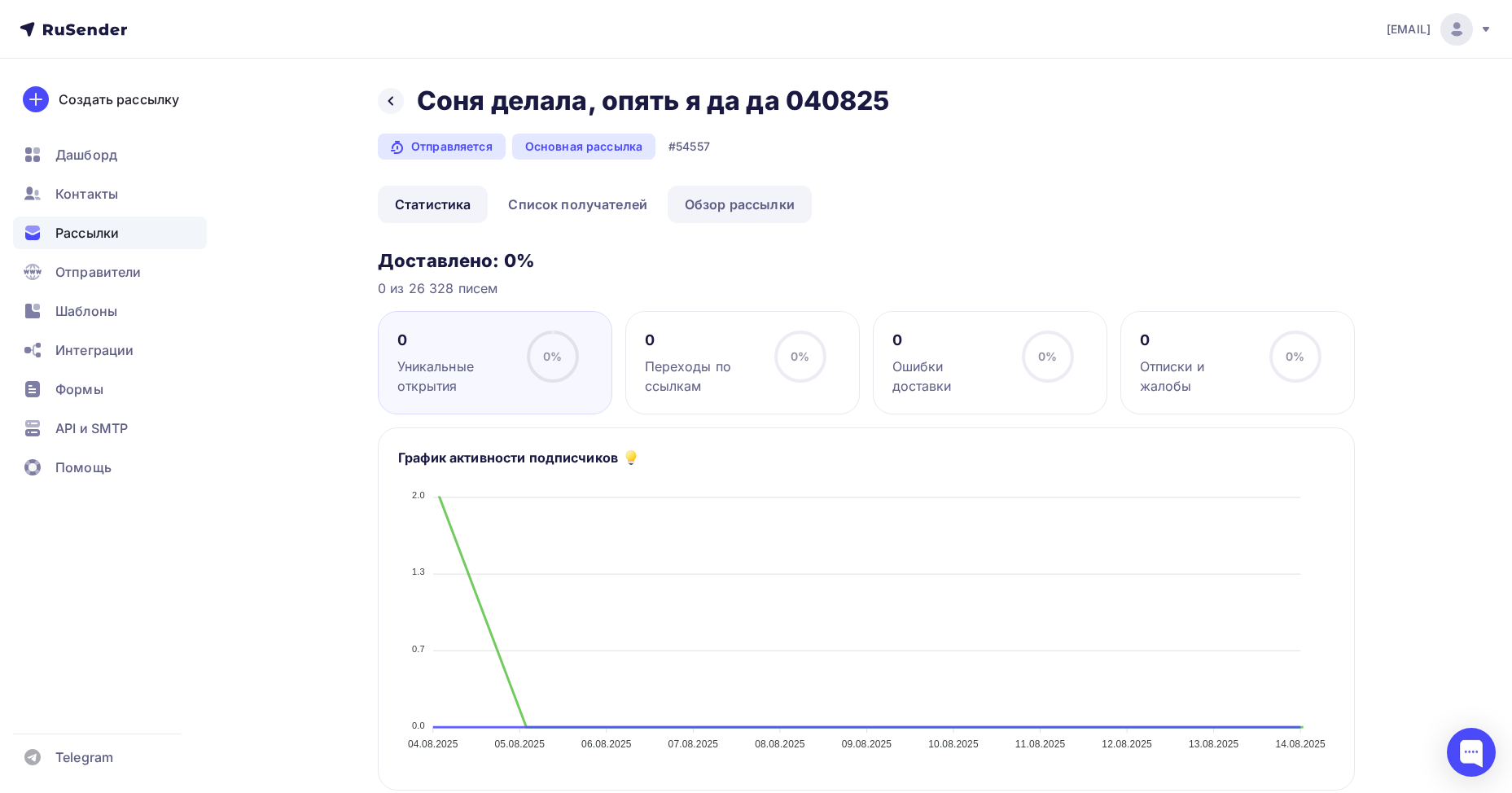 click on "Обзор рассылки" at bounding box center [739, 204] 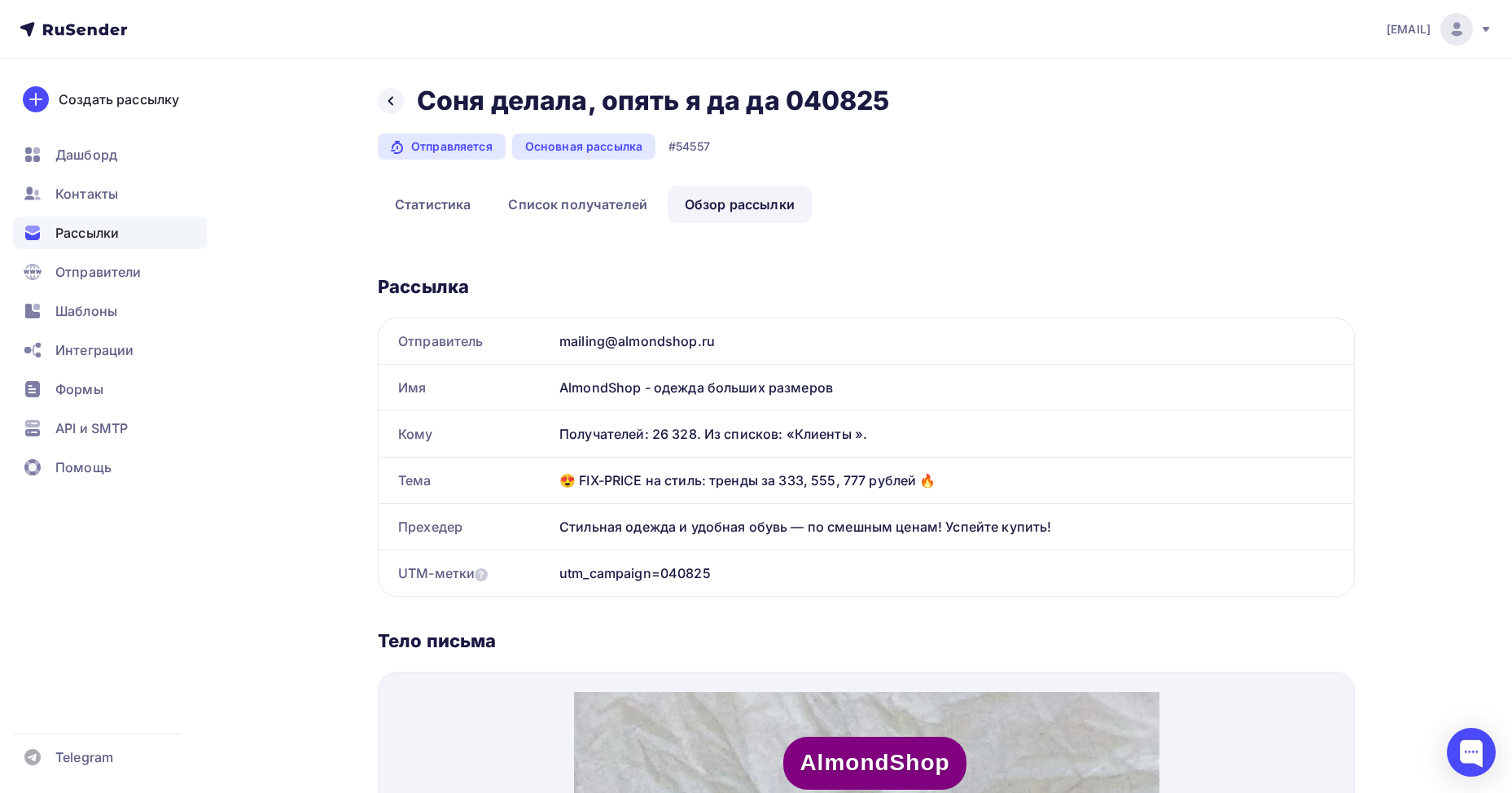 scroll, scrollTop: 0, scrollLeft: 0, axis: both 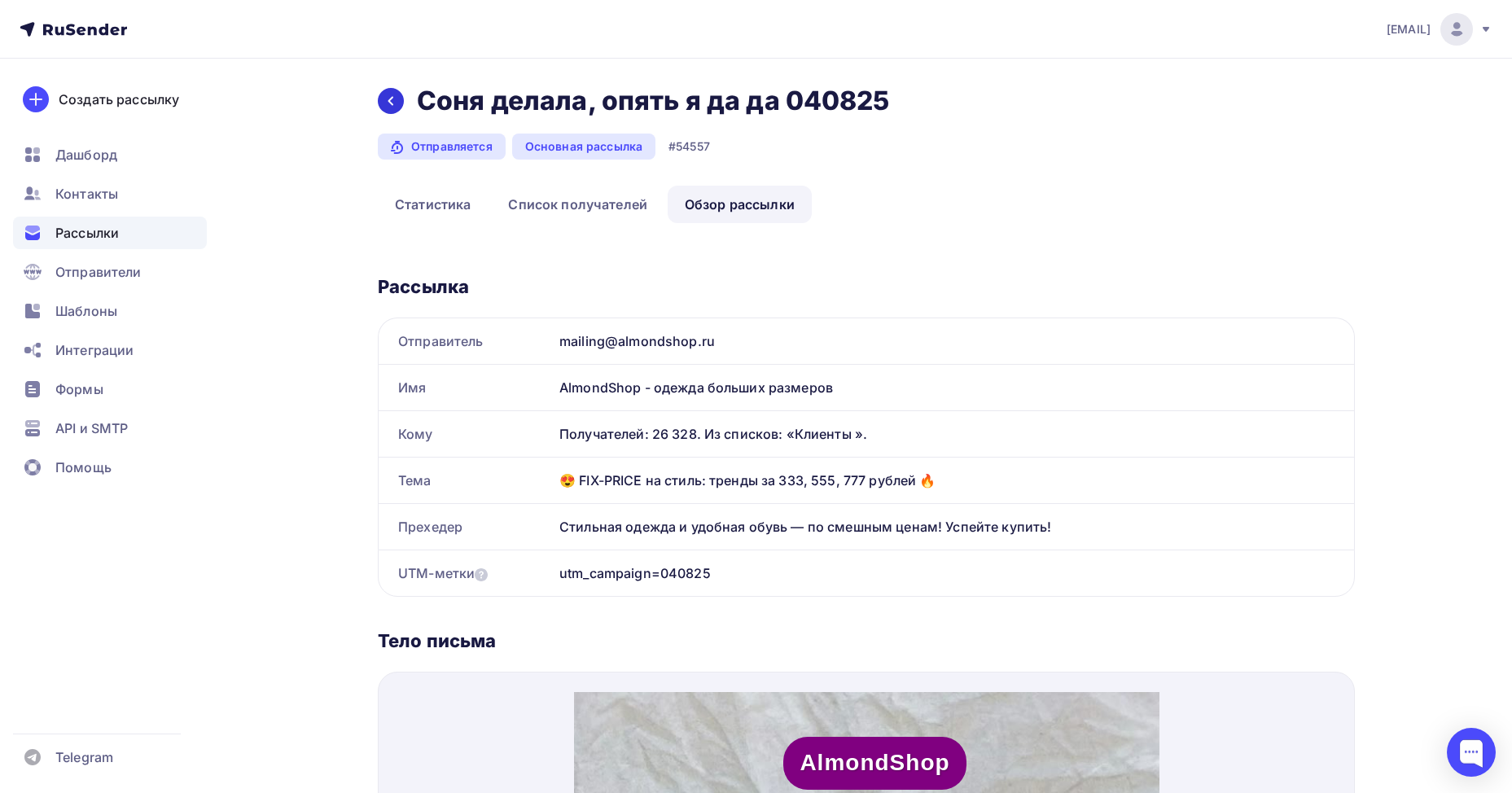 click at bounding box center (391, 101) 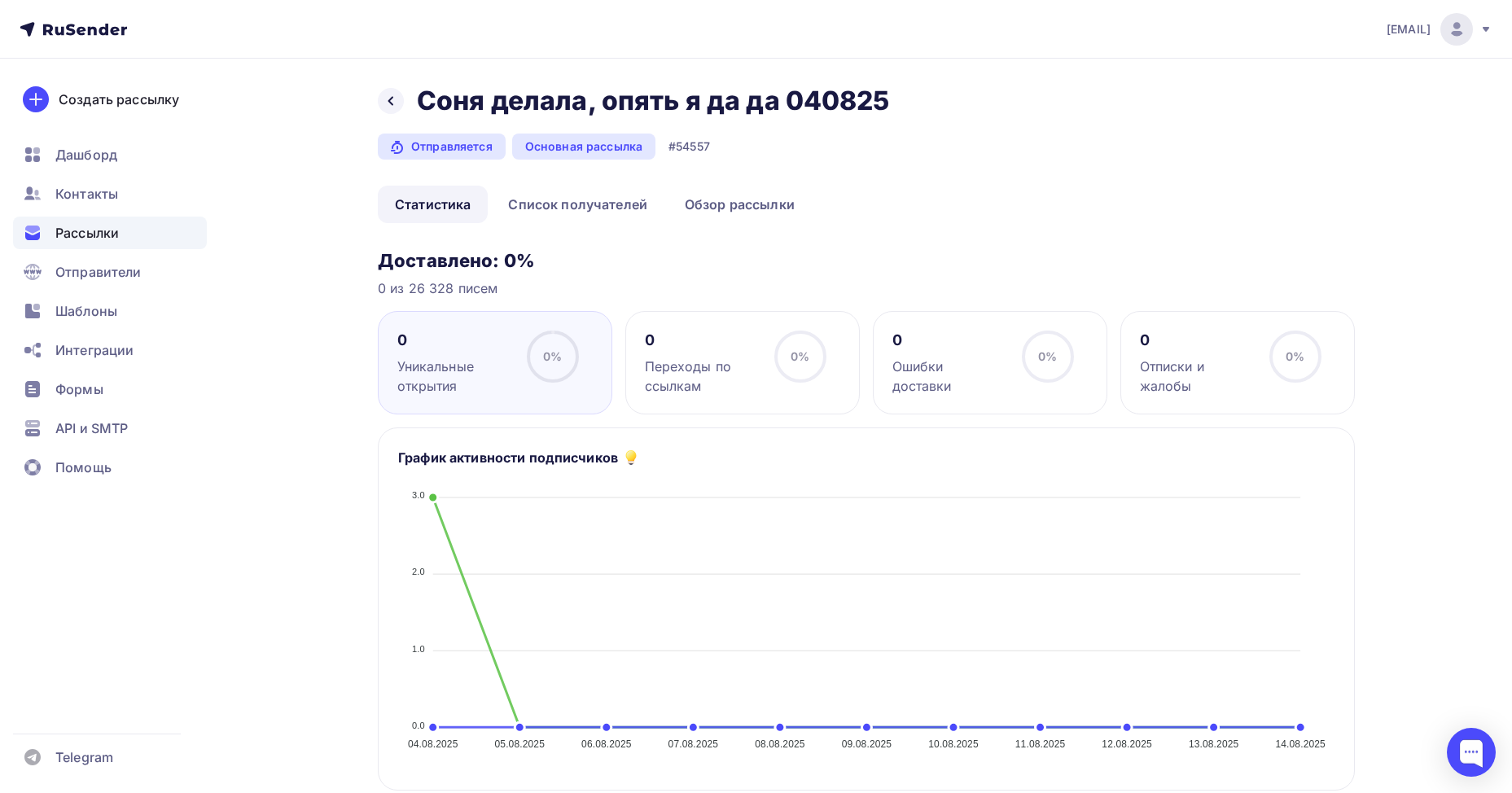 click on "Назад
Соня делала, опять я да да 040825
Соня делала, опять я да да 040825" at bounding box center (639, 101) 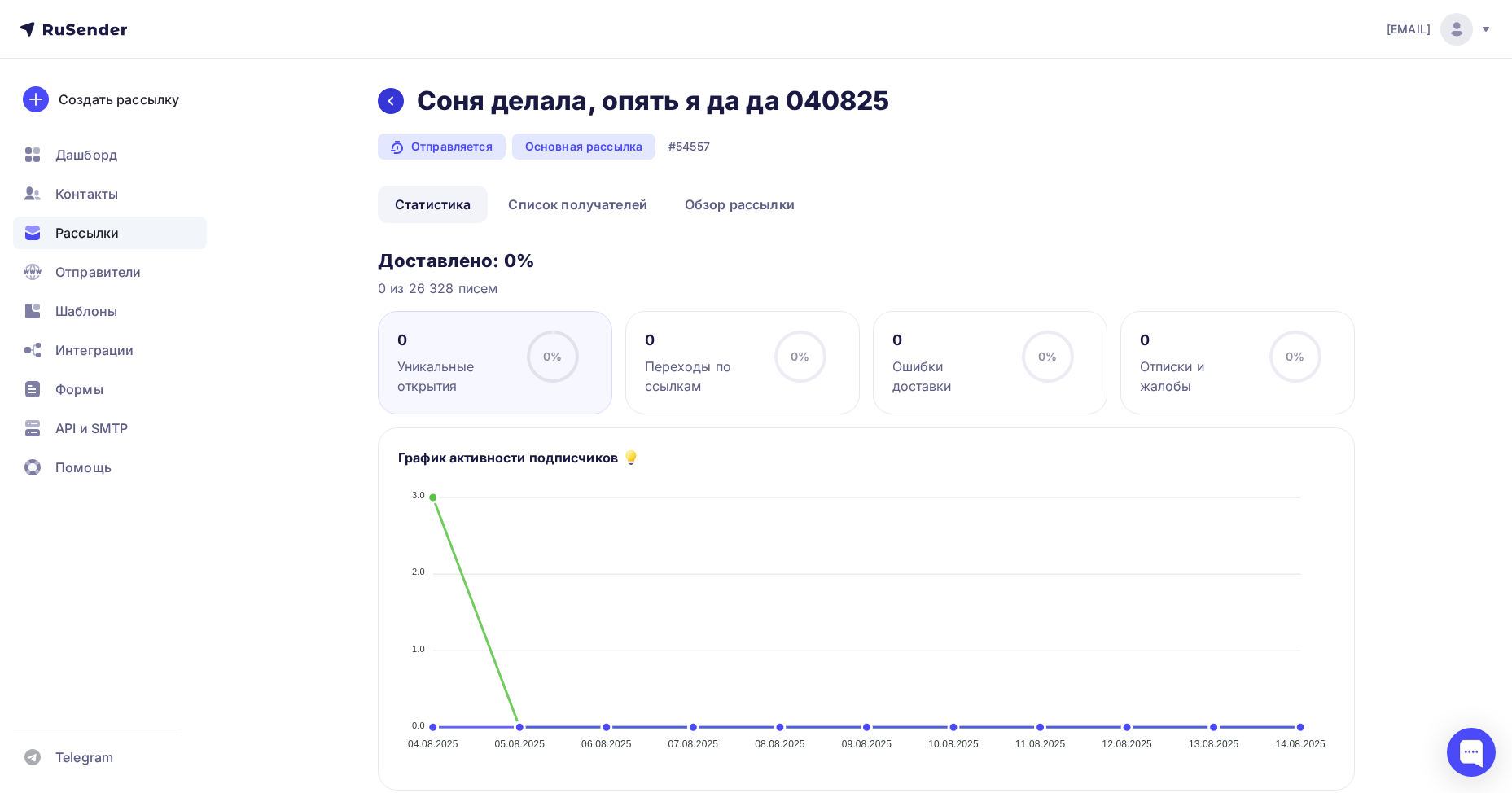 click 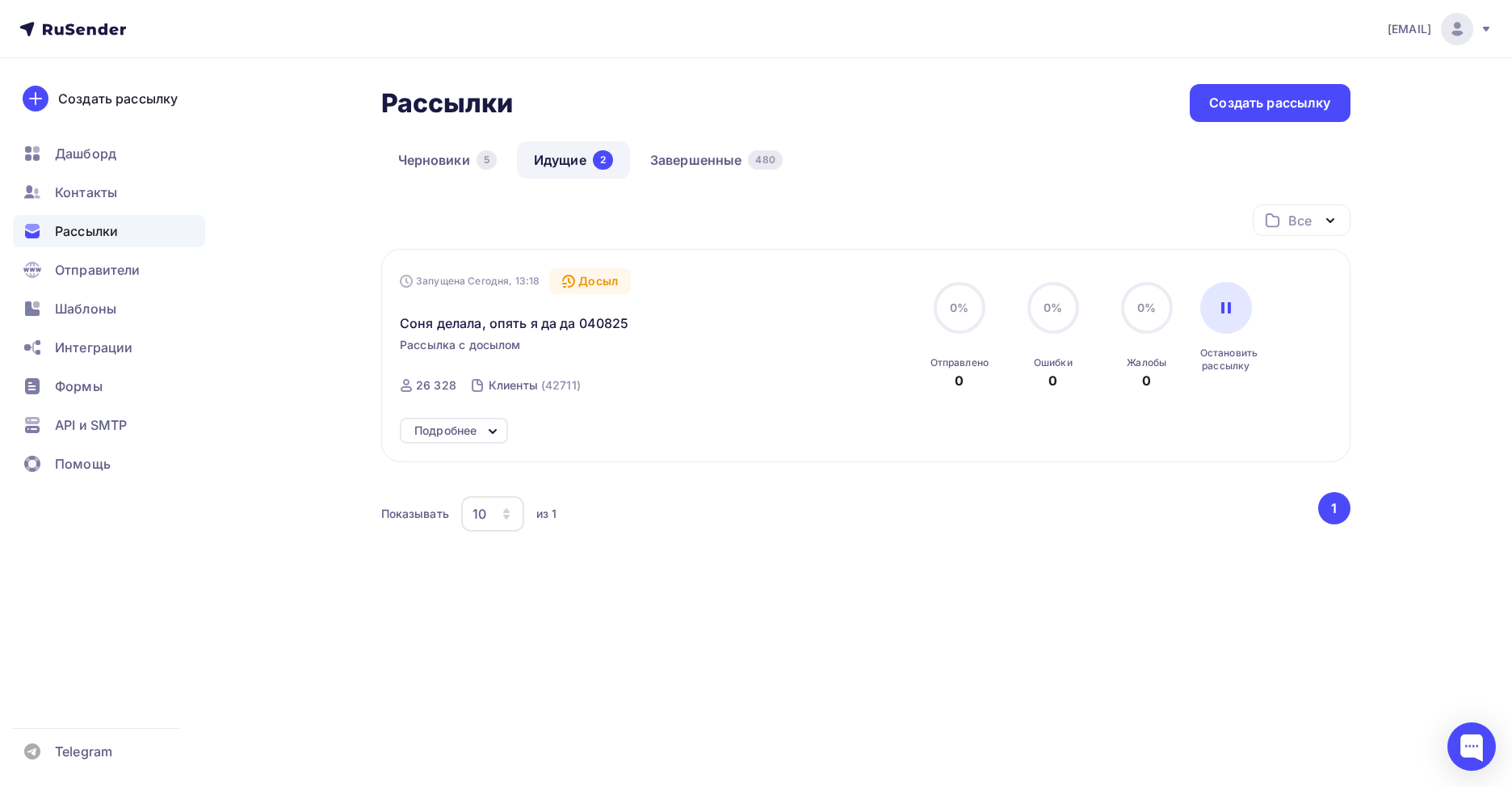click on "Подробнее" at bounding box center [445, 431] 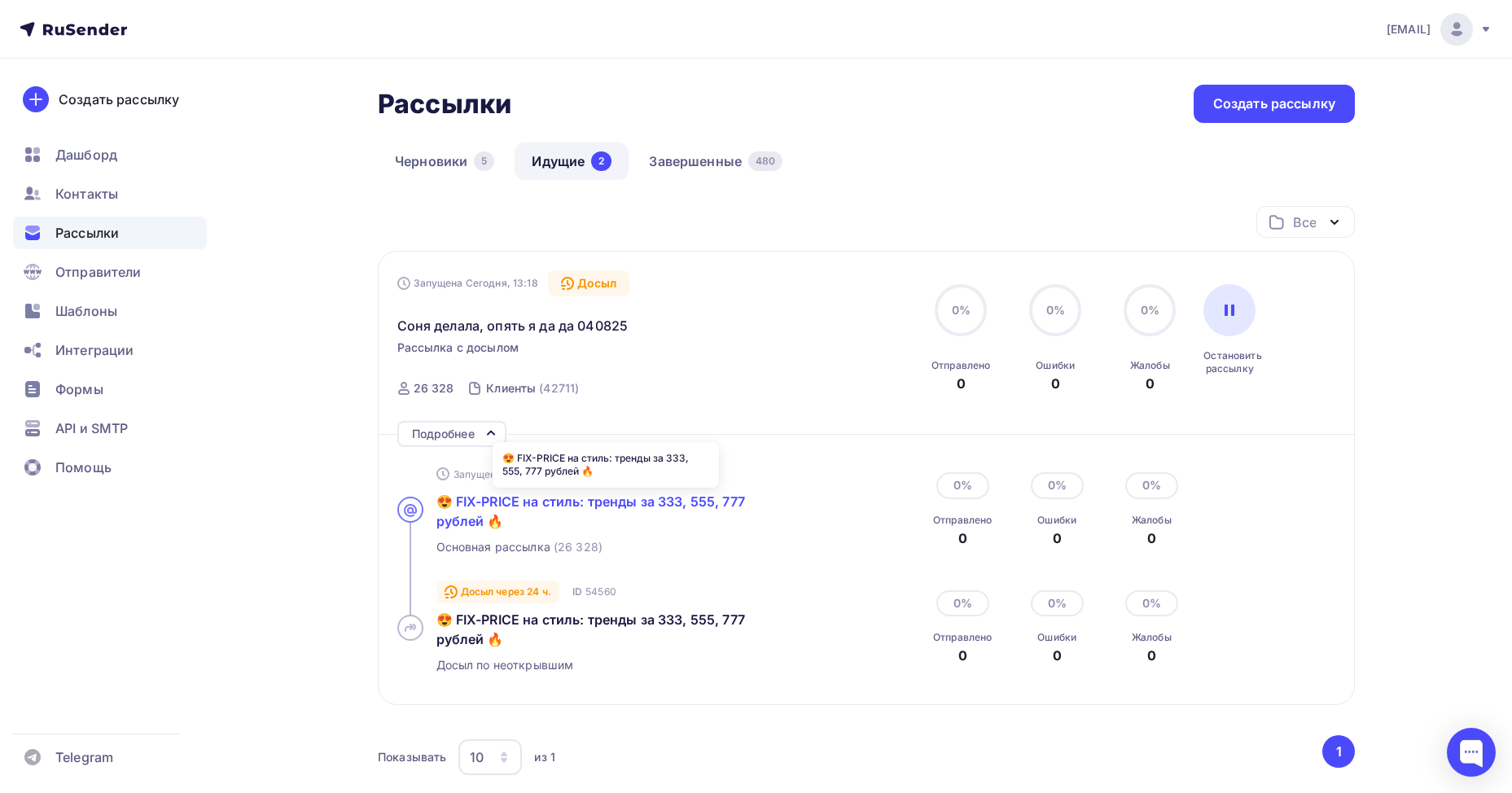 click on "😍 FIX-PRICE на стиль: тренды за 333, 555, 777 рублей 🔥" at bounding box center (590, 511) 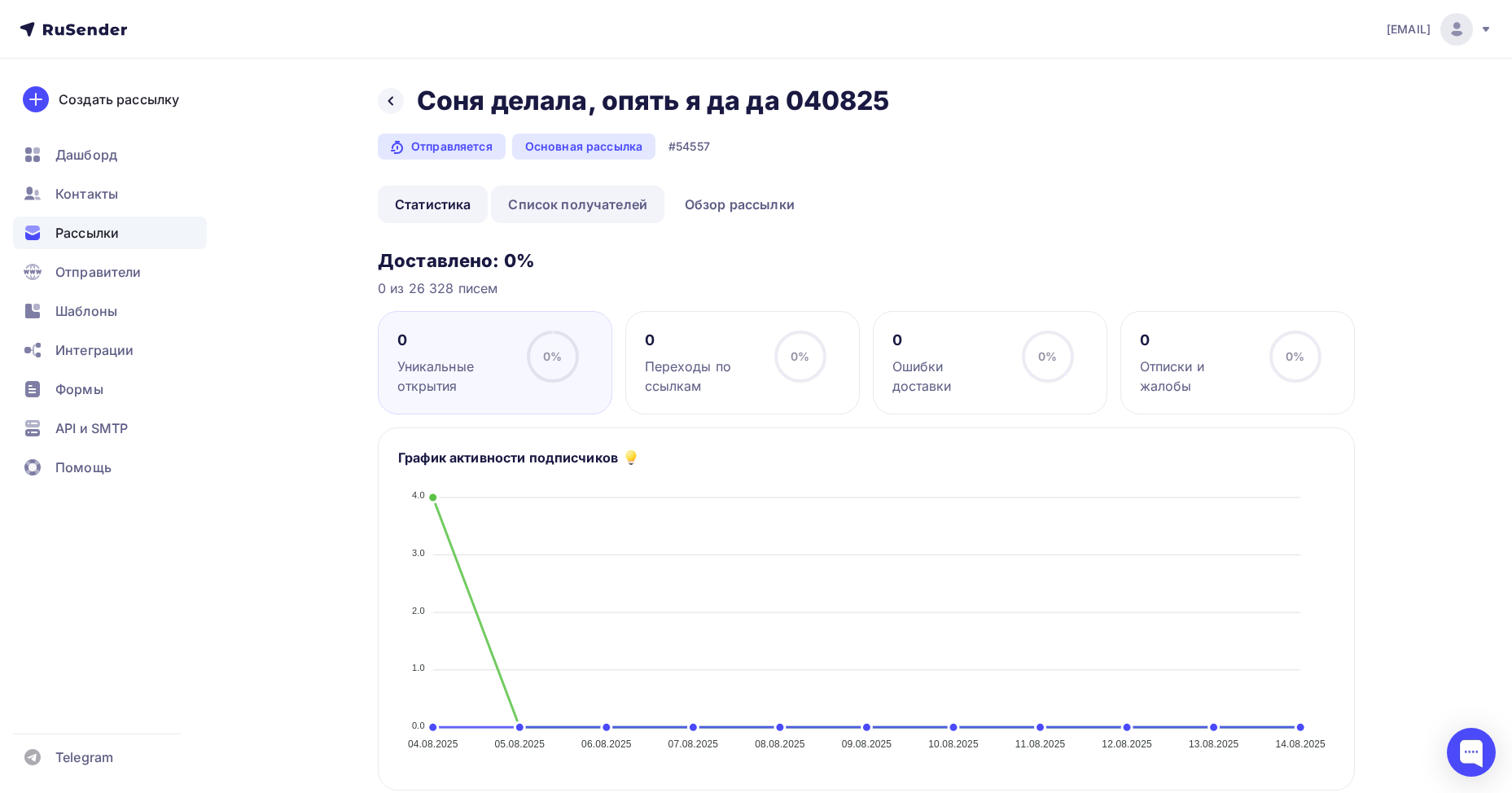 click on "Список получателей" at bounding box center [577, 204] 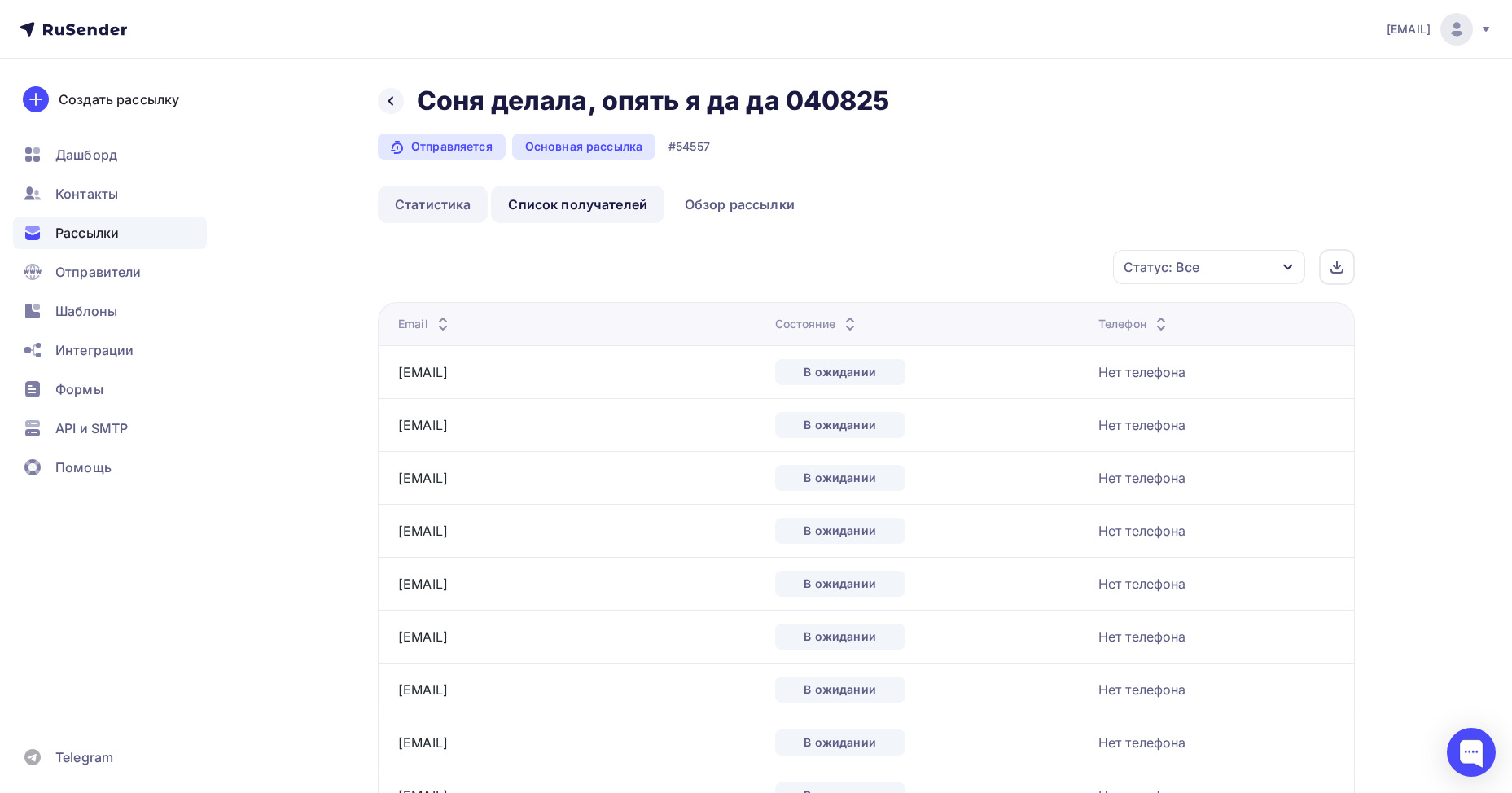 click on "Статистика" at bounding box center (432, 204) 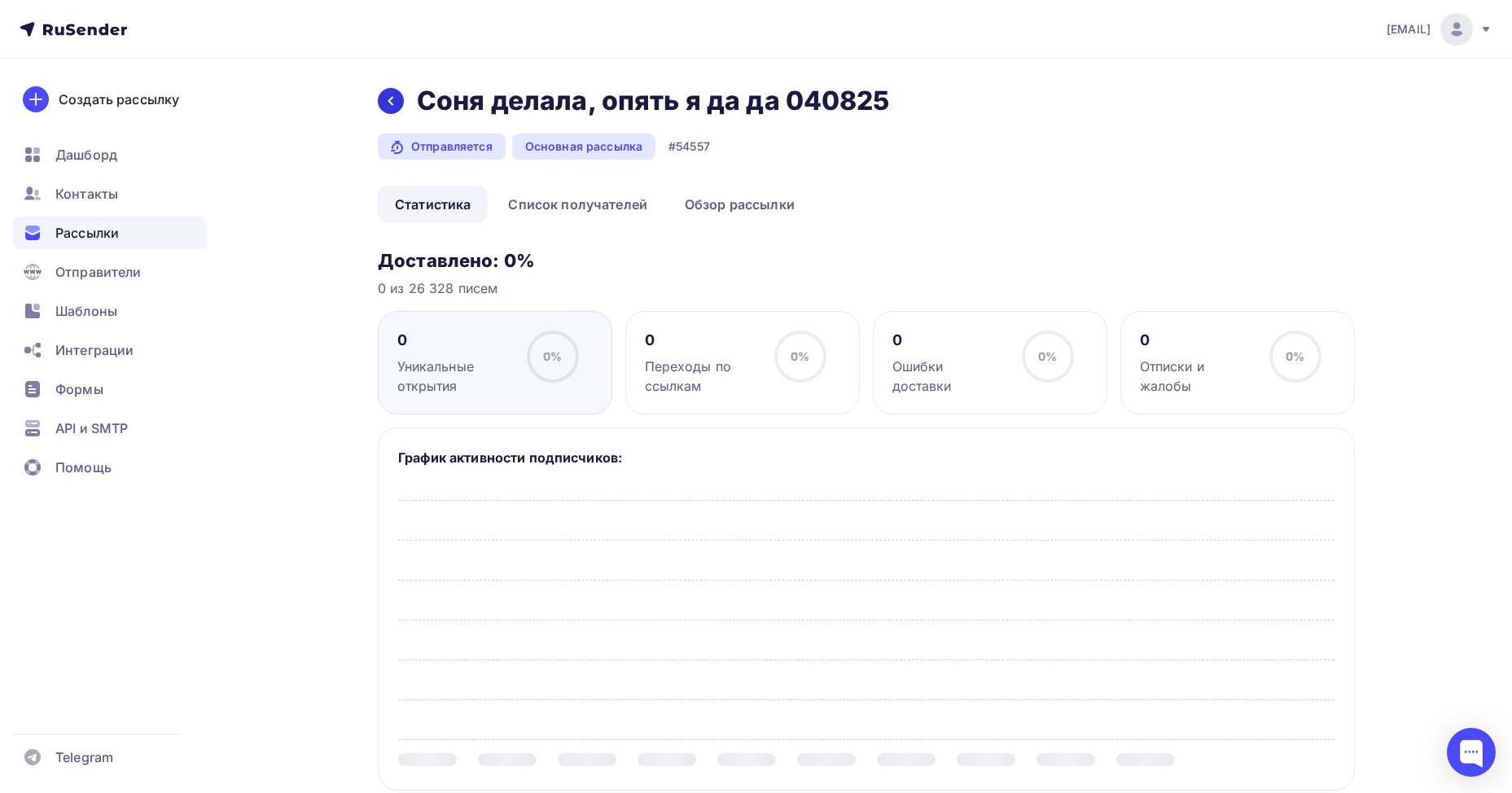click at bounding box center [391, 101] 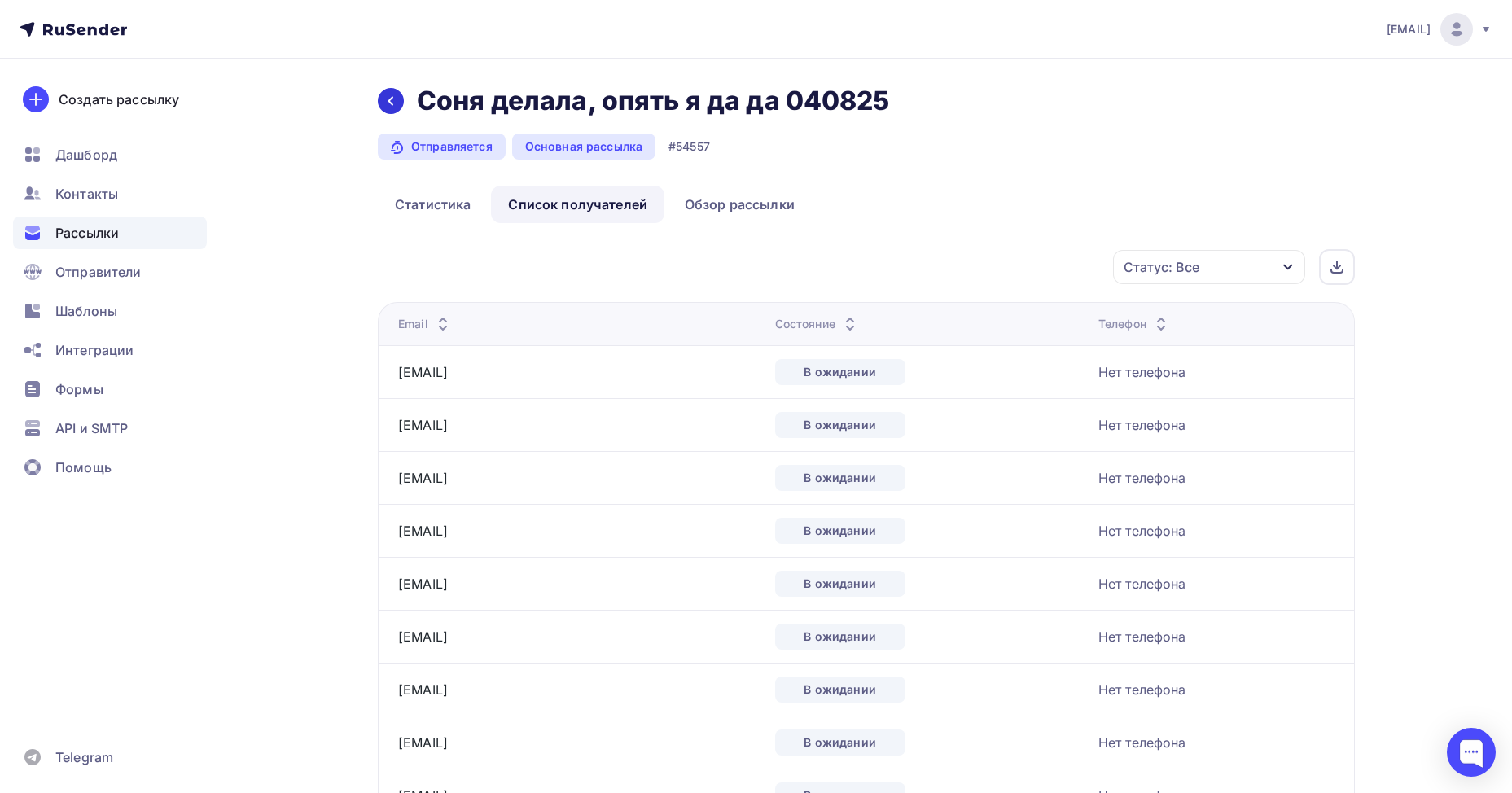 click 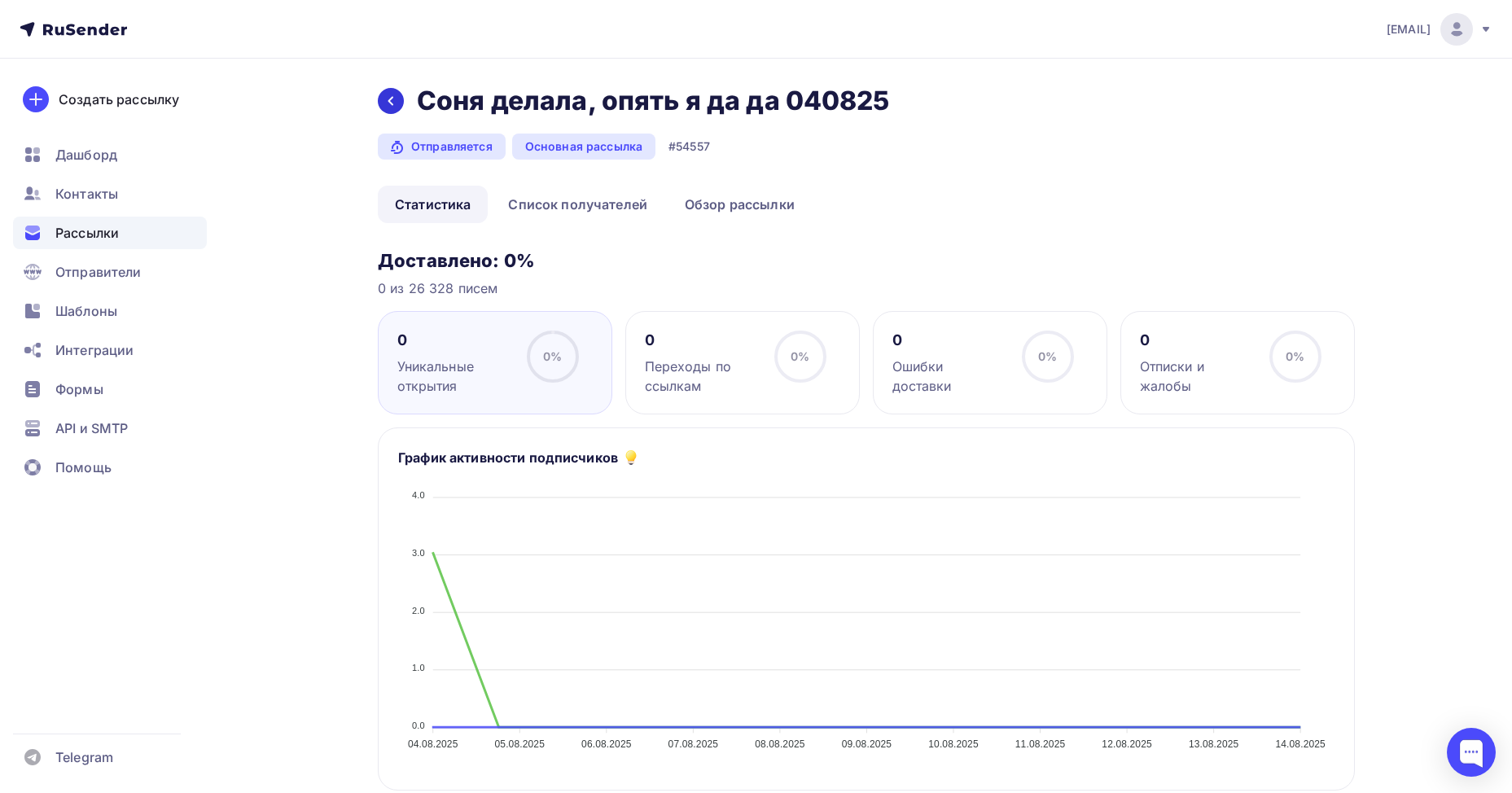 click 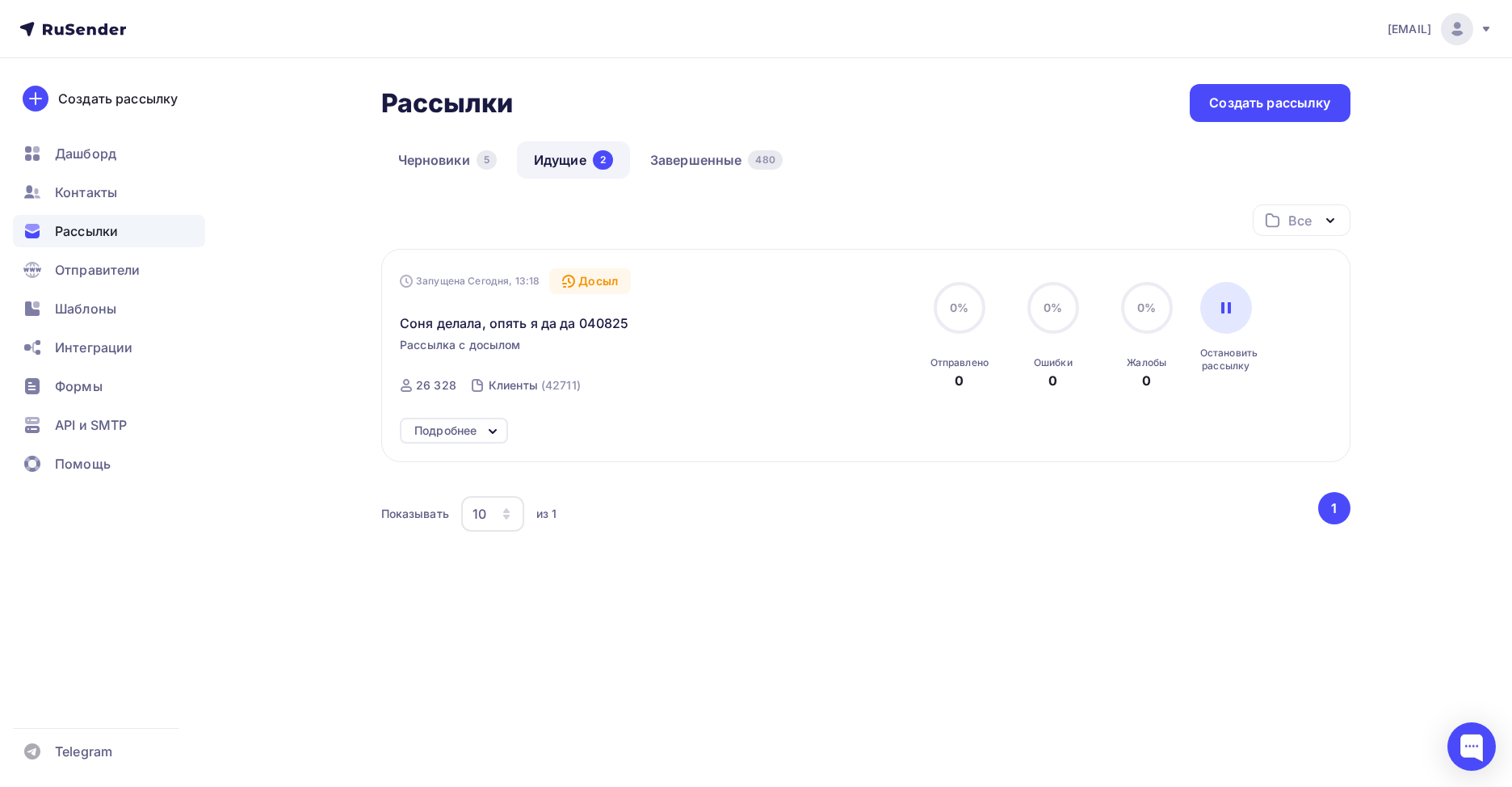 click on "Все" at bounding box center (1300, 221) 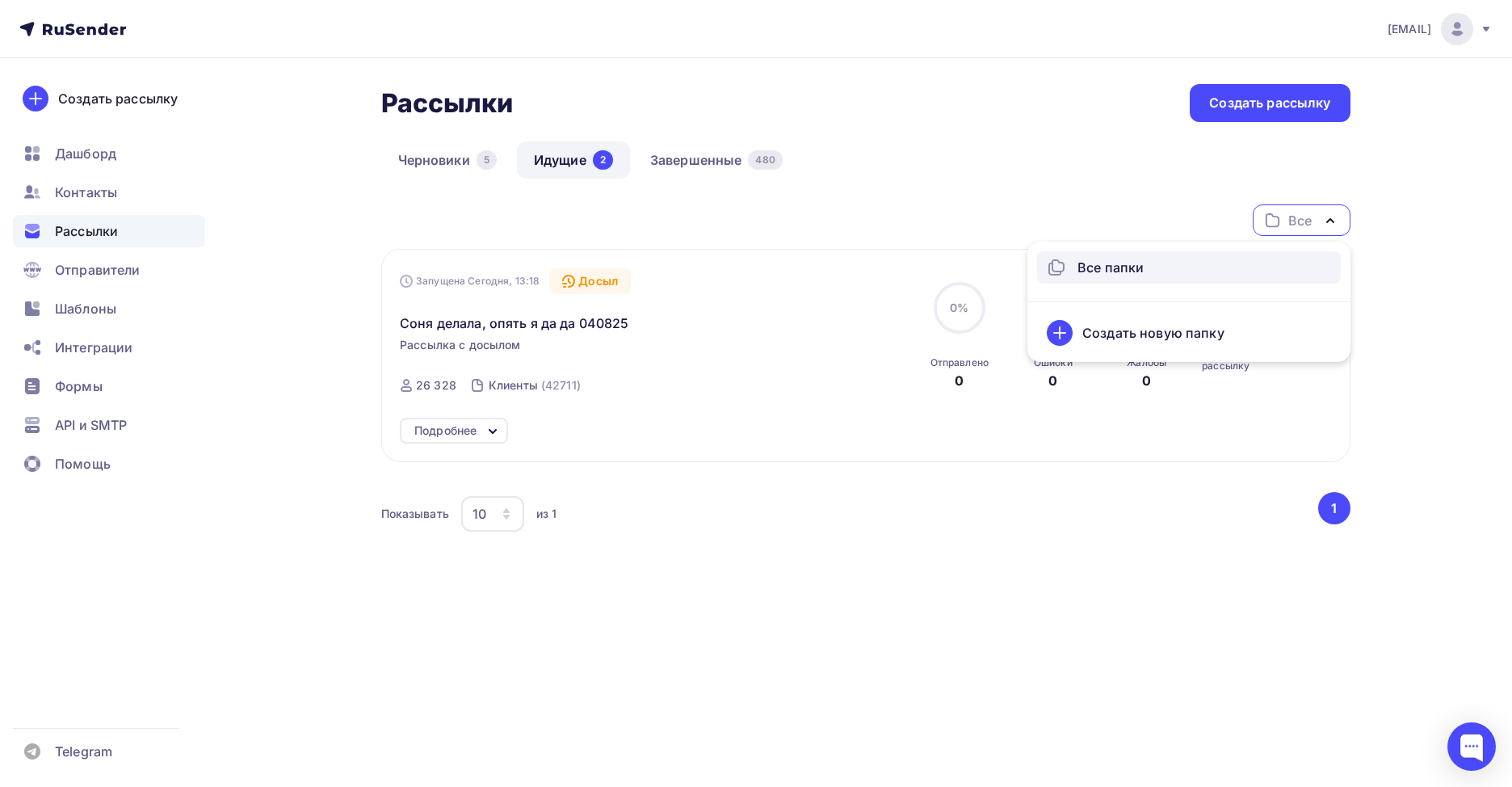 click on "olg.melihova2017@yandex.ru             Аккаунт         Тарифы       Выйти
Создать рассылку
Дашборд
Контакты
Рассылки
Отправители
Шаблоны
Интеграции
Формы
API и SMTP
Помощь
Telegram
Аккаунт         Тарифы                   Помощь       Выйти
Рассылки
Рассылки
Создать рассылку
Черновики
5
Идущие
2
Завершенные
480
Идущие" at bounding box center [756, 348] 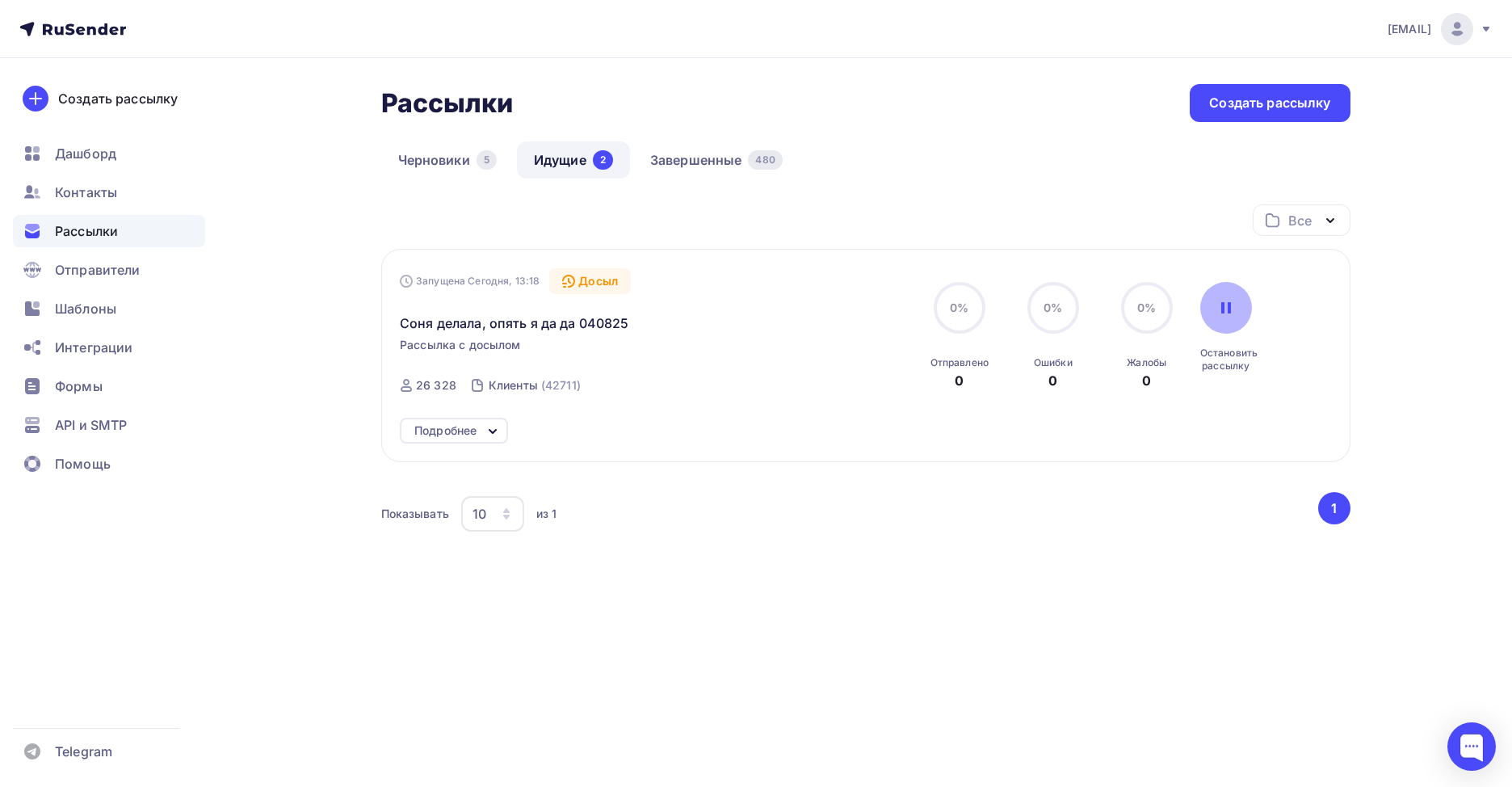 click 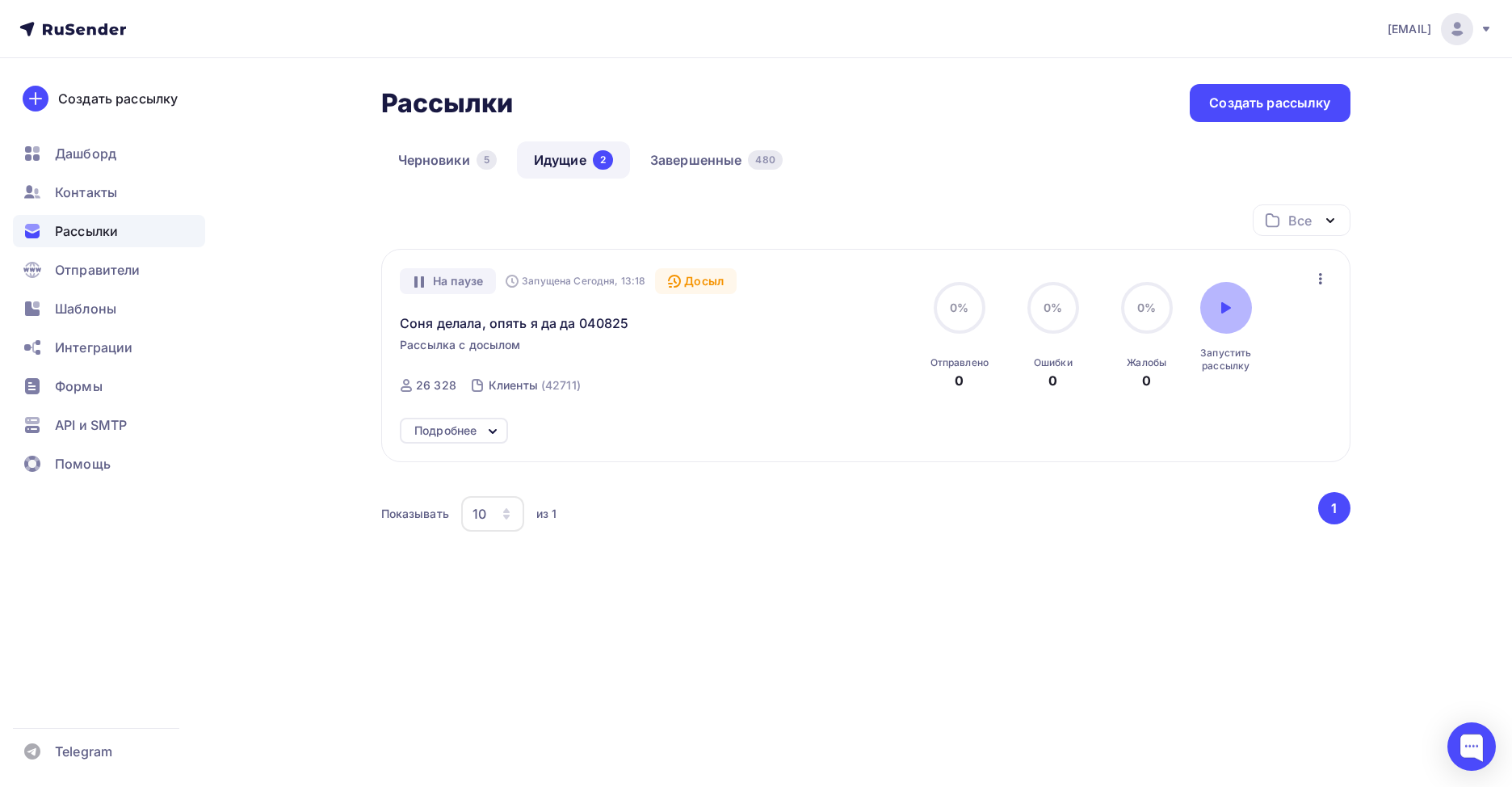 click on "На паузе
Запущена
Сегодня, 13:18
Досыл
Соня делала, опять я да да 040825
Рассылка с досылом
Отправлена
Сегодня, 13:18
ID
26 328
Клиенты    (42711)     0%   0%
Отправлено
0
0%   0%
Ошибки
0
0%   0%
Жалобы
0
Запустить рассылку
Отменить досыл
Подробнее" at bounding box center [866, 356] 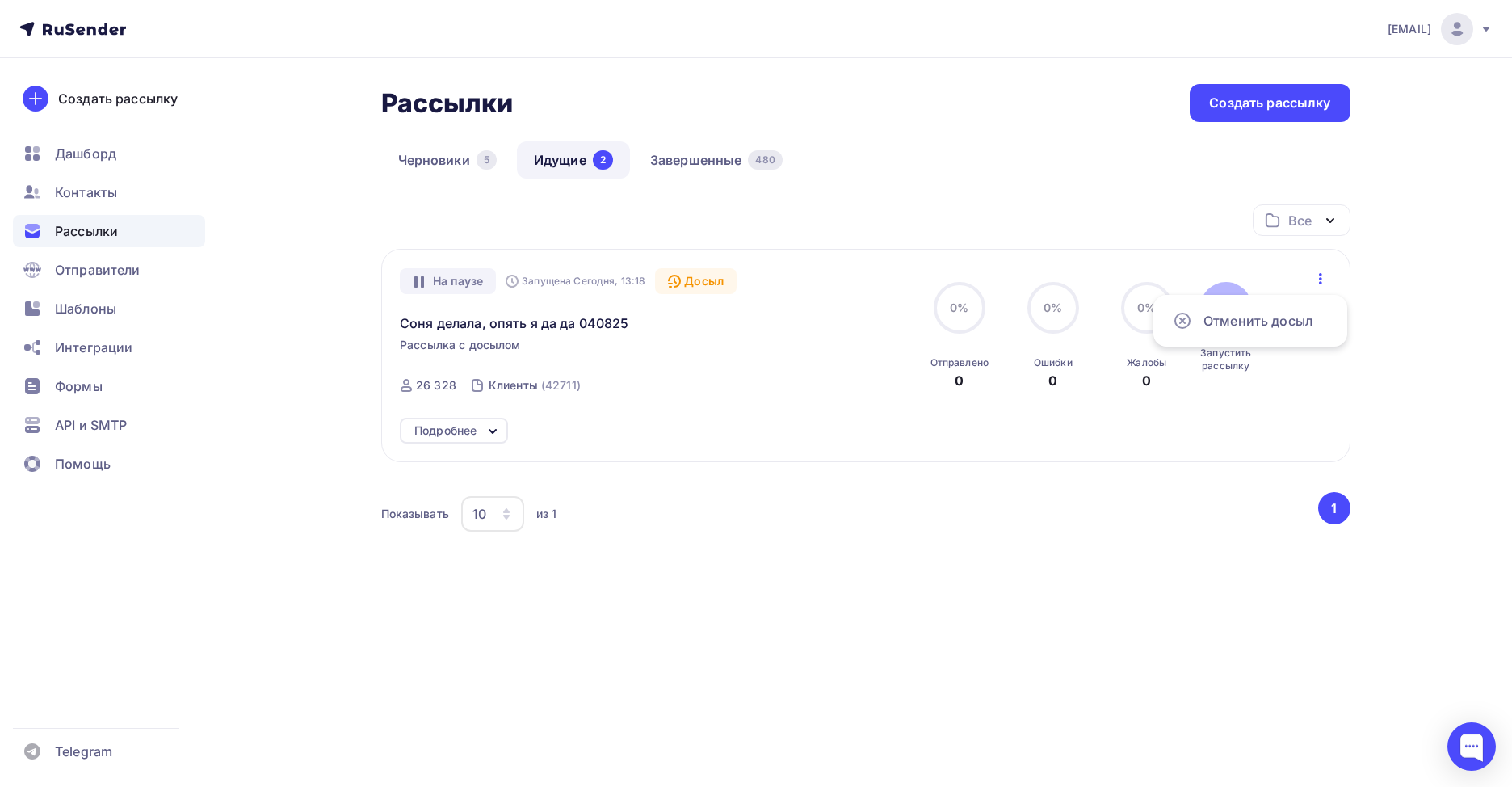 click on "Подробнее" at bounding box center [865, 431] 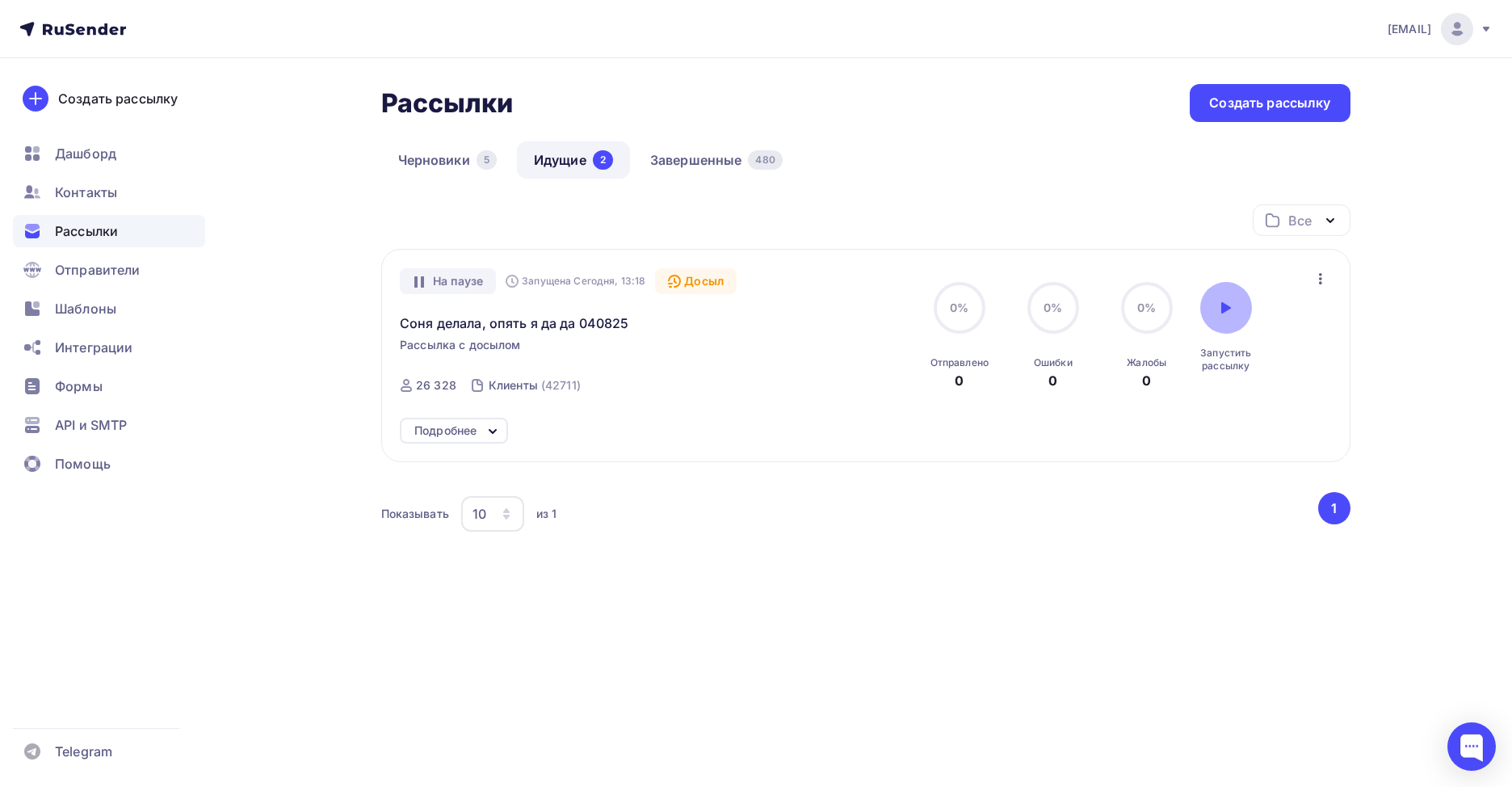 click on "Подробнее" at bounding box center (445, 431) 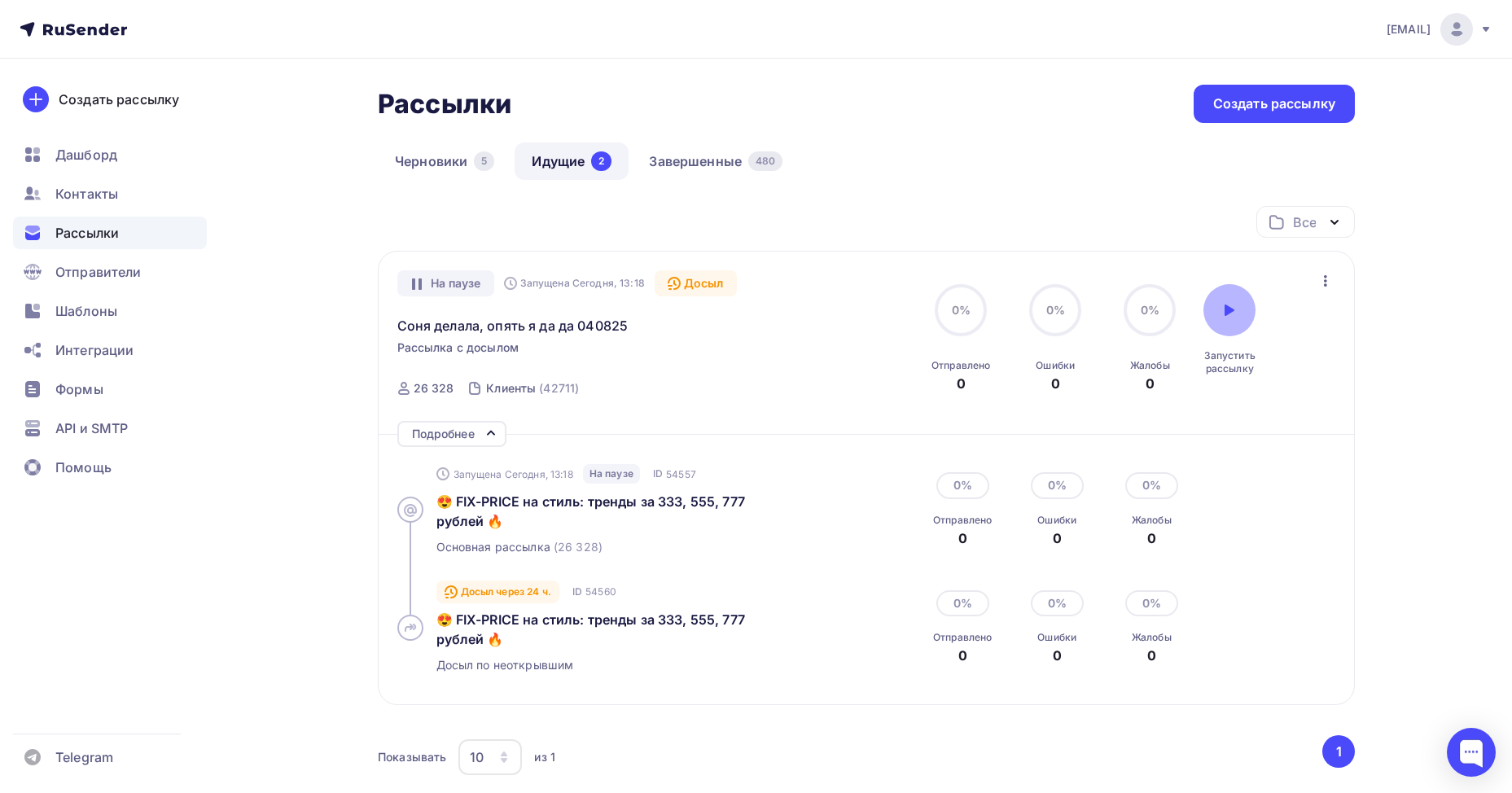 click on "Подробнее" at bounding box center [443, 434] 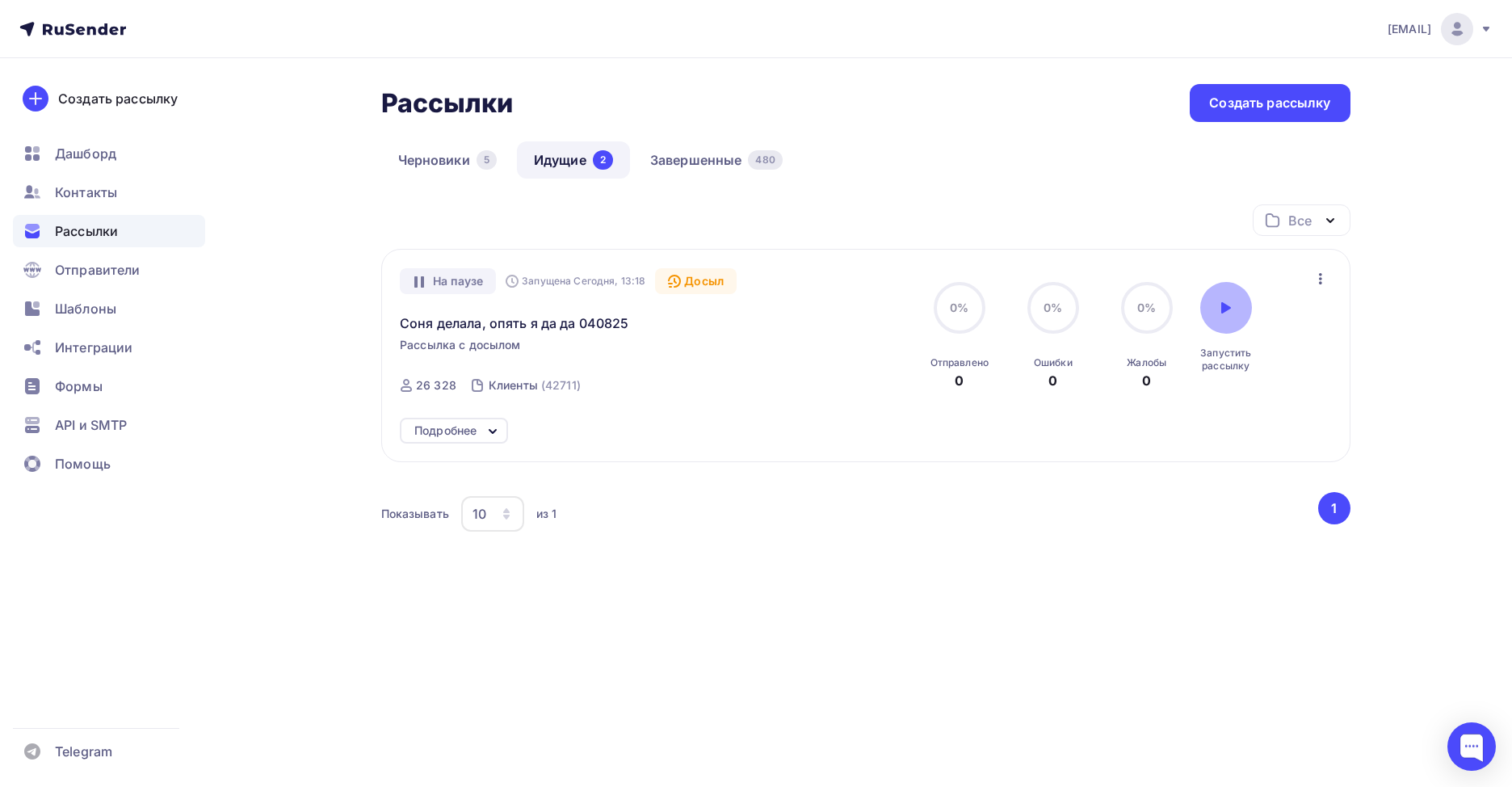 click on "Подробнее" at bounding box center [445, 431] 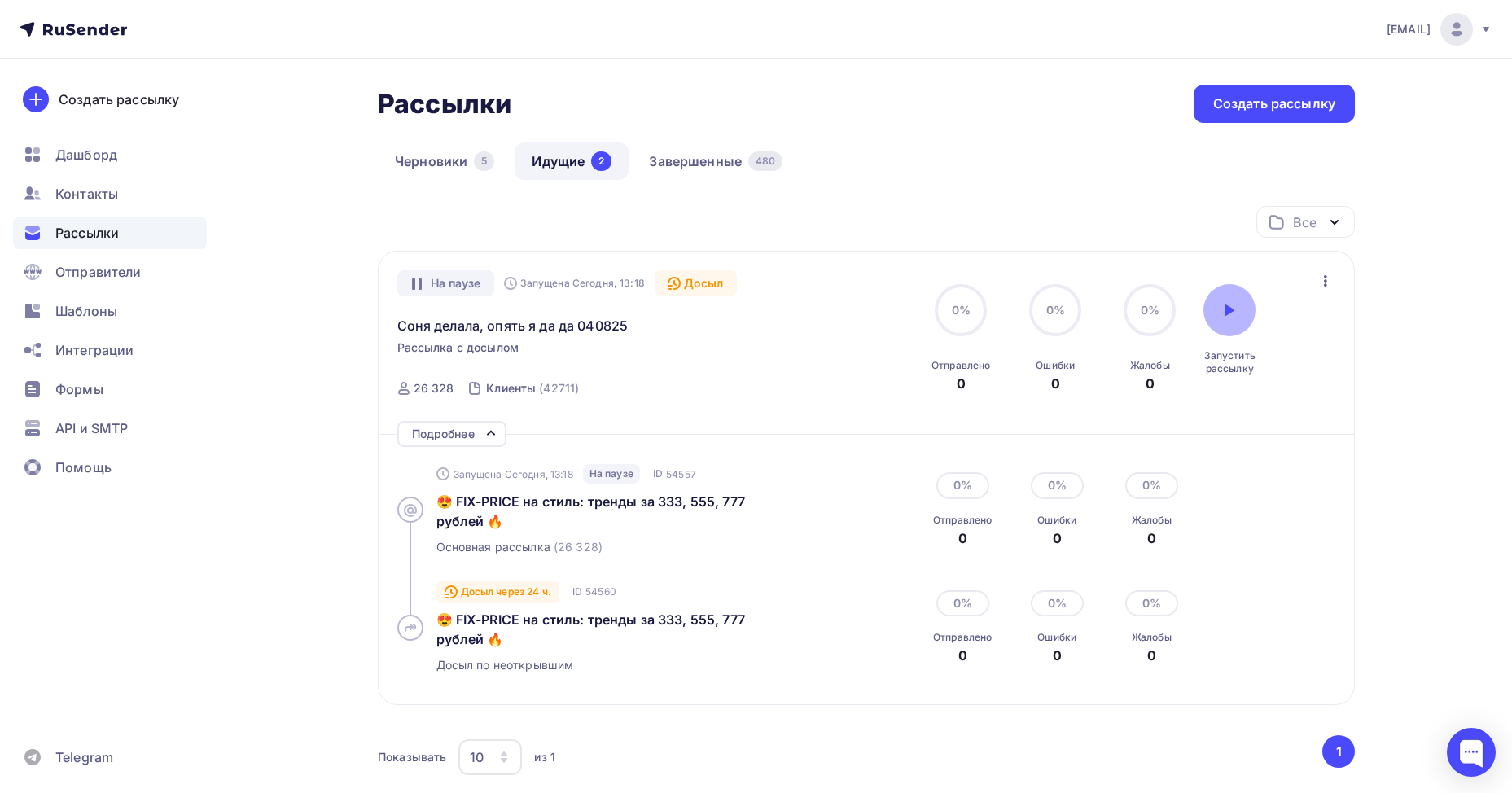 click on "Подробнее" at bounding box center (443, 434) 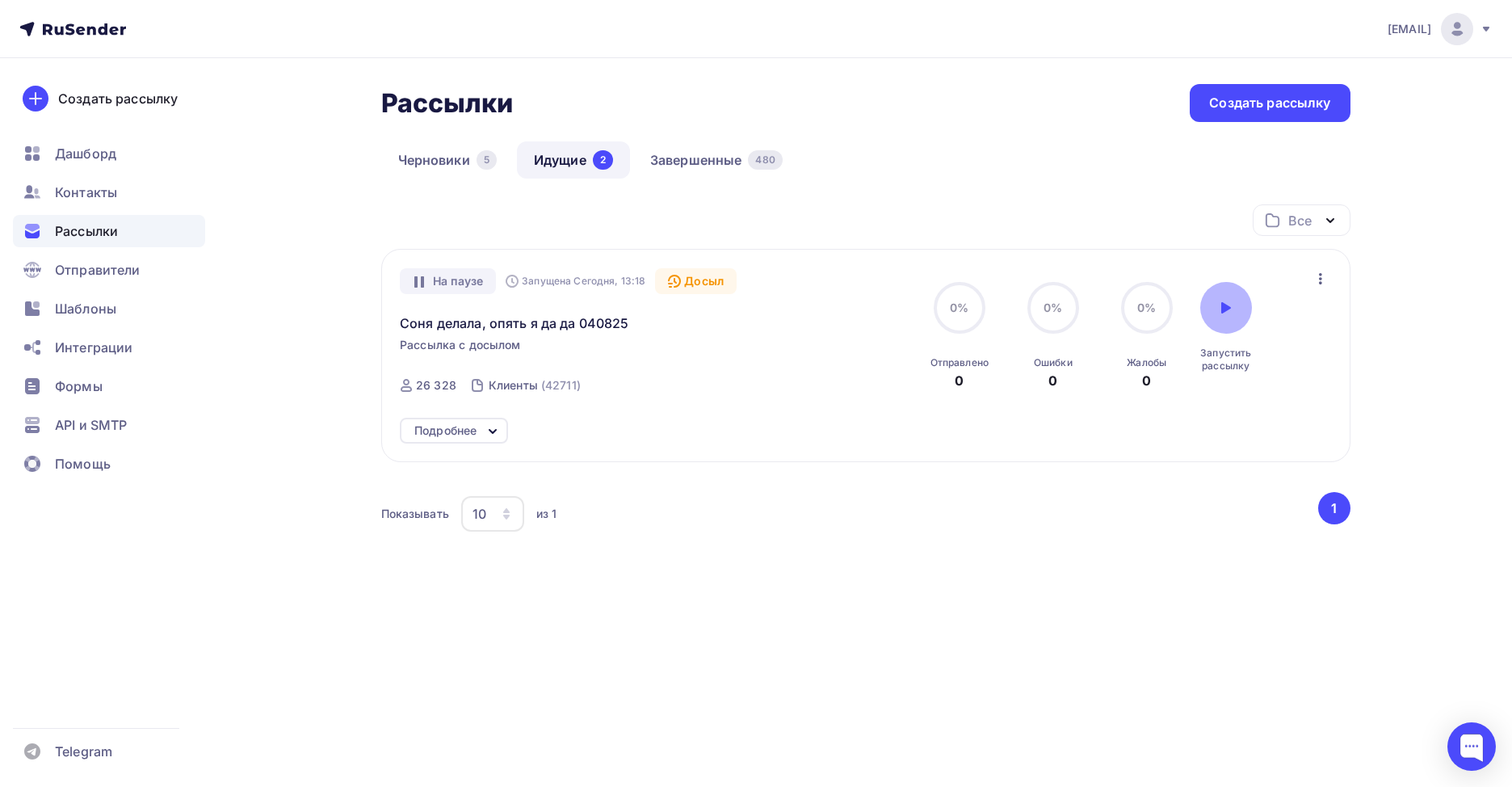 click 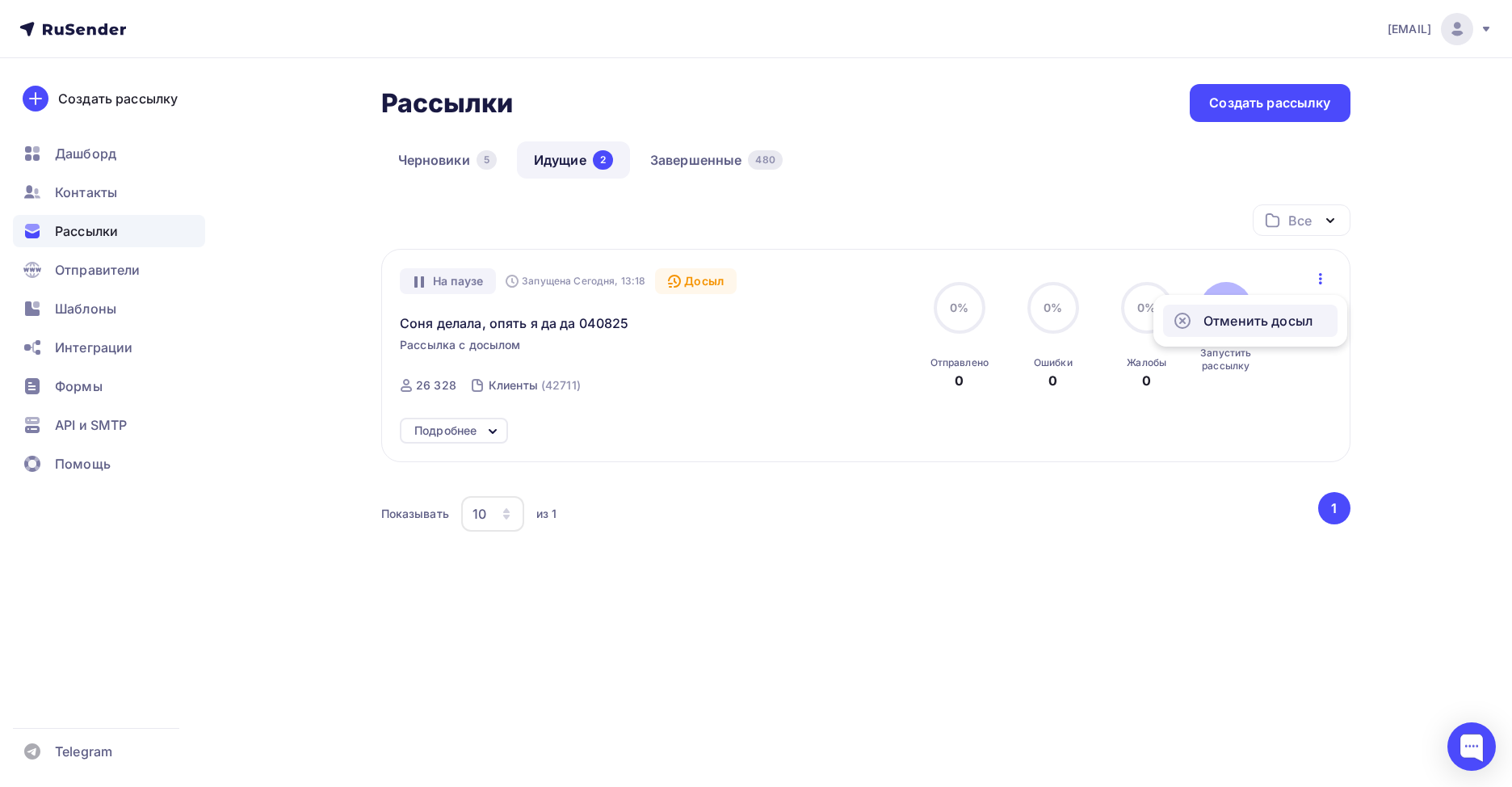 click on "Отменить досыл" at bounding box center (1250, 321) 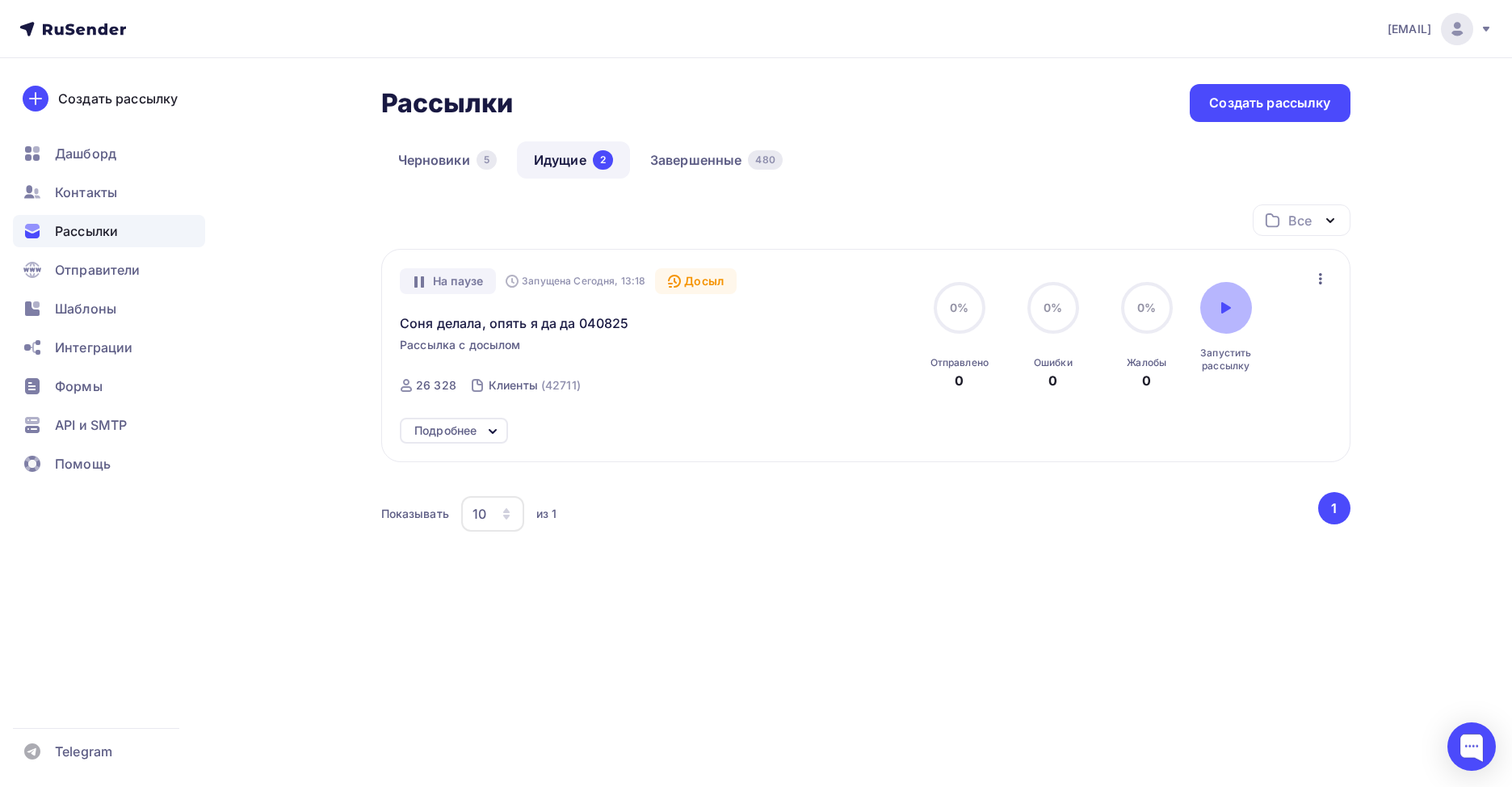 click 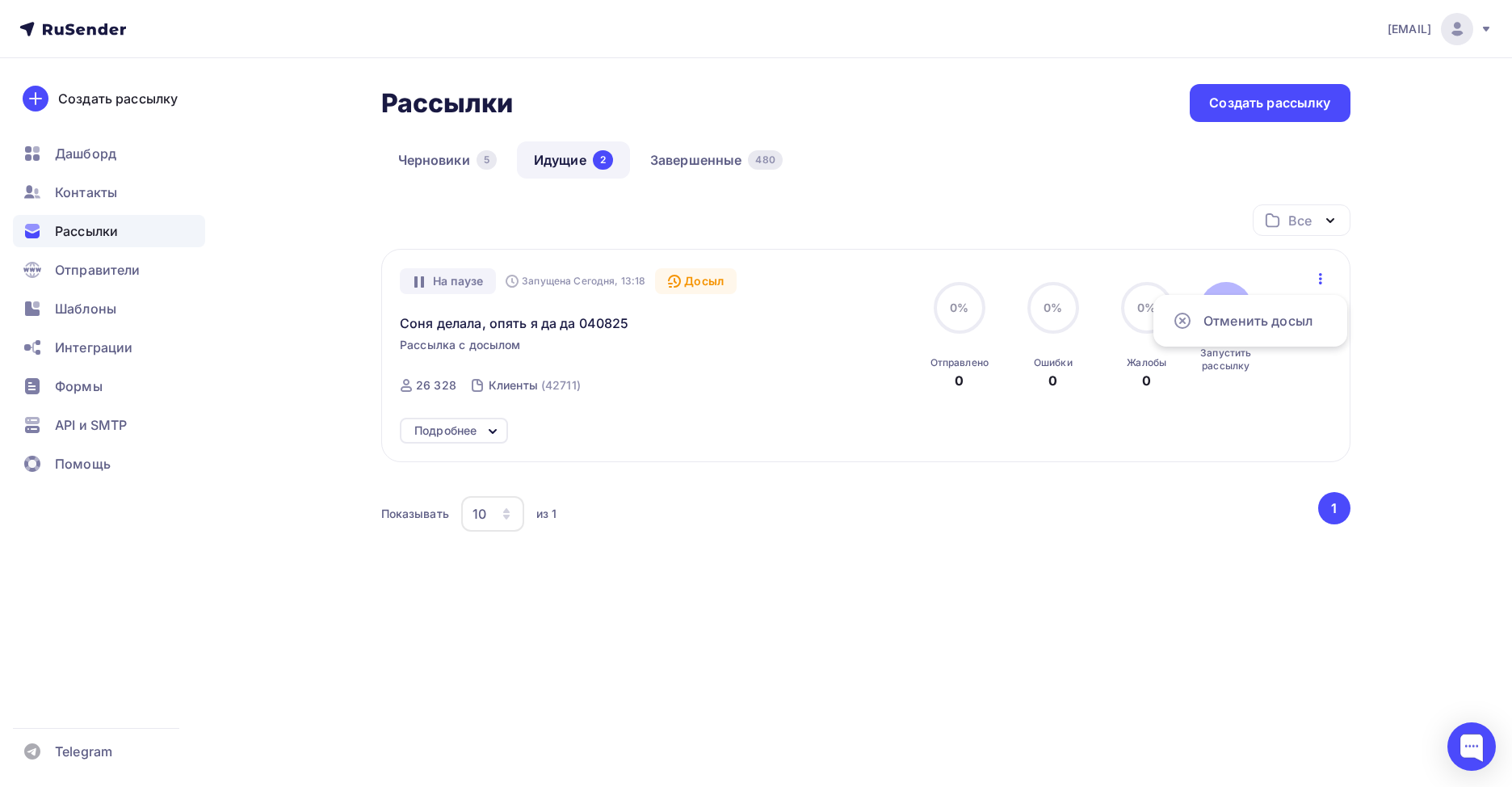 click on "Рассылки
Рассылки
Создать рассылку
Черновики
5
Идущие
2
Завершенные
480
Идущие
2
Черновики
5
Завершенные
480
Все
Все папки           Создать новую папку
На паузе
Запущена
Сегодня, 13:18
Досыл
Соня делала, опять я да да 040825
Рассылка с досылом
Отправлена
Сегодня, 13:18
ID
26 328
Клиенты    (42711)     0%   0%
0" at bounding box center (756, 377) 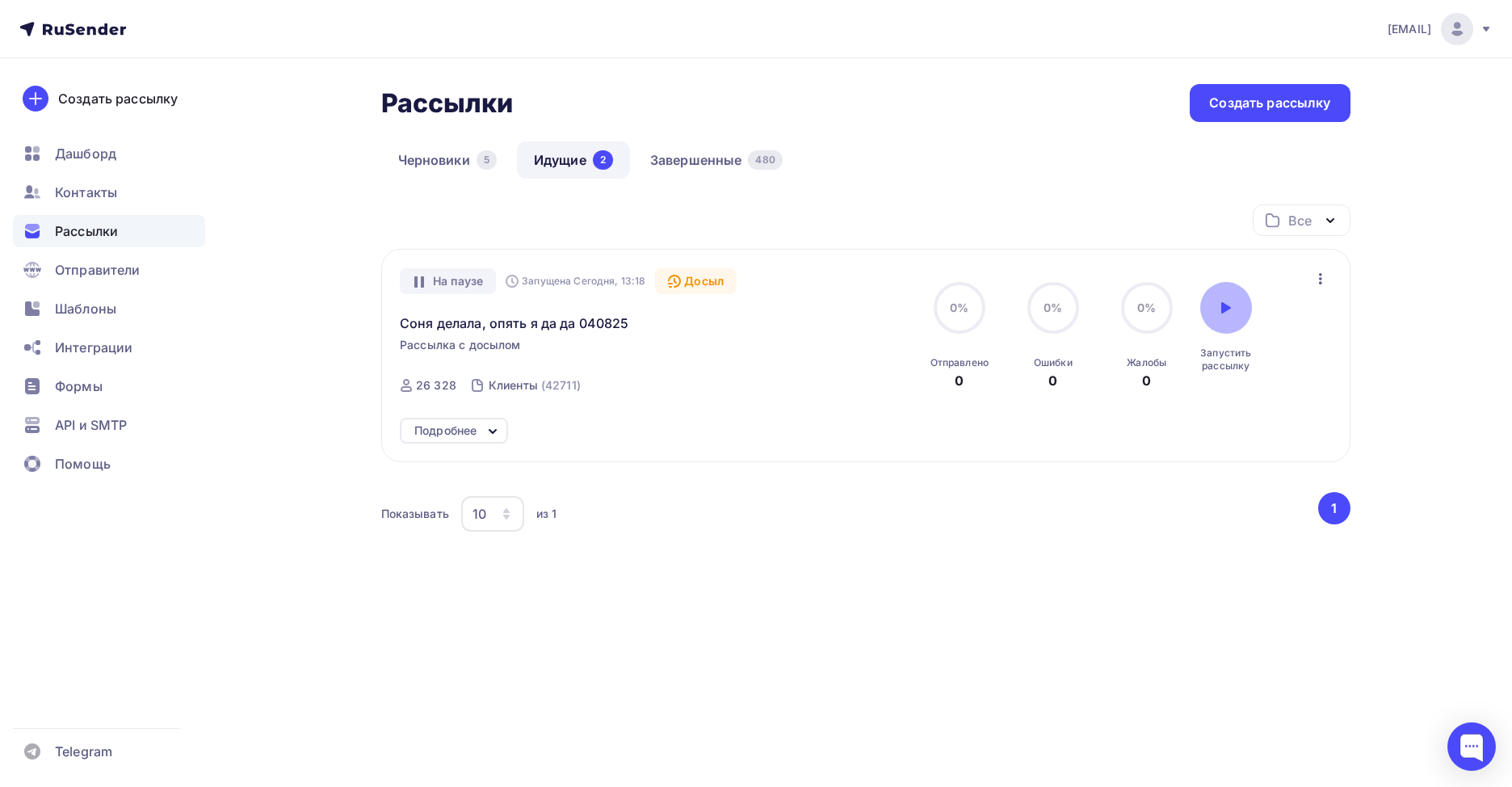 click on "Подробнее" at bounding box center (454, 431) 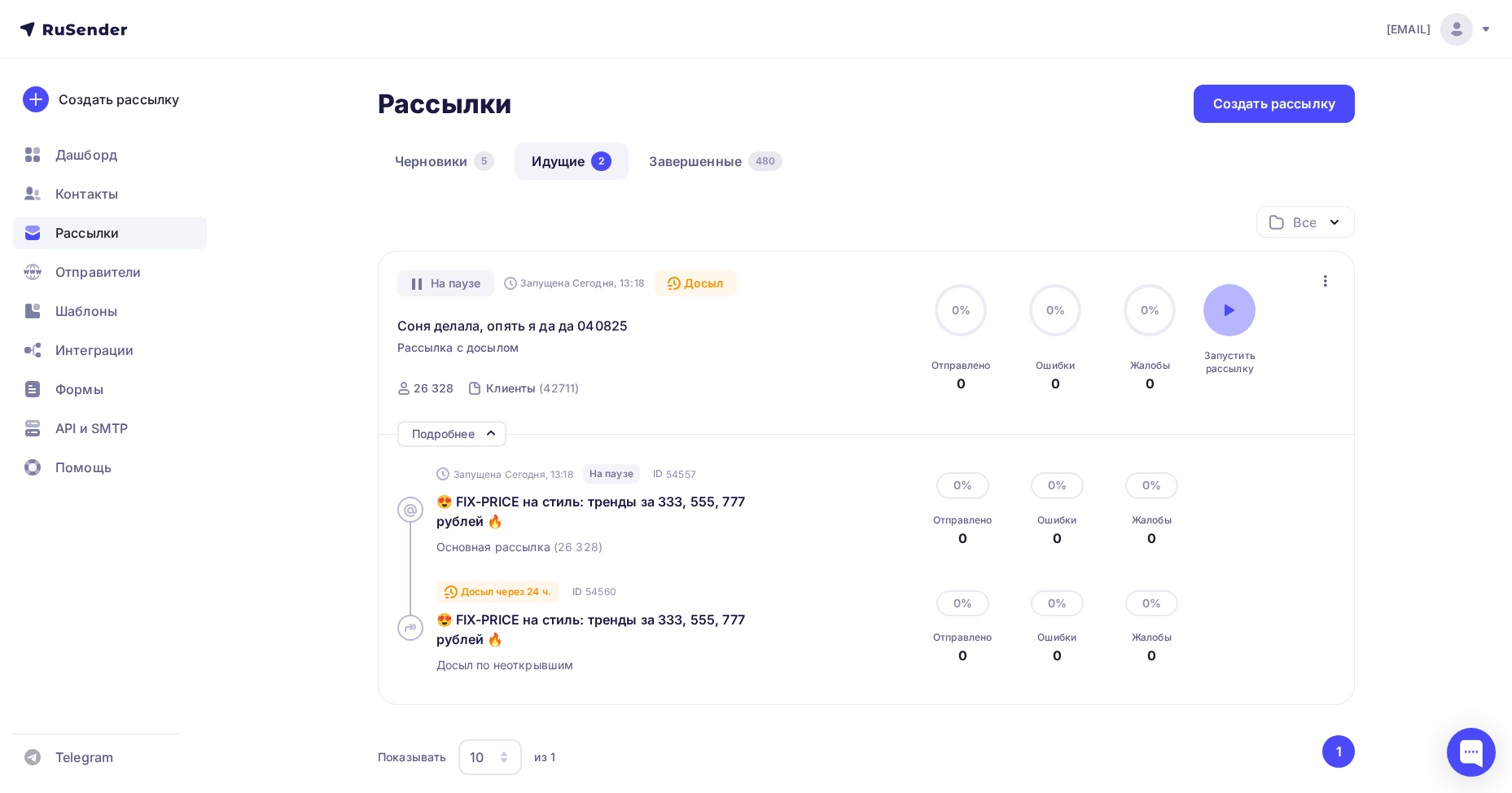 click 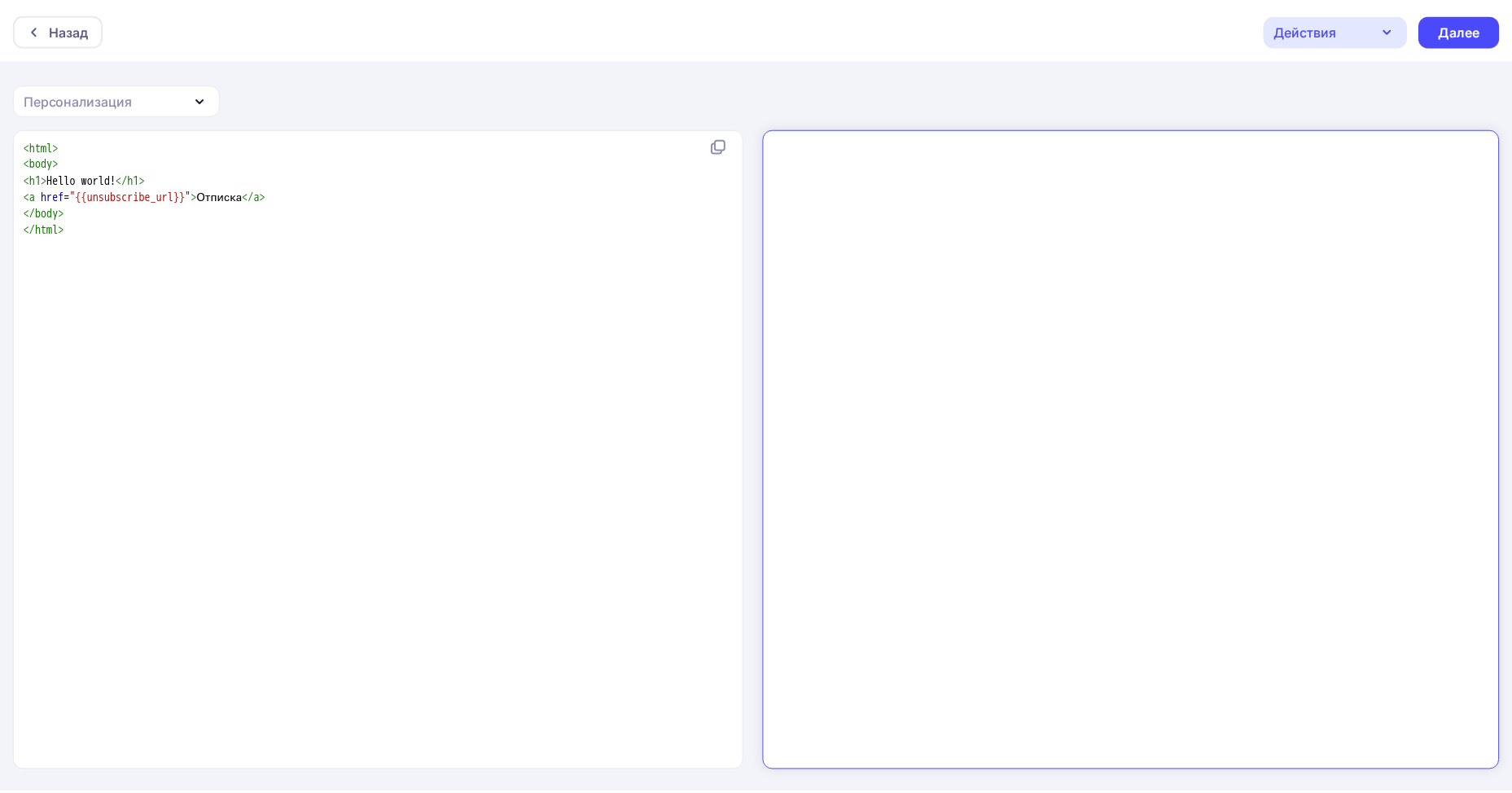 scroll, scrollTop: 0, scrollLeft: 0, axis: both 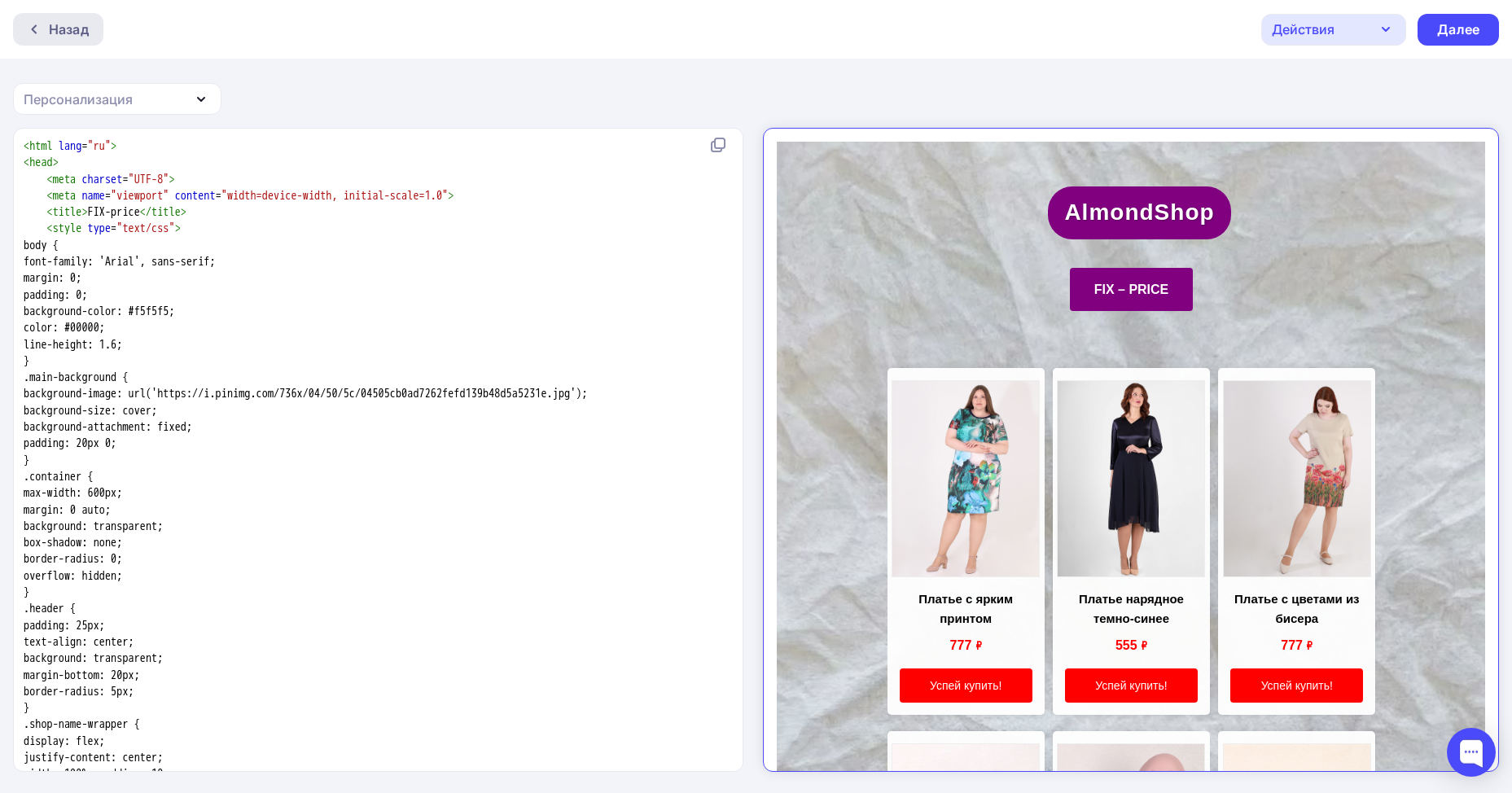 click on "Назад" at bounding box center (68, 29) 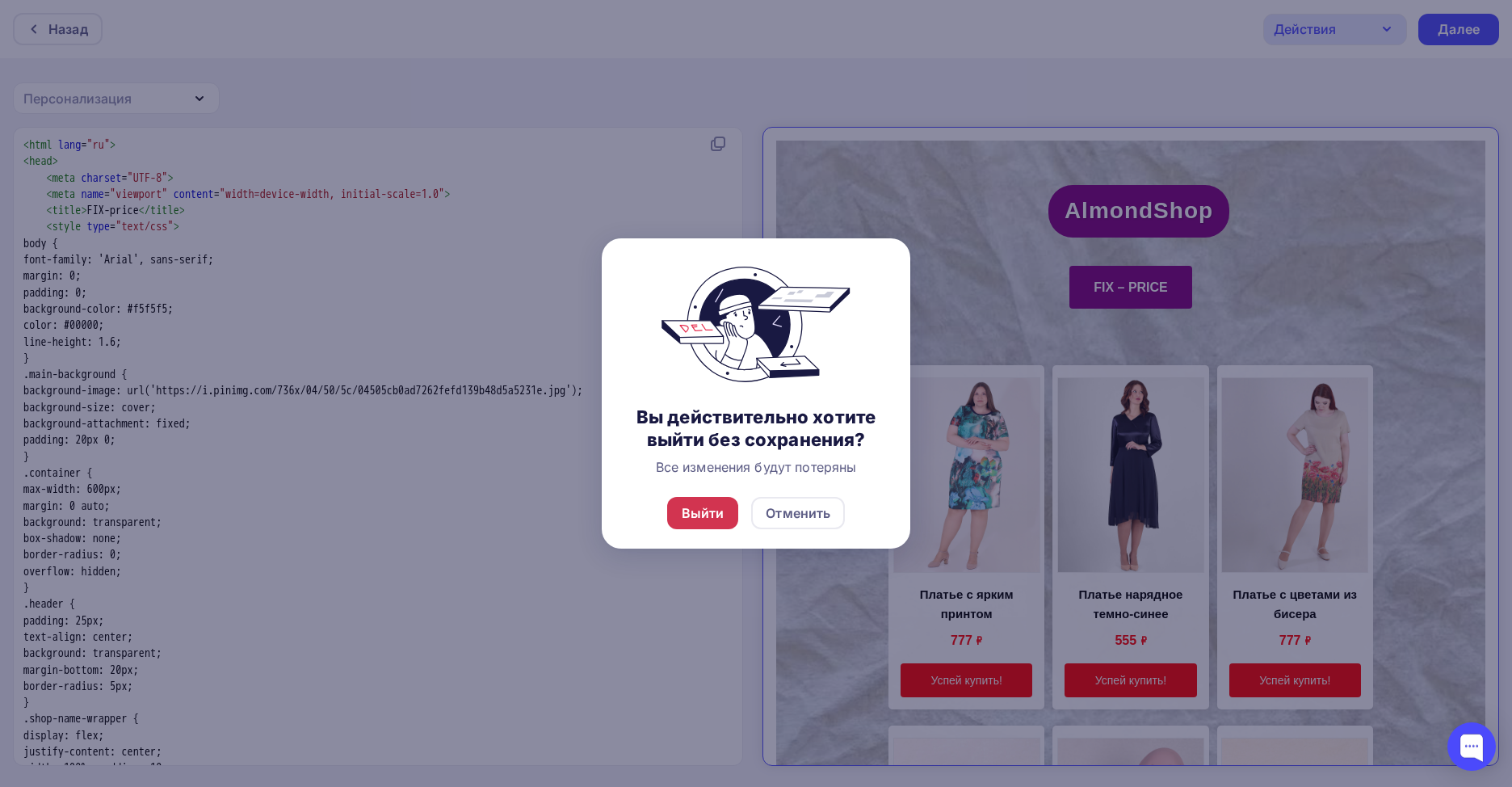 click on "Выйти" at bounding box center [703, 513] 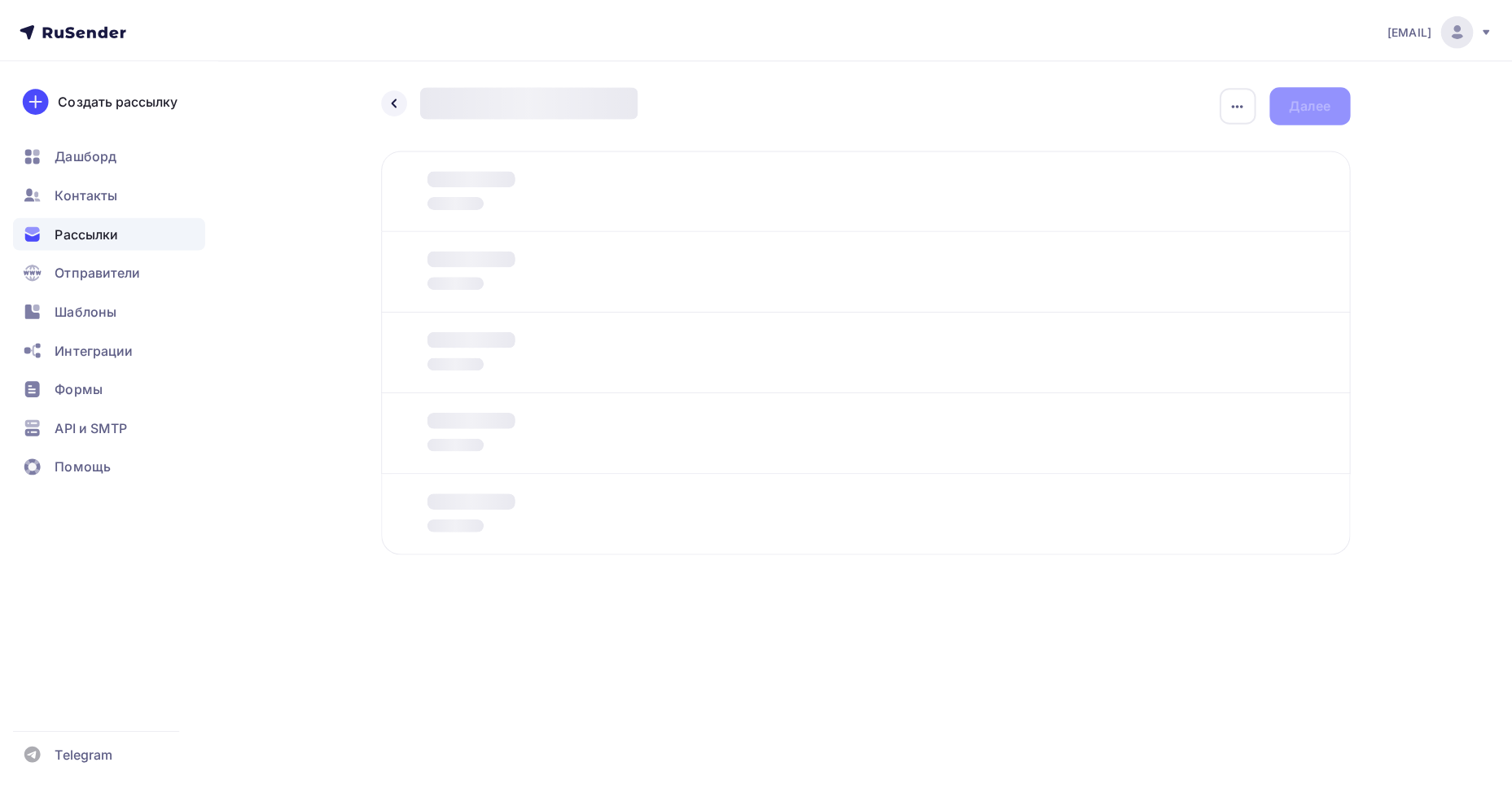 scroll, scrollTop: 0, scrollLeft: 0, axis: both 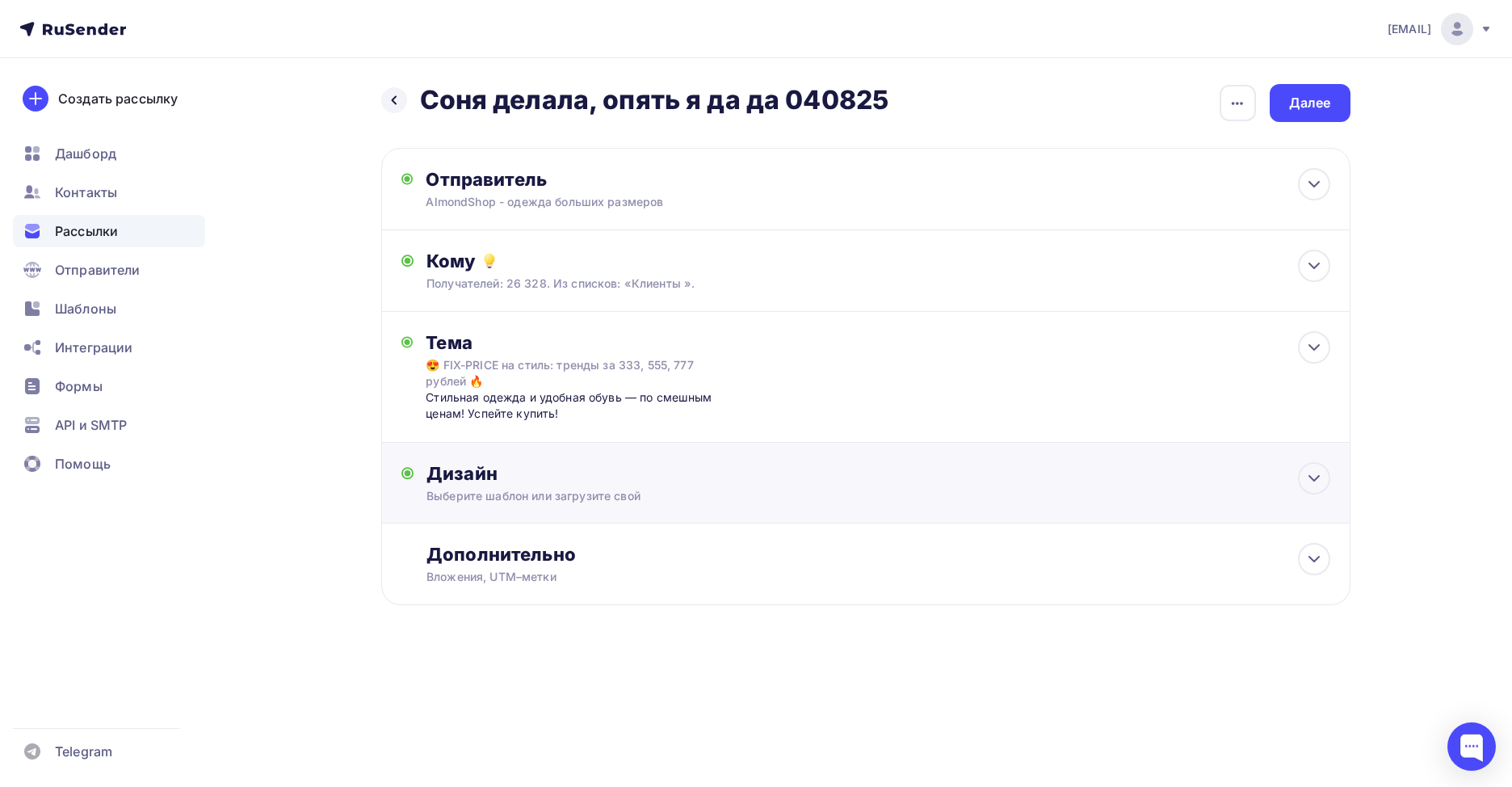 click on "Дизайн" at bounding box center [878, 473] 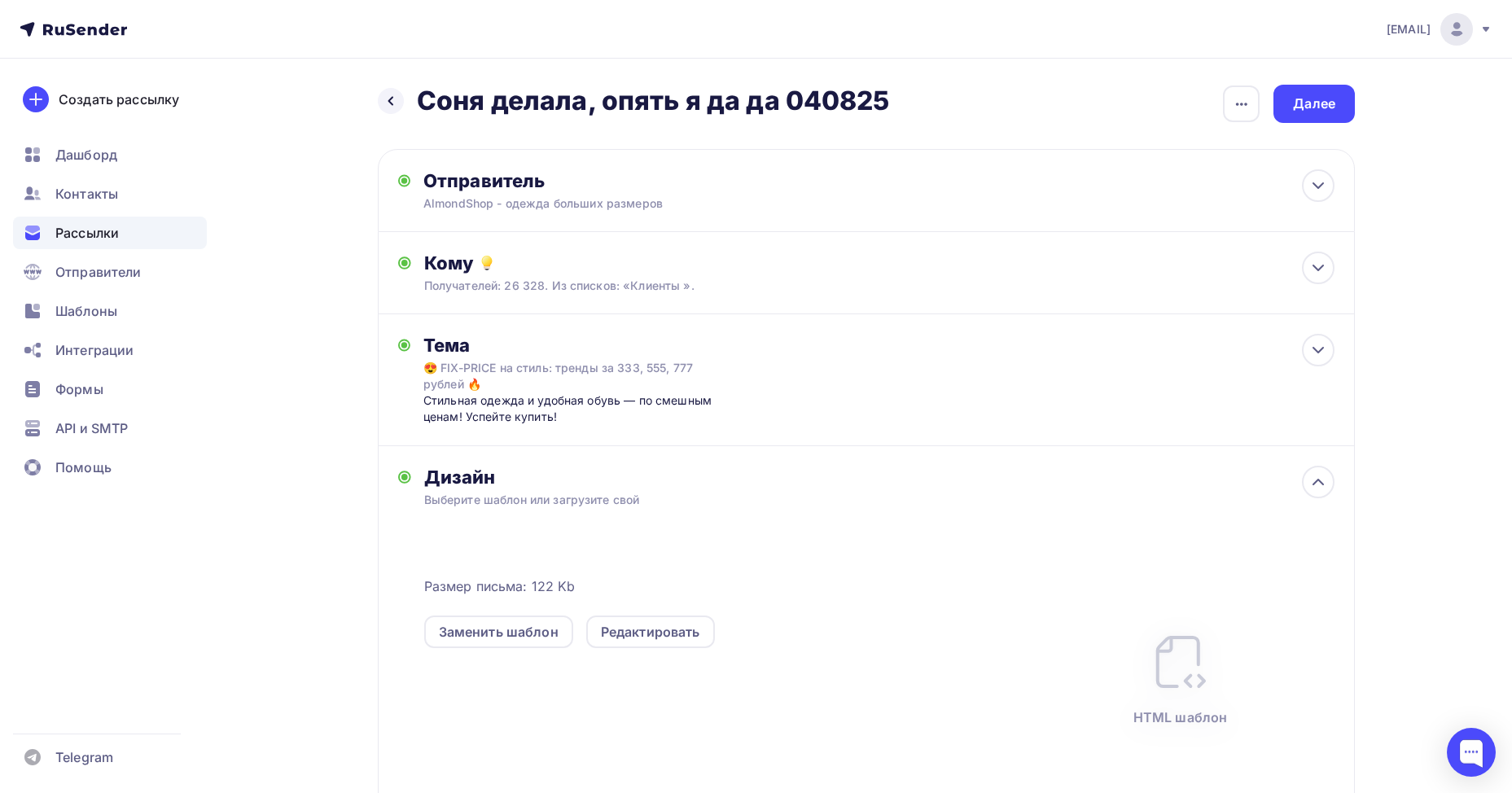 scroll, scrollTop: 200, scrollLeft: 0, axis: vertical 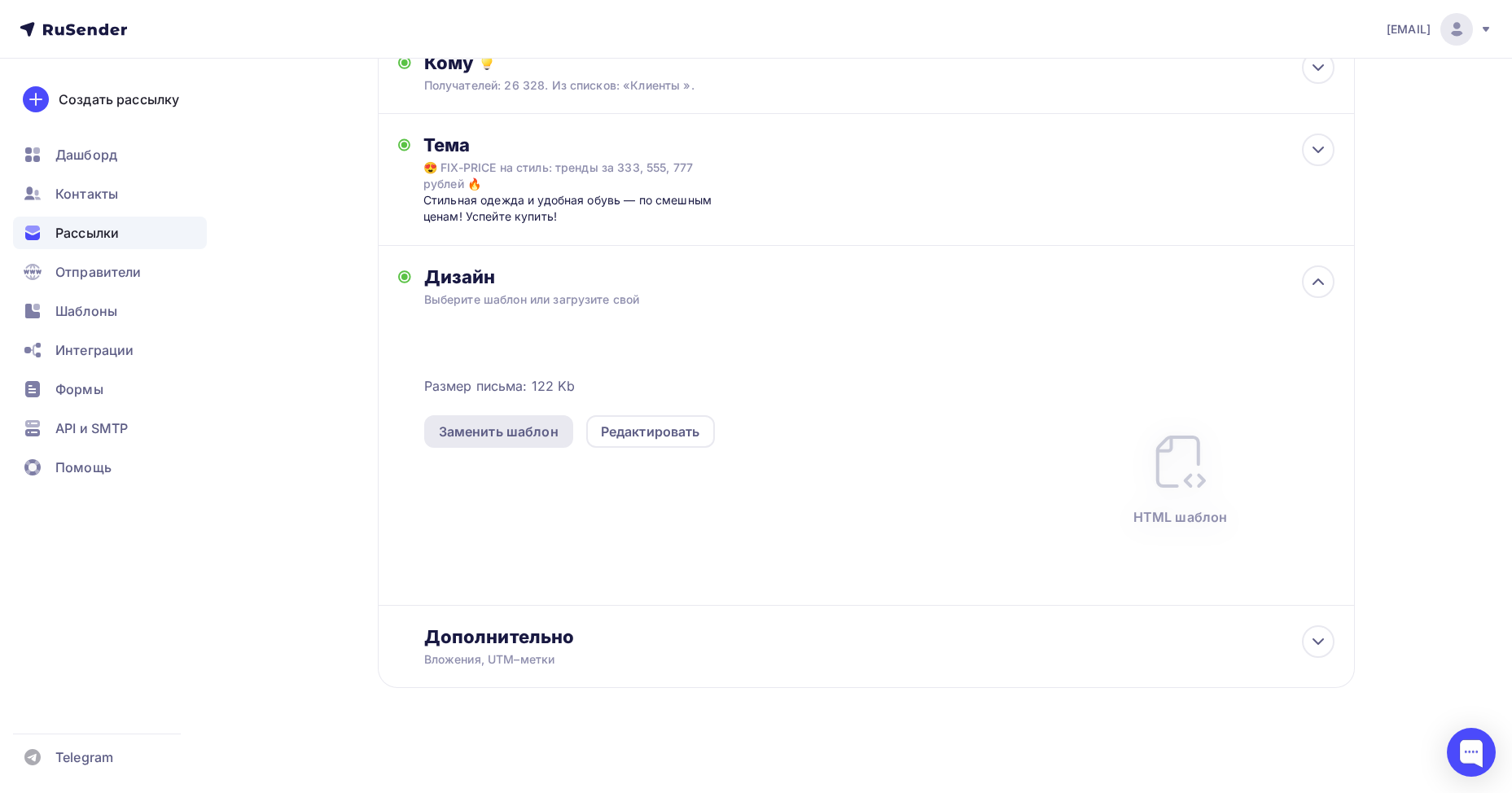 click on "Заменить шаблон" at bounding box center [498, 432] 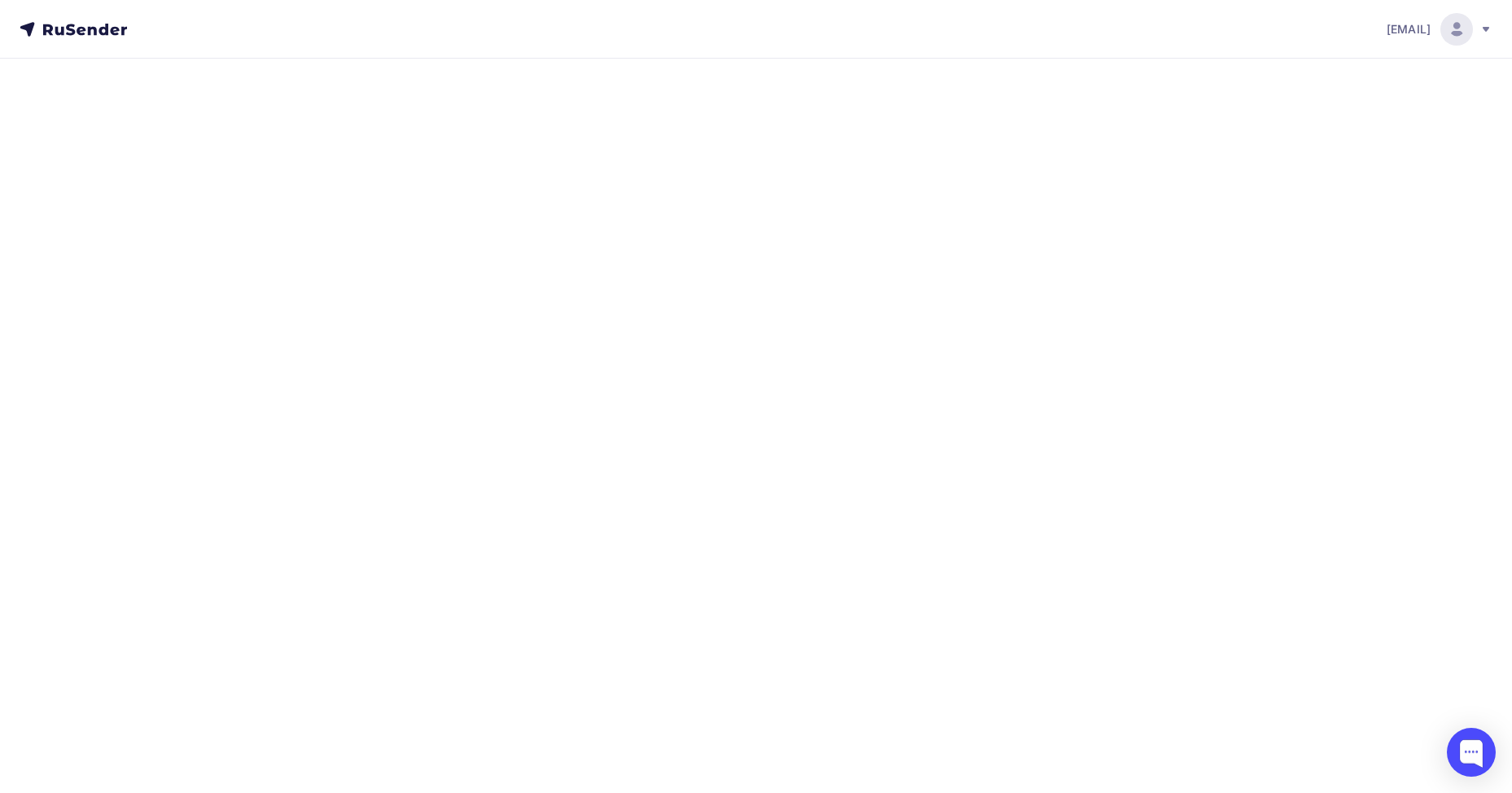 scroll, scrollTop: 0, scrollLeft: 0, axis: both 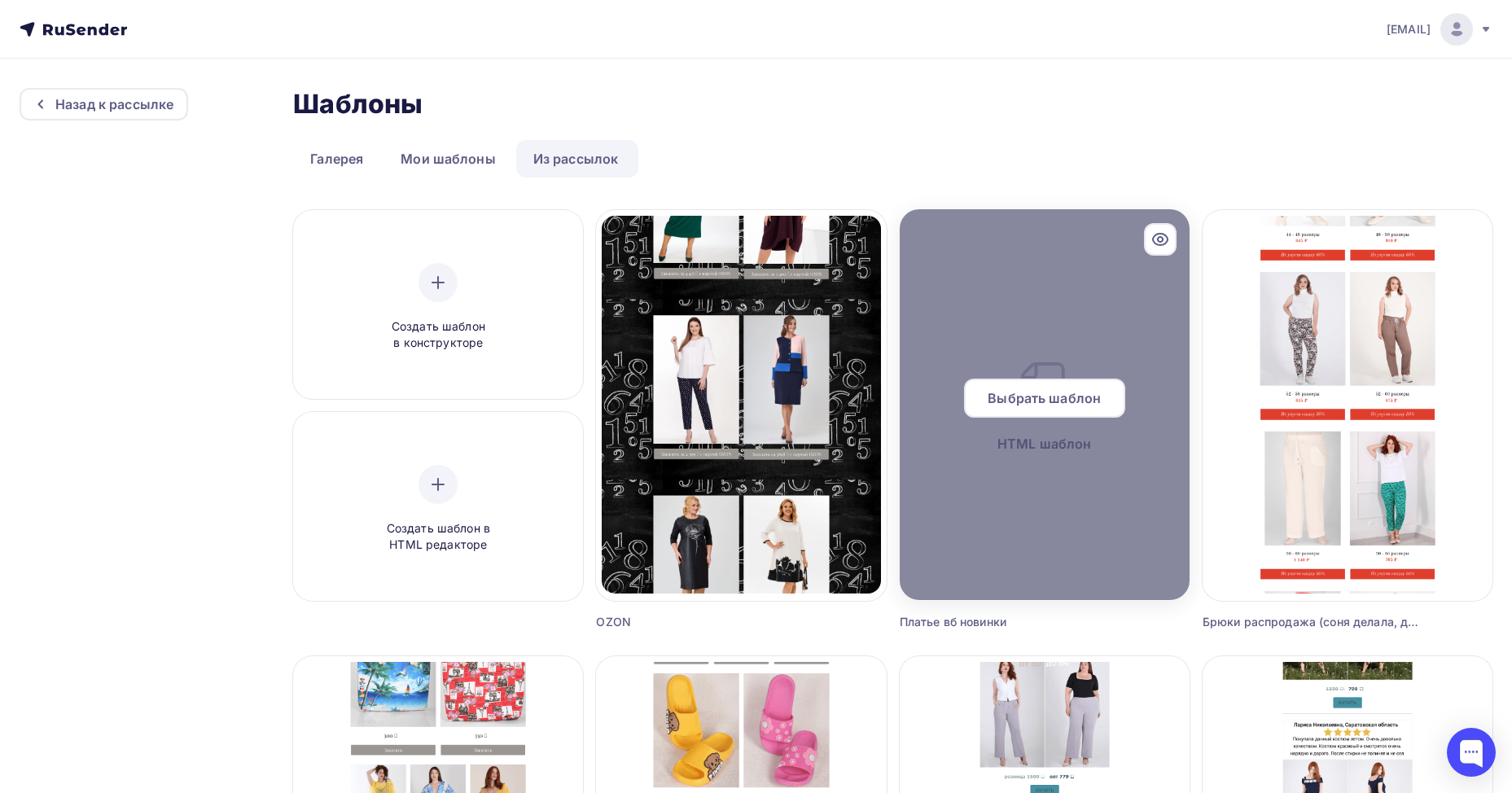 click on "Выбрать шаблон" at bounding box center (1045, 405) 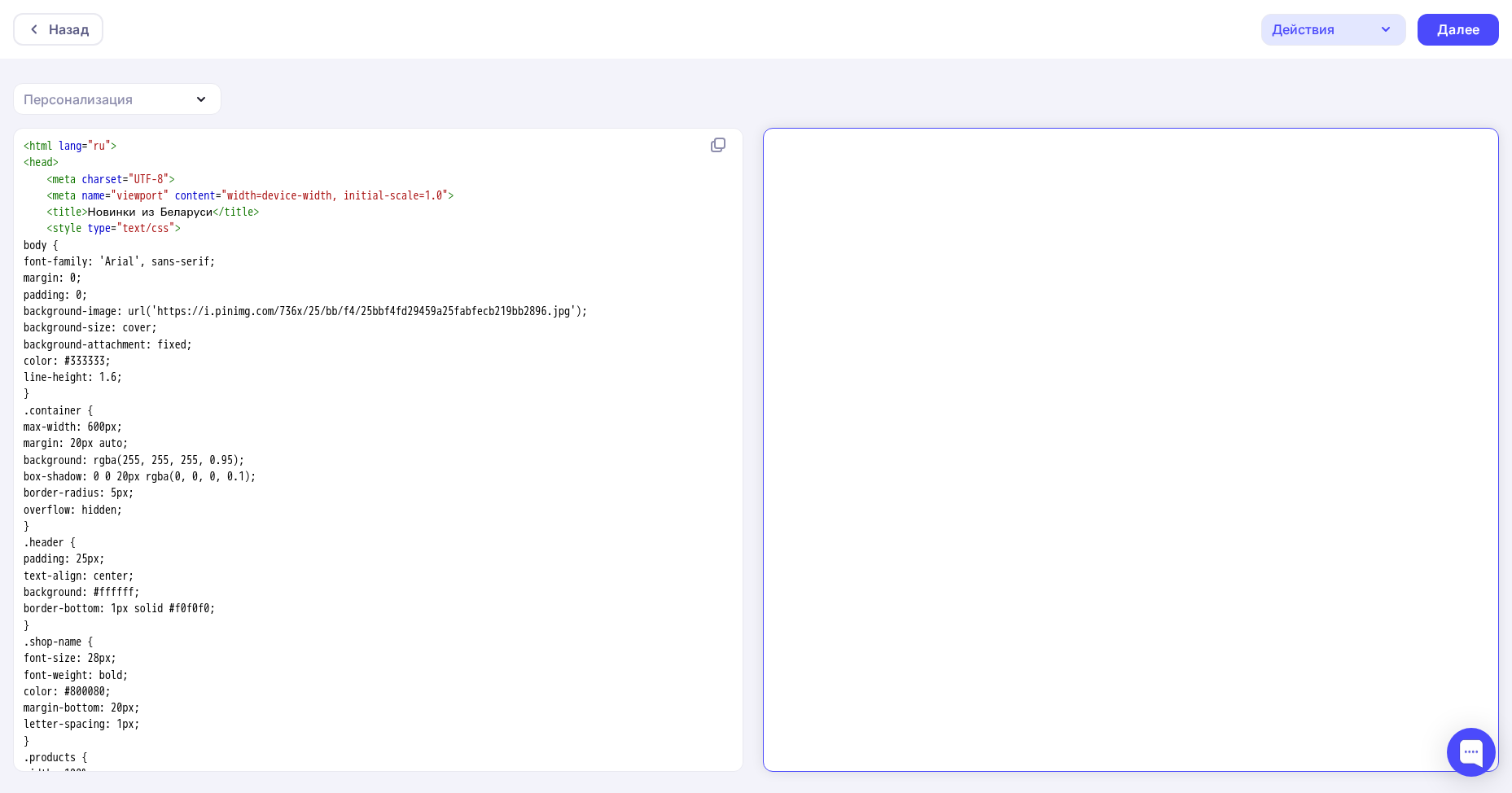scroll, scrollTop: 489, scrollLeft: 0, axis: vertical 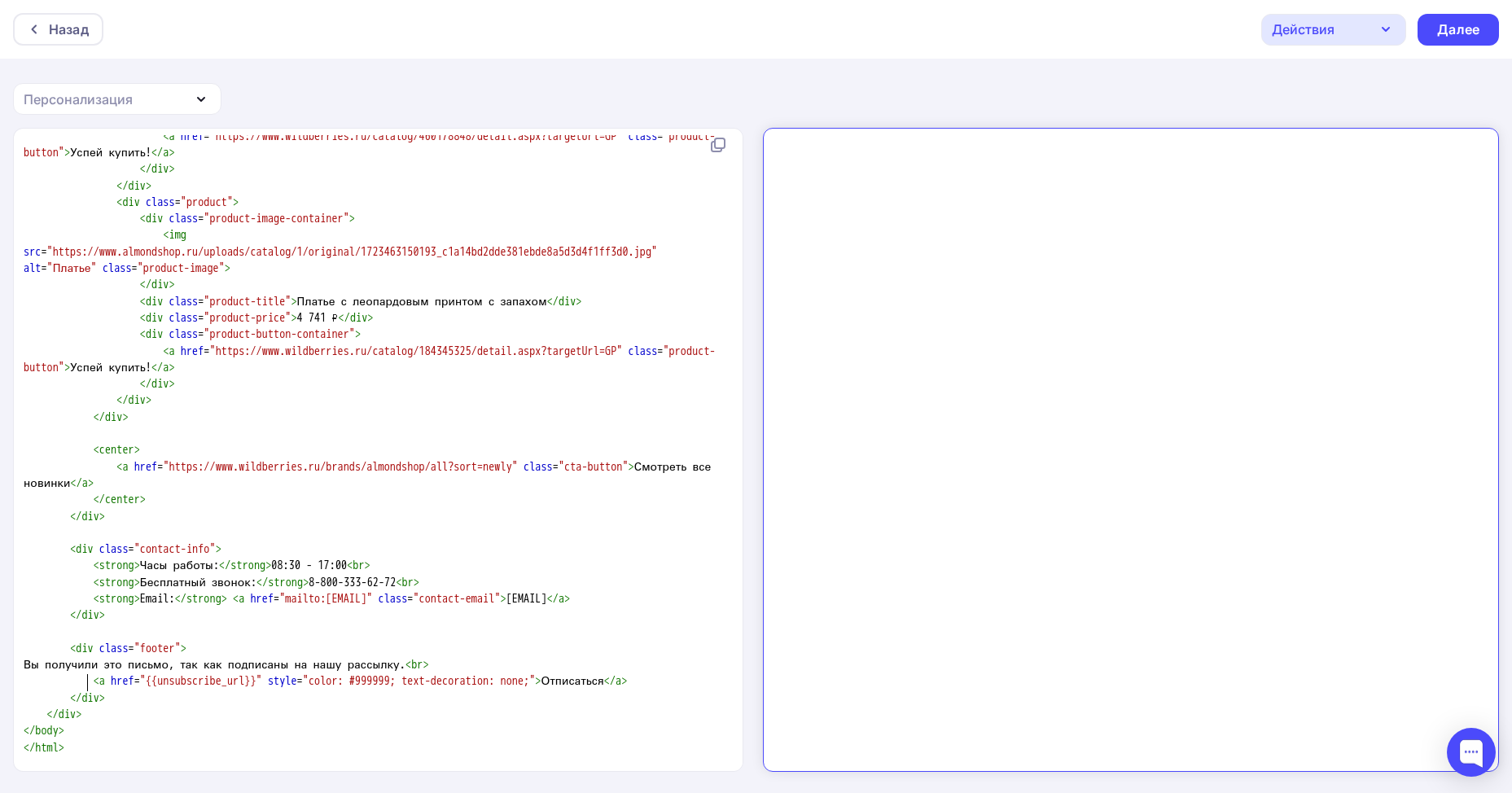 type on "Вы получили это пи" 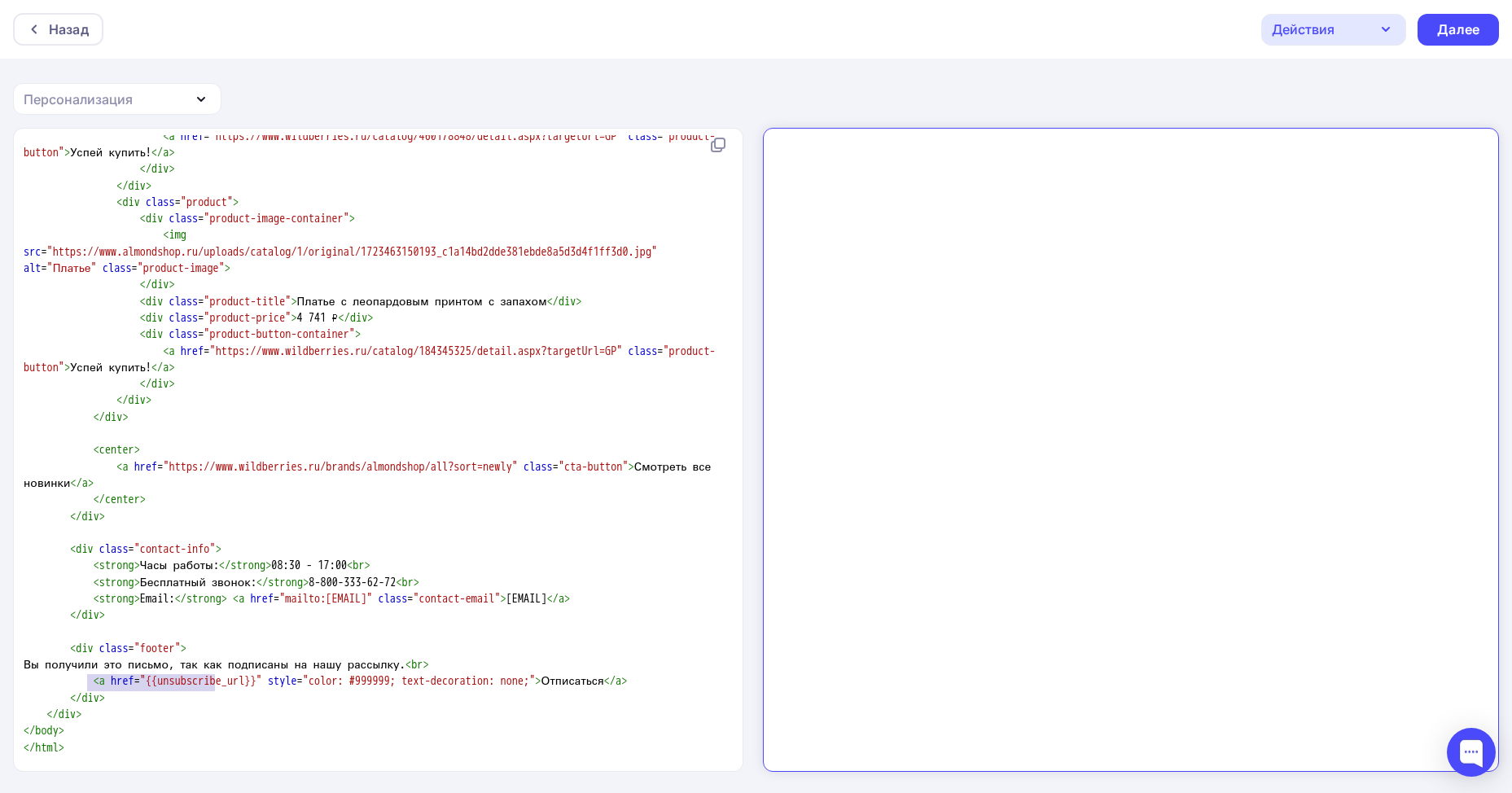 drag, startPoint x: 90, startPoint y: 669, endPoint x: 217, endPoint y: 678, distance: 127.3185 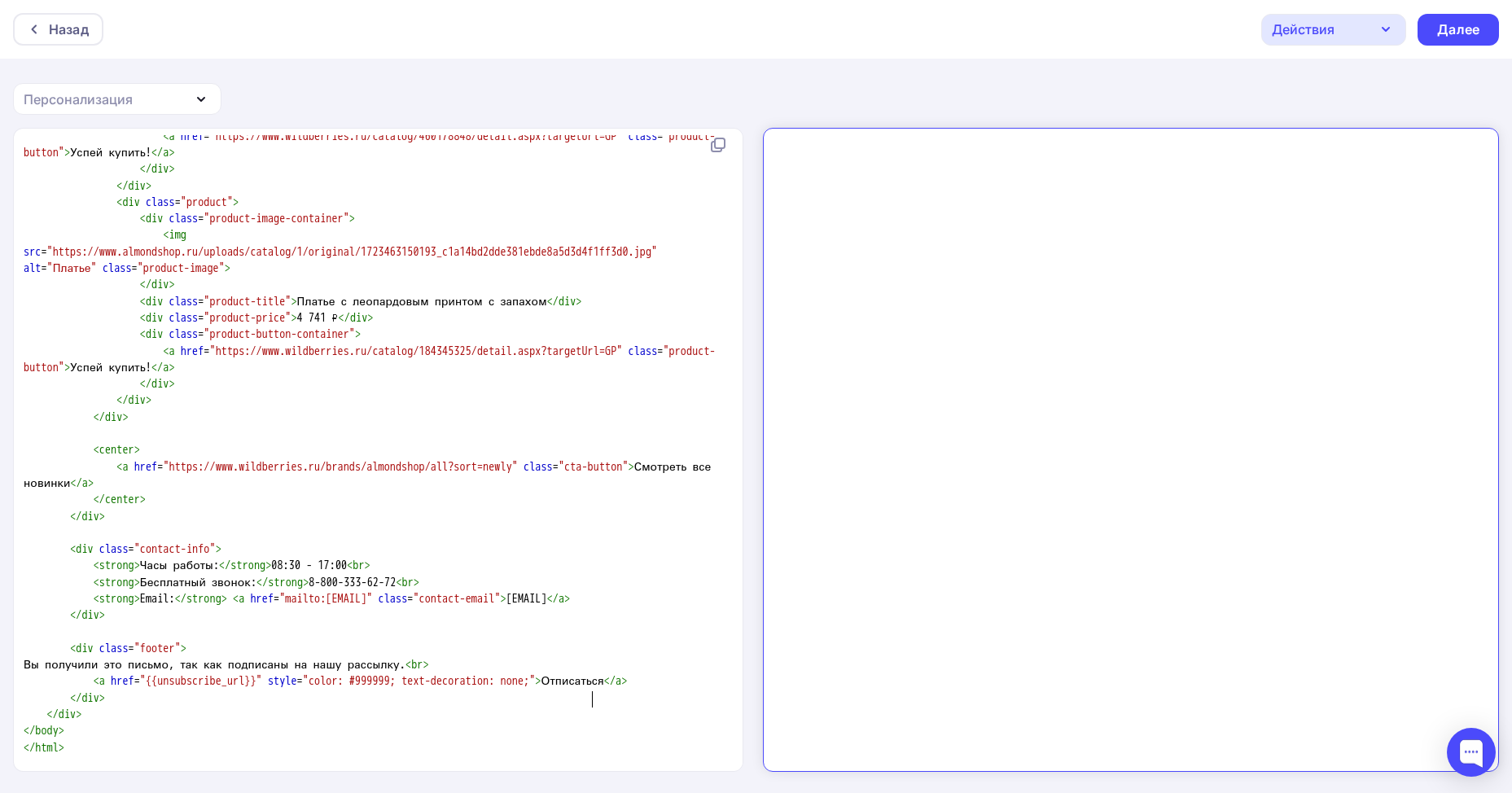 drag, startPoint x: 594, startPoint y: 691, endPoint x: 638, endPoint y: 701, distance: 45.12206 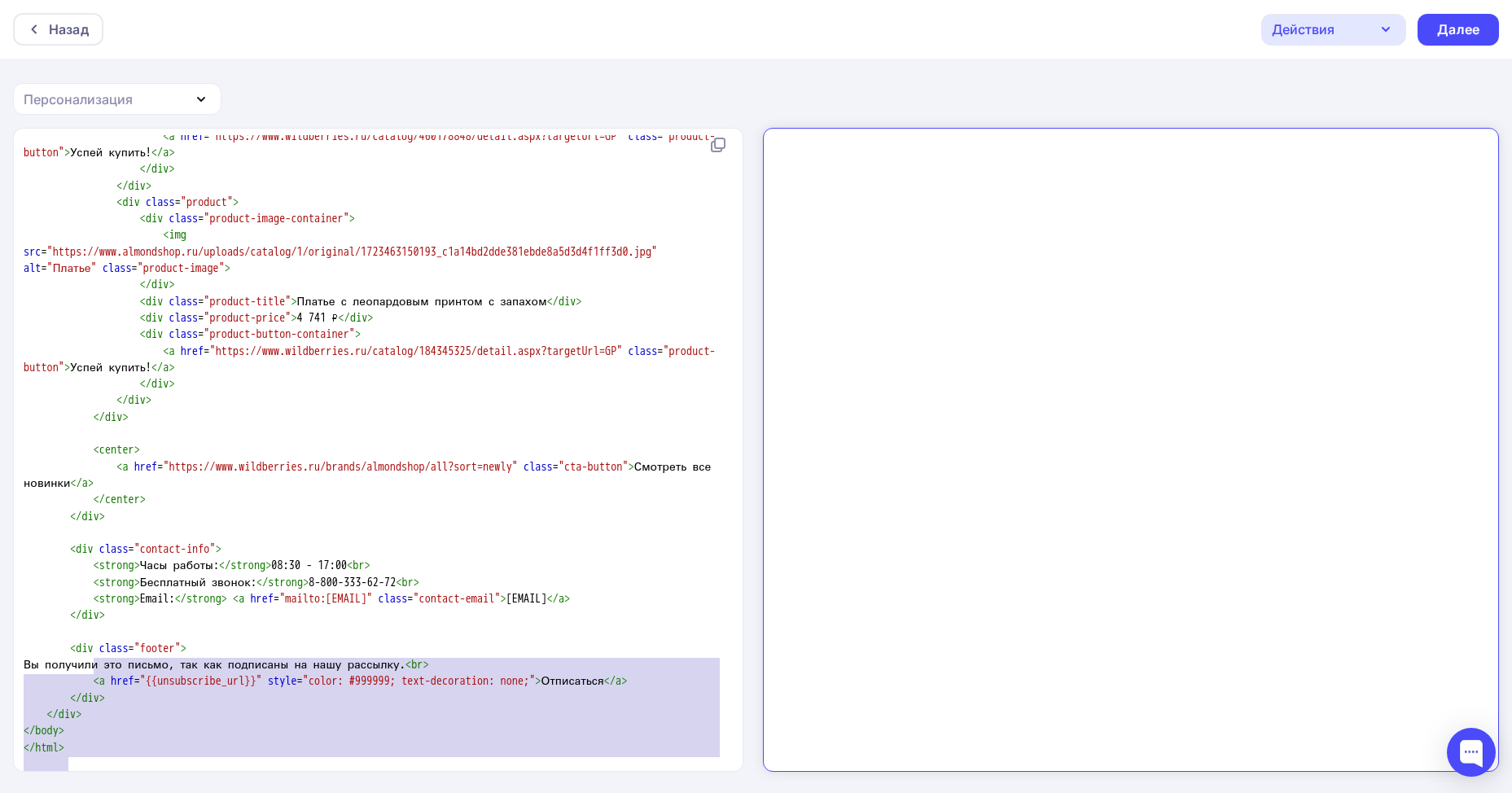 type on "Вы получили это письмо, так как подписаны на нашу рассылку.<br>
<a href="{{unsubscribe_url}}" style="color: #999999; text-decoration: none;">Отписаться</a>
</div>
</div>
</body>
</html>" 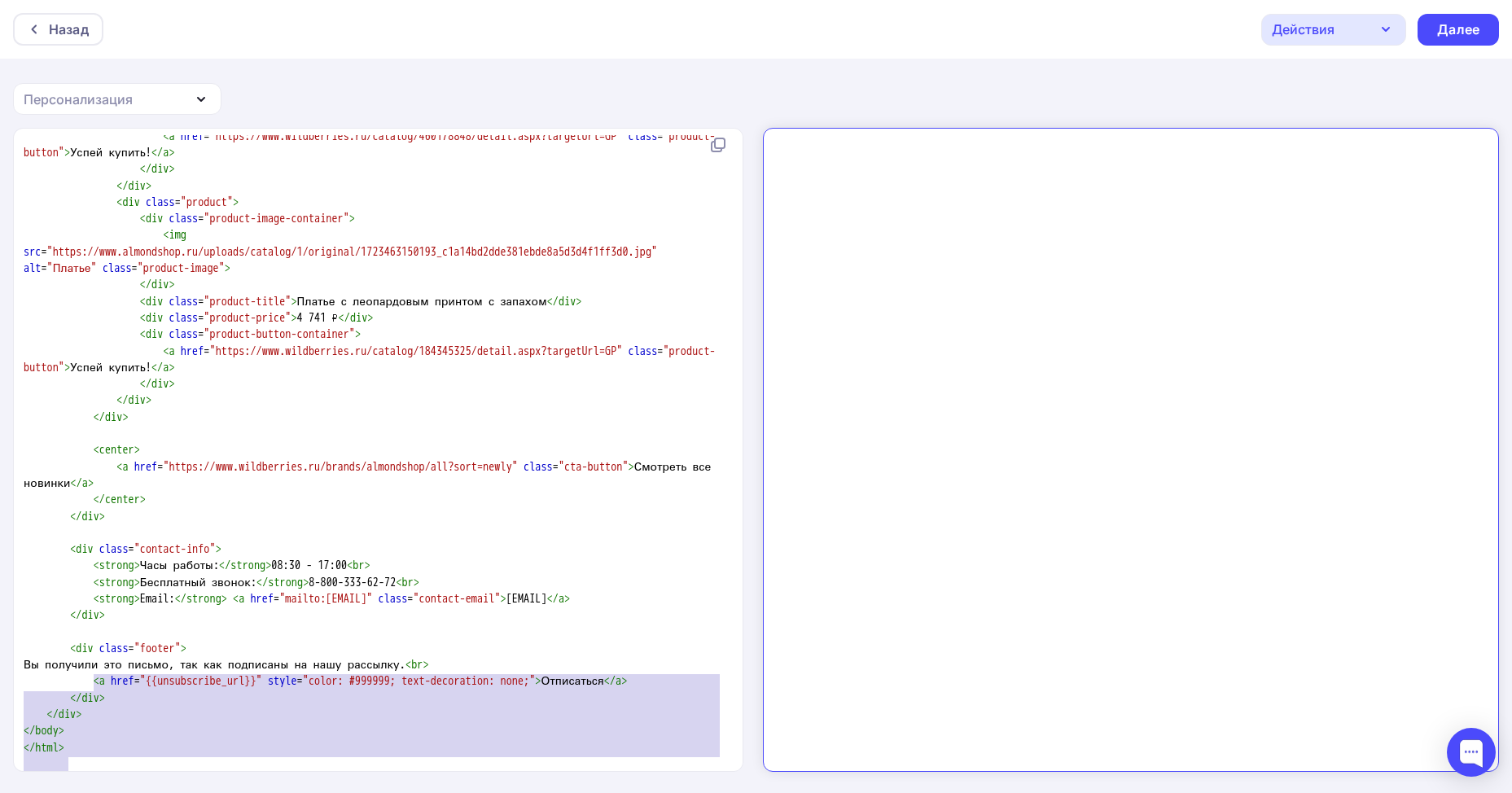drag, startPoint x: 85, startPoint y: 755, endPoint x: 92, endPoint y: 664, distance: 91.26883 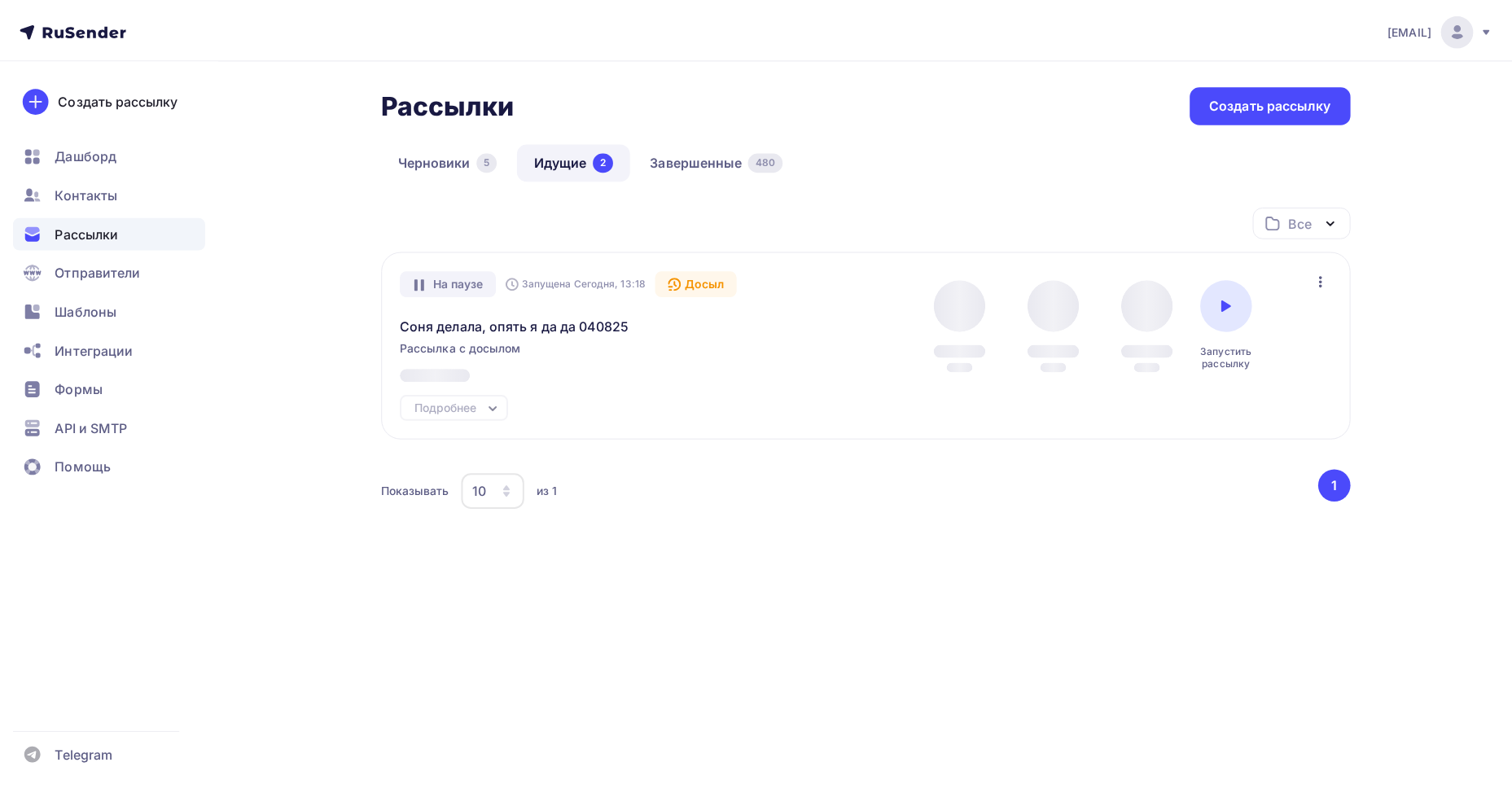 scroll, scrollTop: 0, scrollLeft: 0, axis: both 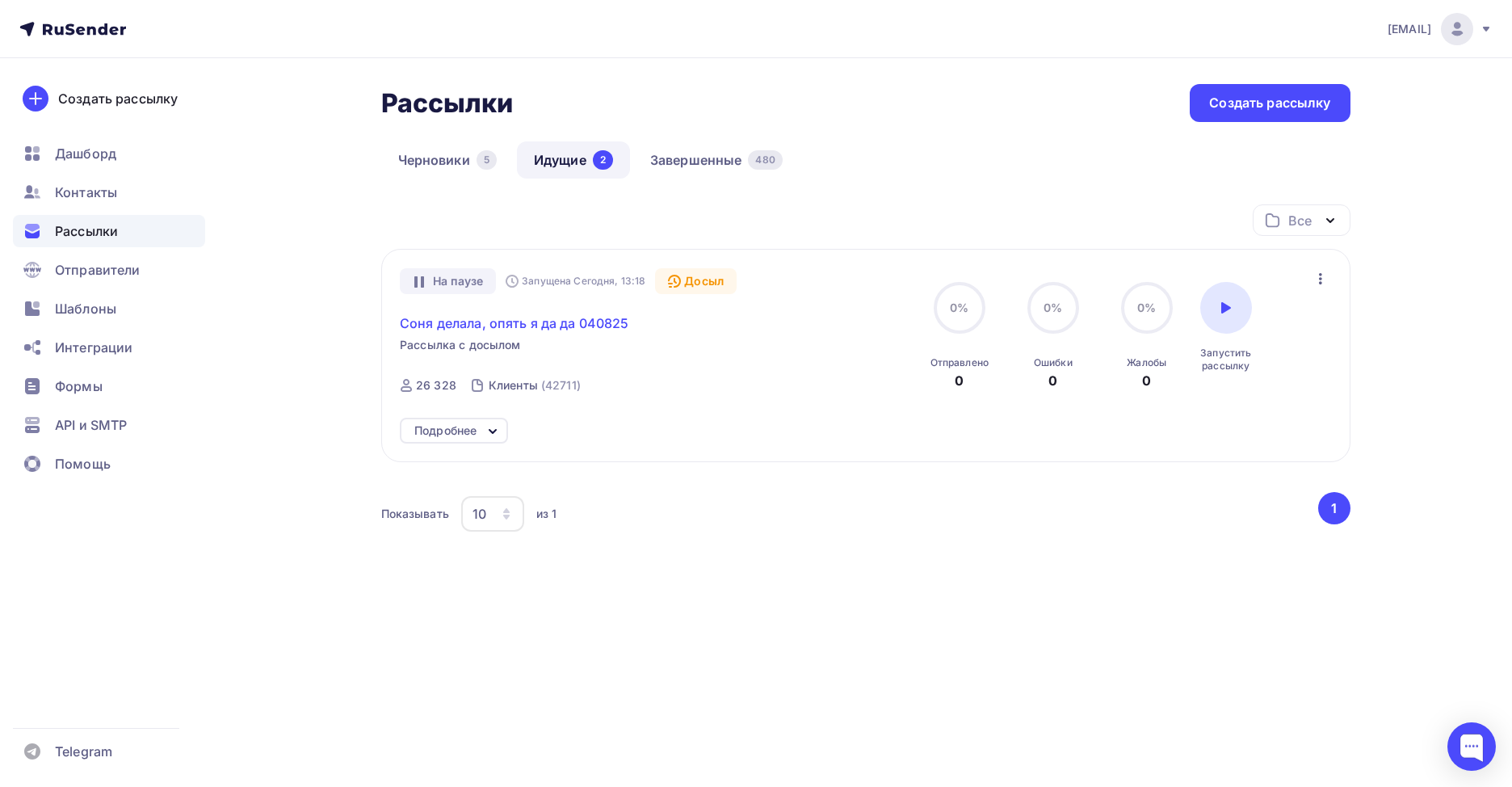 click on "Соня делала, опять я да да 040825" at bounding box center [514, 323] 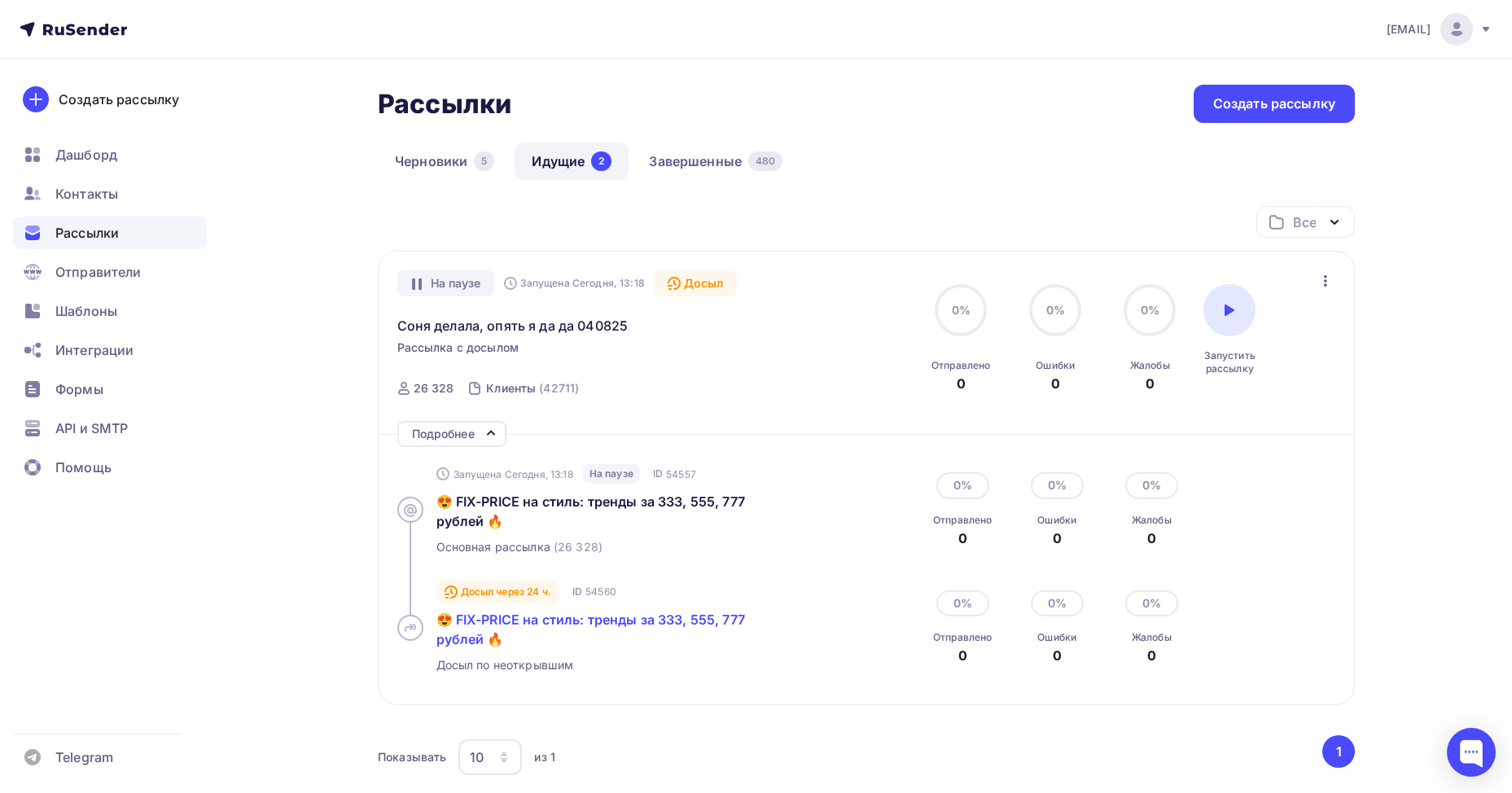 click on "😍 FIX-PRICE на стиль: тренды за 333, 555, 777 рублей 🔥" at bounding box center [590, 629] 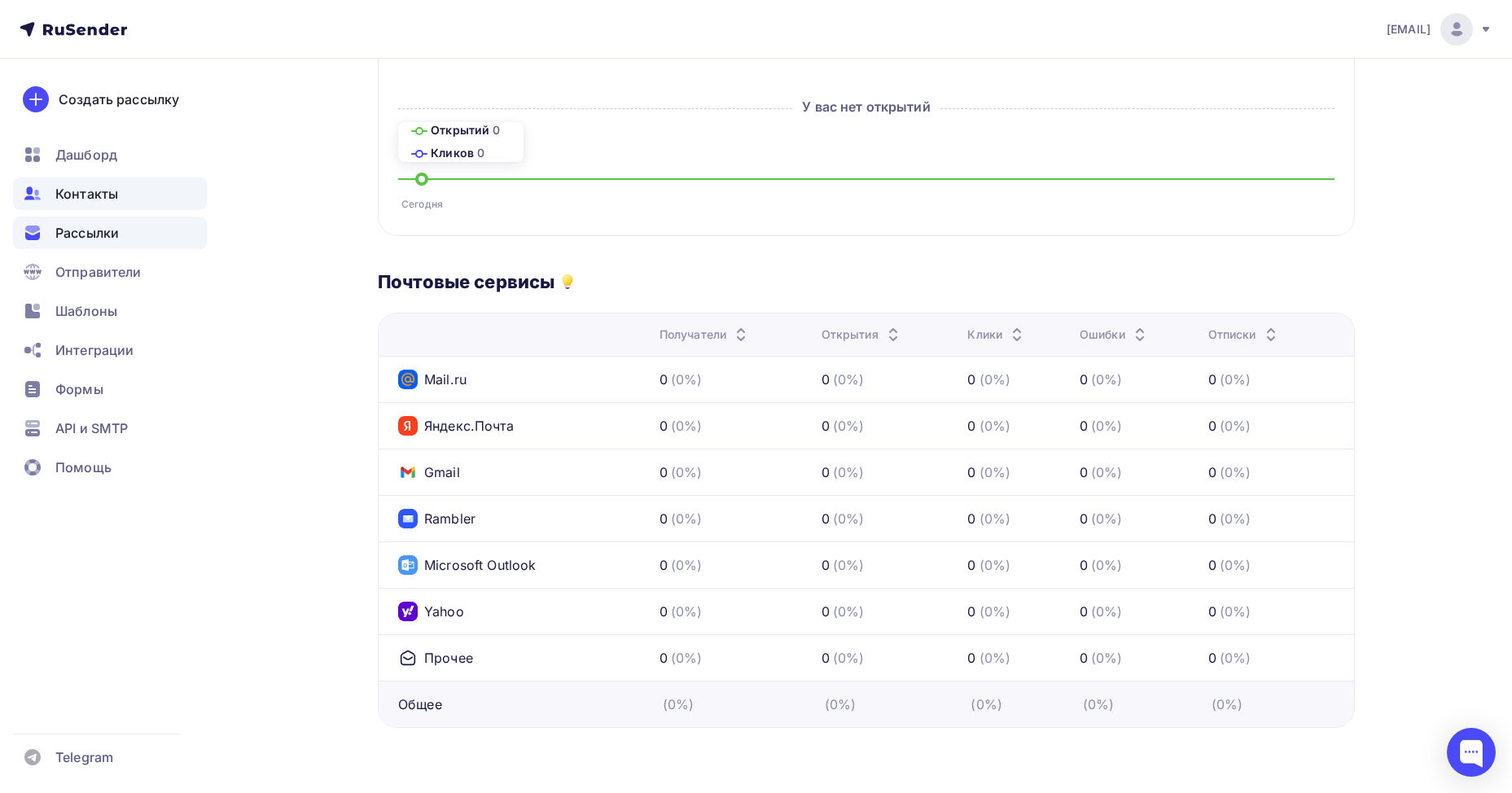 scroll, scrollTop: 204, scrollLeft: 0, axis: vertical 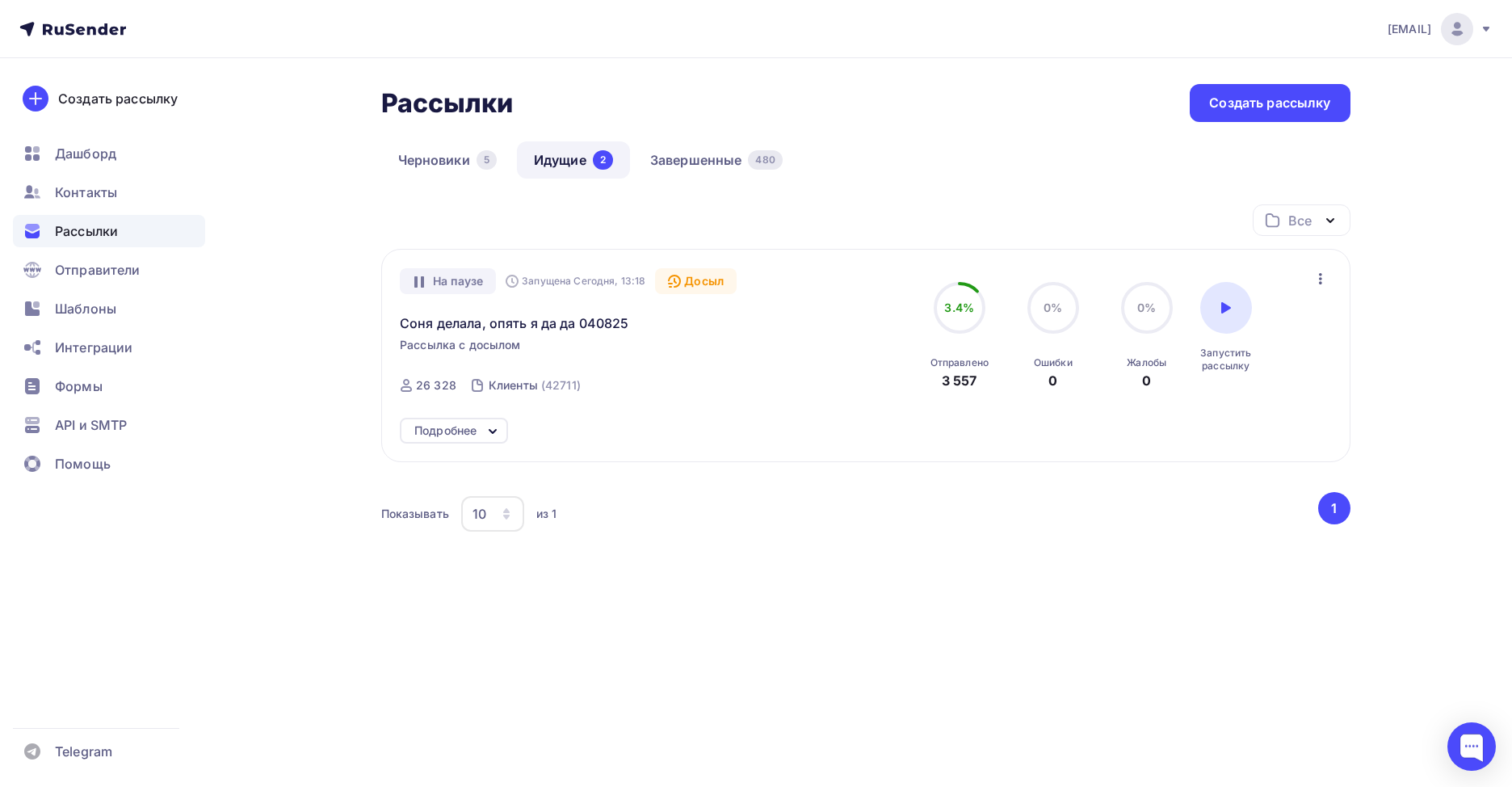click on "Подробнее" at bounding box center [445, 431] 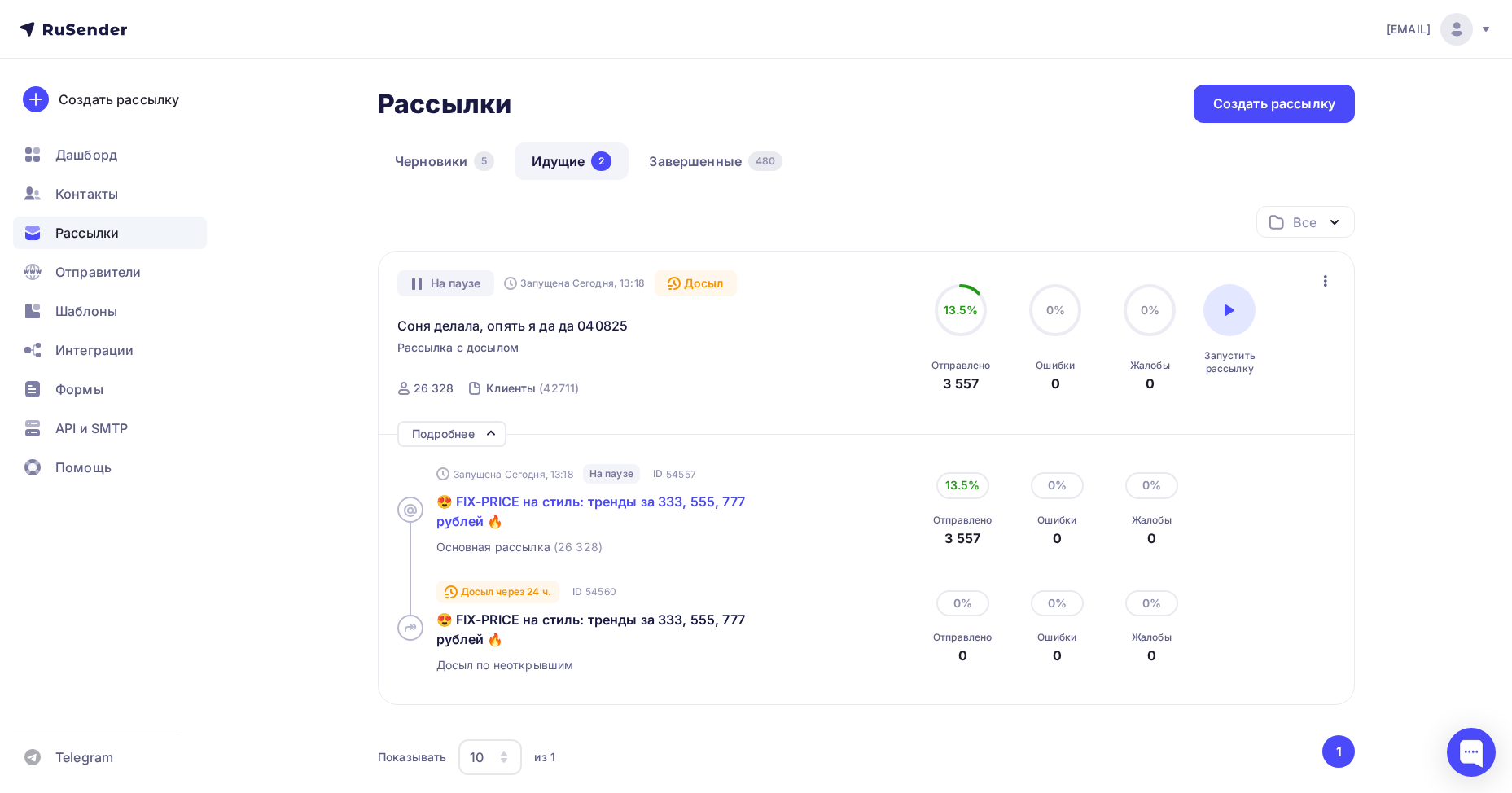 click on "😍 FIX-PRICE на стиль: тренды за 333, 555, 777 рублей 🔥" at bounding box center (590, 511) 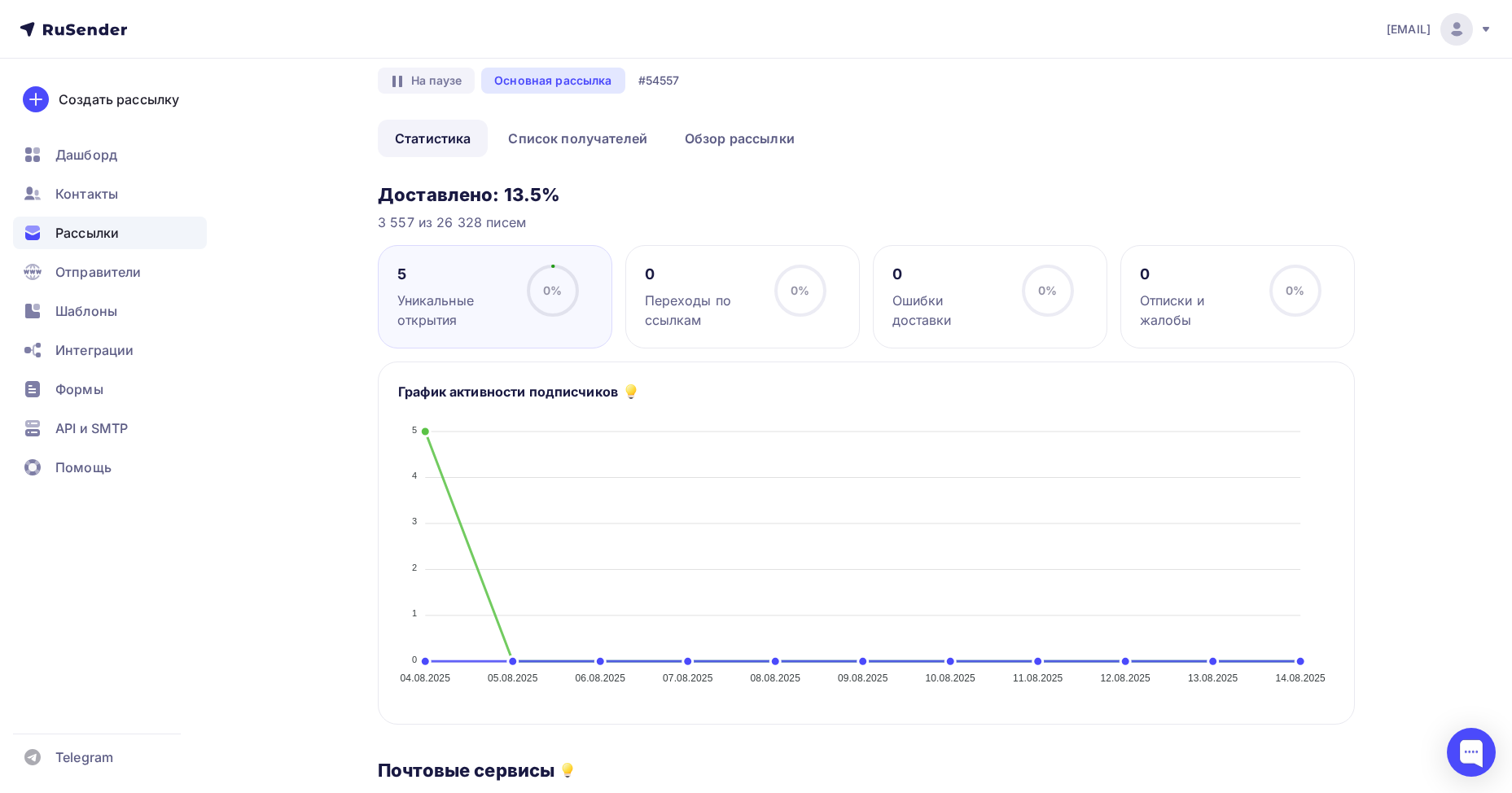 scroll, scrollTop: 0, scrollLeft: 0, axis: both 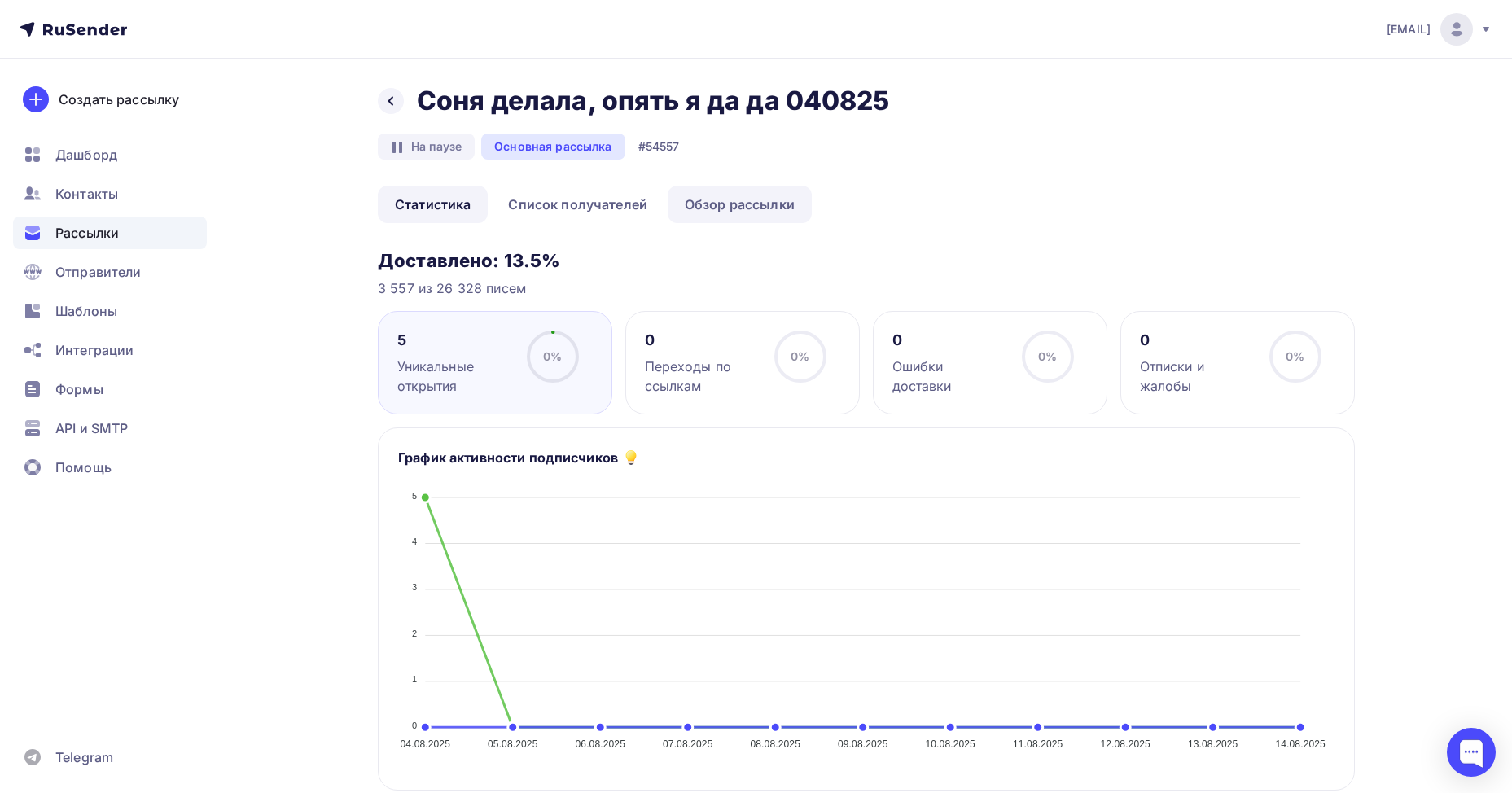 click on "Обзор рассылки" at bounding box center (739, 204) 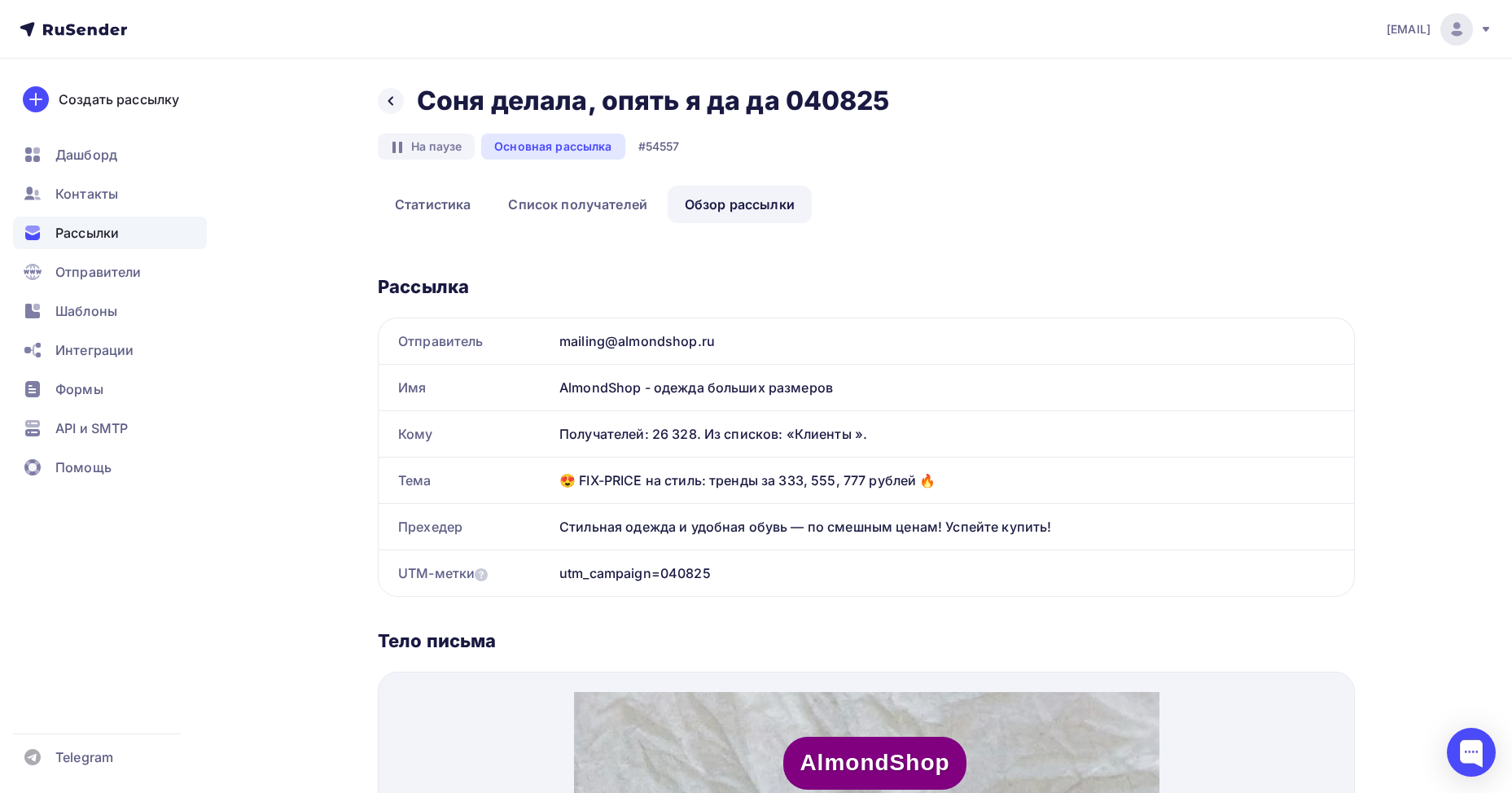 scroll, scrollTop: 0, scrollLeft: 0, axis: both 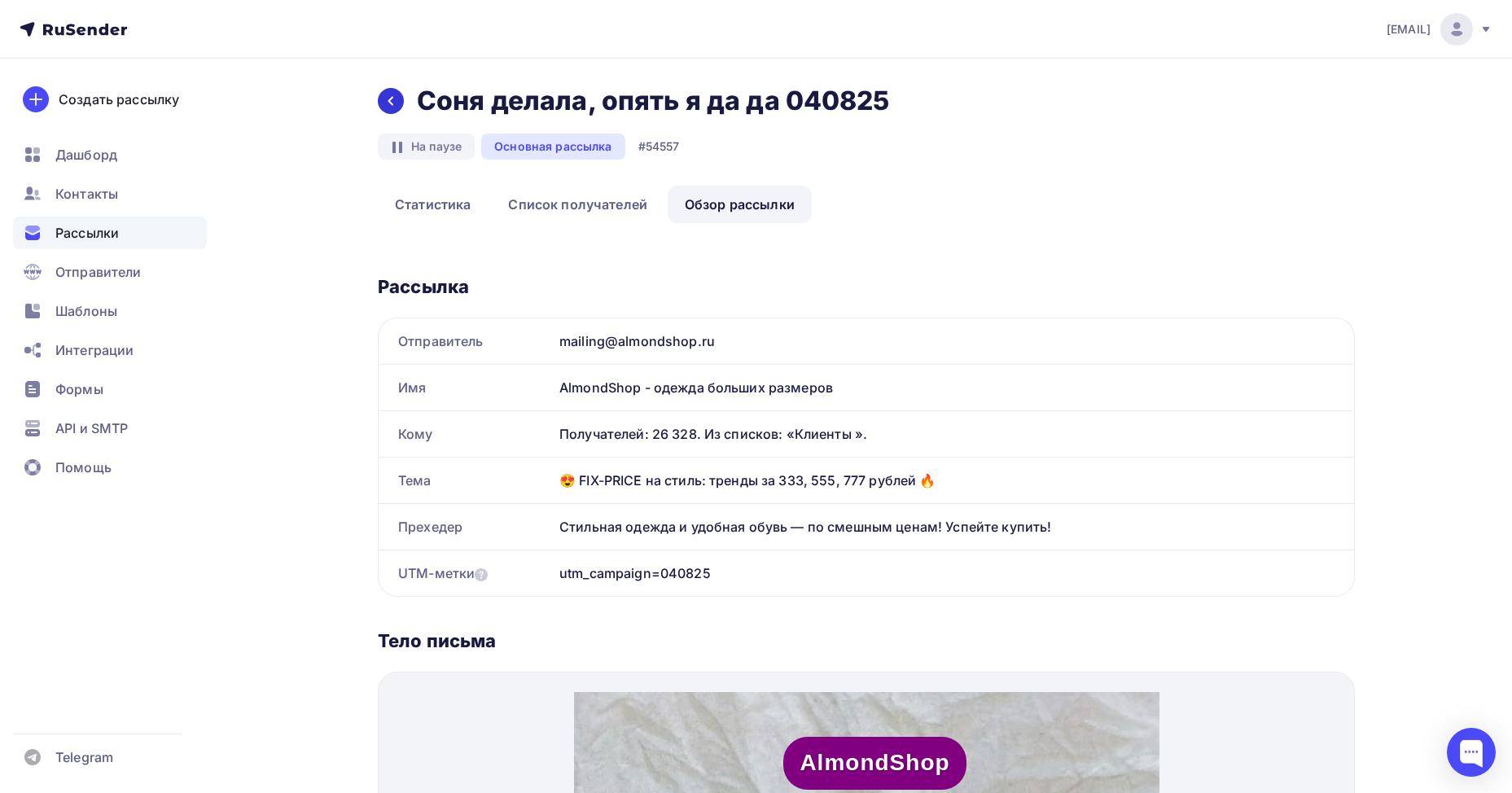 click at bounding box center [391, 101] 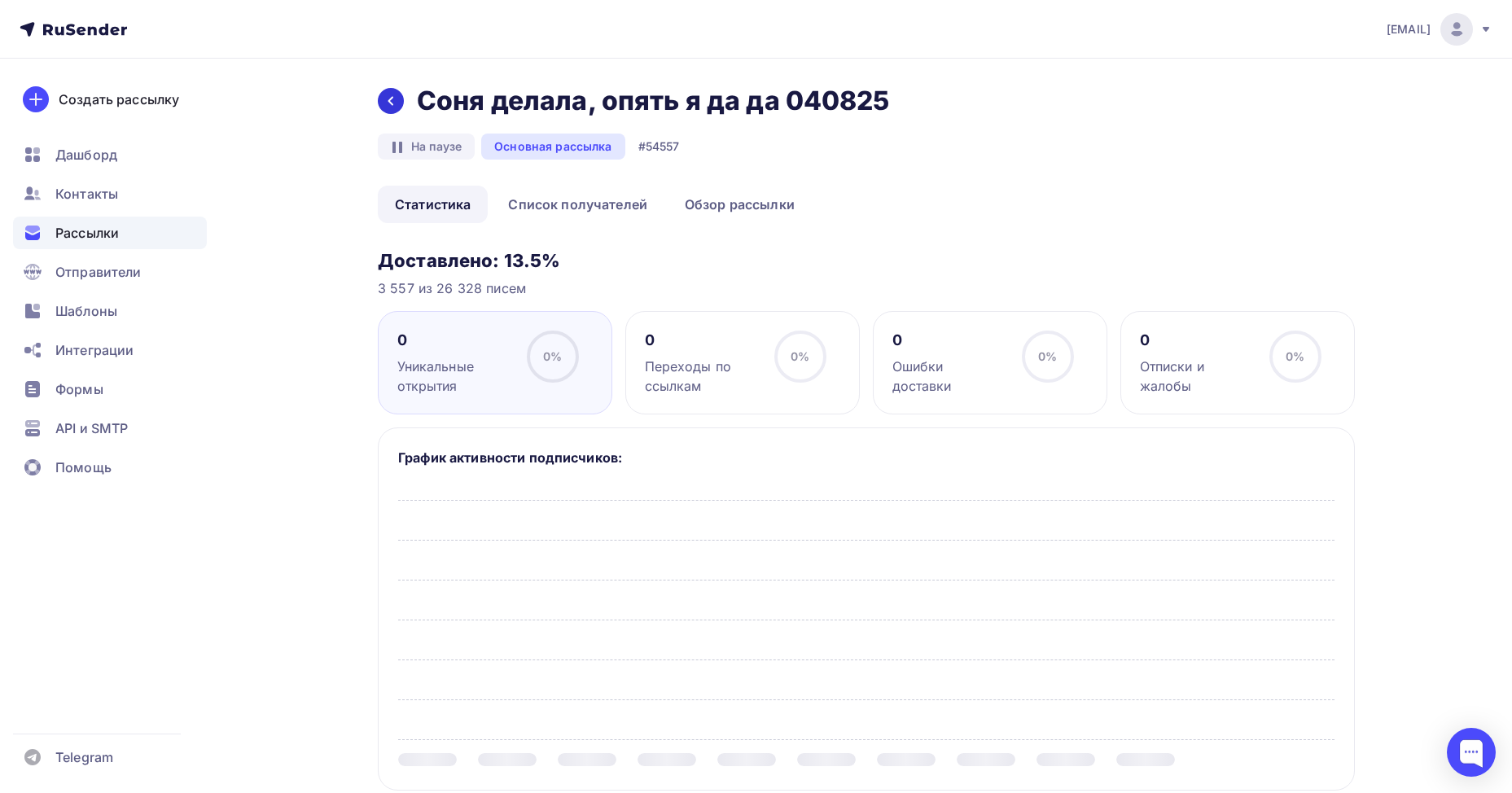 click 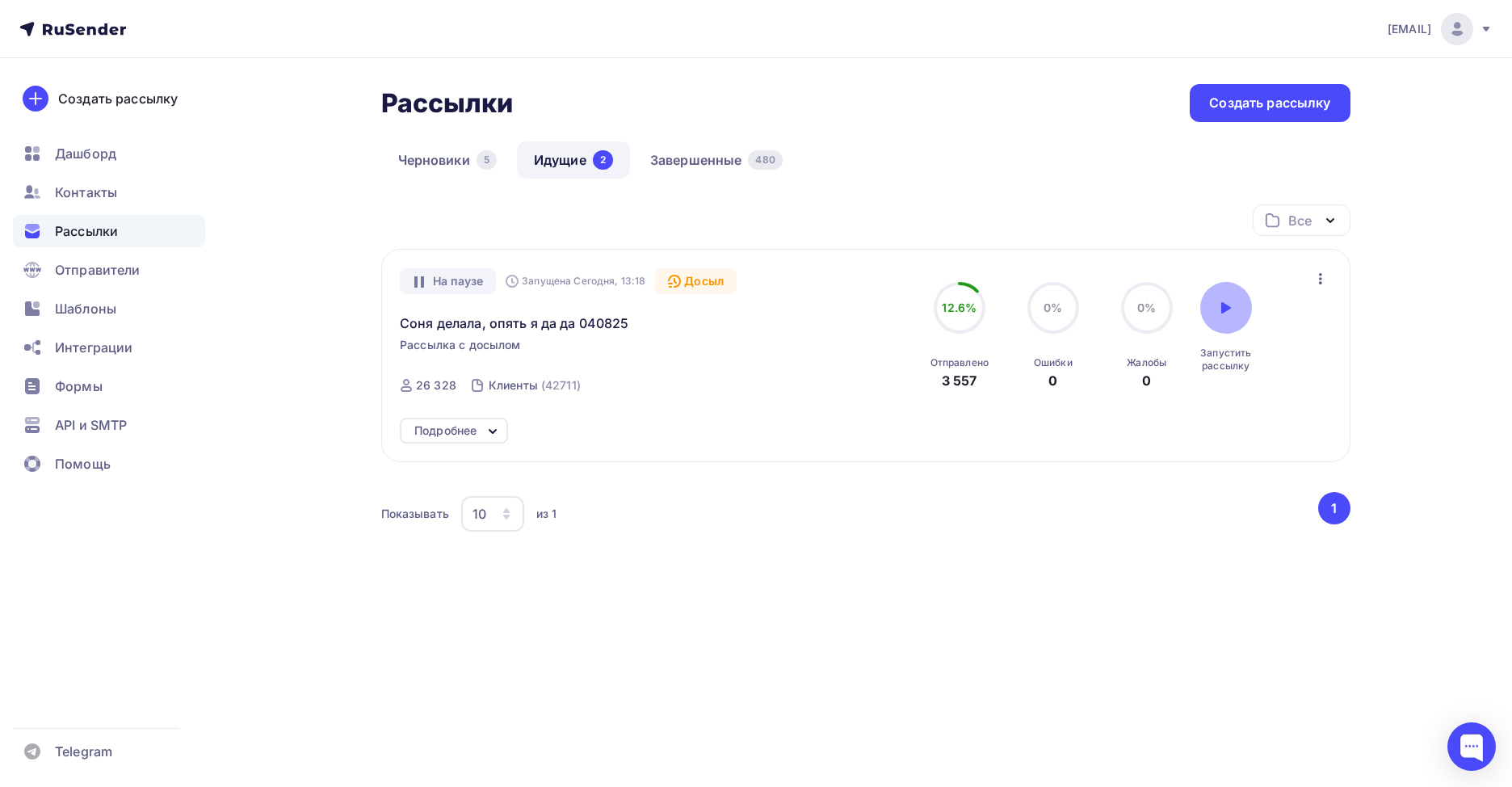 click at bounding box center (1226, 308) 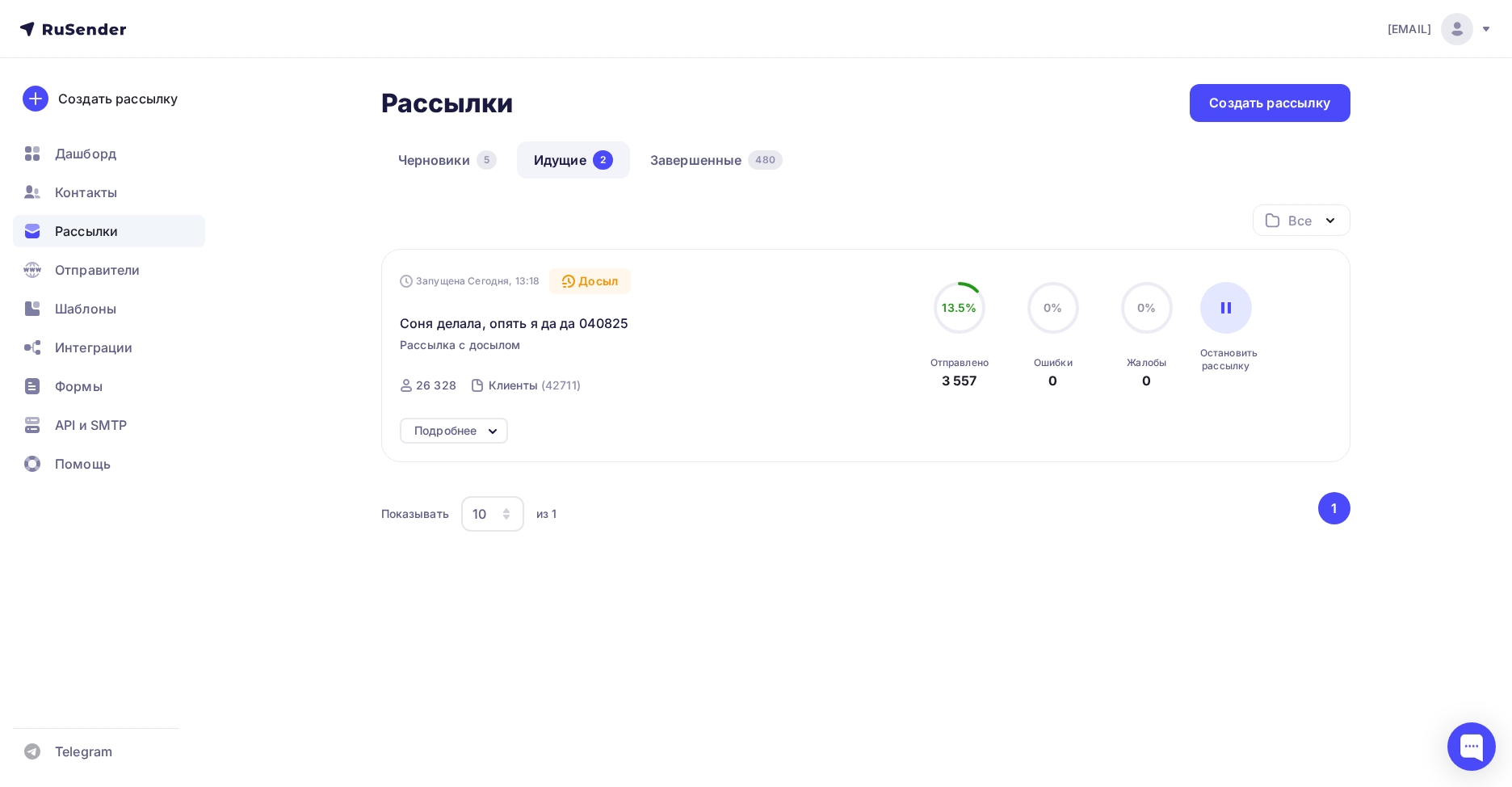 click 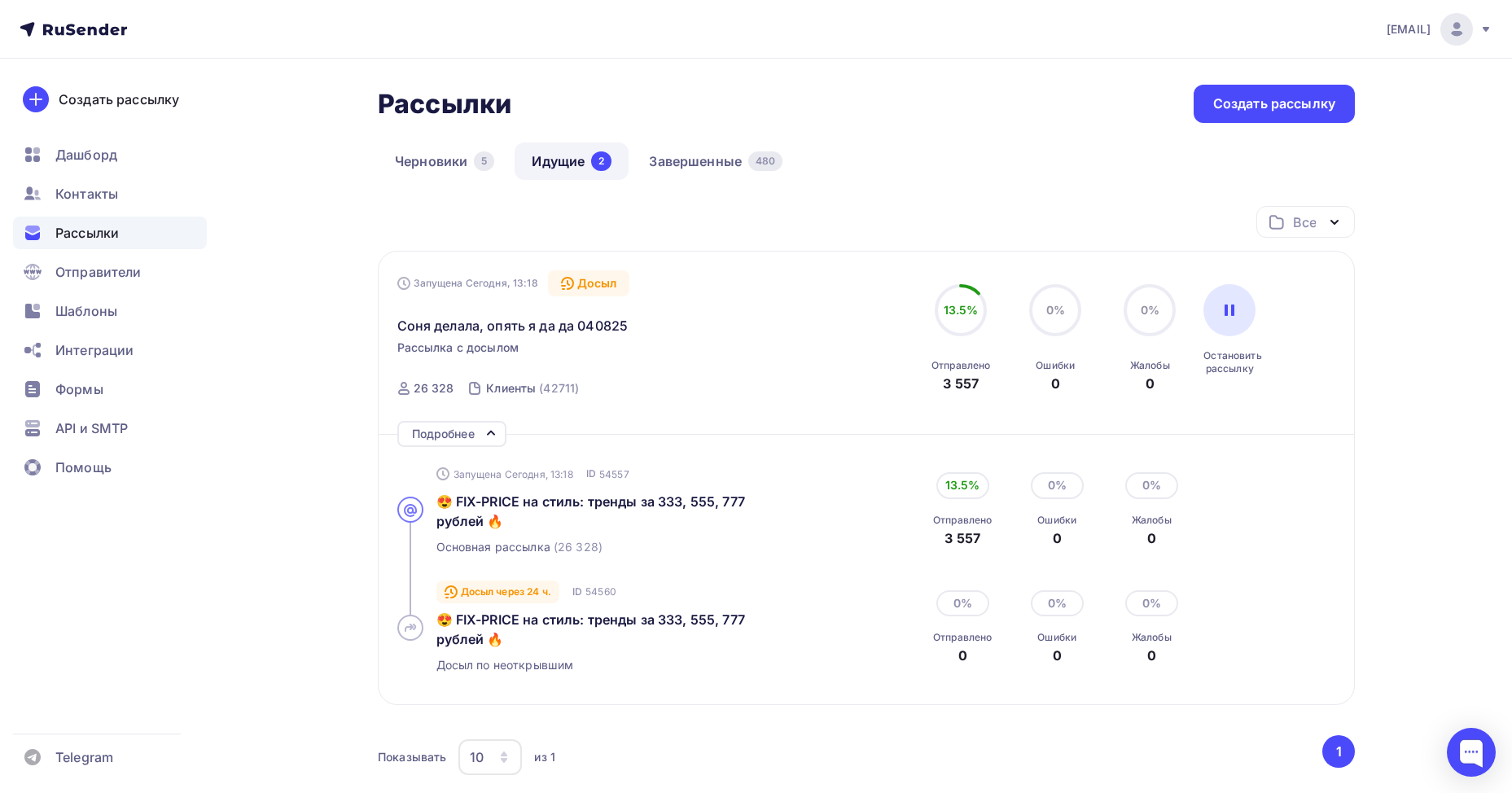 click 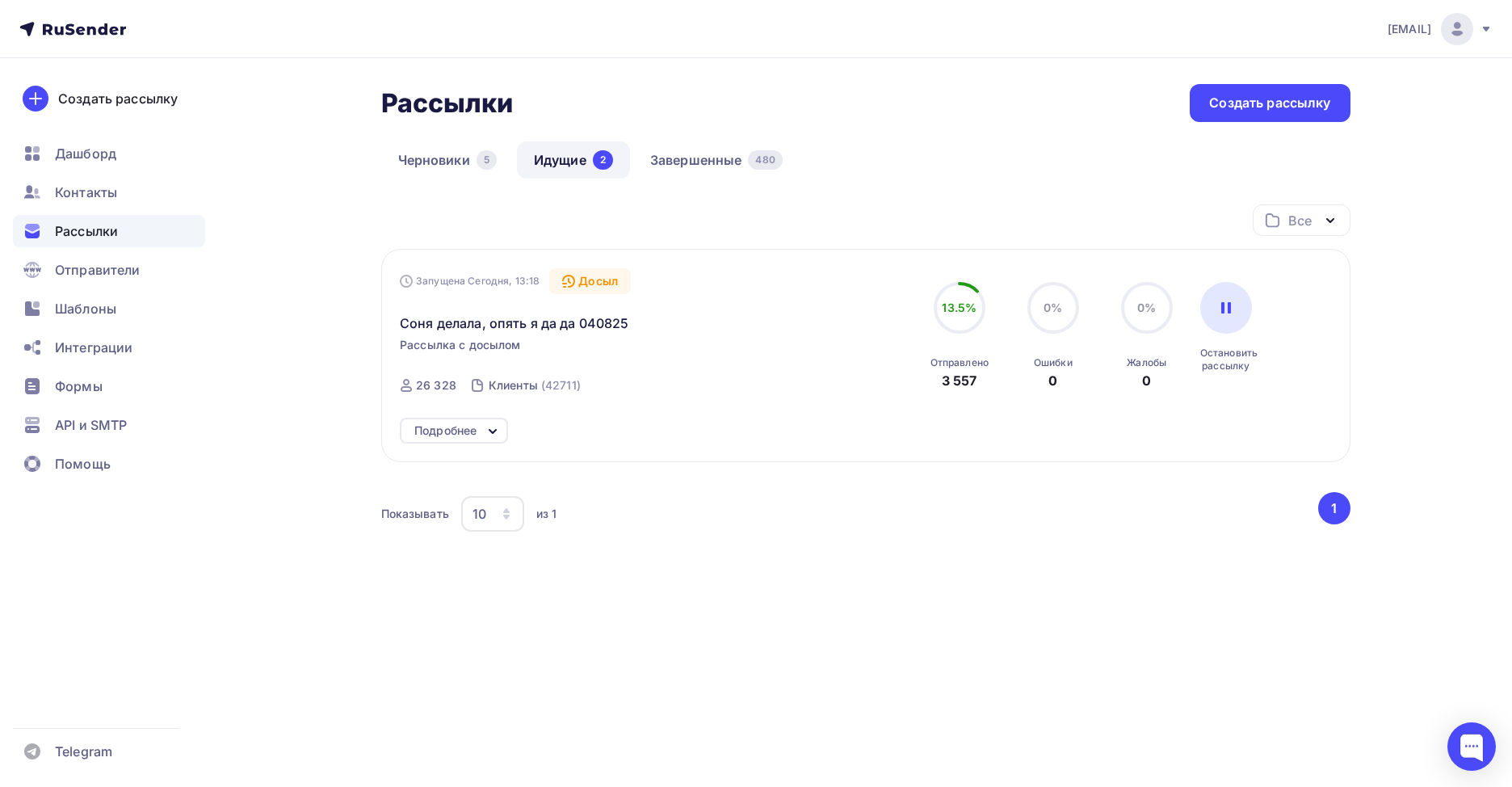 click 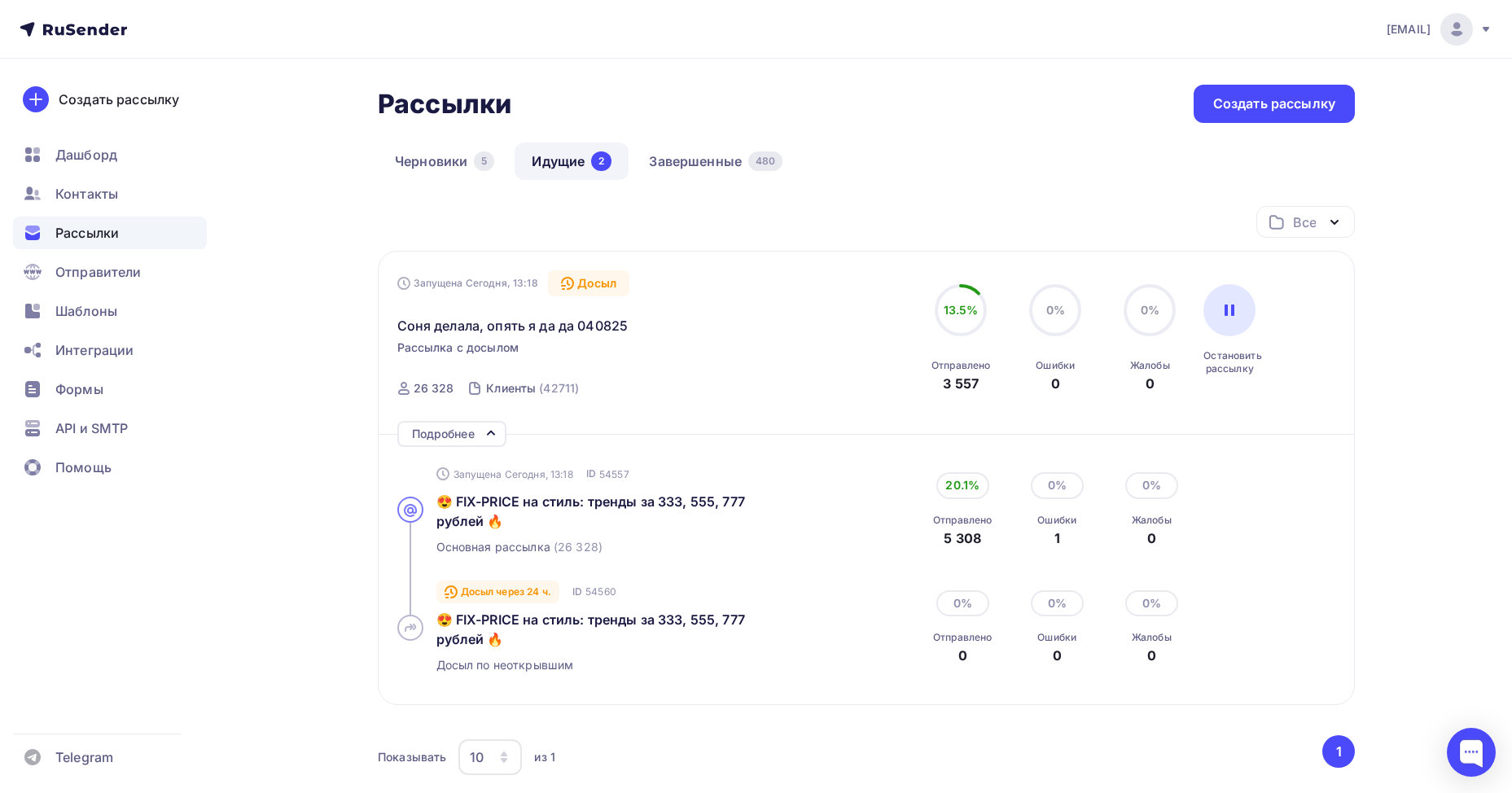 scroll, scrollTop: 148, scrollLeft: 0, axis: vertical 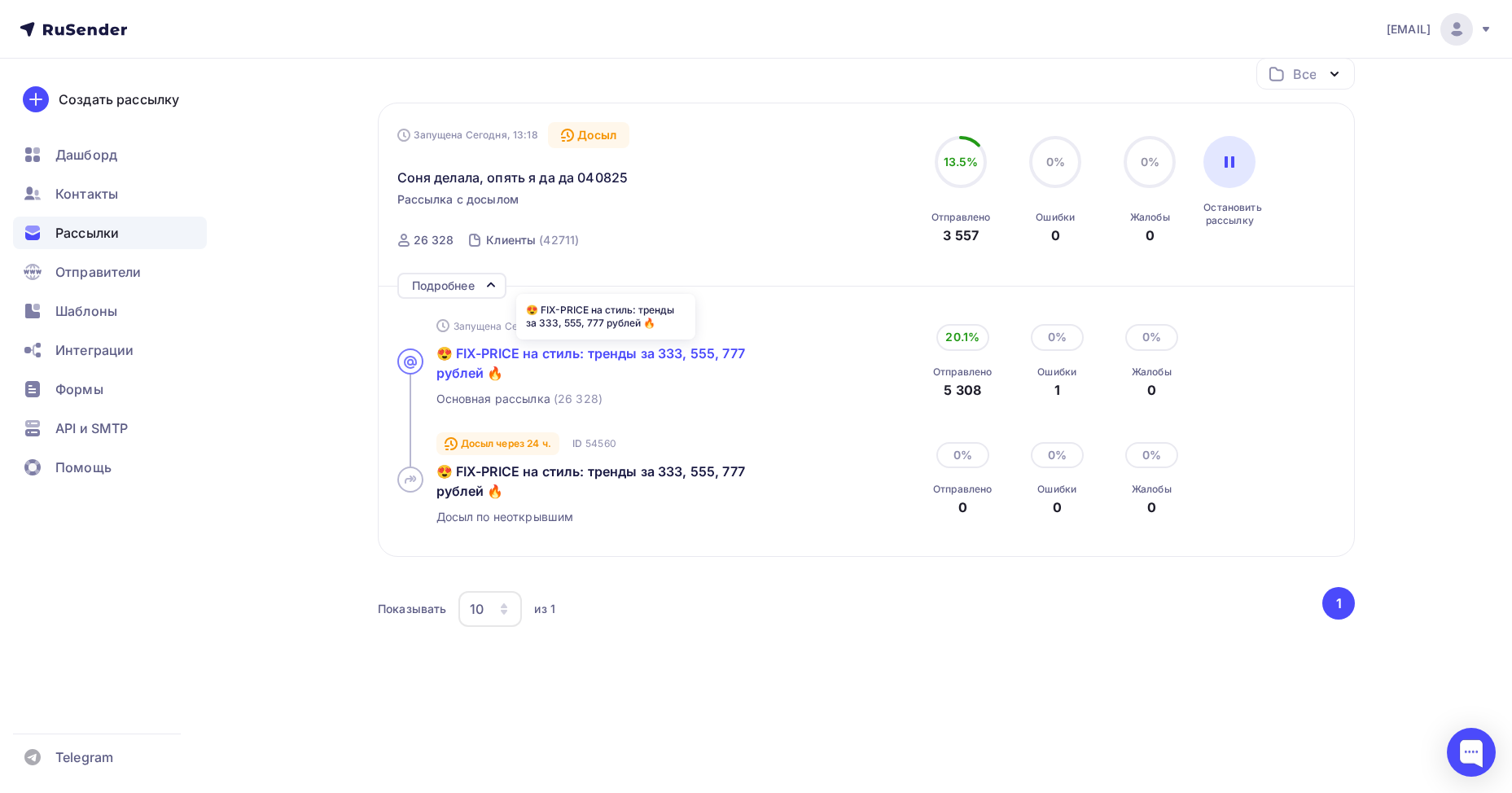 click on "😍 FIX-PRICE на стиль: тренды за 333, 555, 777 рублей 🔥" at bounding box center [590, 363] 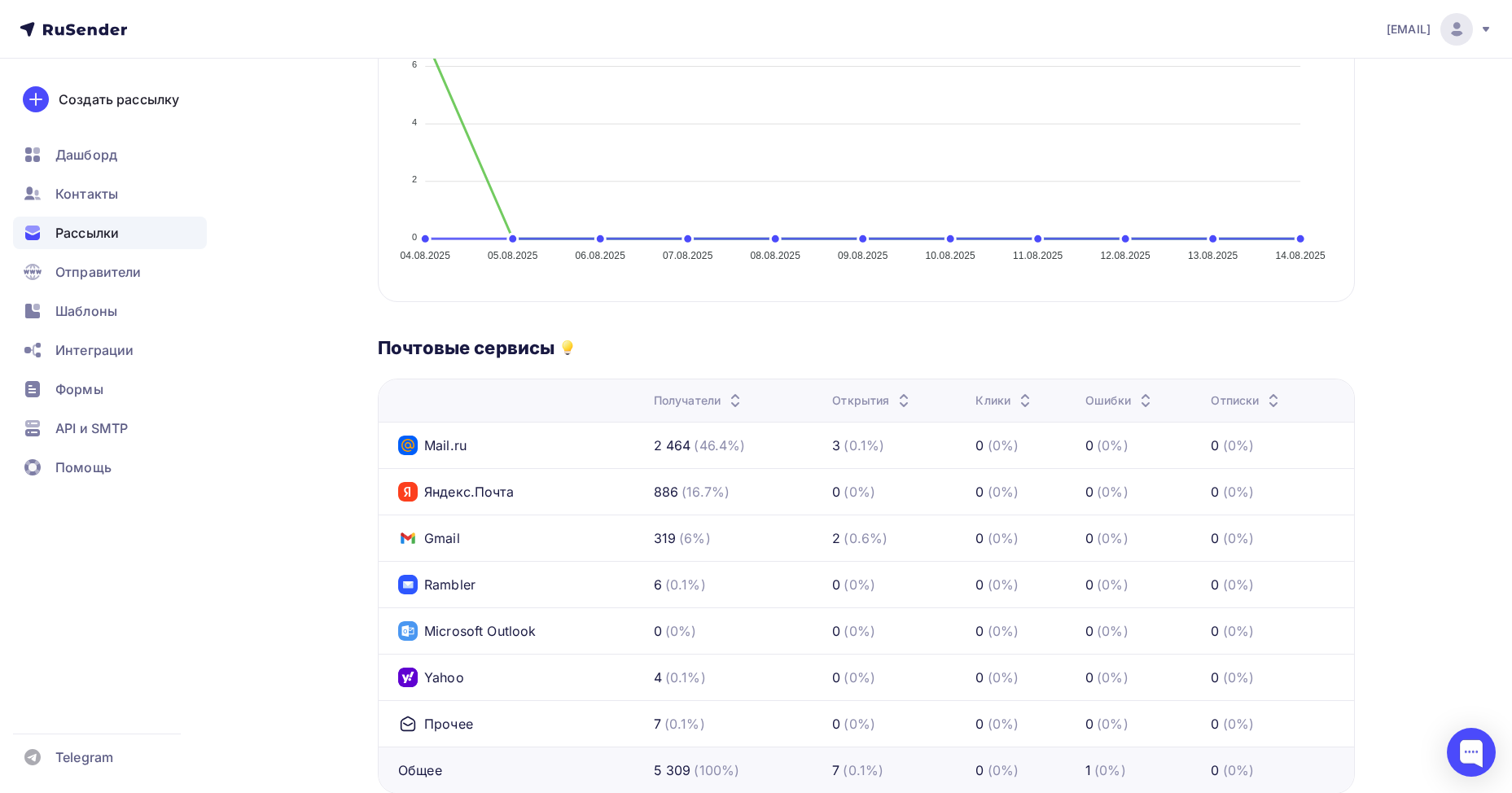 scroll, scrollTop: 554, scrollLeft: 0, axis: vertical 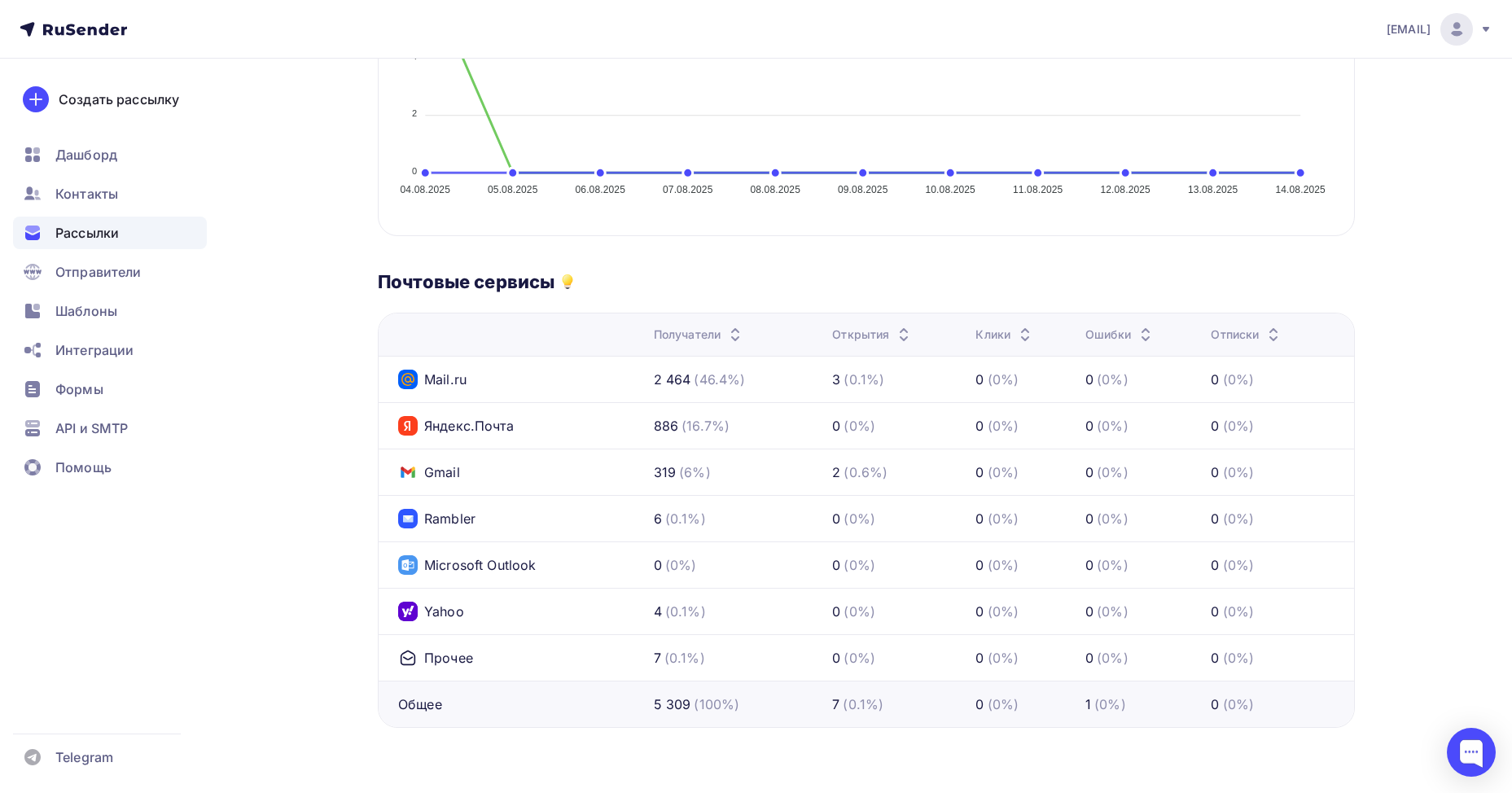 click on "Прочее" at bounding box center (436, 658) 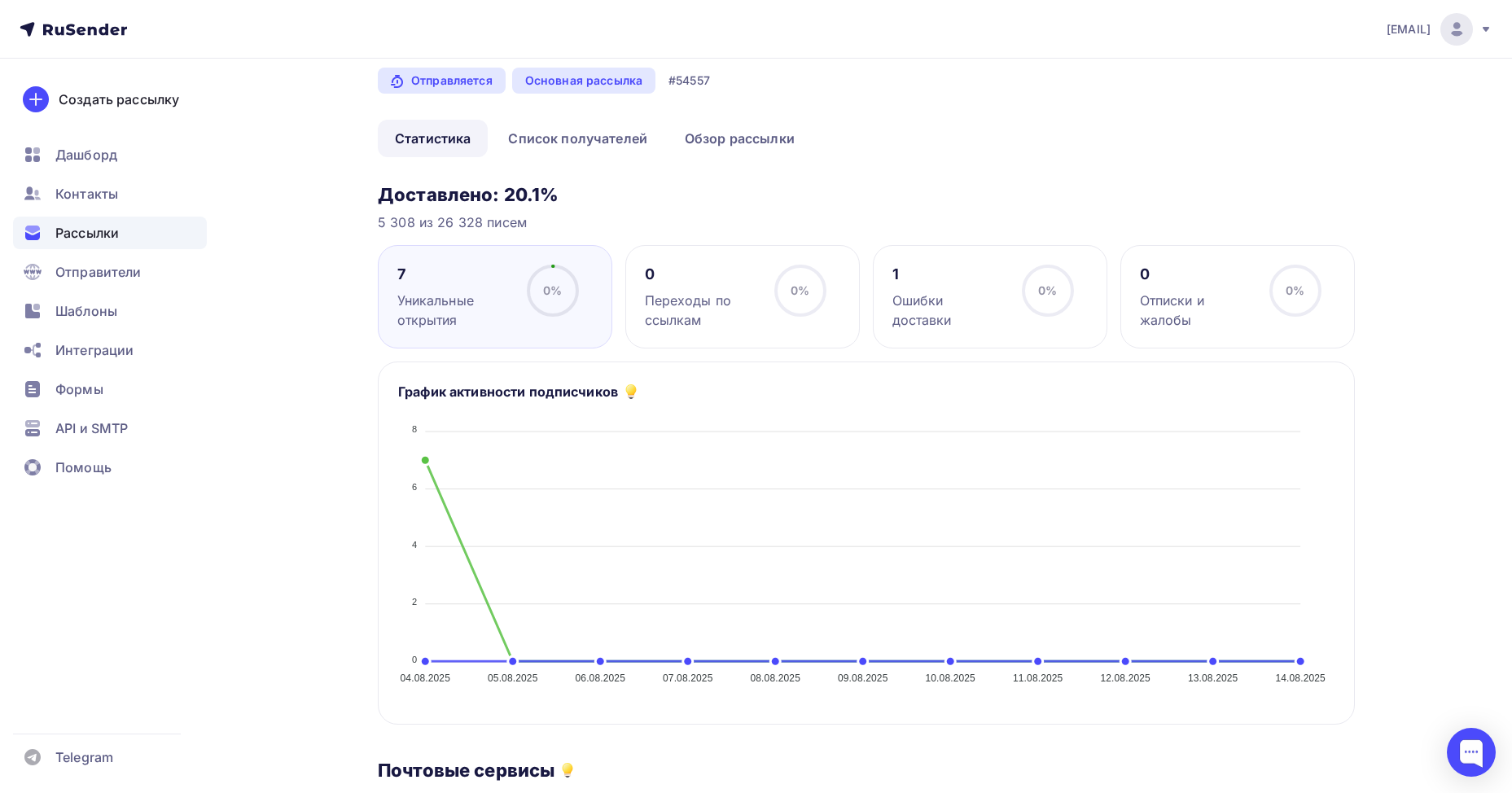 scroll, scrollTop: 0, scrollLeft: 0, axis: both 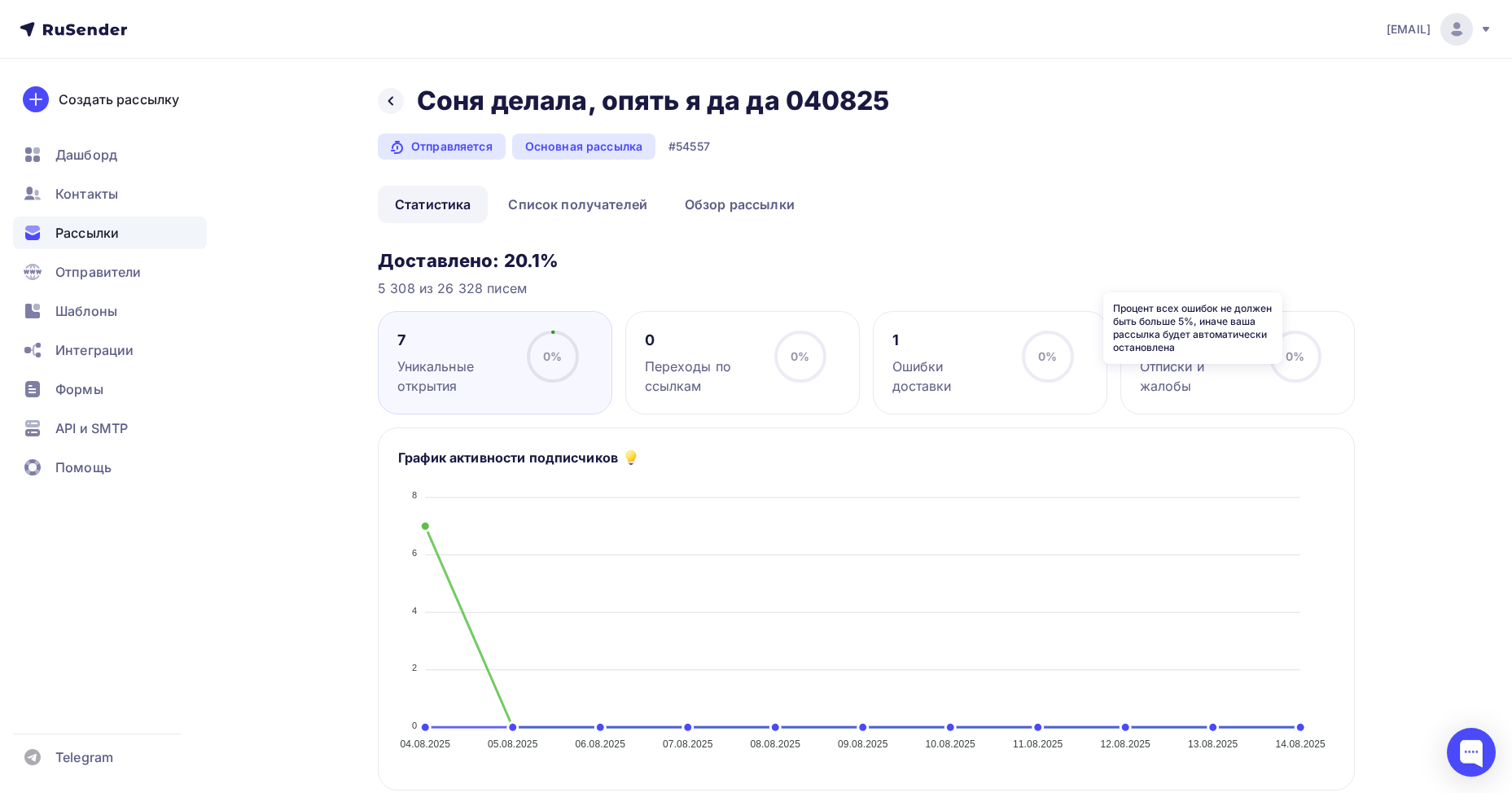 click 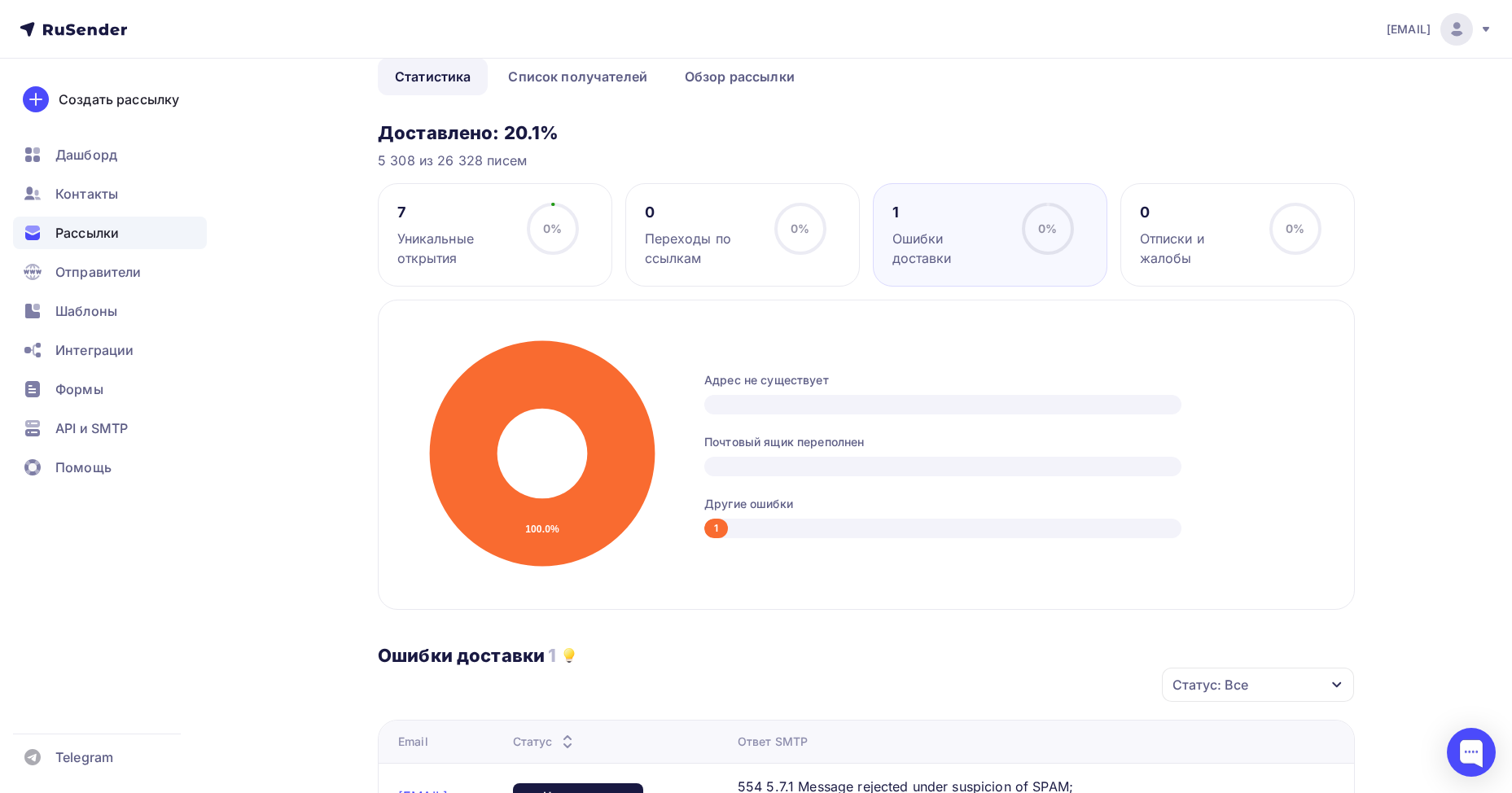 scroll, scrollTop: 0, scrollLeft: 0, axis: both 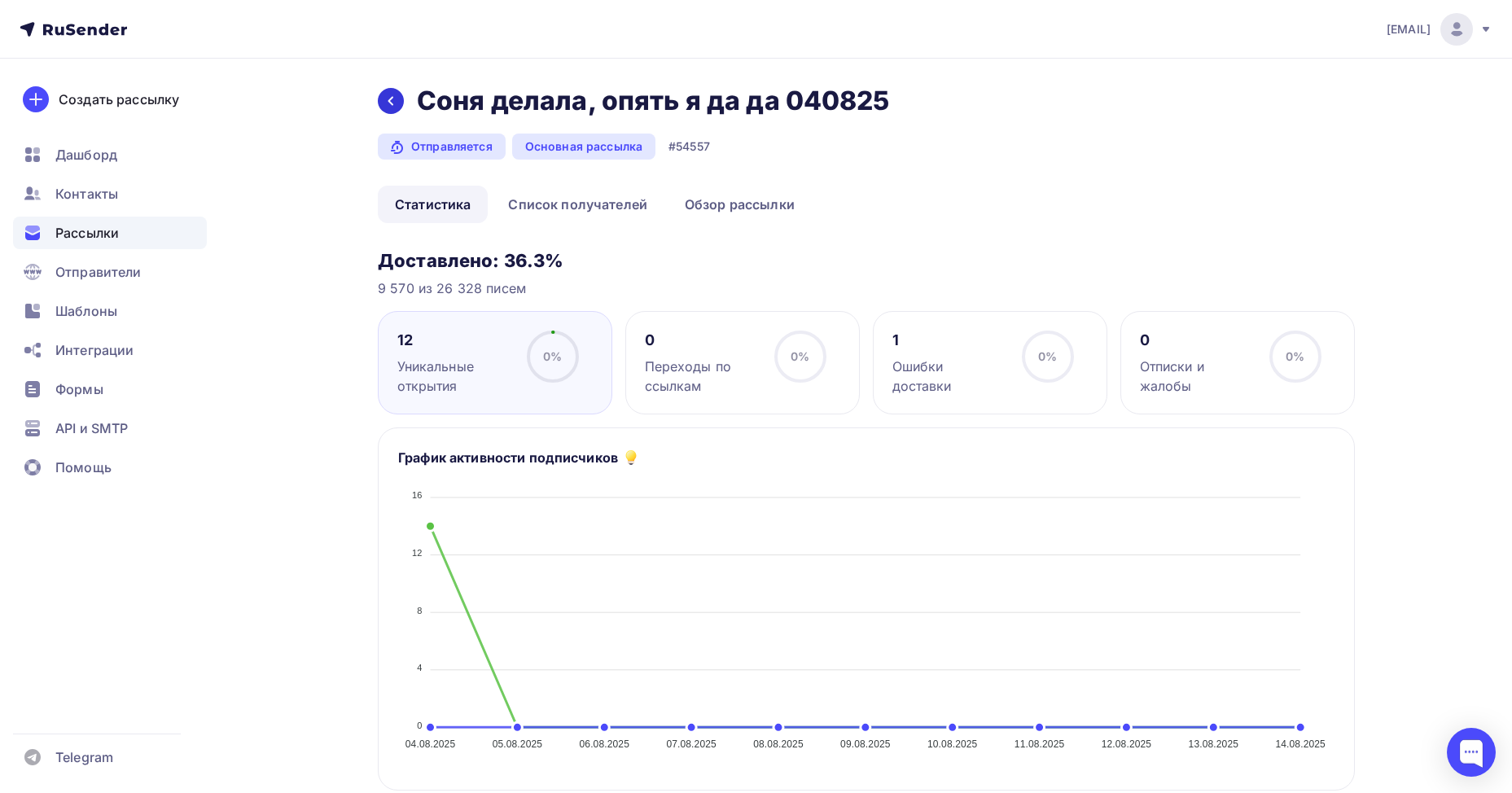 click at bounding box center (391, 101) 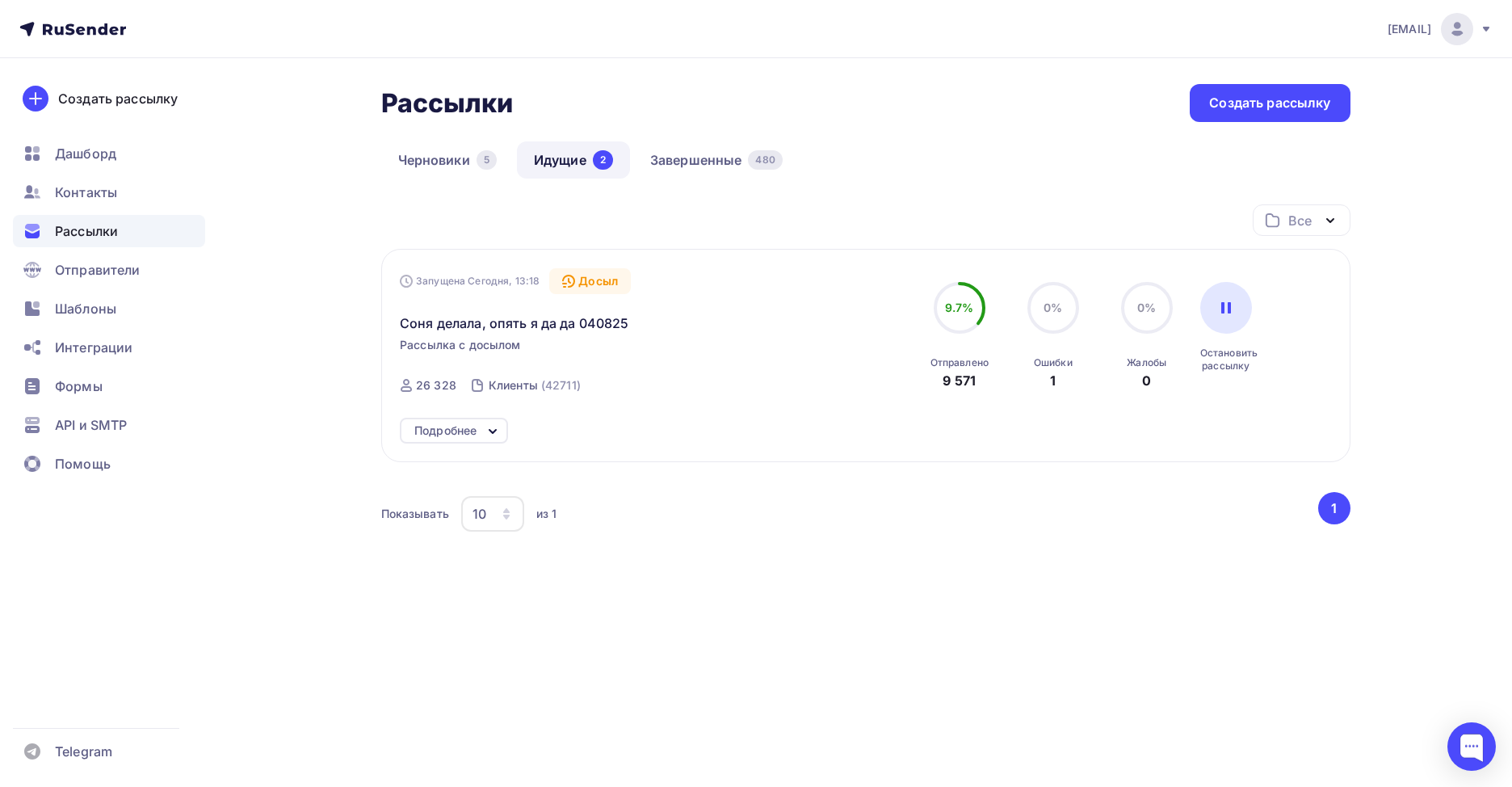 click on "Запущена
Сегодня, [TIME]
Досыл
Соня делала, опять я да да [DATE_NUM]
Рассылка с досылом
Отправлена
Сегодня, [TIME]
ID
26 328
Клиенты    (42711)     9.7%   9.7%
Отправлено" at bounding box center [866, 358] 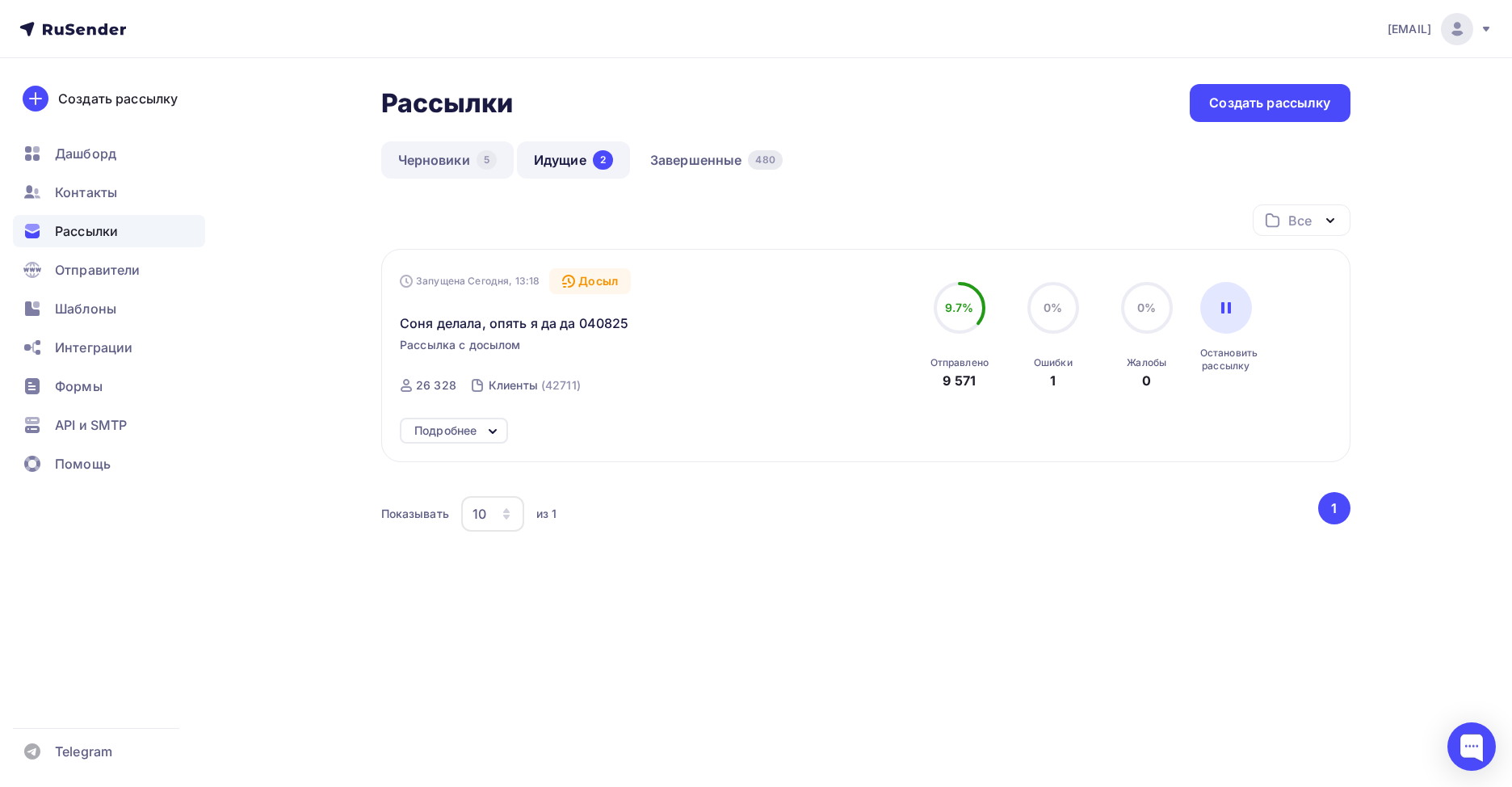 click on "Черновики
5" at bounding box center [447, 160] 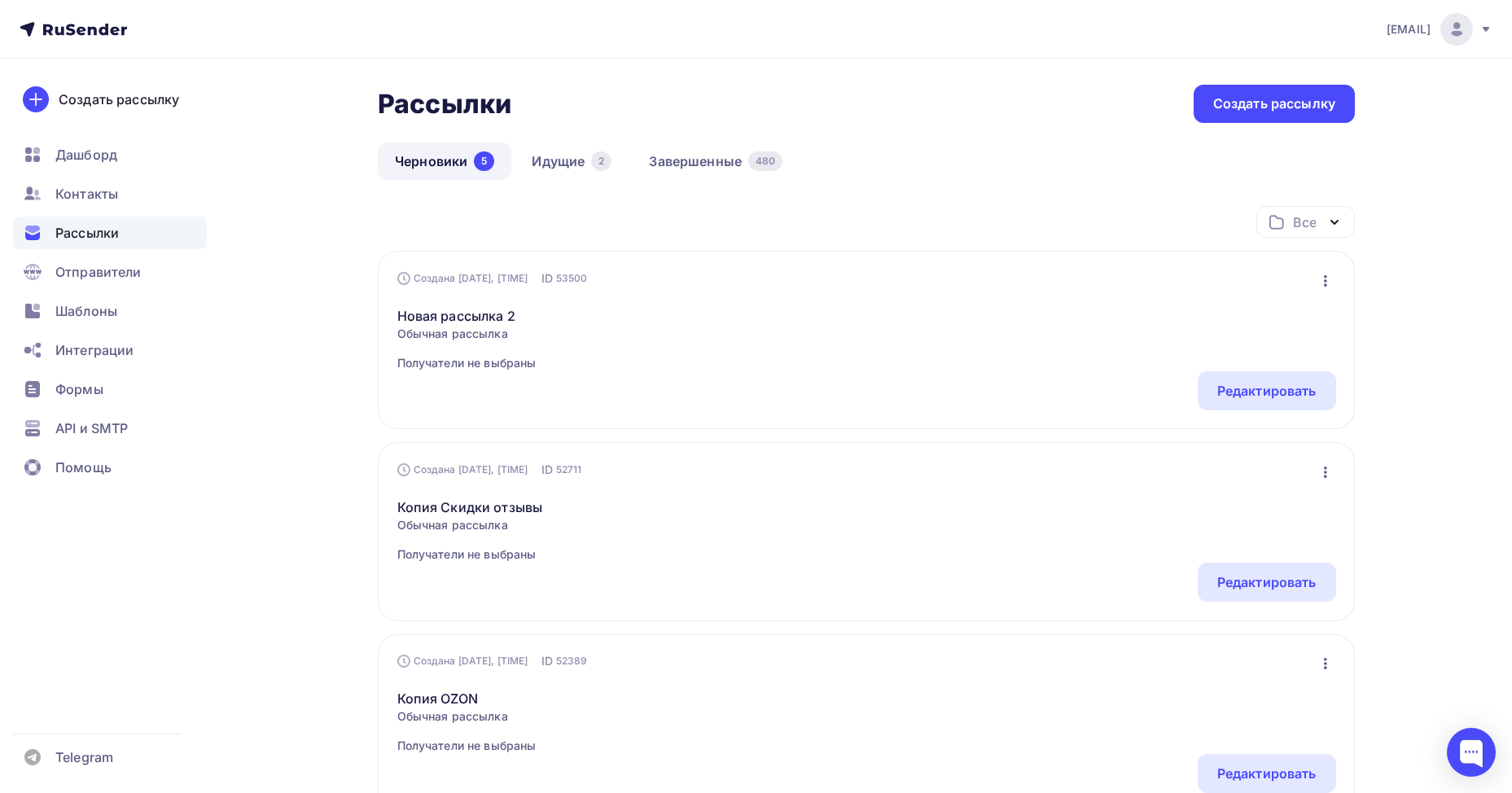 scroll, scrollTop: 81, scrollLeft: 0, axis: vertical 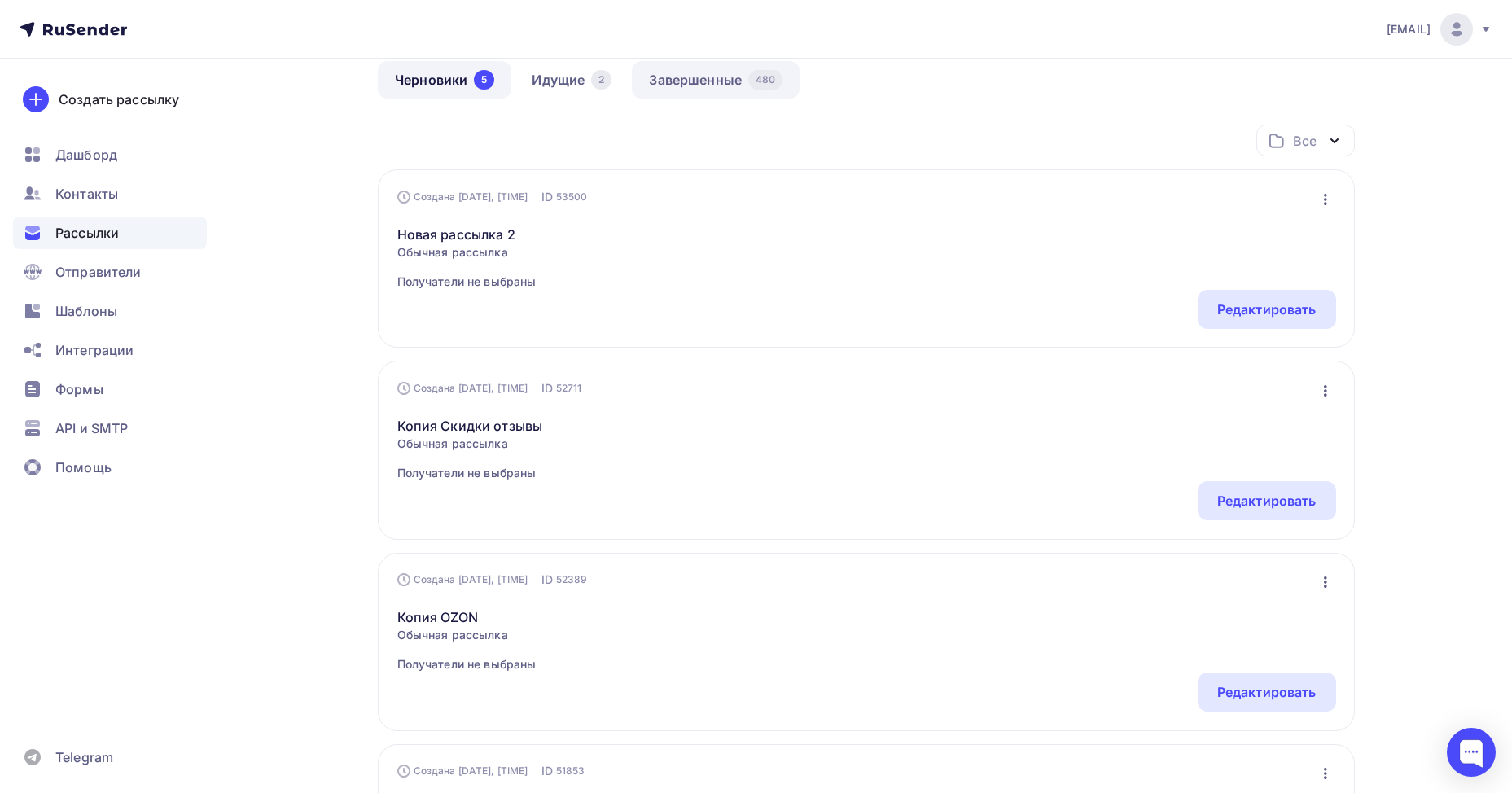 click on "Завершенные
480" at bounding box center (716, 80) 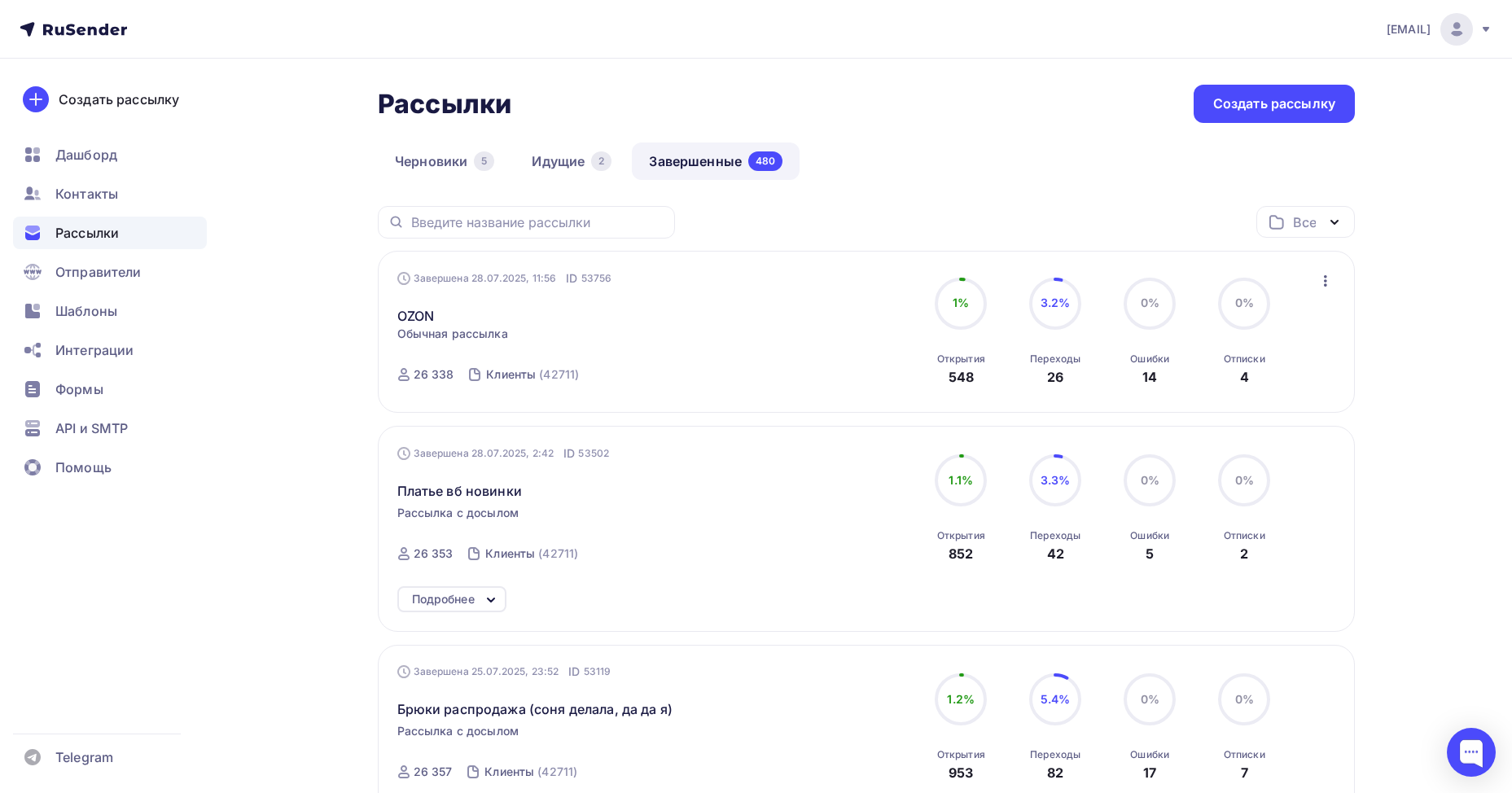scroll, scrollTop: 81, scrollLeft: 0, axis: vertical 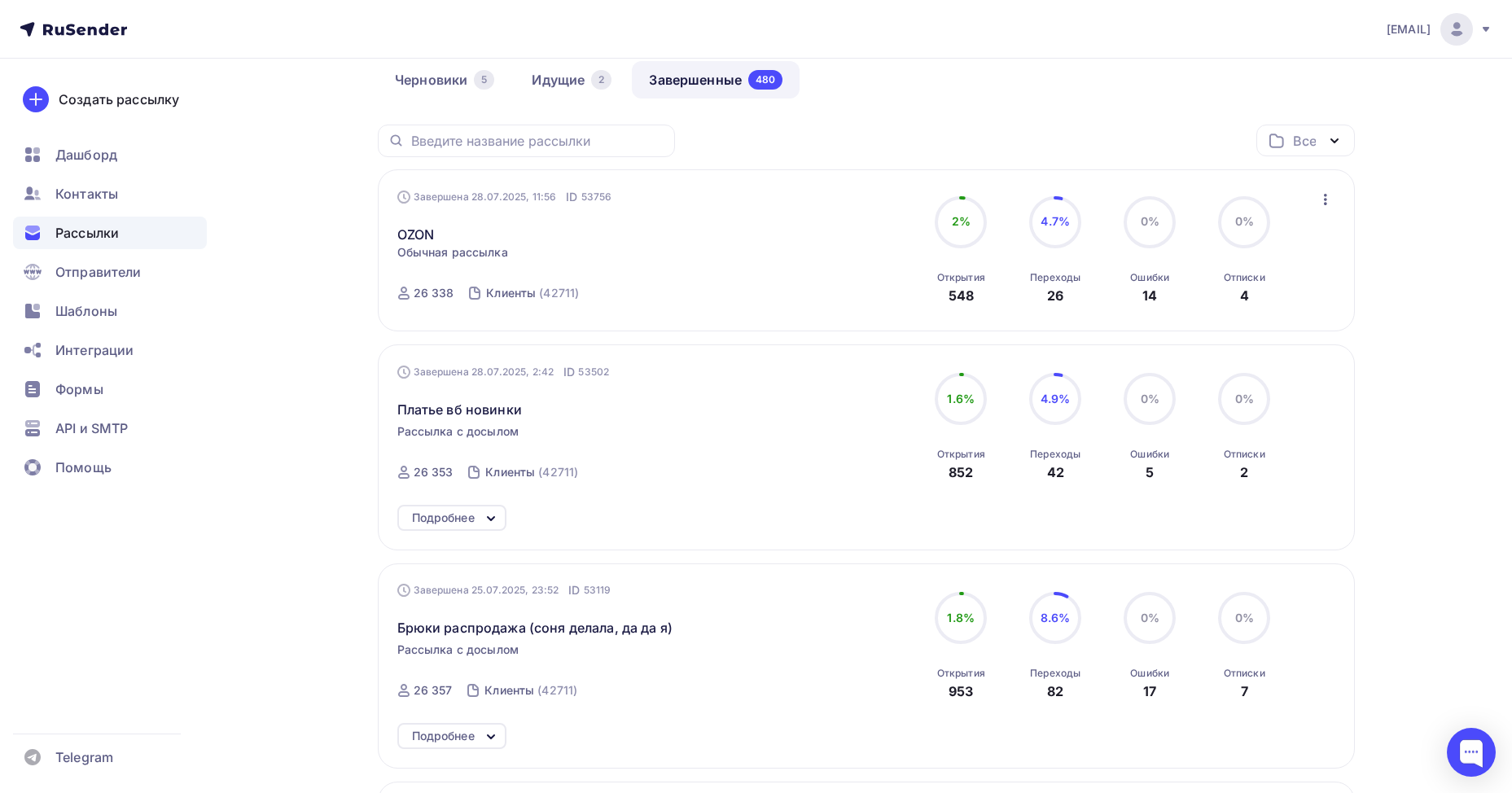 click on "Подробнее" at bounding box center [443, 518] 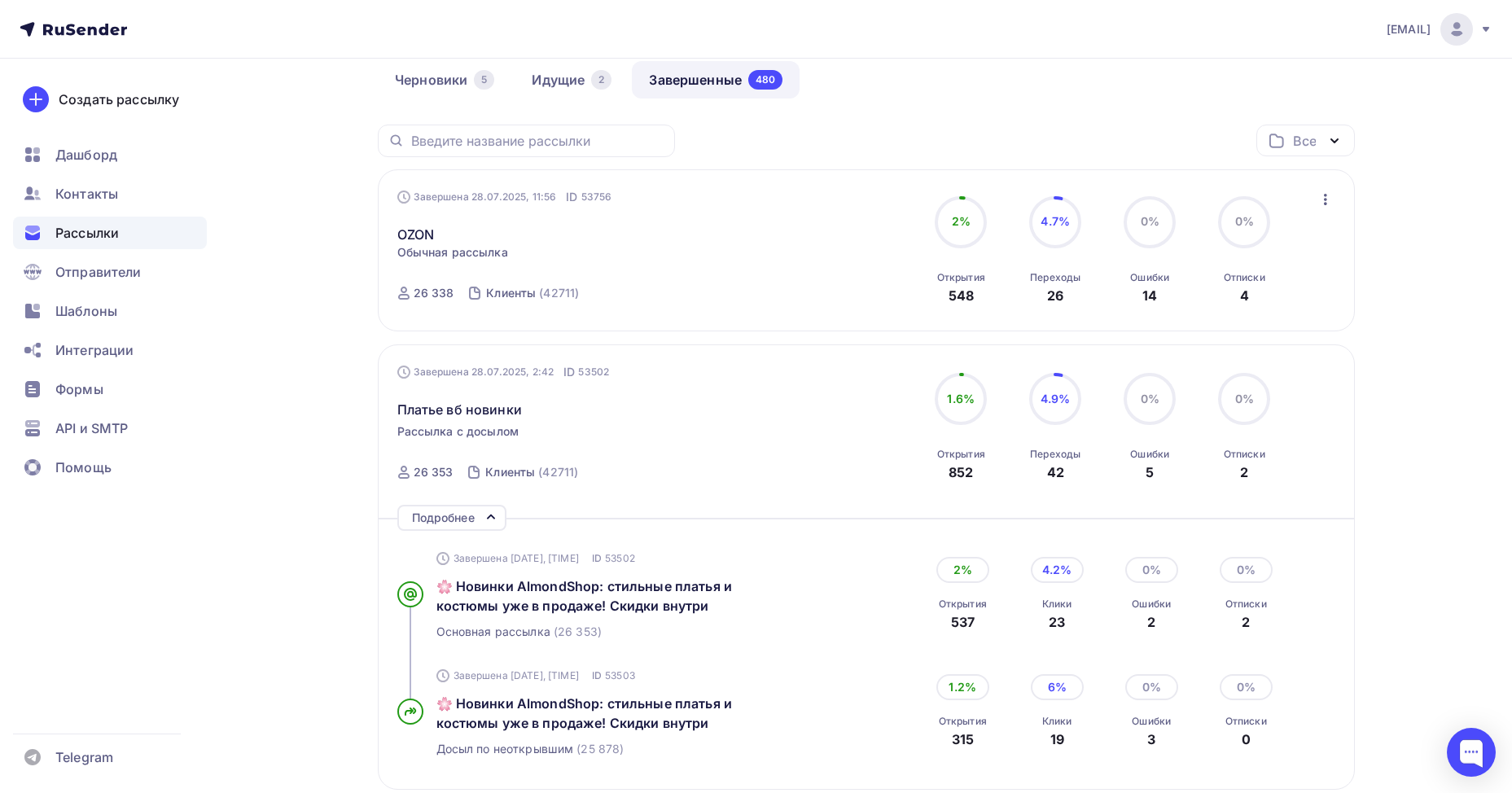 click on "Подробнее" at bounding box center (443, 518) 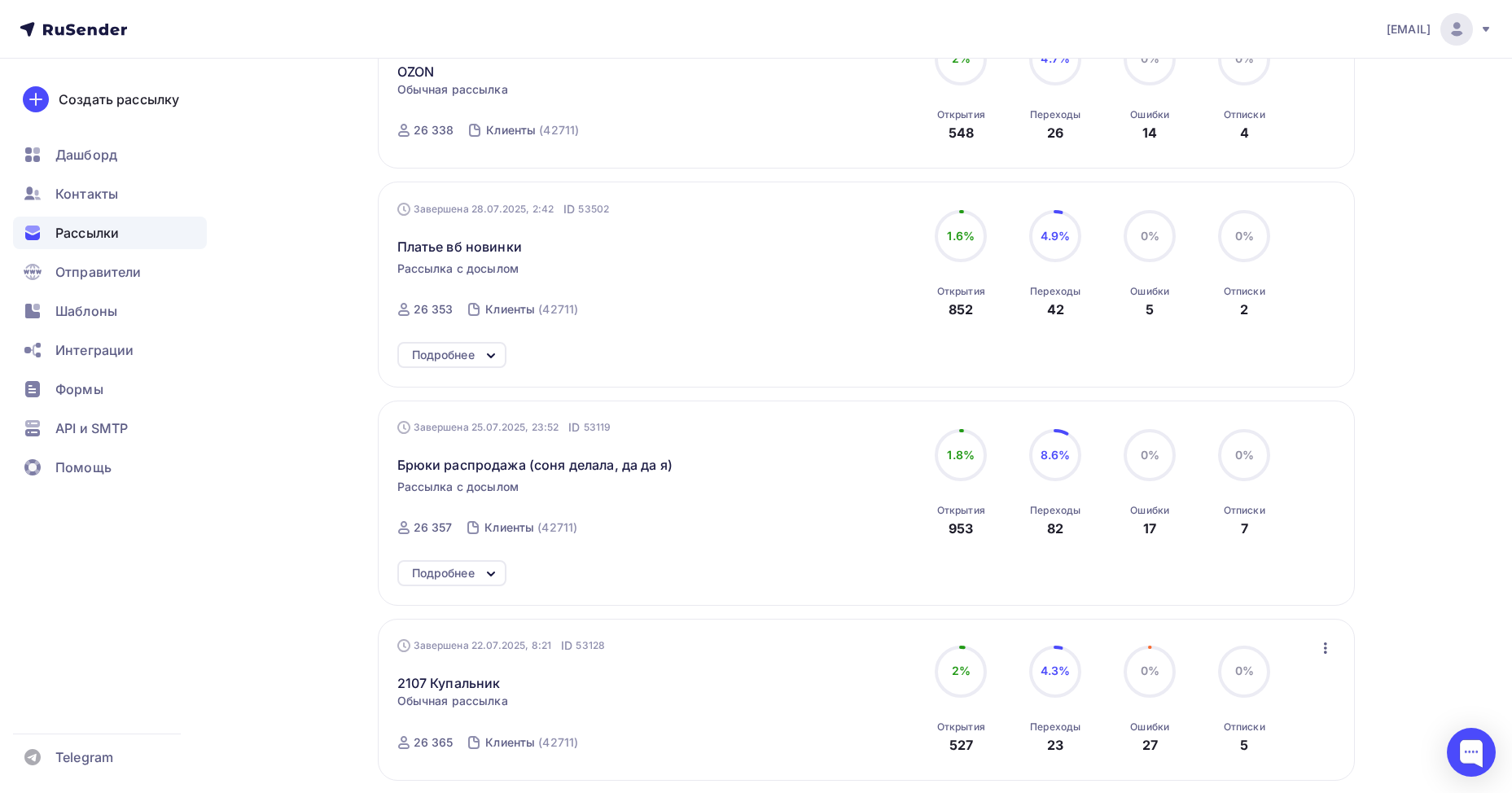 scroll, scrollTop: 326, scrollLeft: 0, axis: vertical 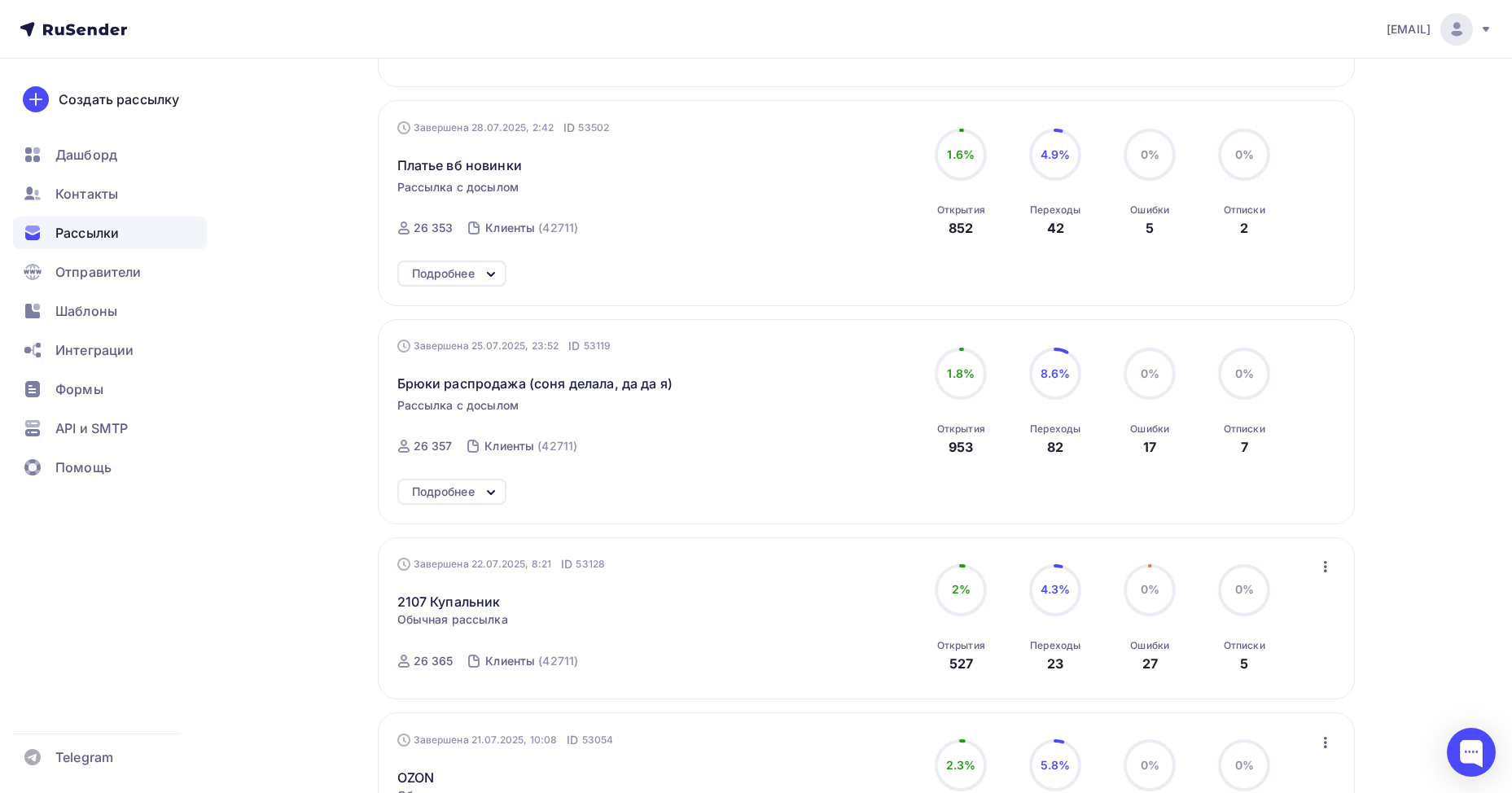 click on "Подробнее" at bounding box center [443, 492] 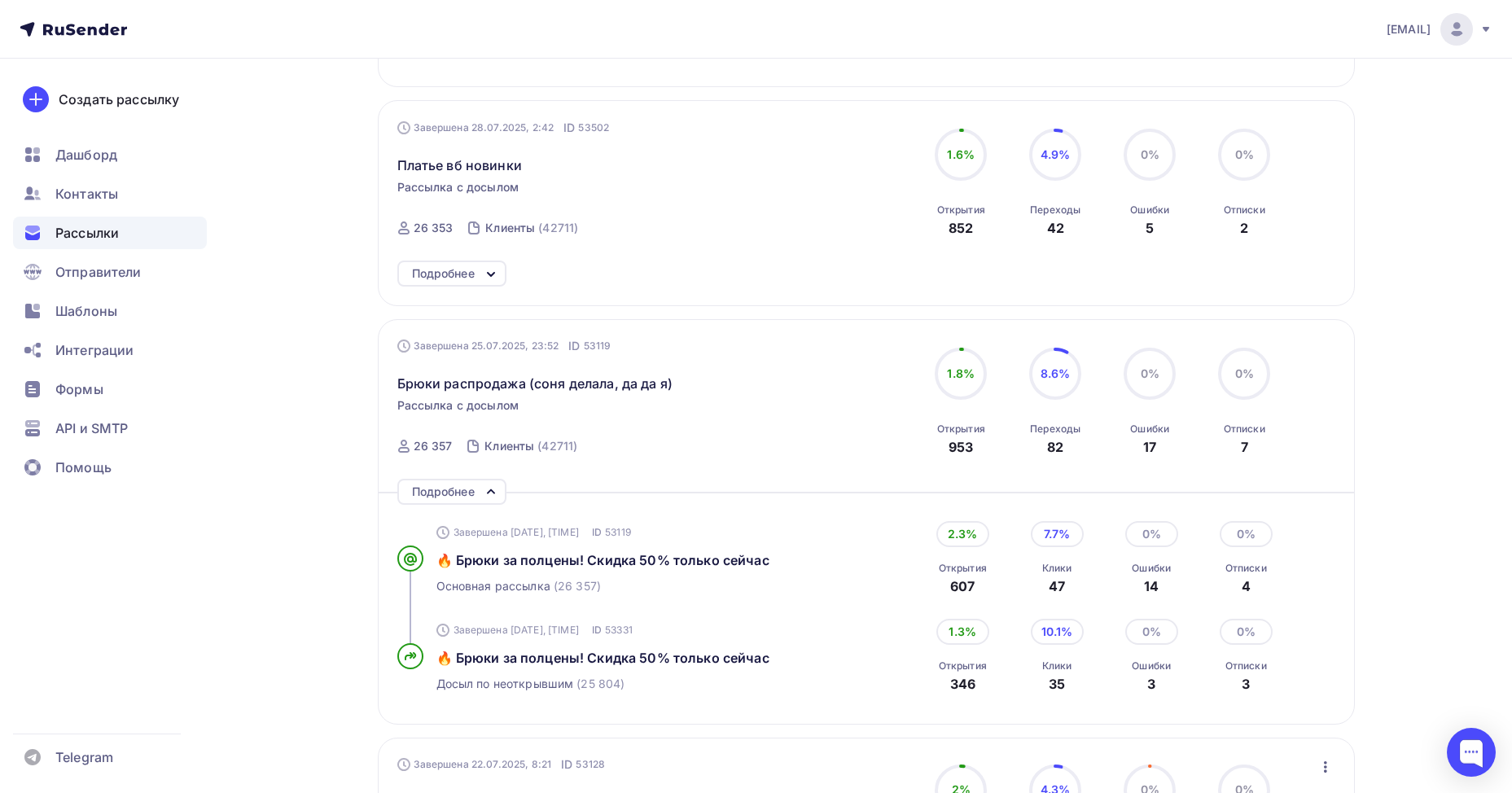 click on "Подробнее" at bounding box center (443, 492) 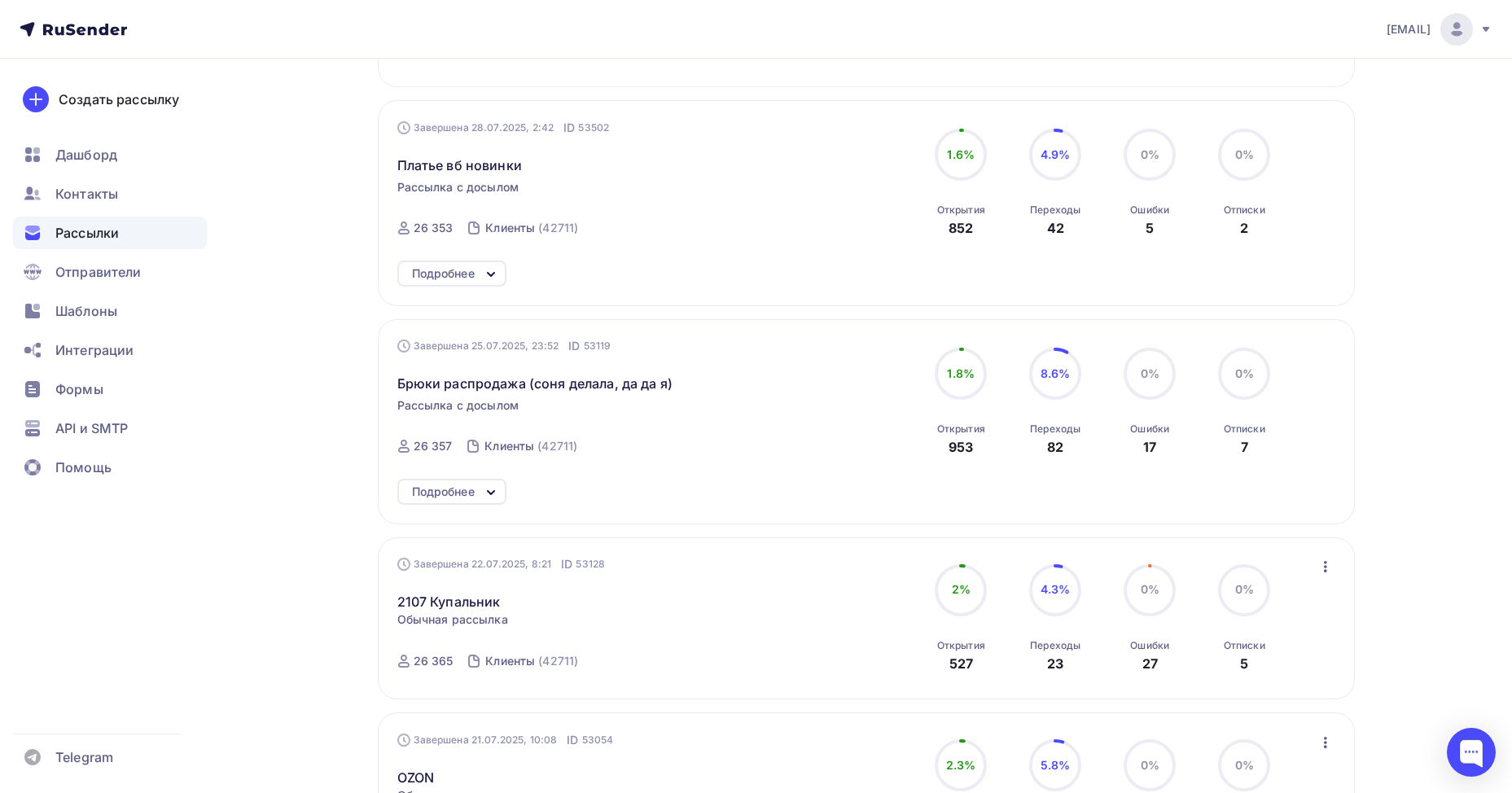 click on "Подробнее" at bounding box center [443, 492] 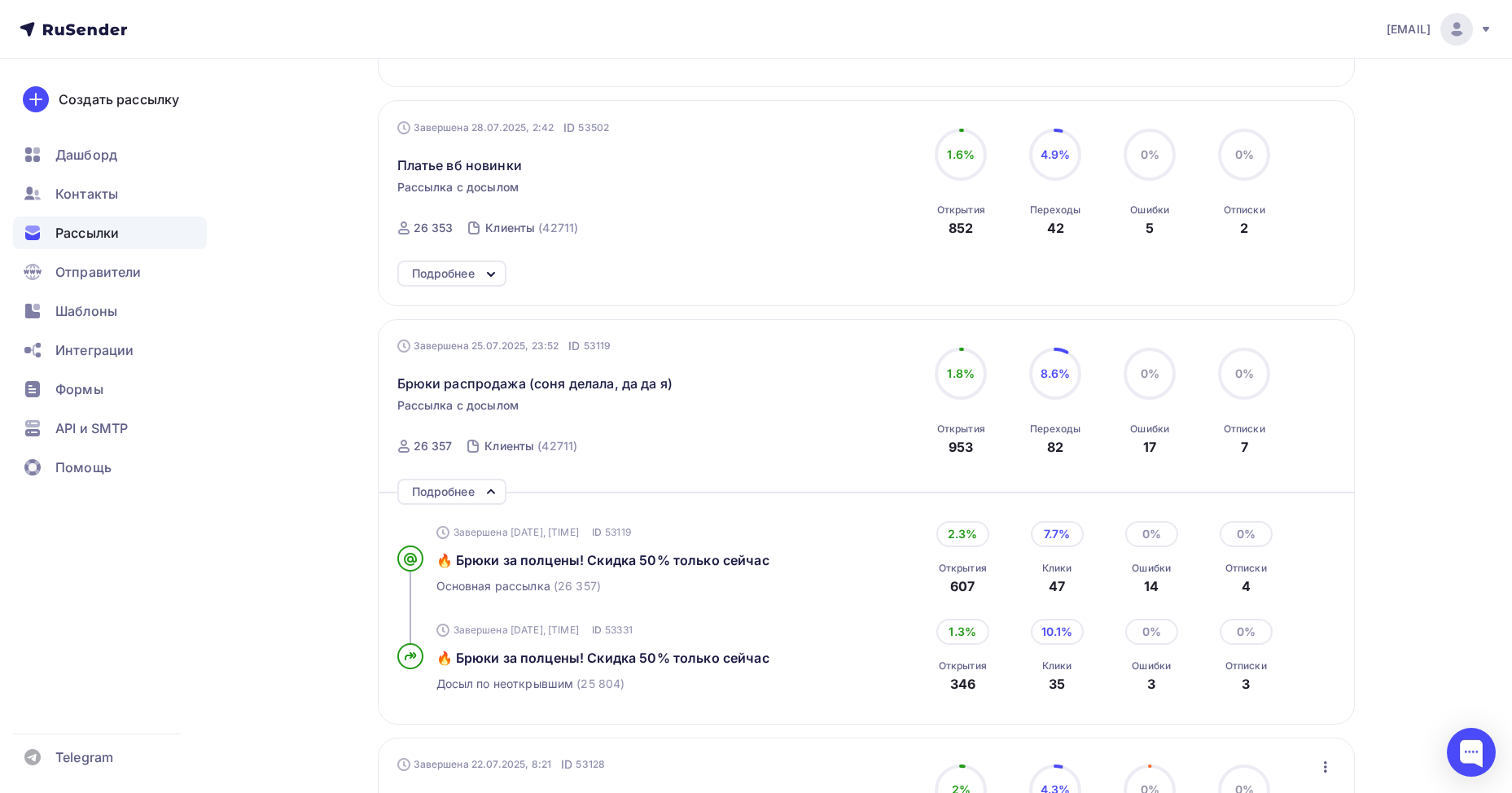 click on "Подробнее" at bounding box center [443, 492] 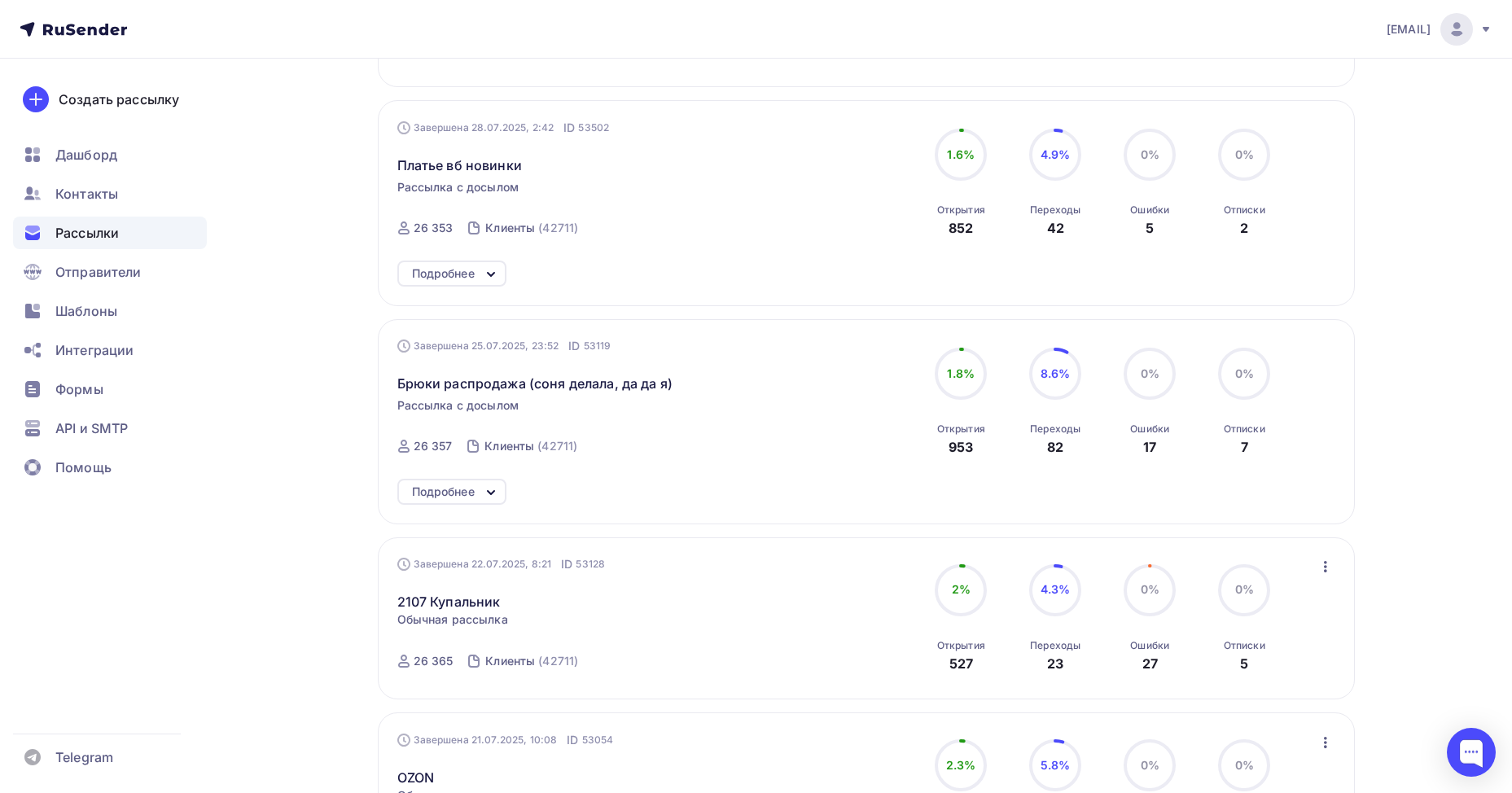 click on "Подробнее" at bounding box center [443, 492] 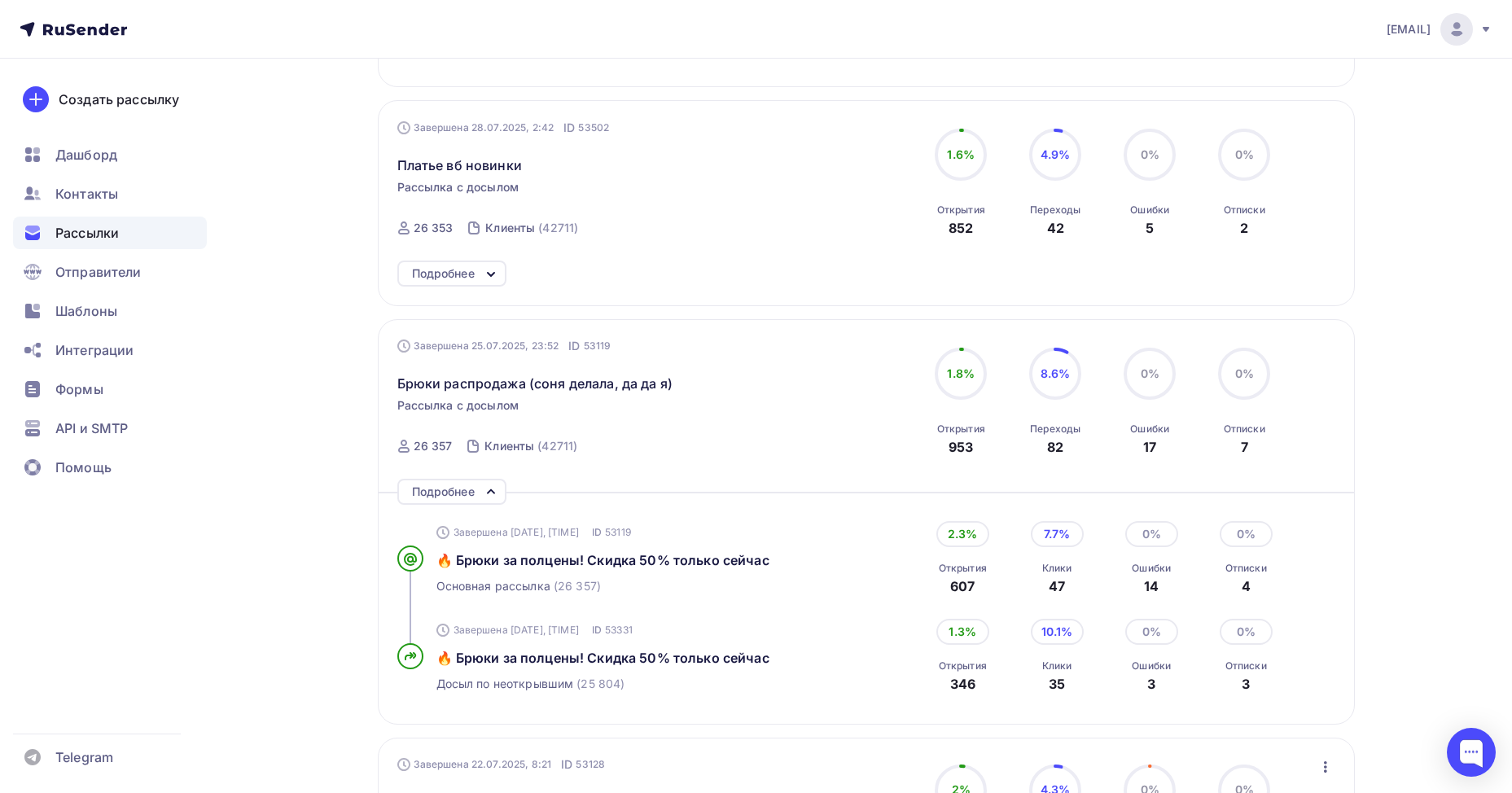 click on "Подробнее" at bounding box center [443, 492] 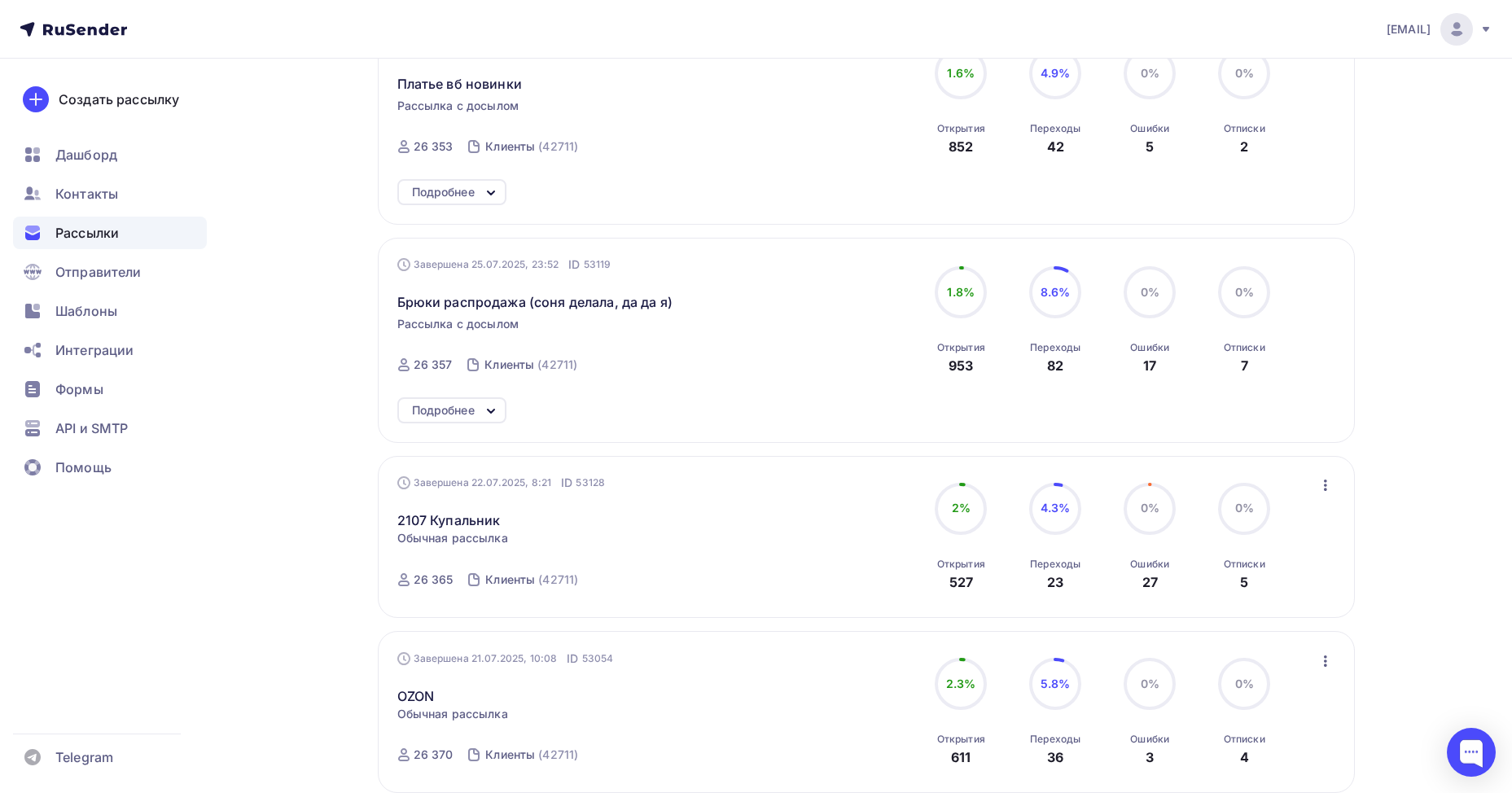 scroll, scrollTop: 489, scrollLeft: 0, axis: vertical 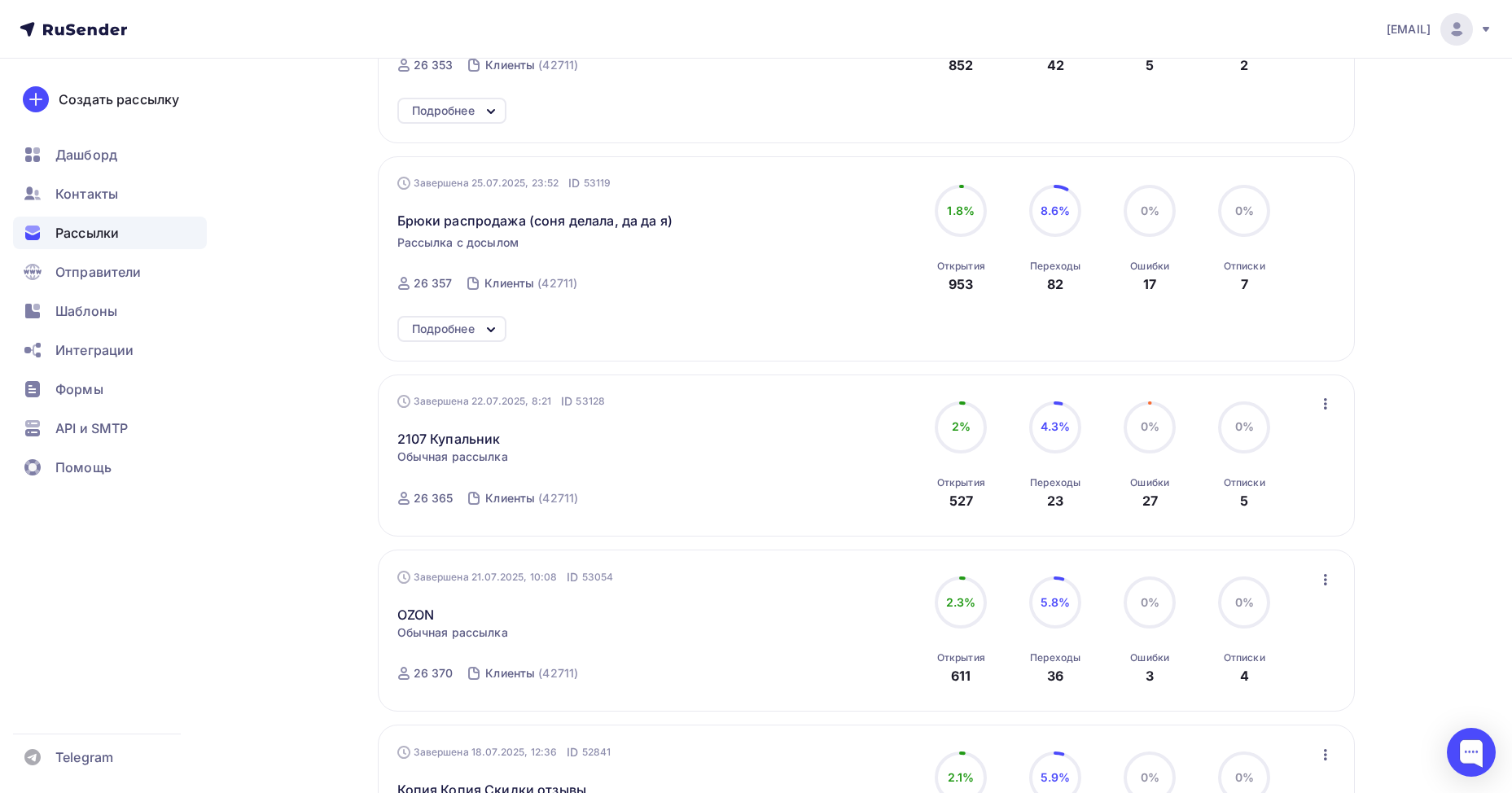 click on "Завершена
22.07.2025, 8:21
ID   53128             2107 Купальник
Статистика
Обзор рассылки
Копировать в новую
Добавить в папку
Обычная рассылка
Завершена
22.07.2025, 8:21
ID   53128    Завершена
26 365
Клиенты    (42711)" at bounding box center [583, 455] 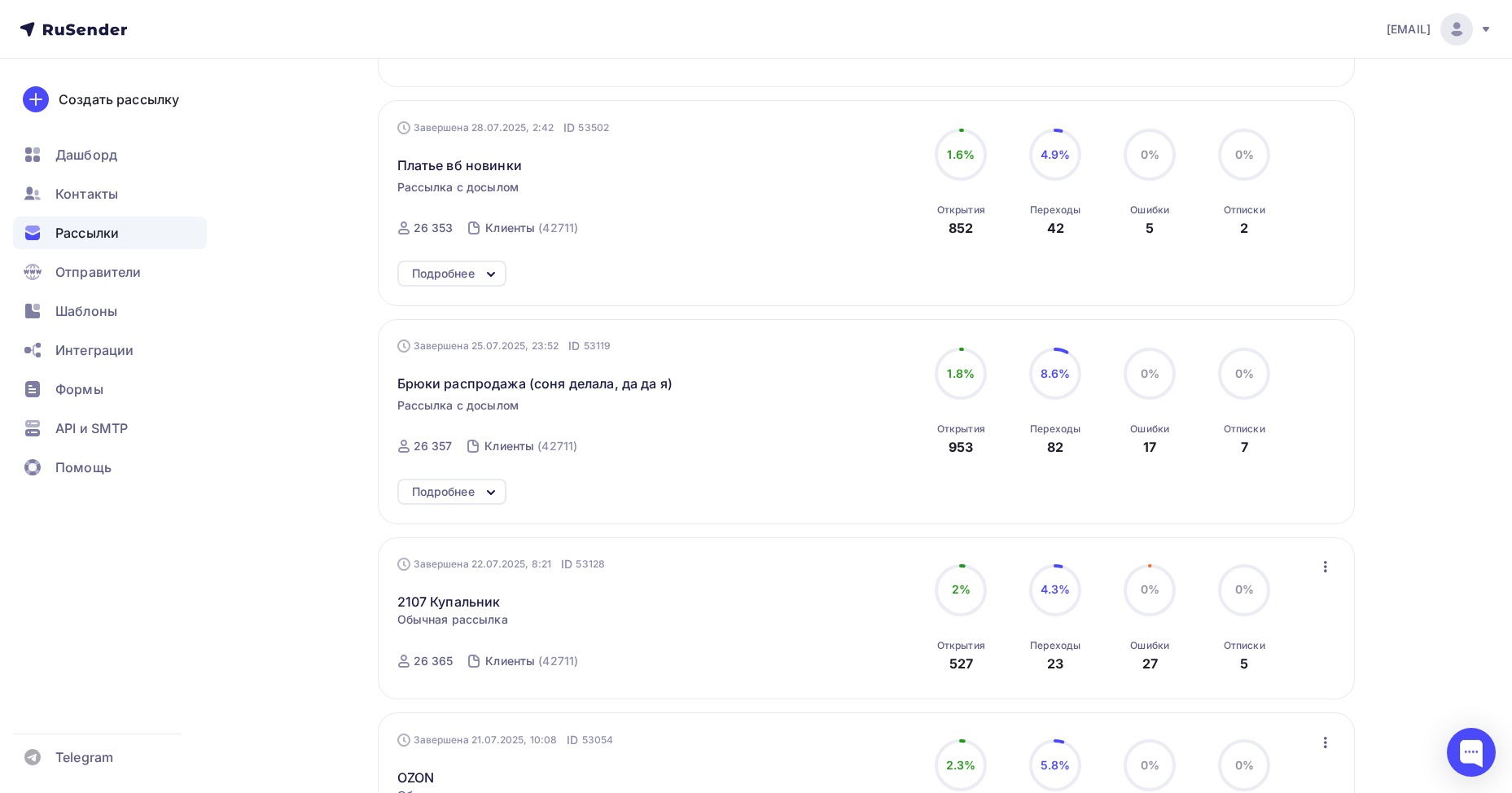 scroll, scrollTop: 244, scrollLeft: 0, axis: vertical 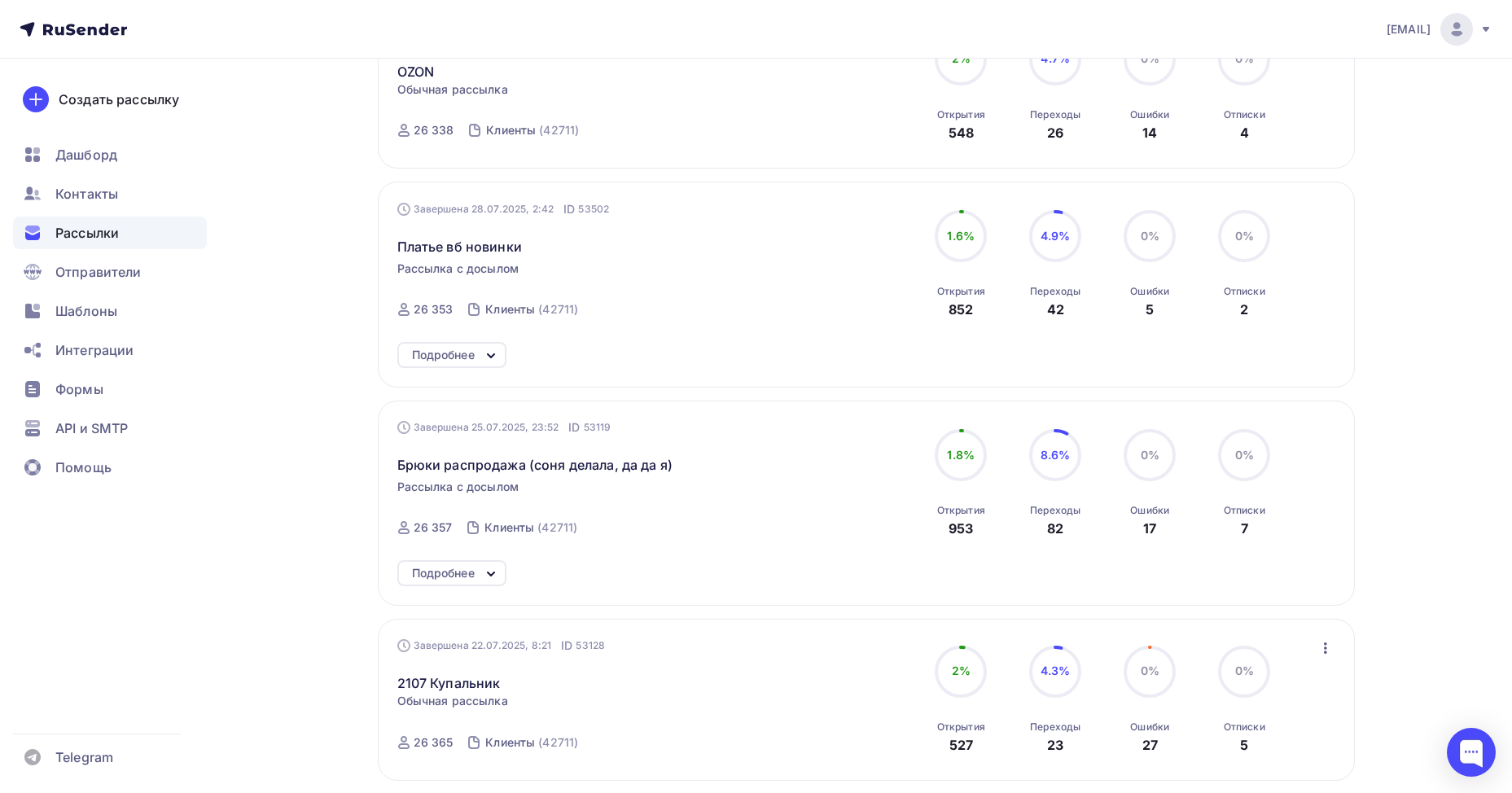 click 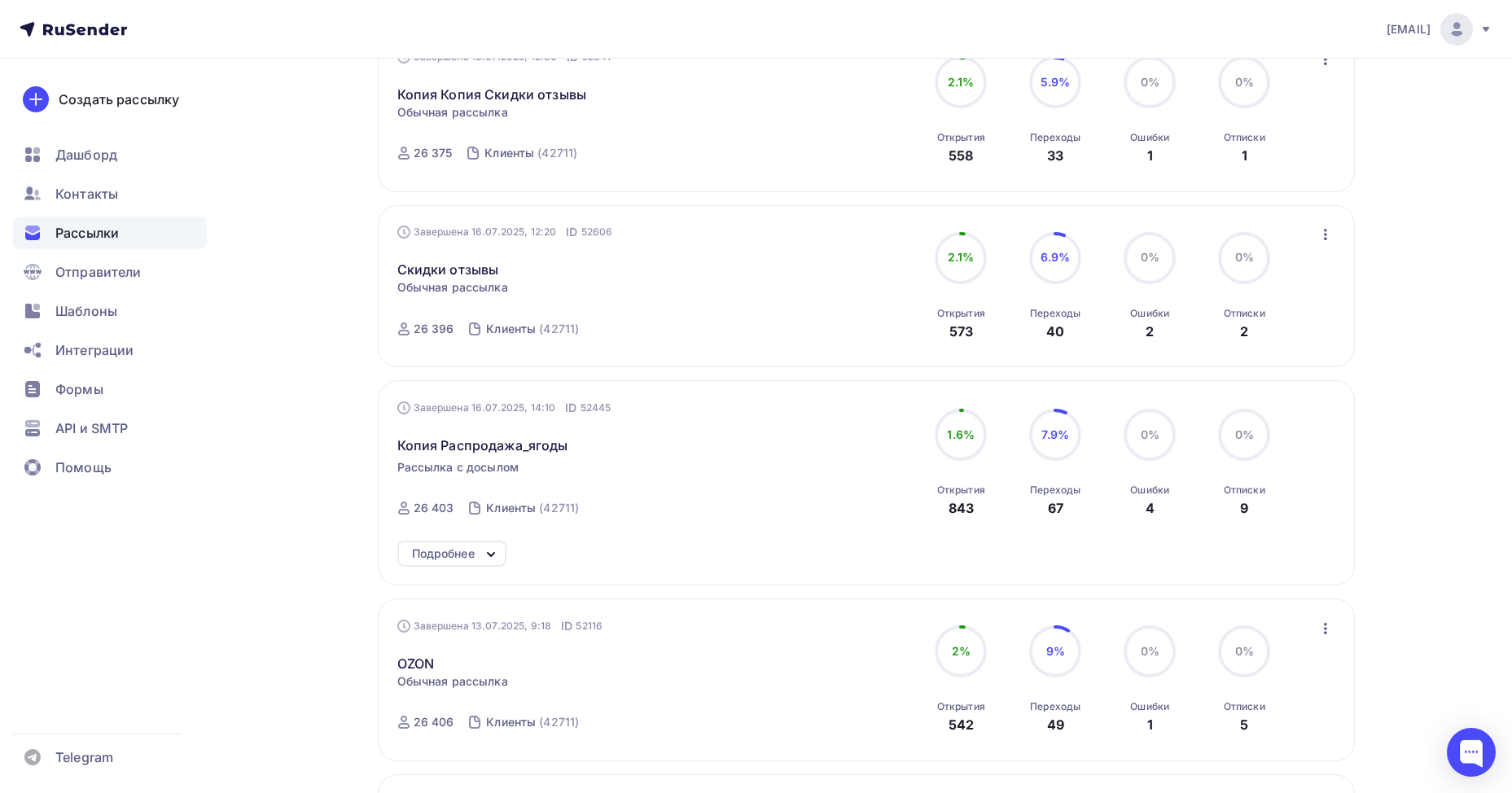 scroll, scrollTop: 1786, scrollLeft: 0, axis: vertical 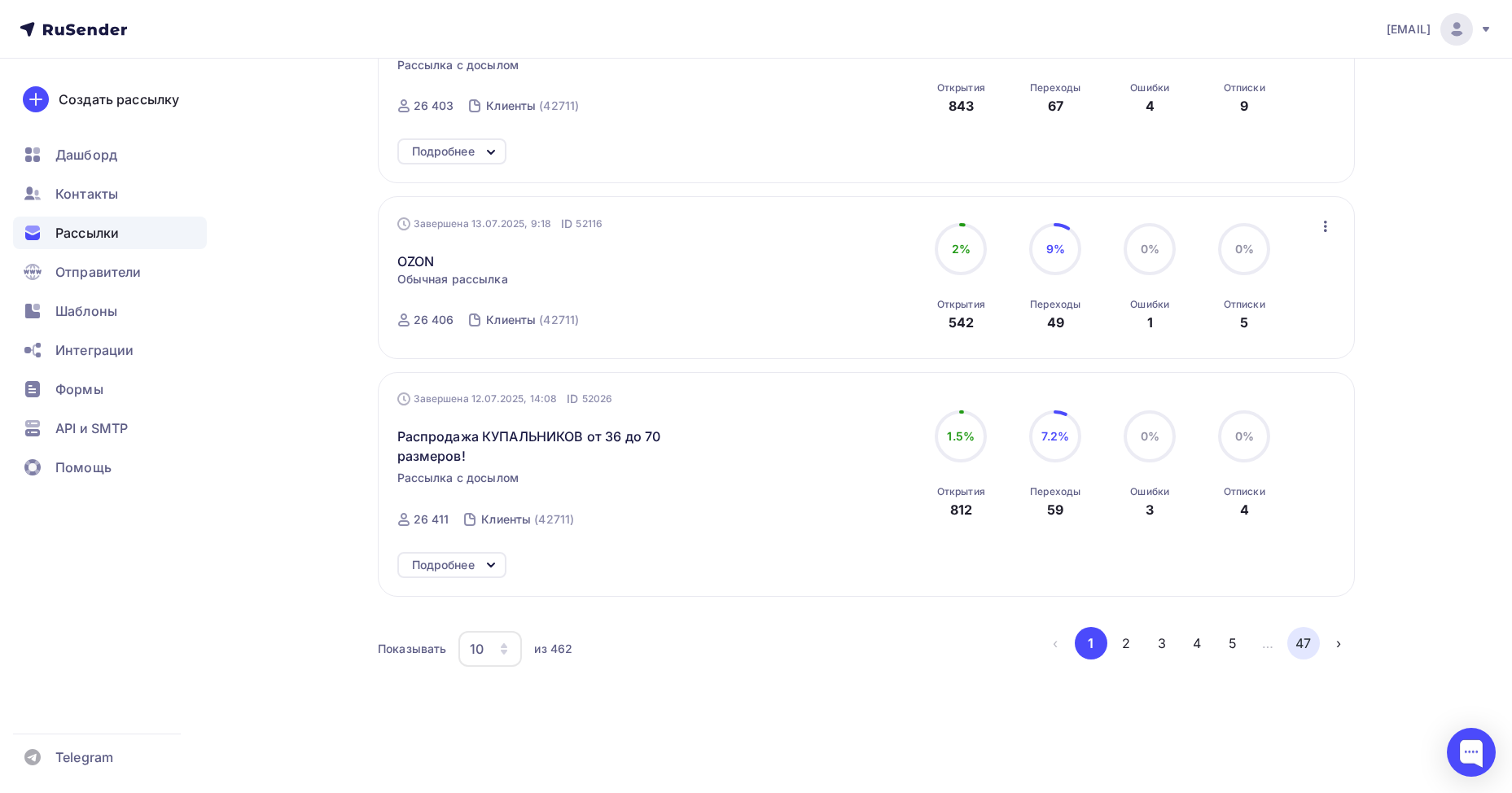 click on "47" at bounding box center [1304, 643] 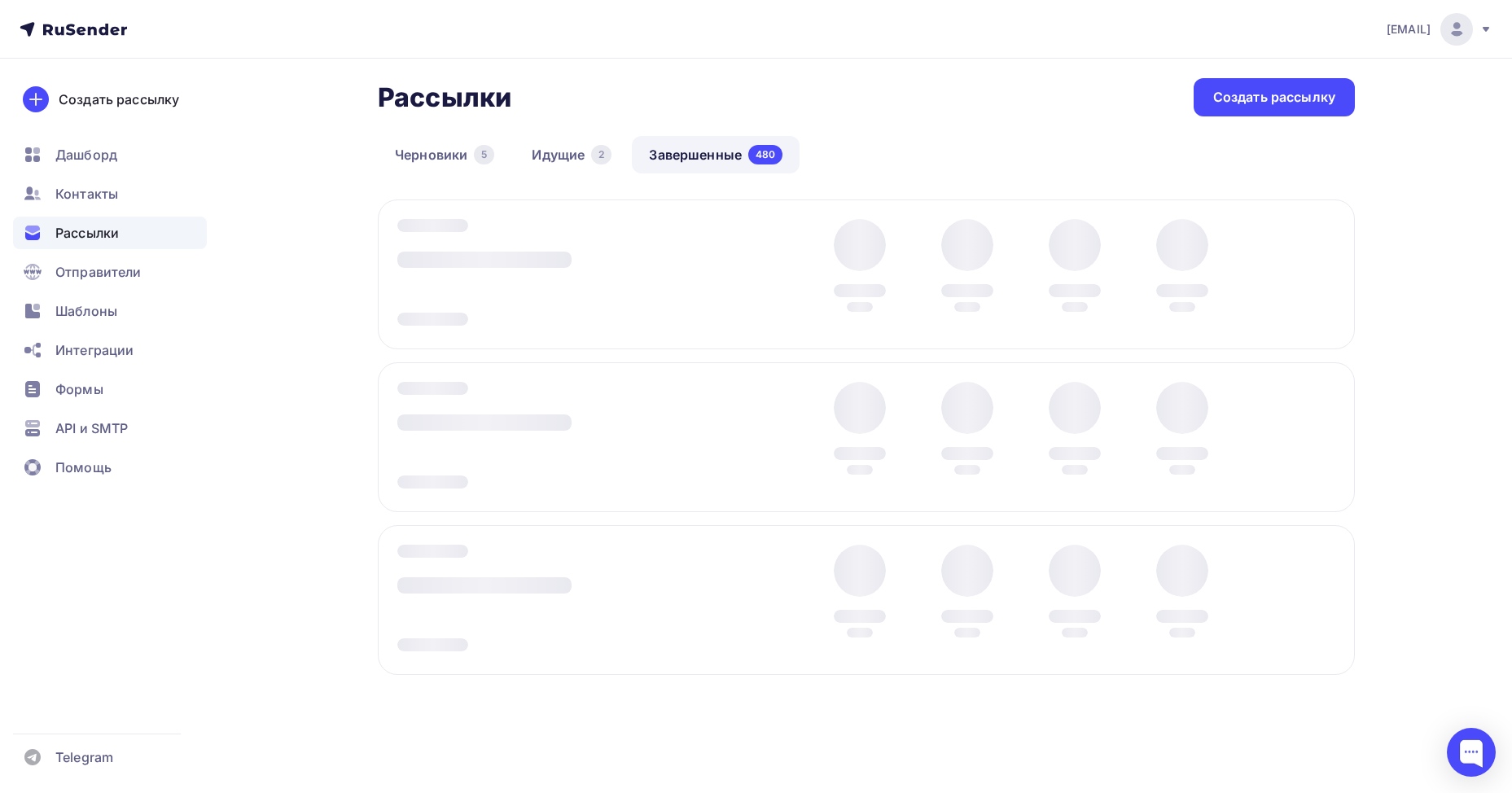 scroll, scrollTop: 0, scrollLeft: 0, axis: both 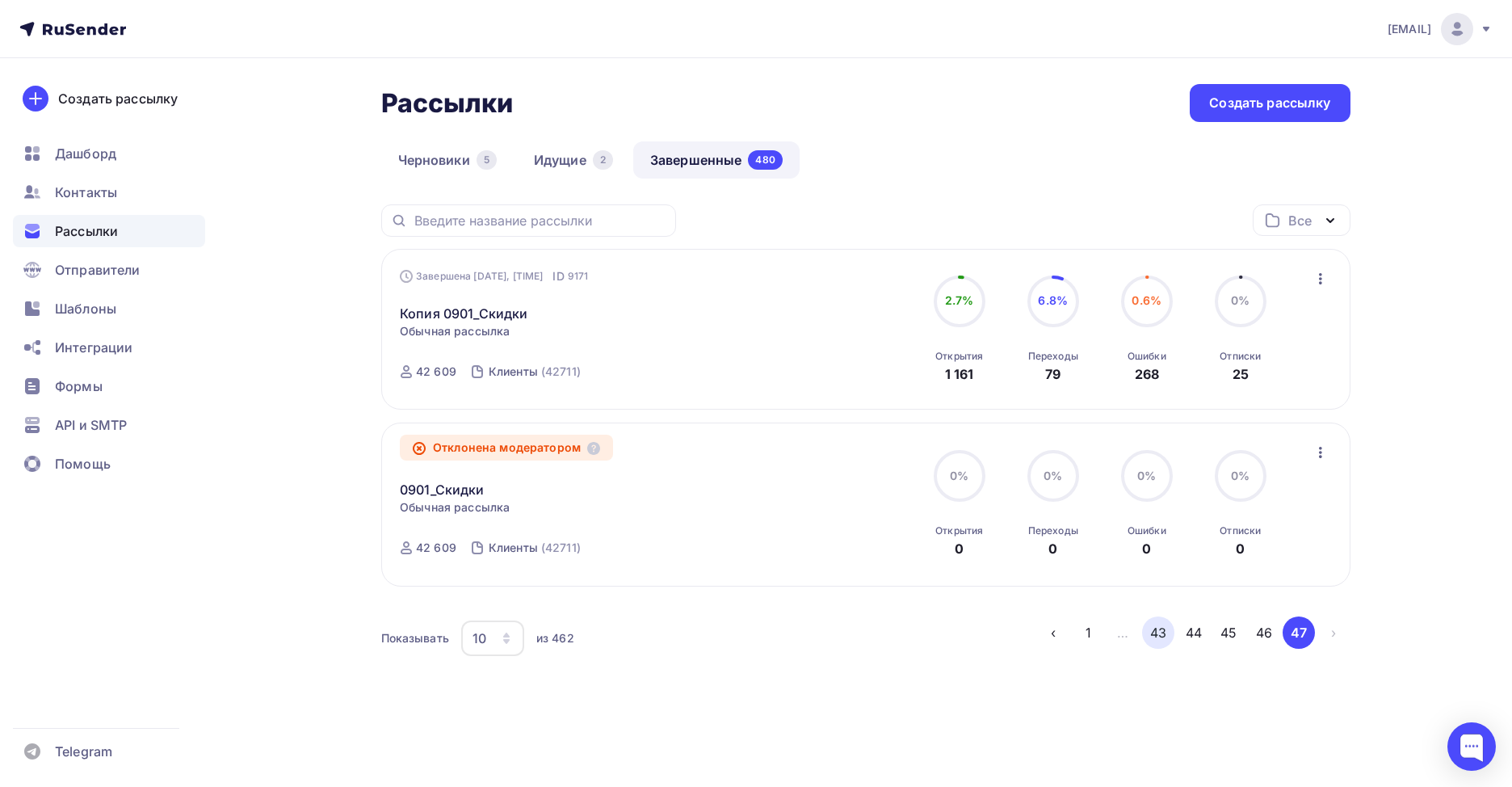 click on "43" at bounding box center (1158, 633) 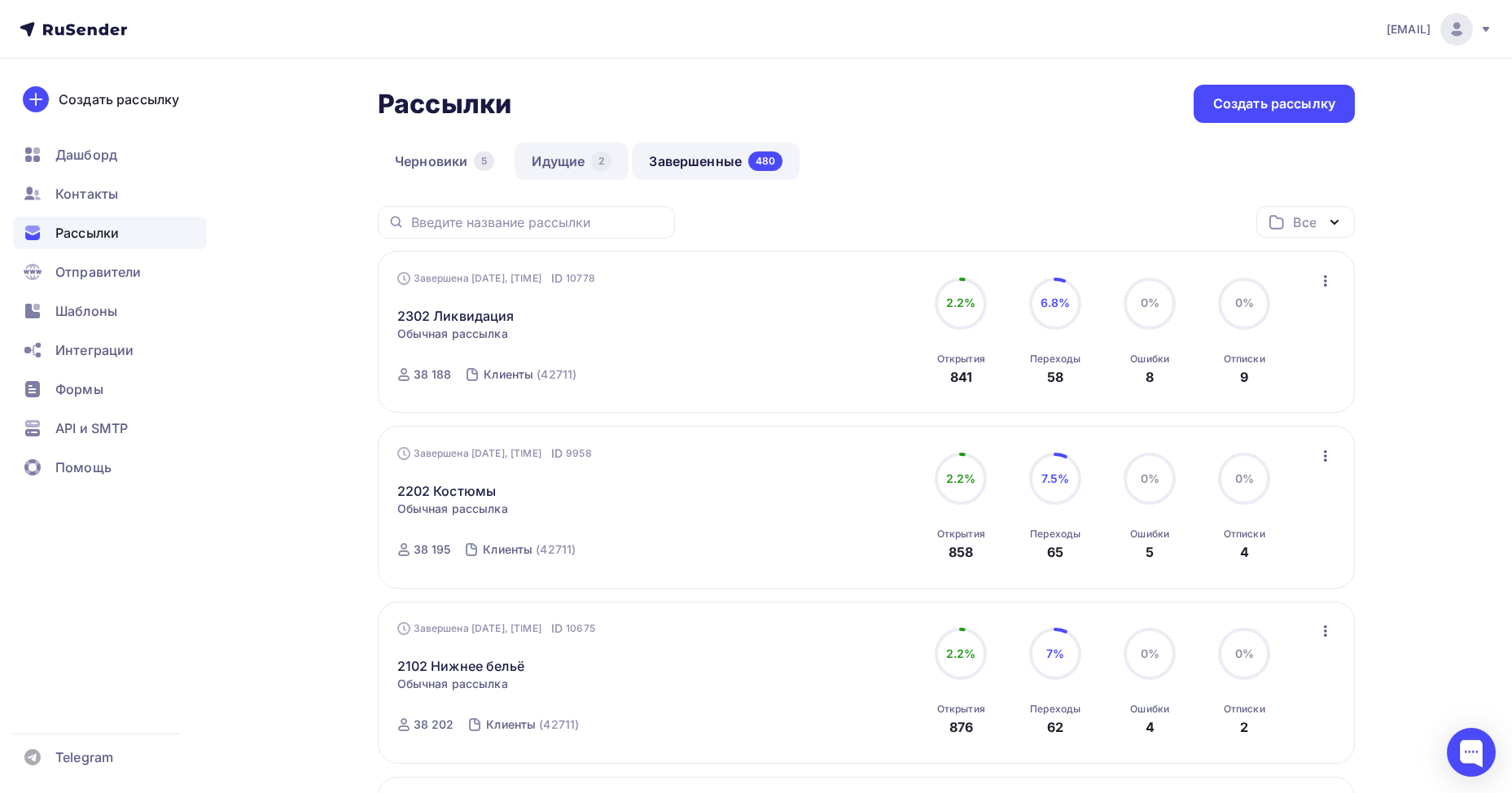 click on "Идущие
2" at bounding box center (572, 161) 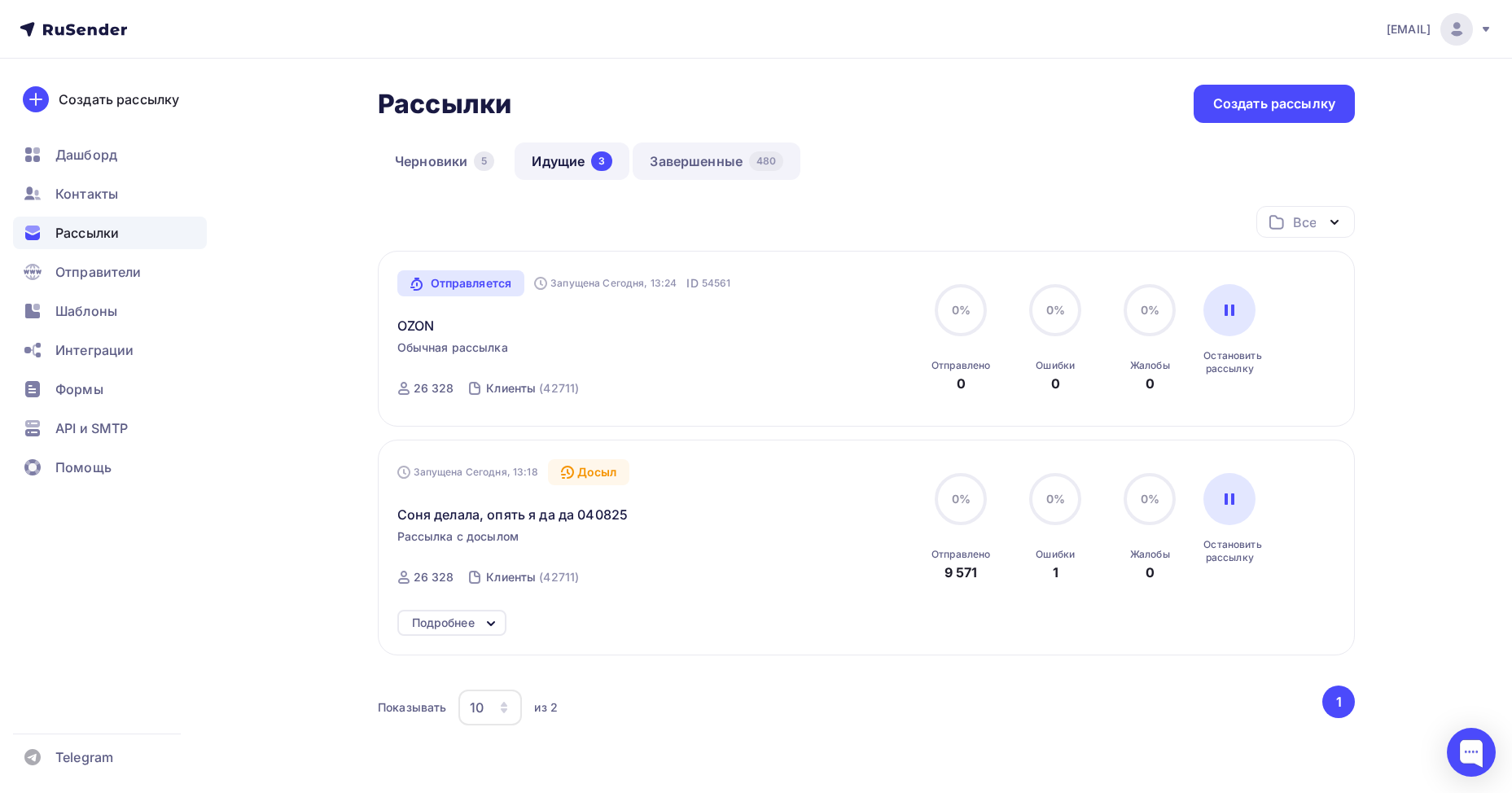 click on "Завершенные
480" at bounding box center (717, 161) 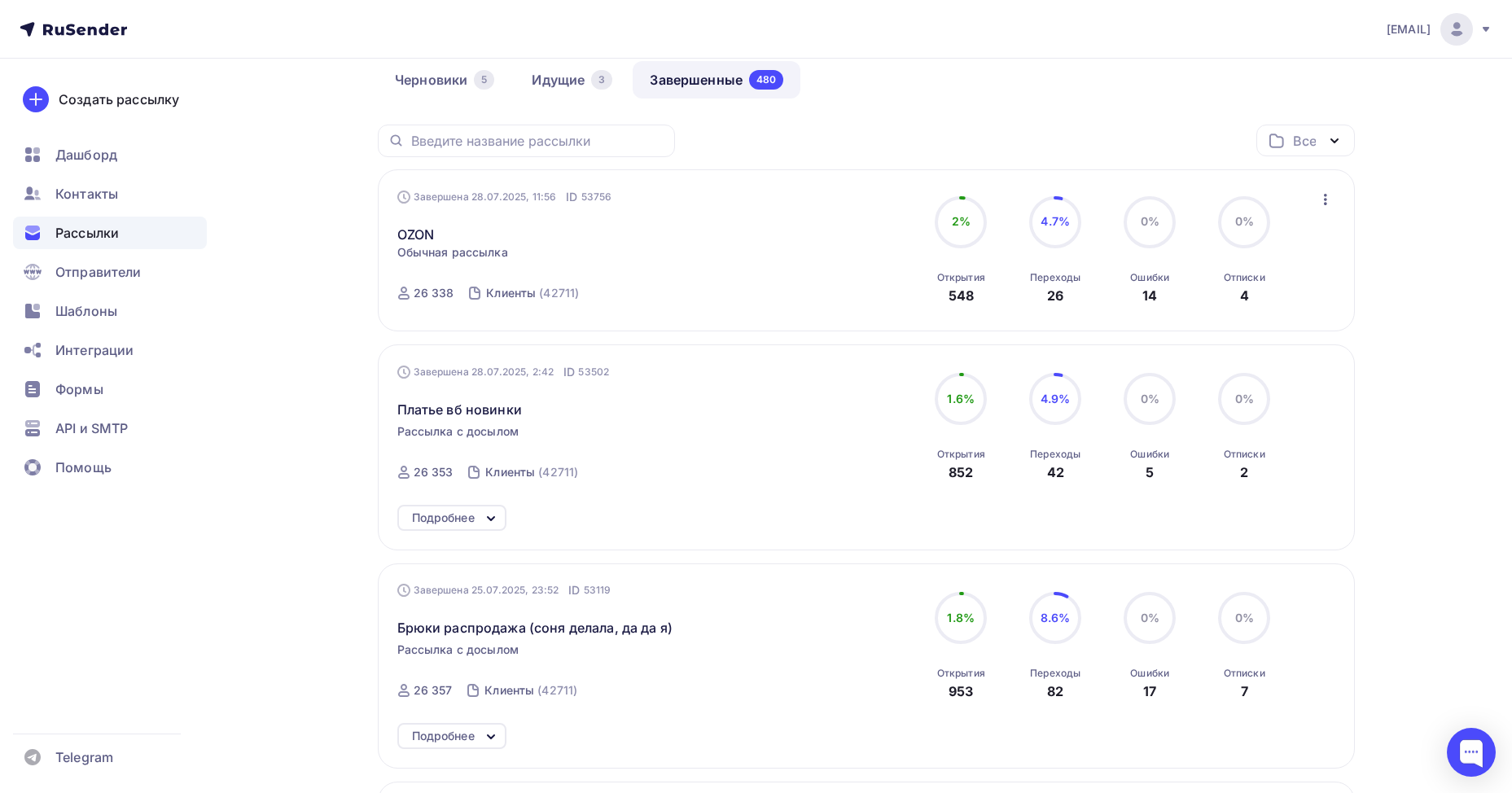 scroll, scrollTop: 326, scrollLeft: 0, axis: vertical 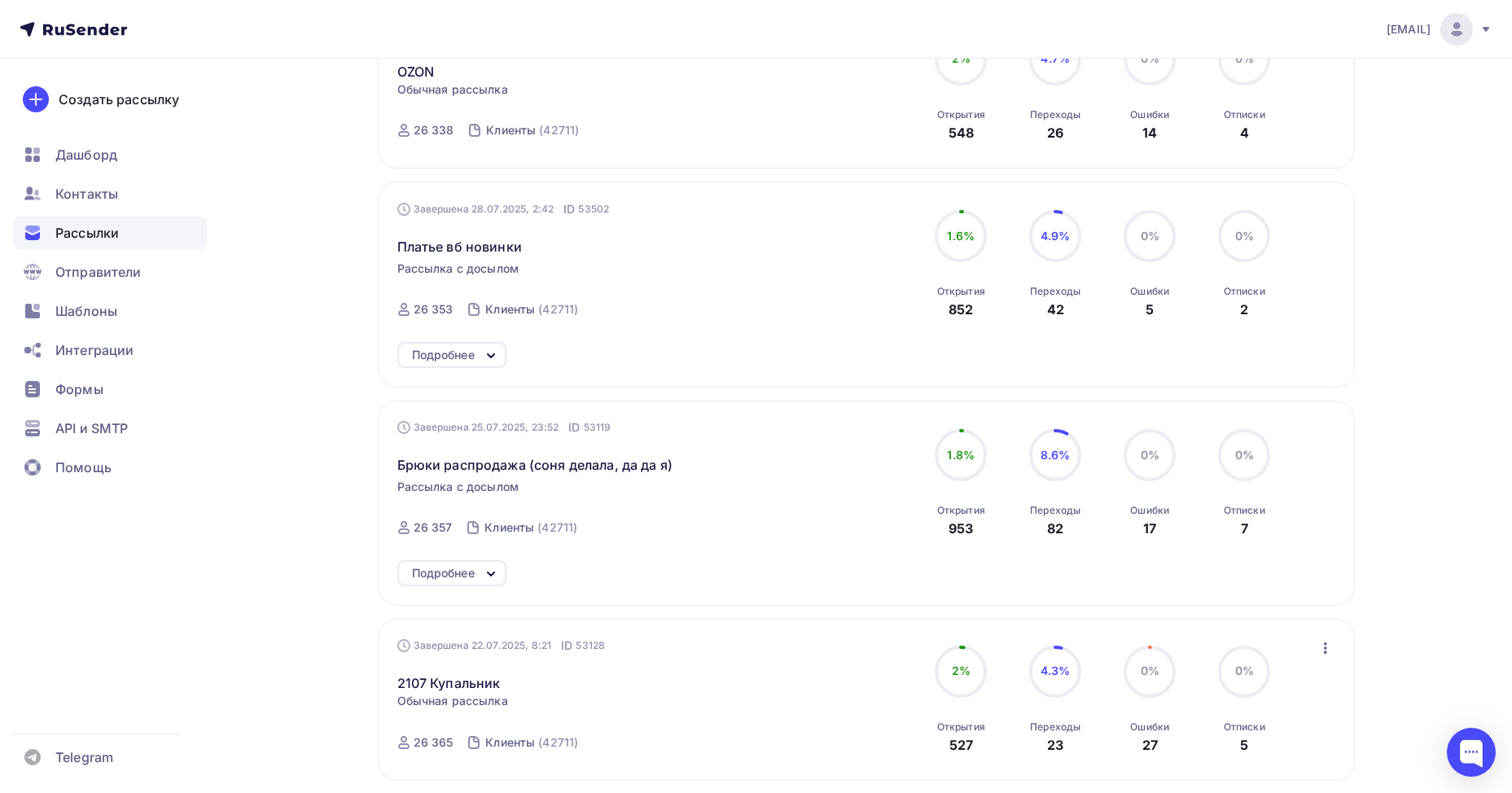 click on "Подробнее" at bounding box center (443, 355) 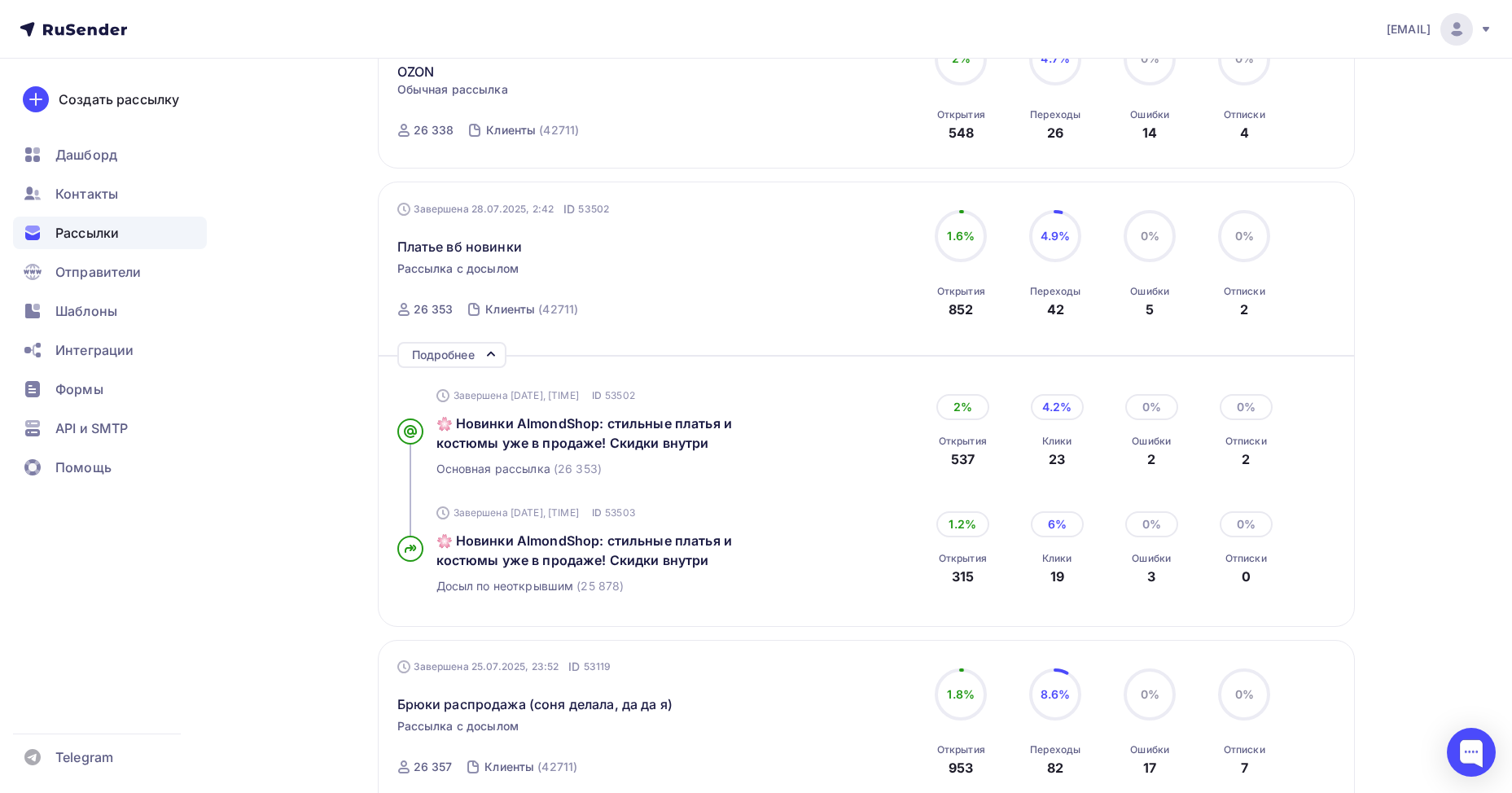 click on "Подробнее" at bounding box center (443, 355) 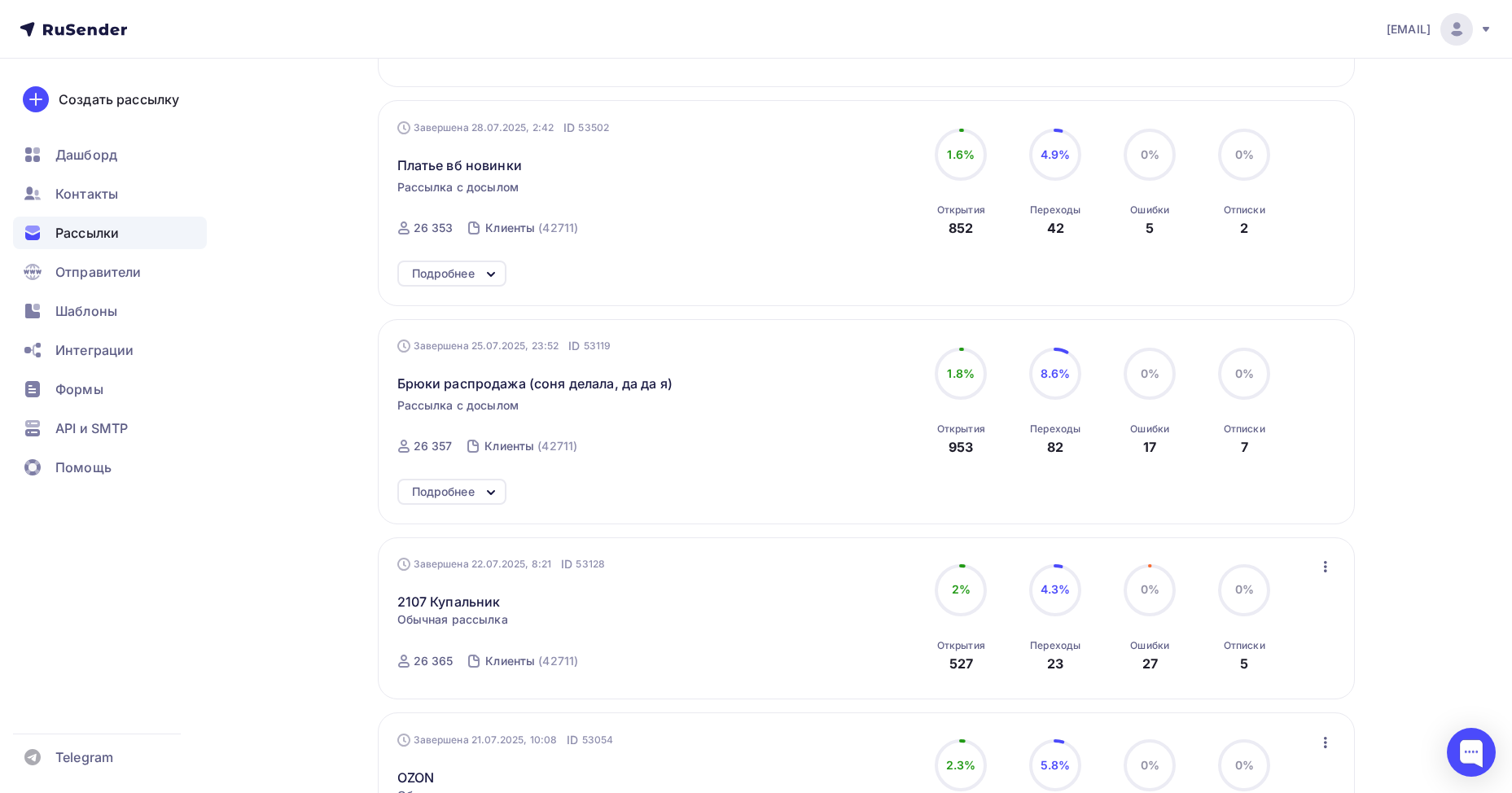 scroll, scrollTop: 0, scrollLeft: 0, axis: both 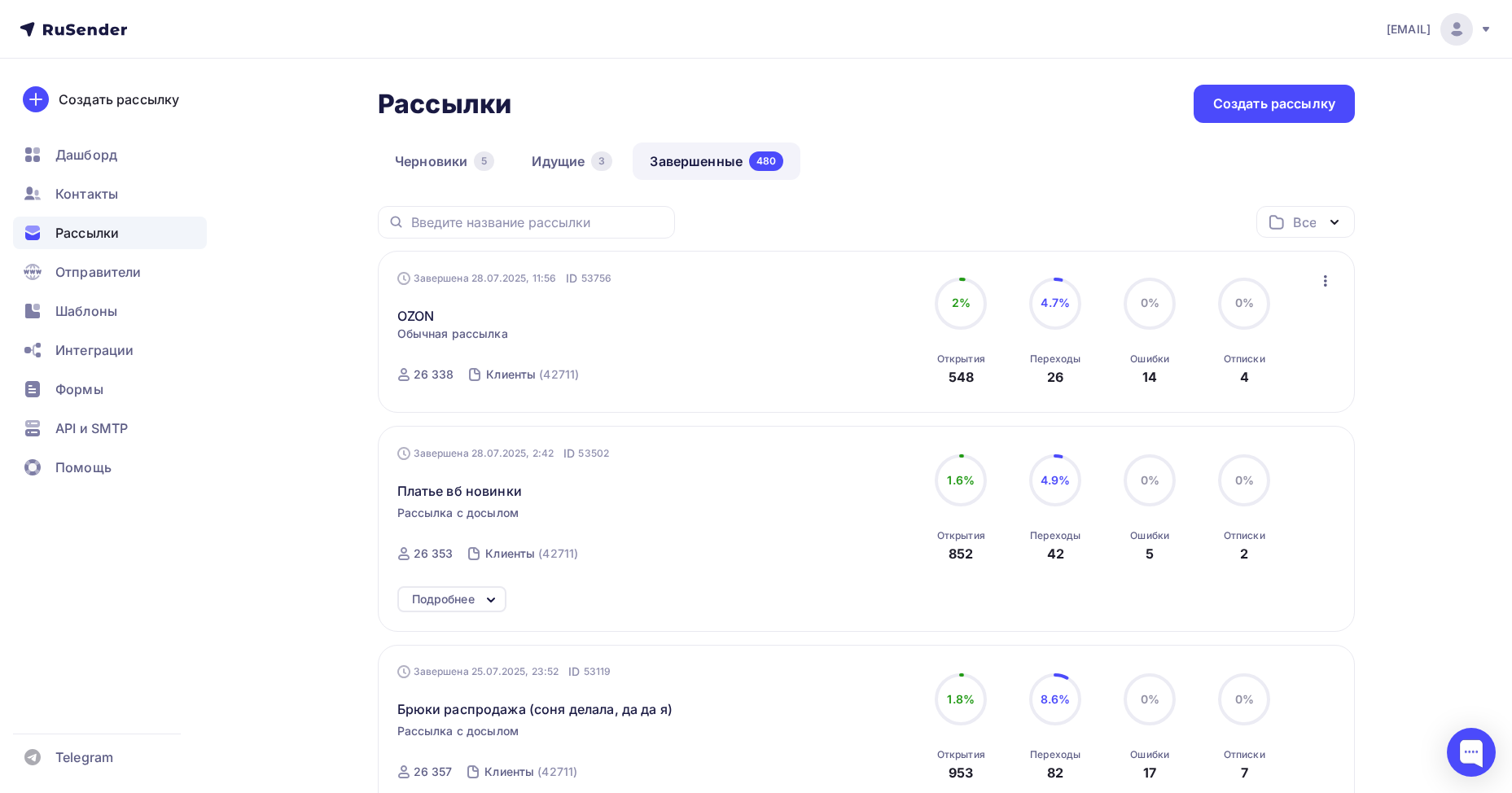 click at bounding box center (1326, 281) 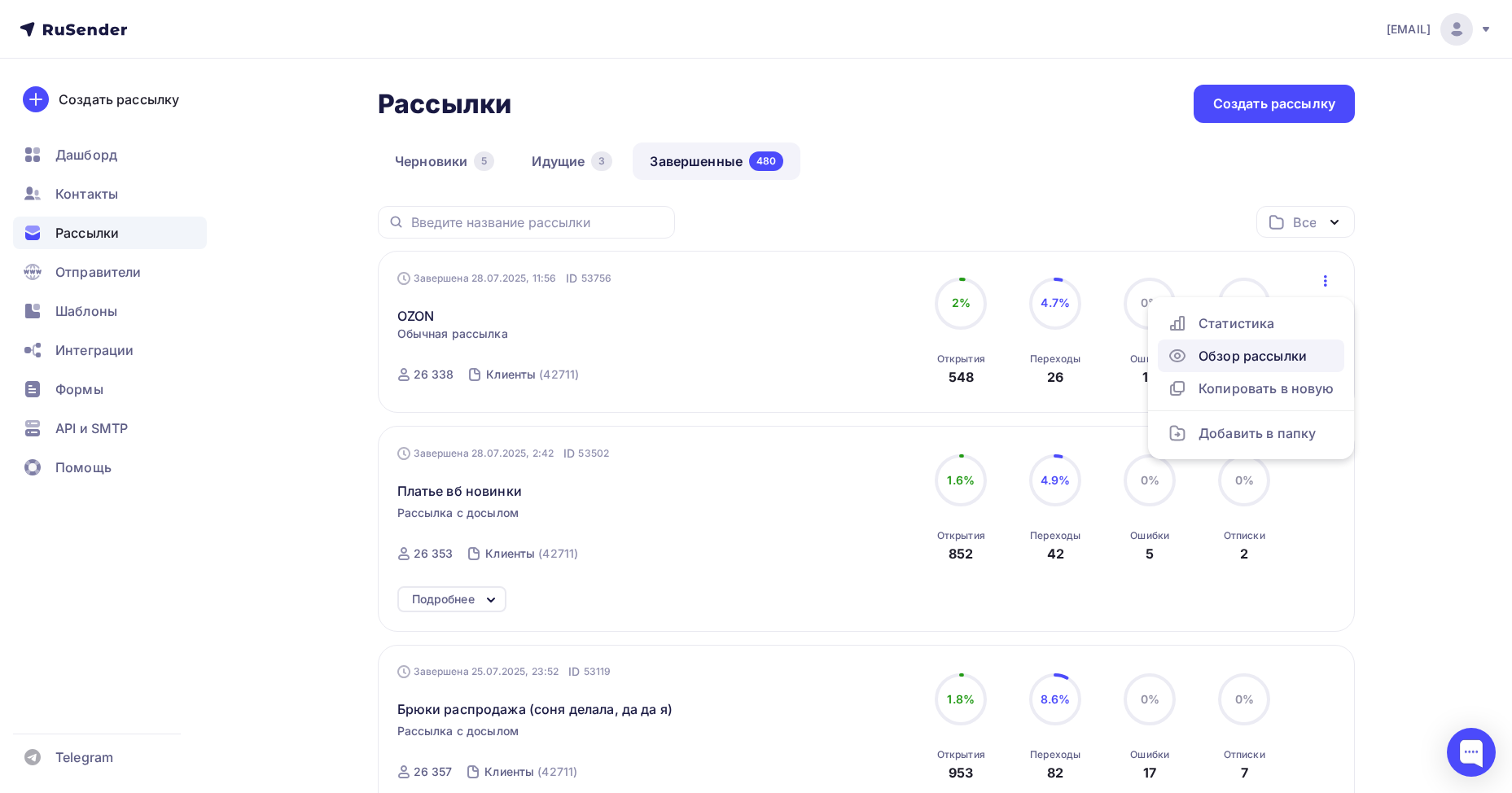 click on "Обзор рассылки" at bounding box center (1251, 356) 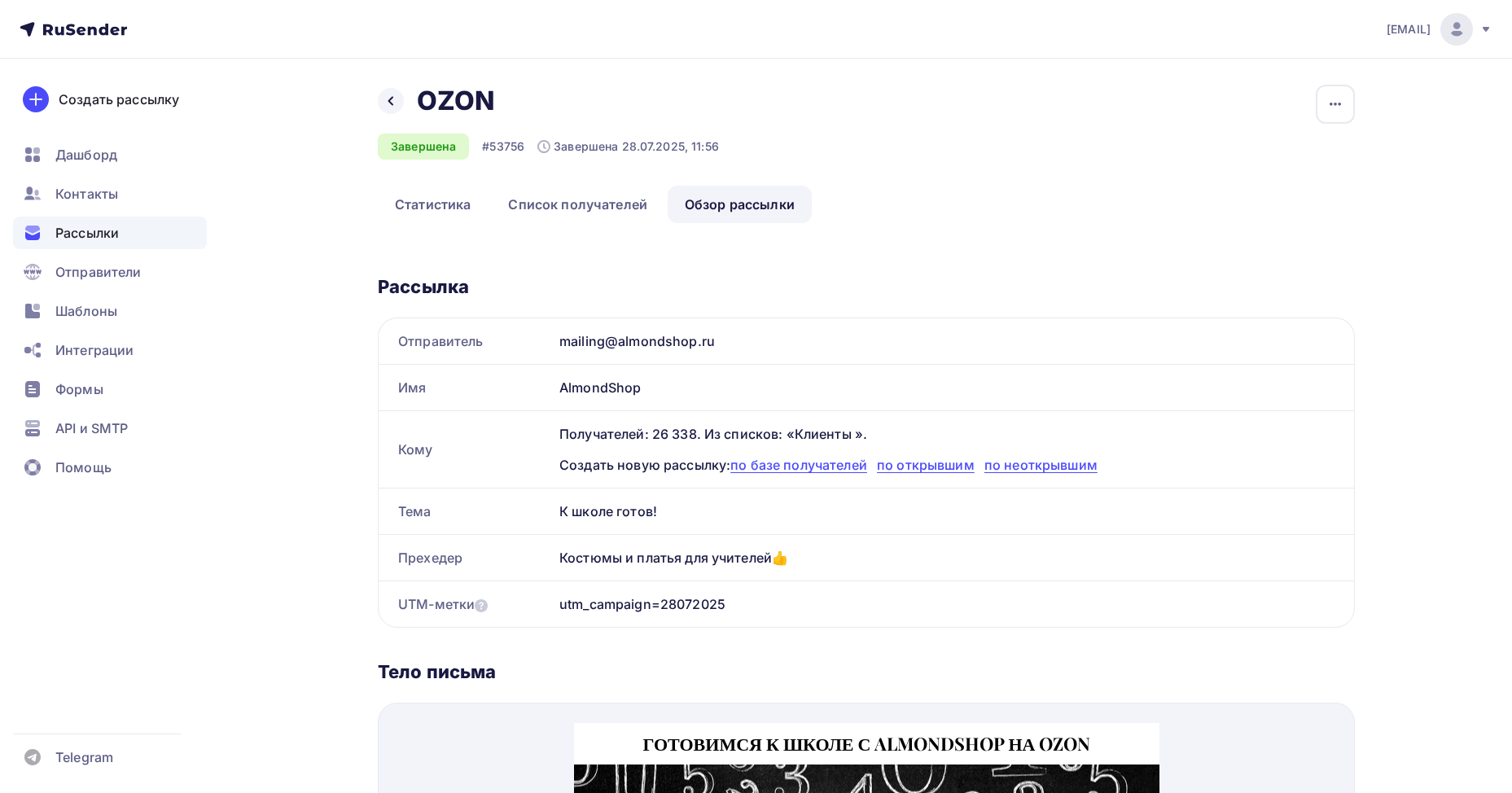 scroll, scrollTop: 0, scrollLeft: 0, axis: both 